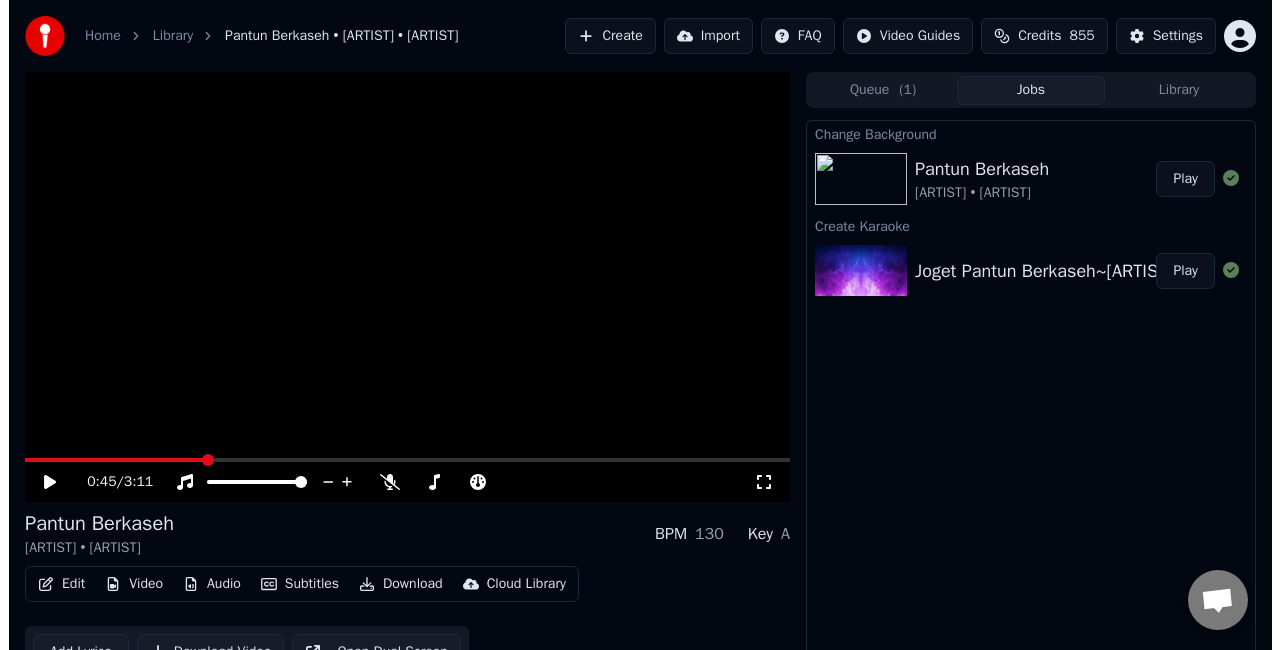 scroll, scrollTop: 0, scrollLeft: 0, axis: both 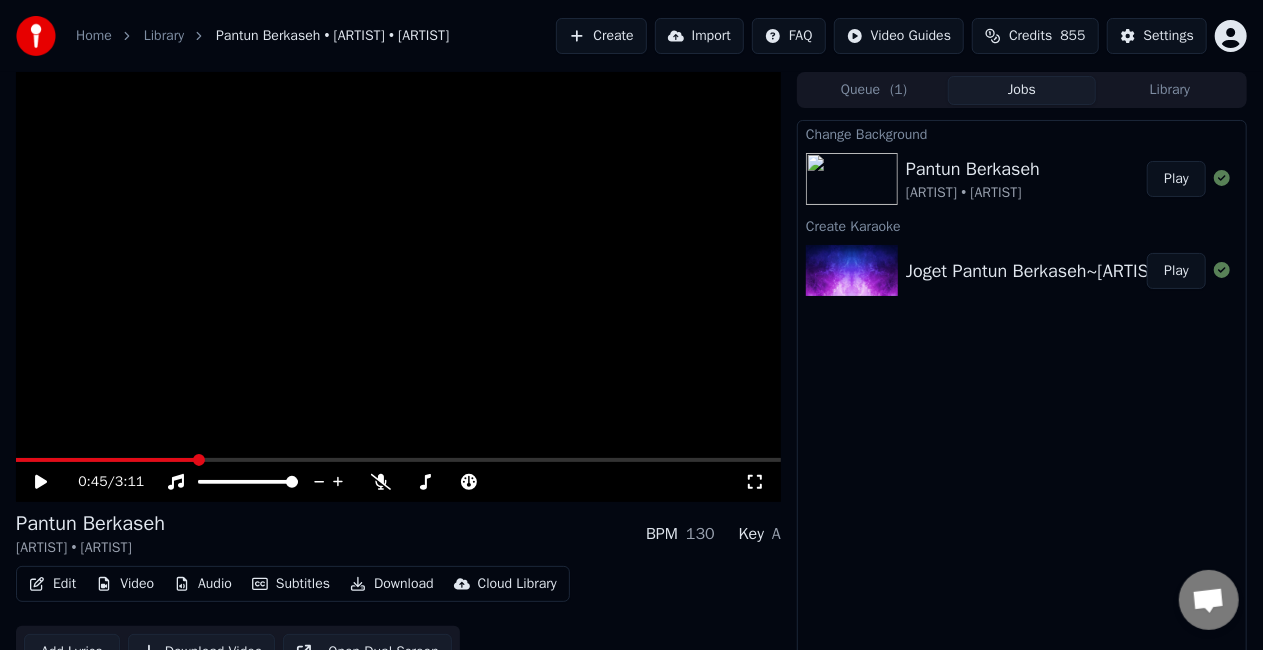 click on "Play" at bounding box center [1176, 179] 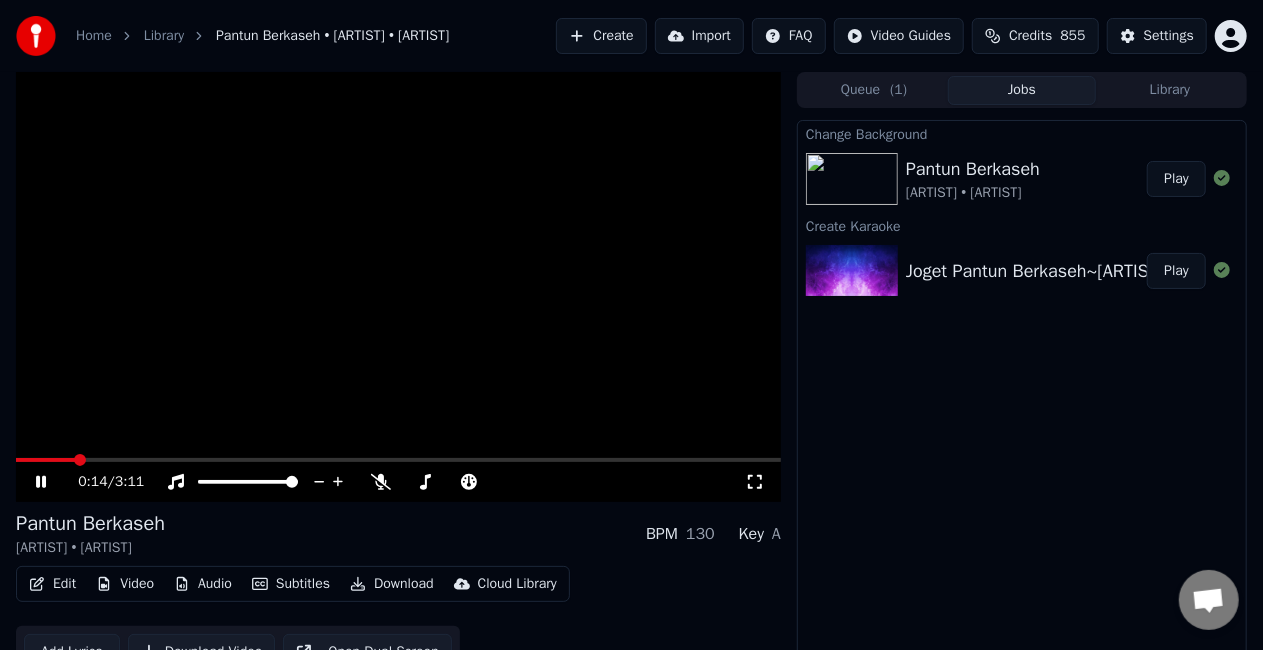 click 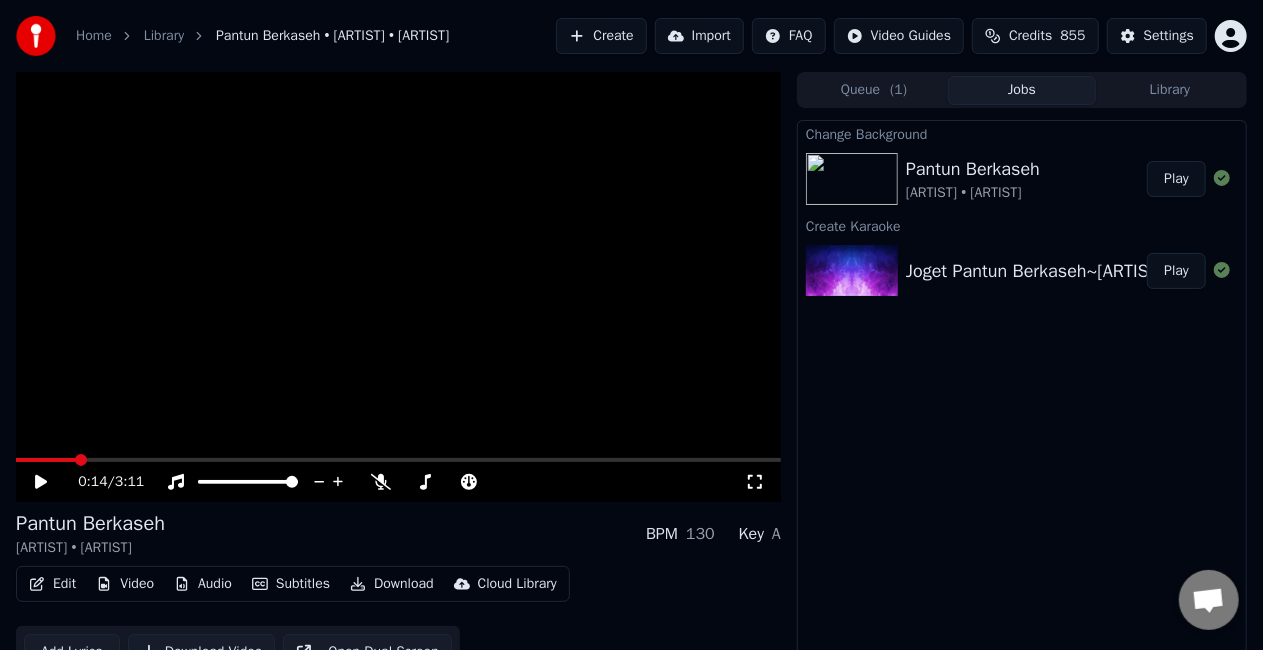 click on "Edit" at bounding box center [52, 584] 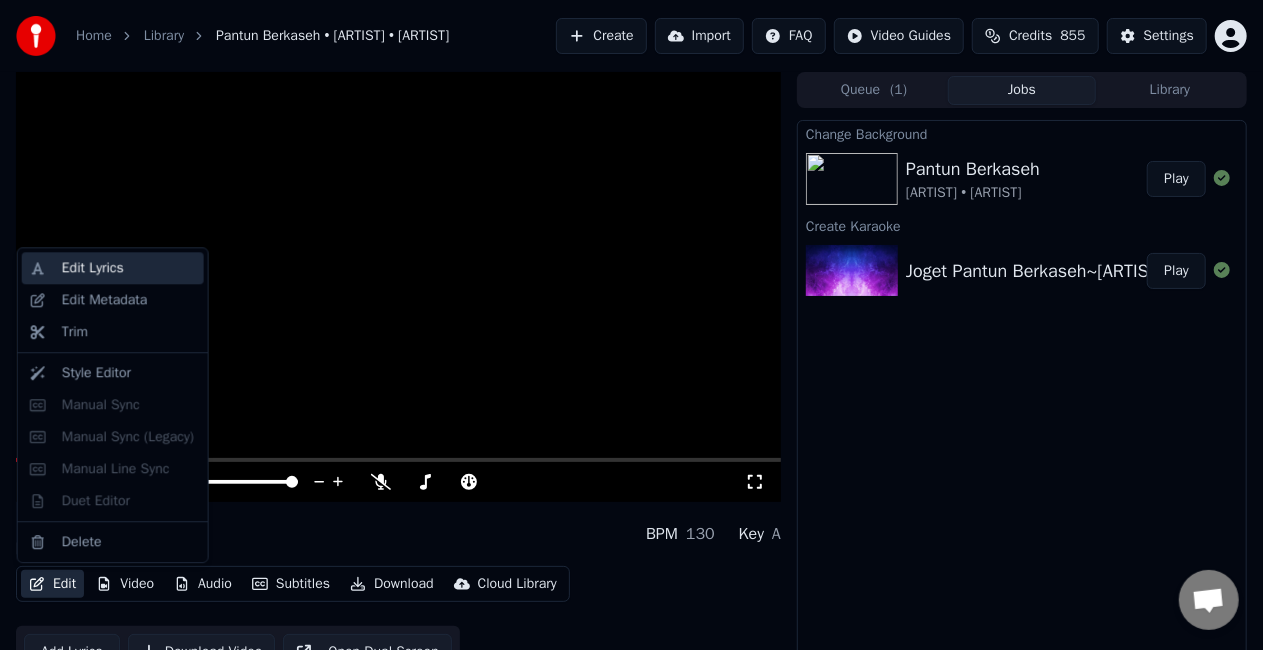 click on "Edit Lyrics" at bounding box center [93, 268] 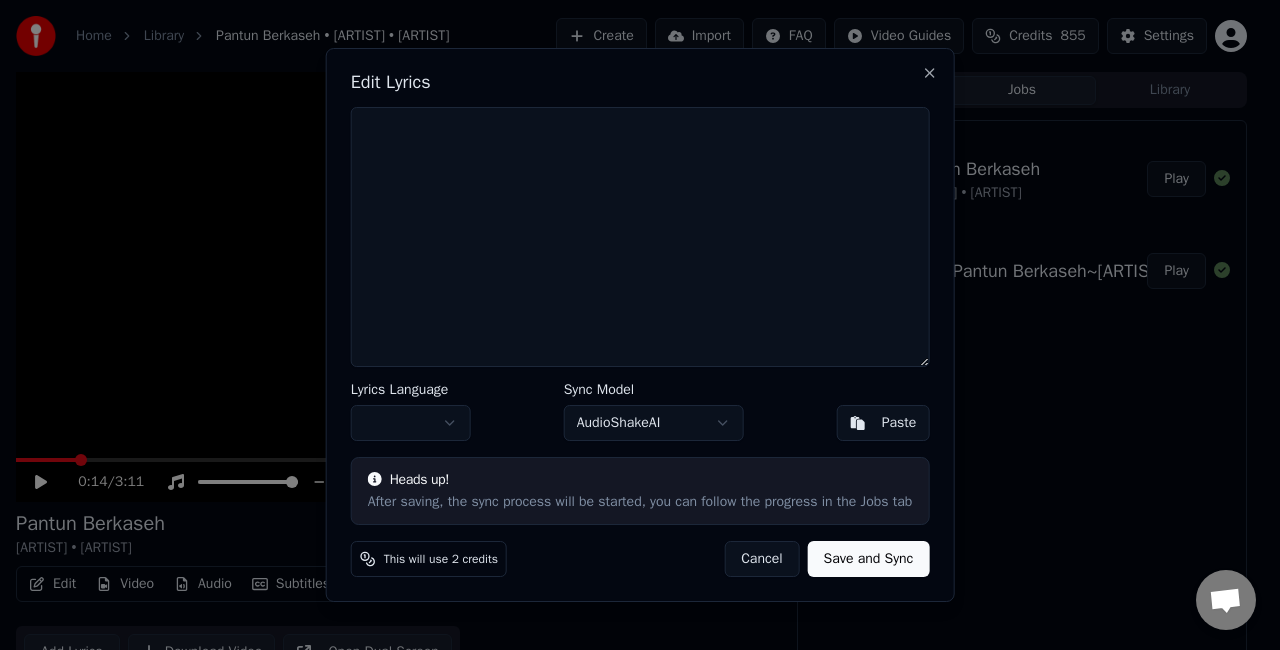 click on "Paste" at bounding box center (899, 423) 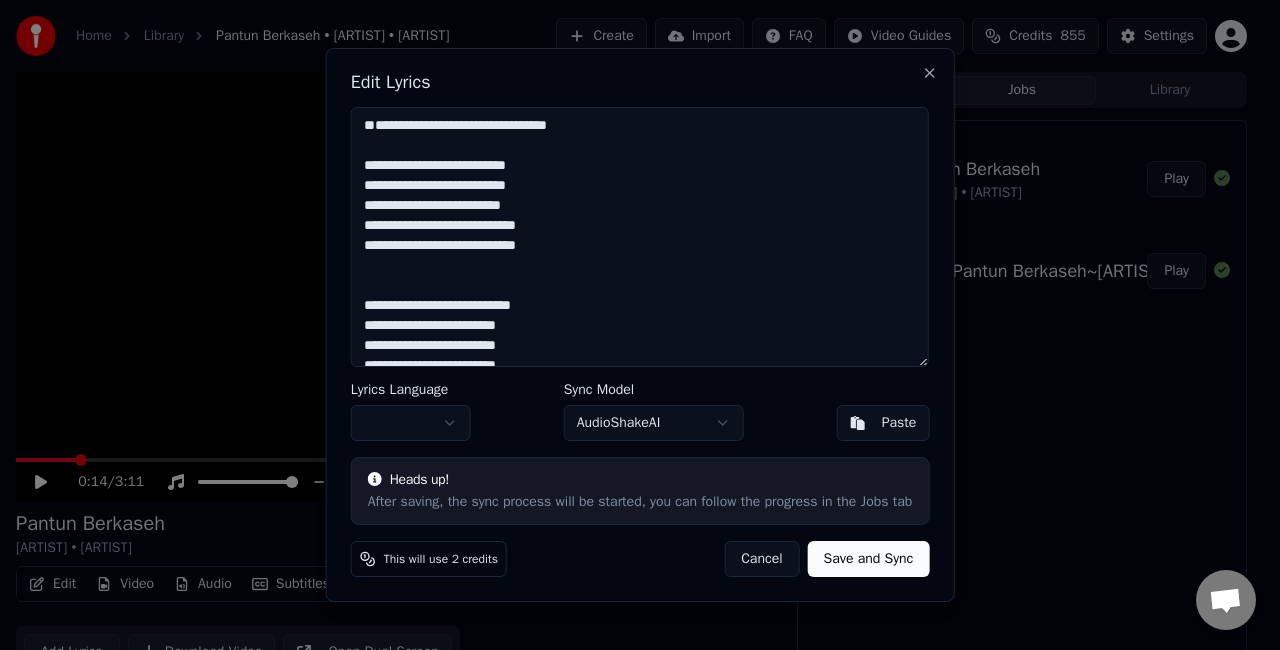 click on "**********" at bounding box center [640, 237] 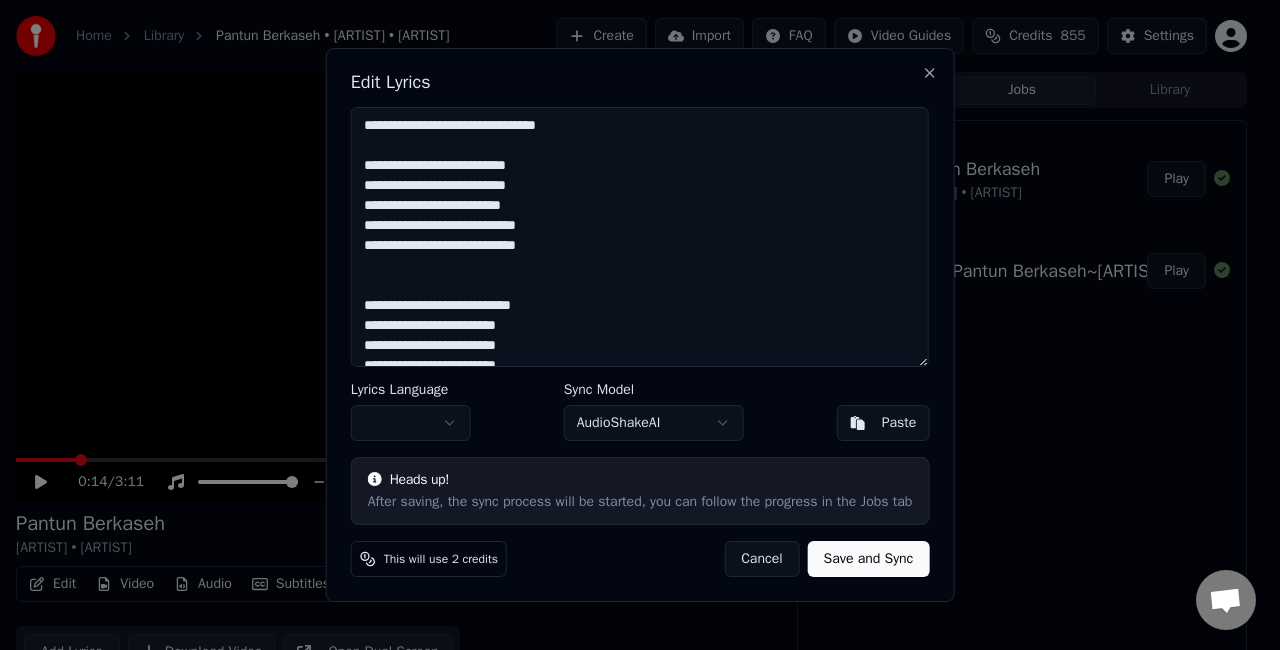click on "**********" at bounding box center (640, 237) 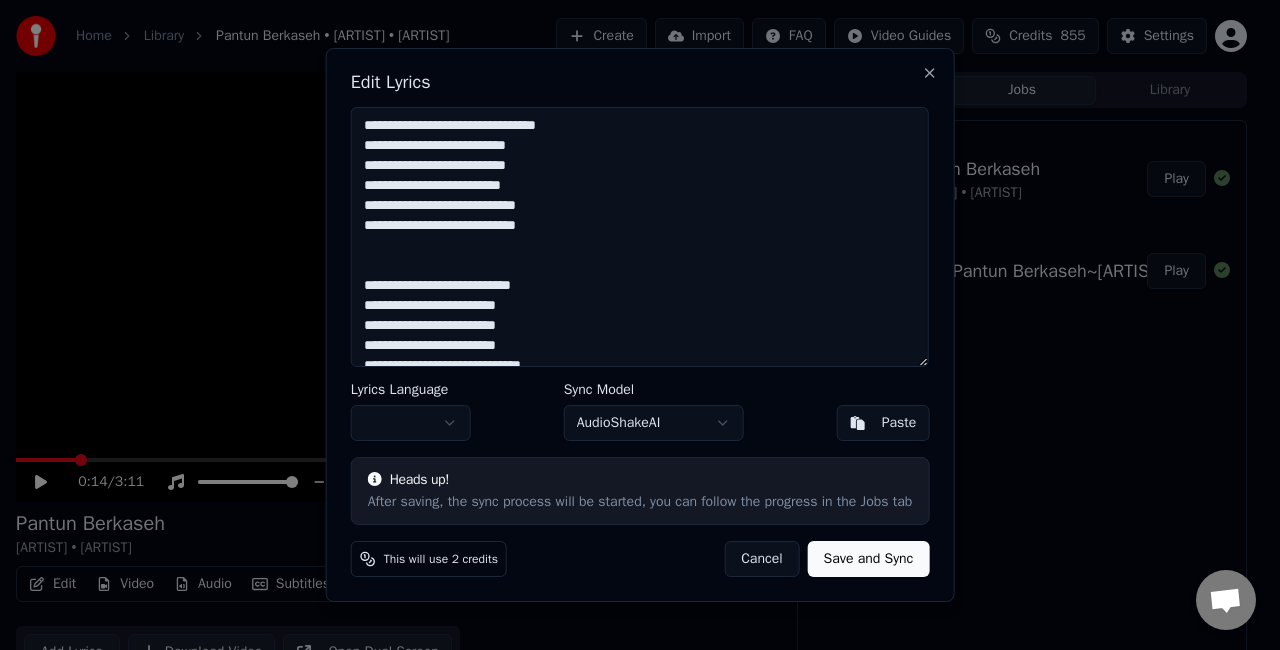 click on "**********" at bounding box center [640, 237] 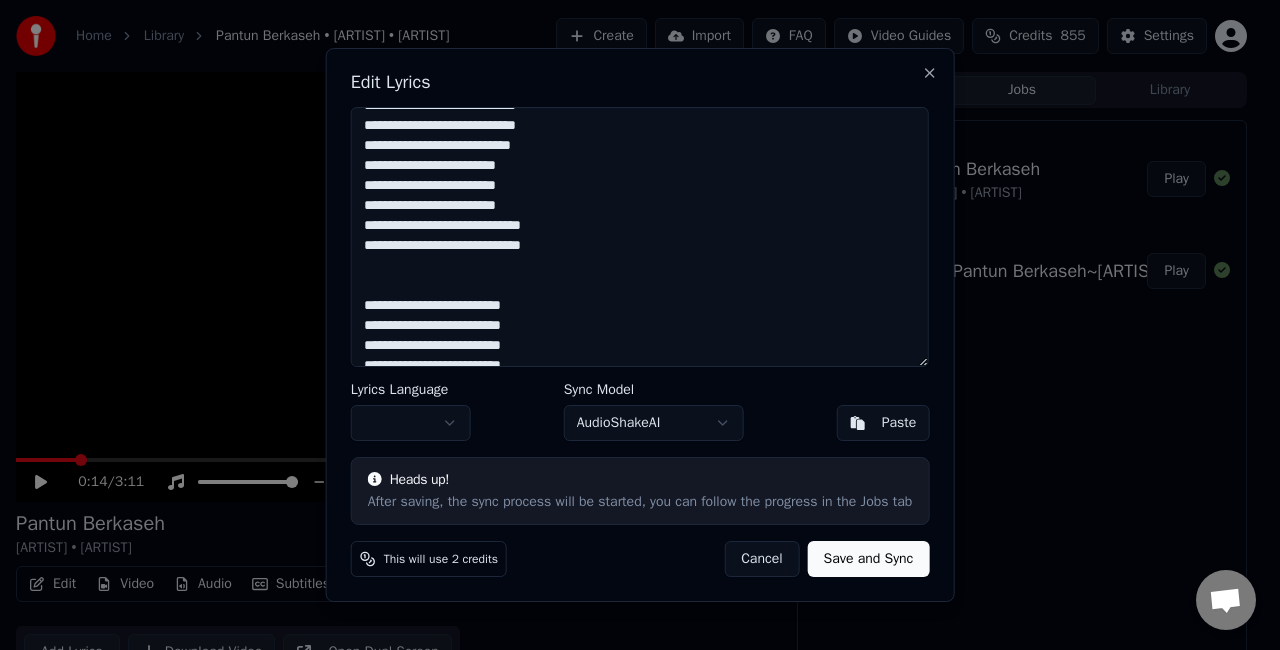 scroll, scrollTop: 200, scrollLeft: 0, axis: vertical 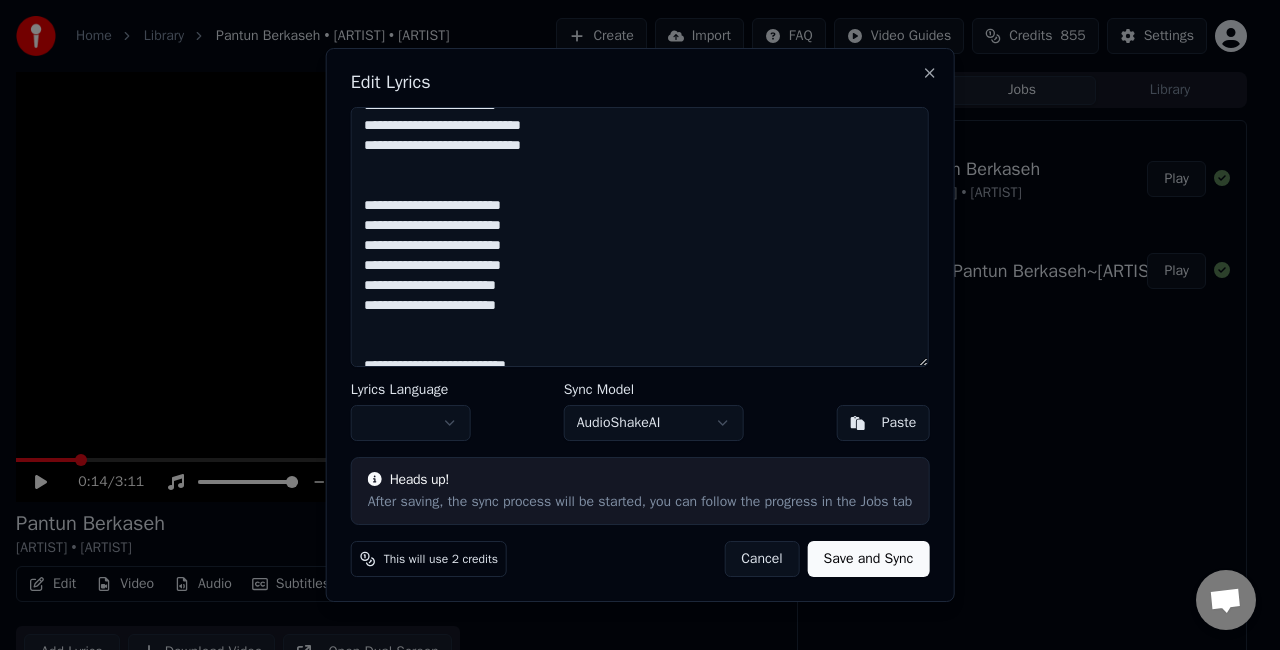click on "**********" at bounding box center [640, 237] 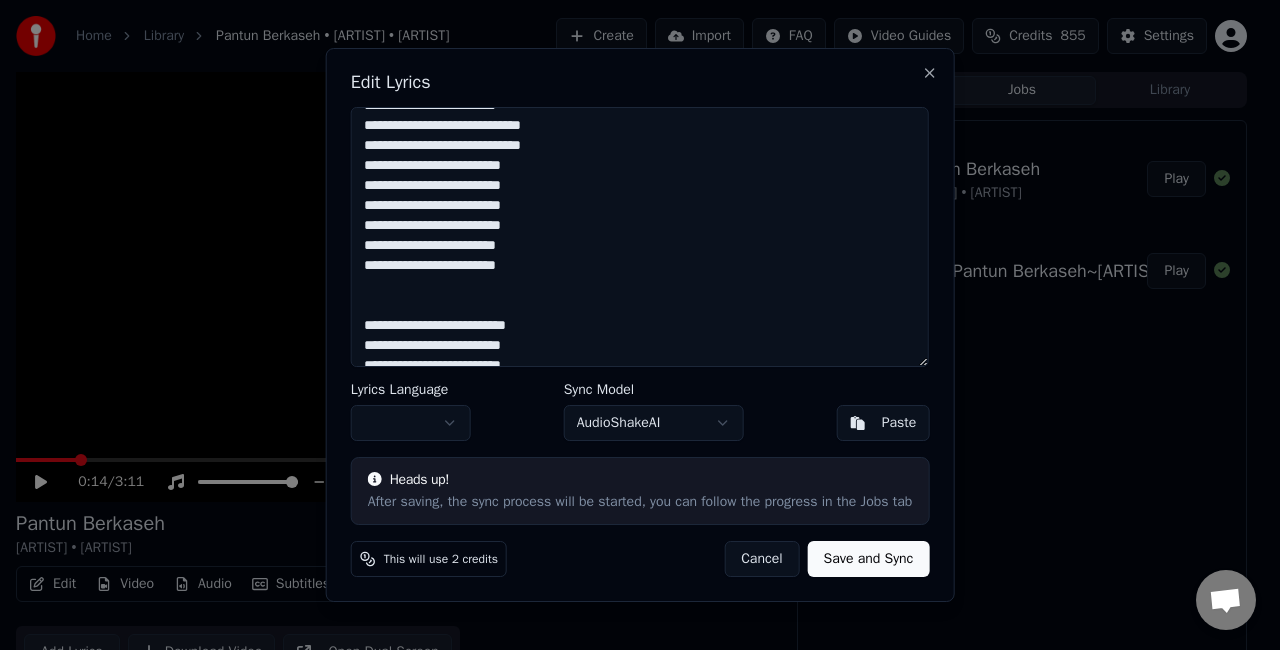 click on "**********" at bounding box center [640, 237] 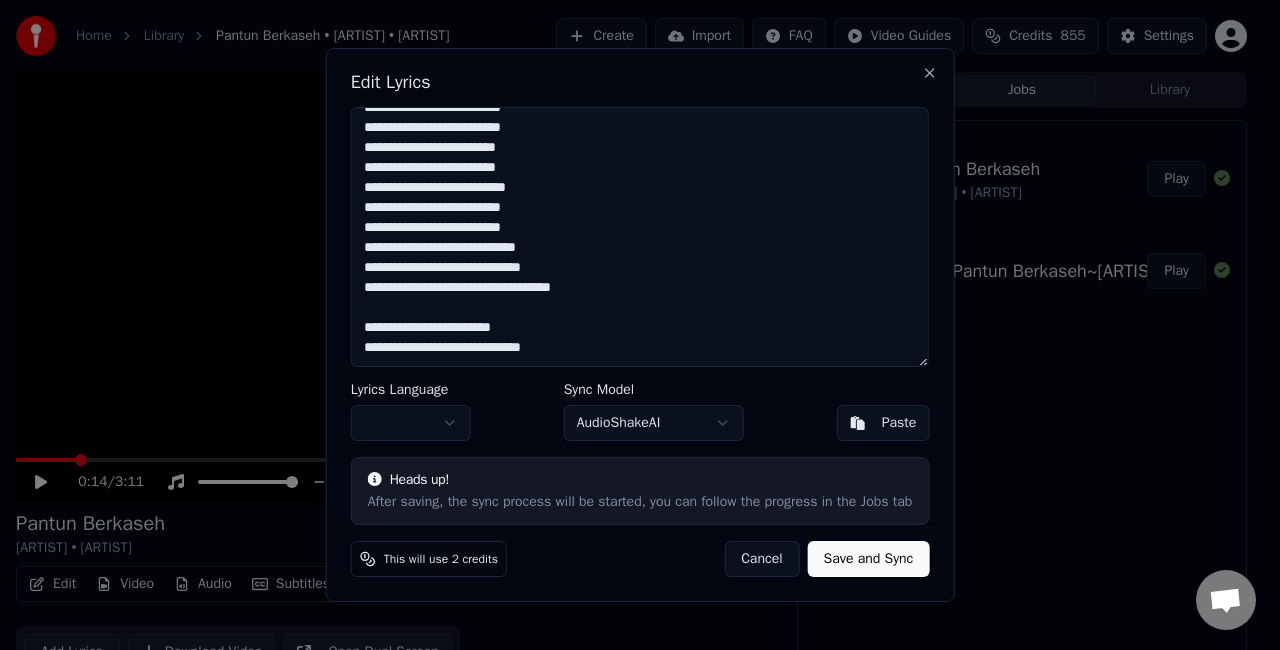 scroll, scrollTop: 316, scrollLeft: 0, axis: vertical 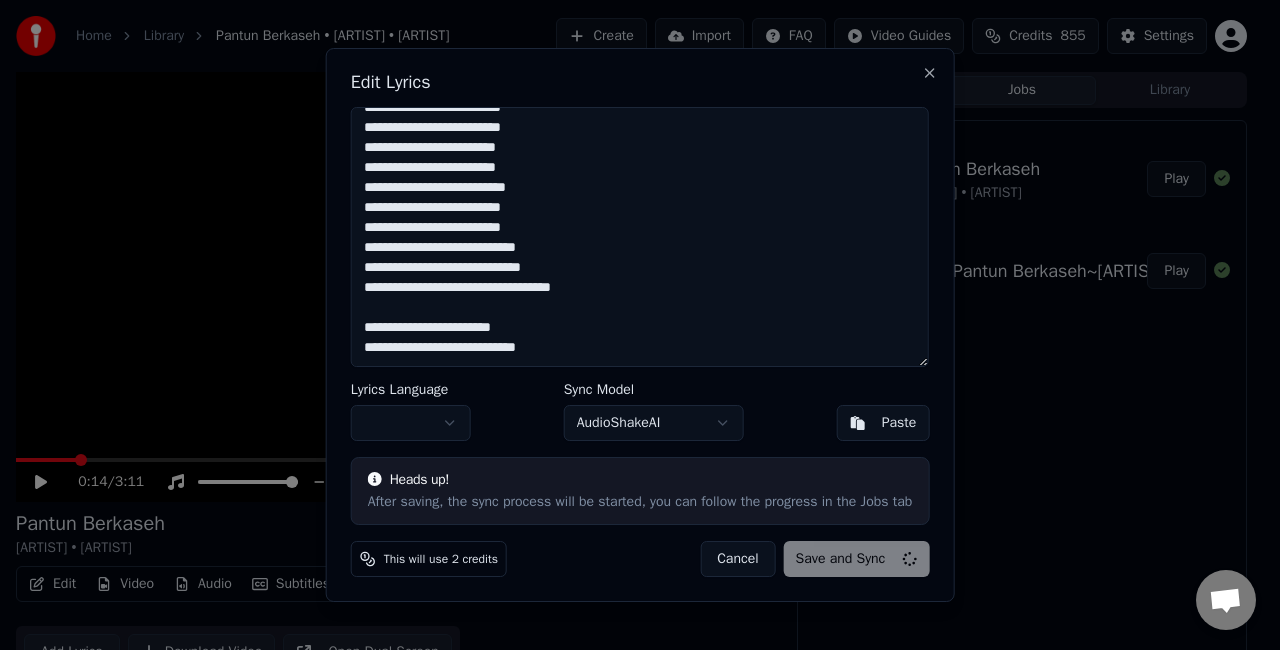 type on "**********" 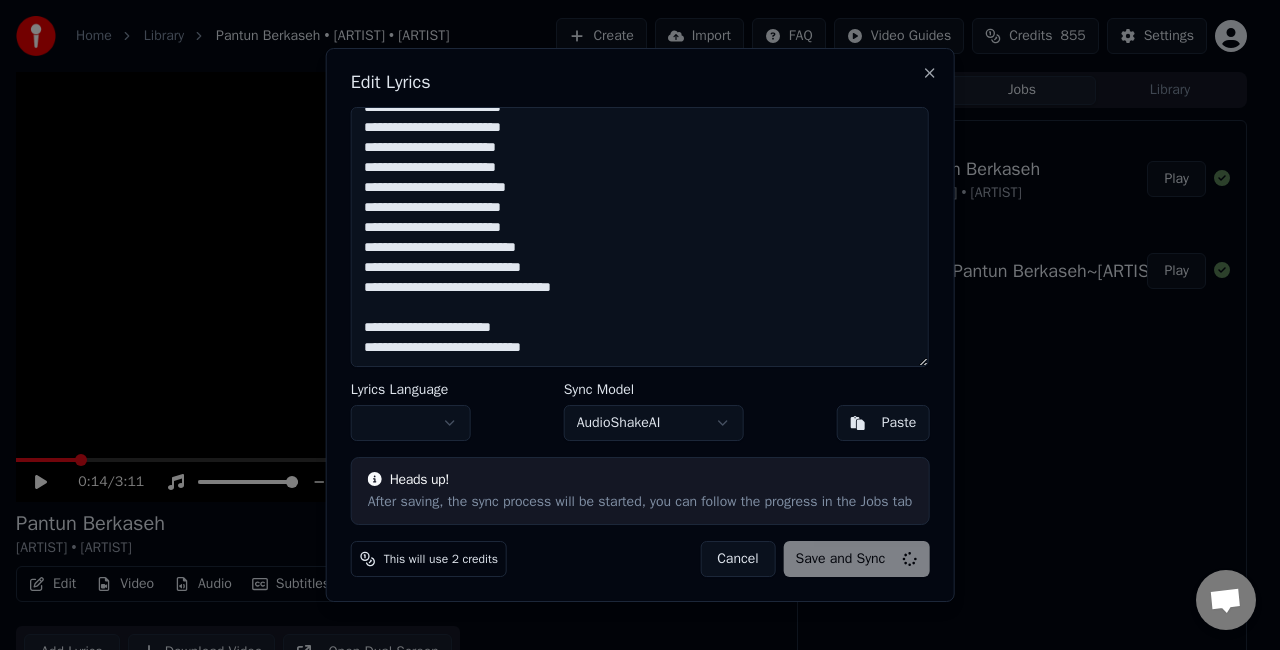 scroll, scrollTop: 316, scrollLeft: 0, axis: vertical 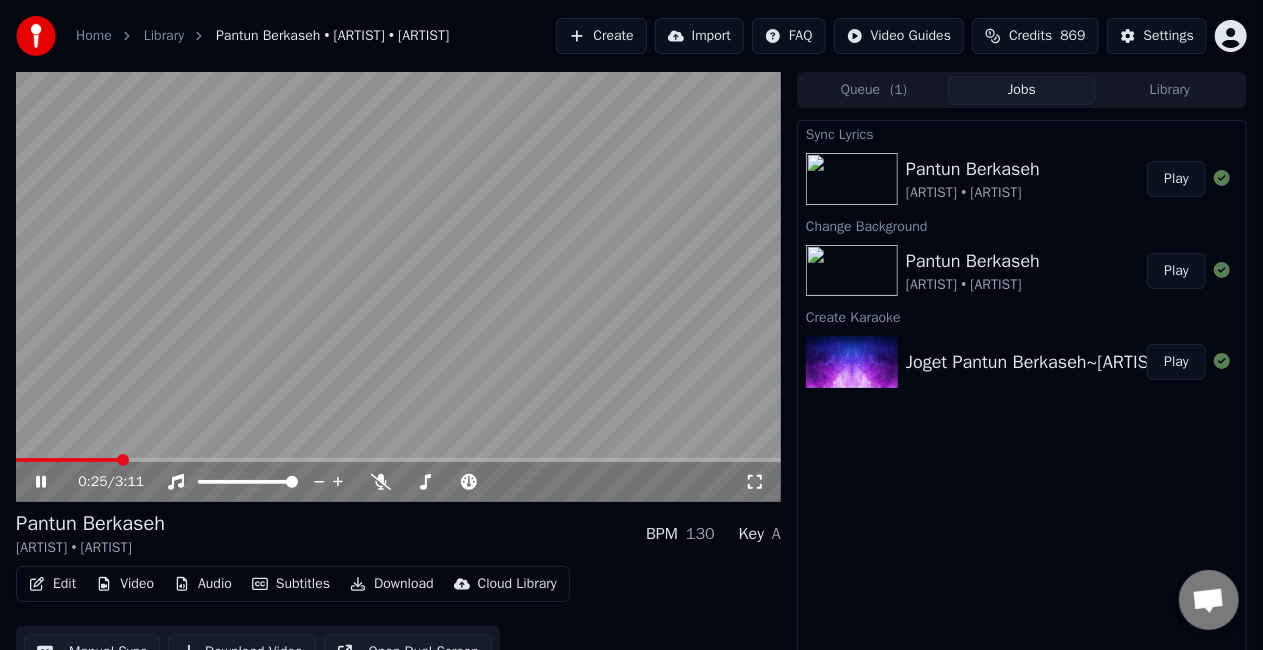 click 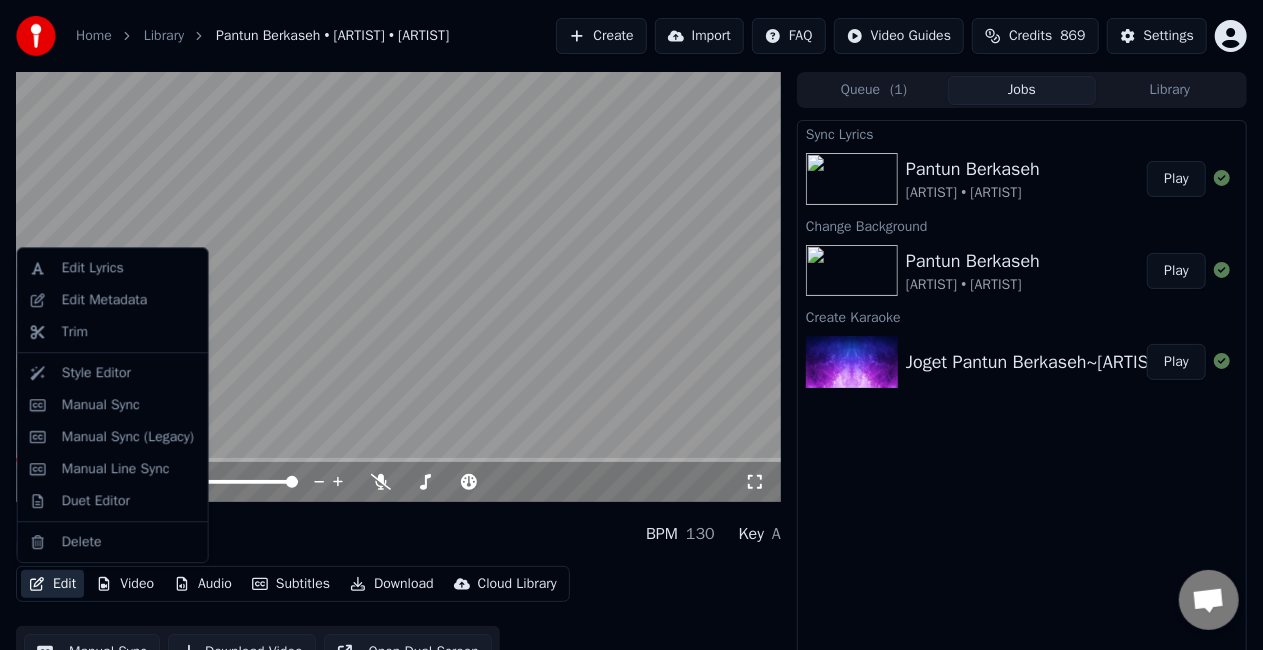 click on "Edit" at bounding box center [52, 584] 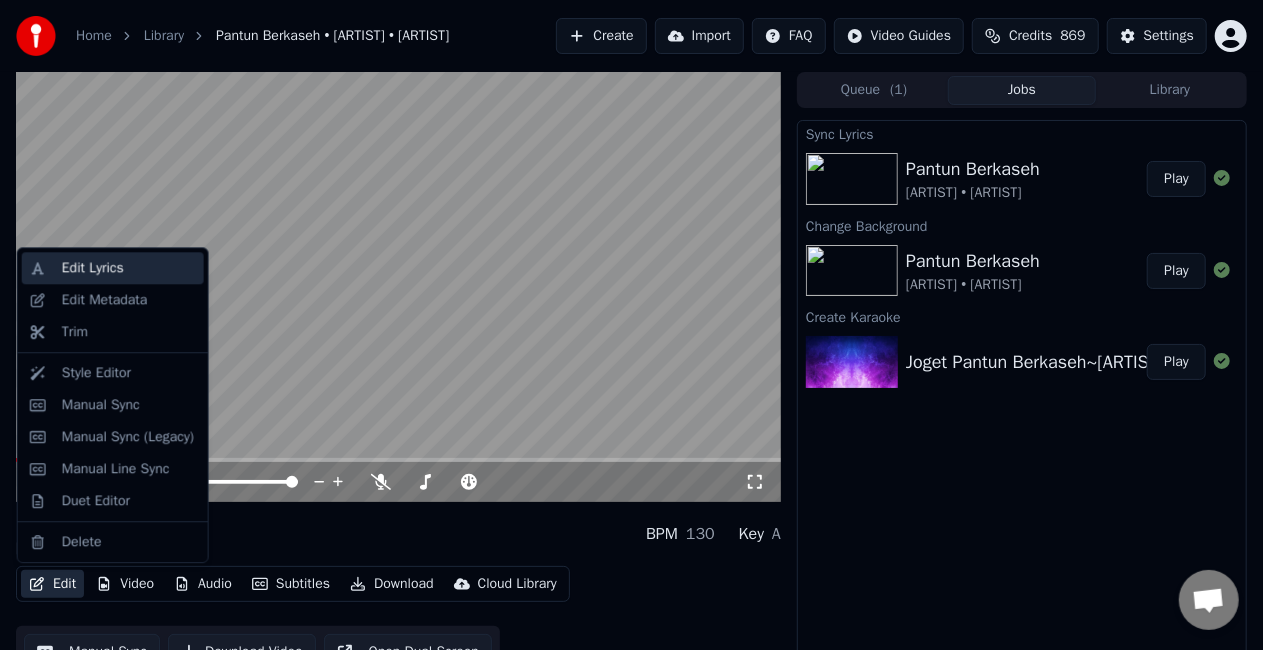 click on "Edit Lyrics" at bounding box center (93, 268) 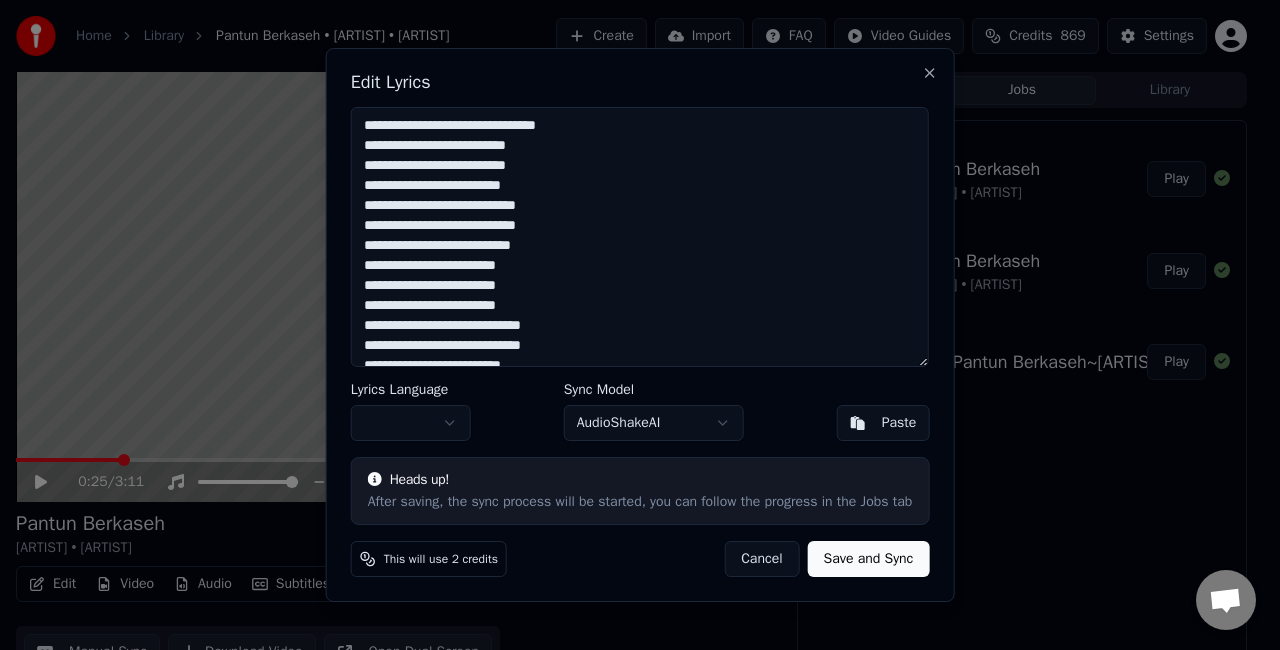 click on "Cancel" at bounding box center (761, 559) 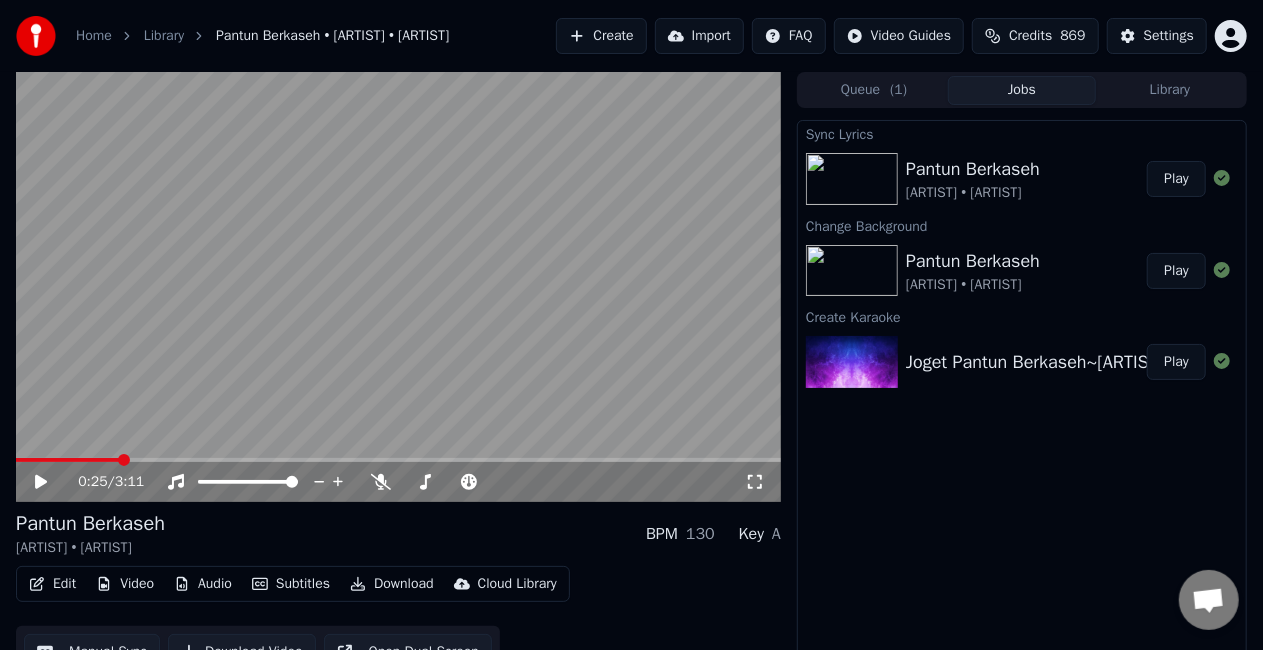 click on "Edit" at bounding box center [52, 584] 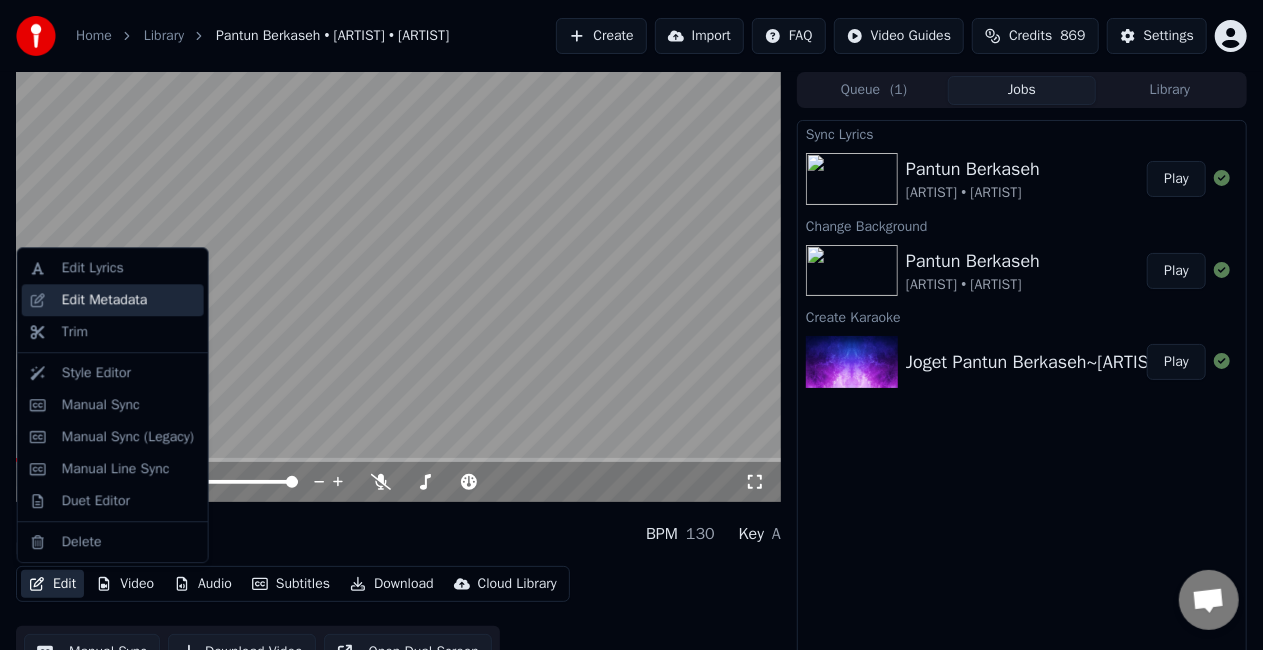 click on "Edit Metadata" at bounding box center (105, 300) 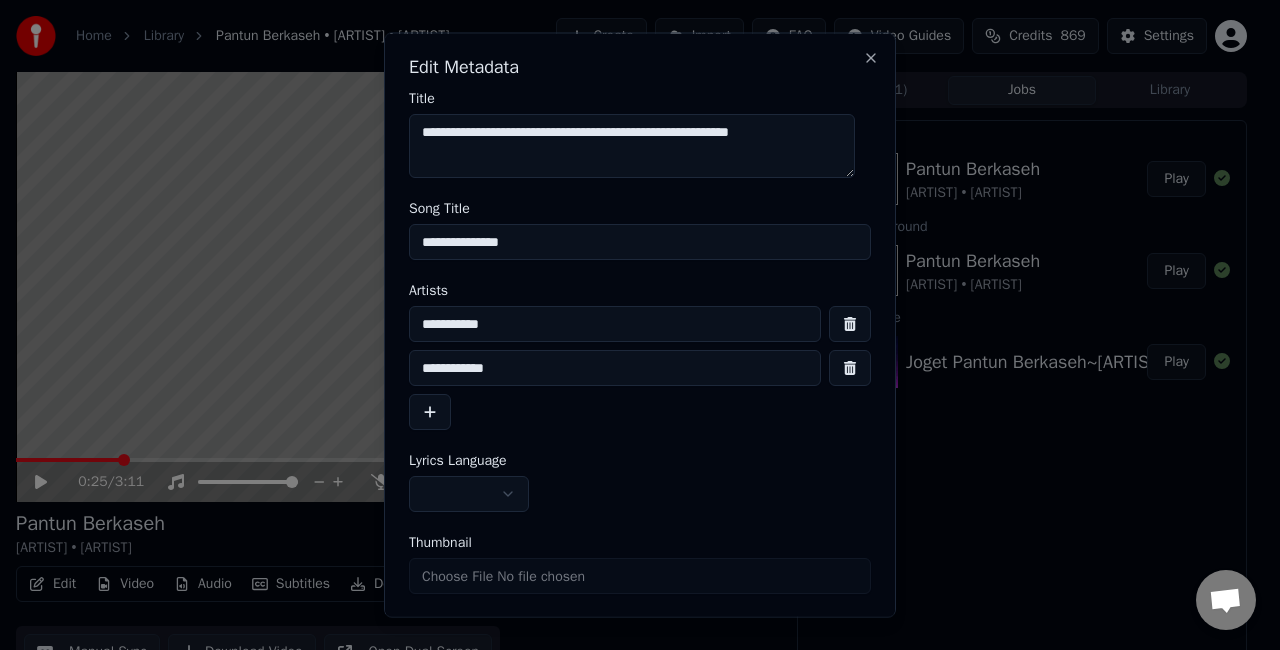 click on "**********" at bounding box center [640, 242] 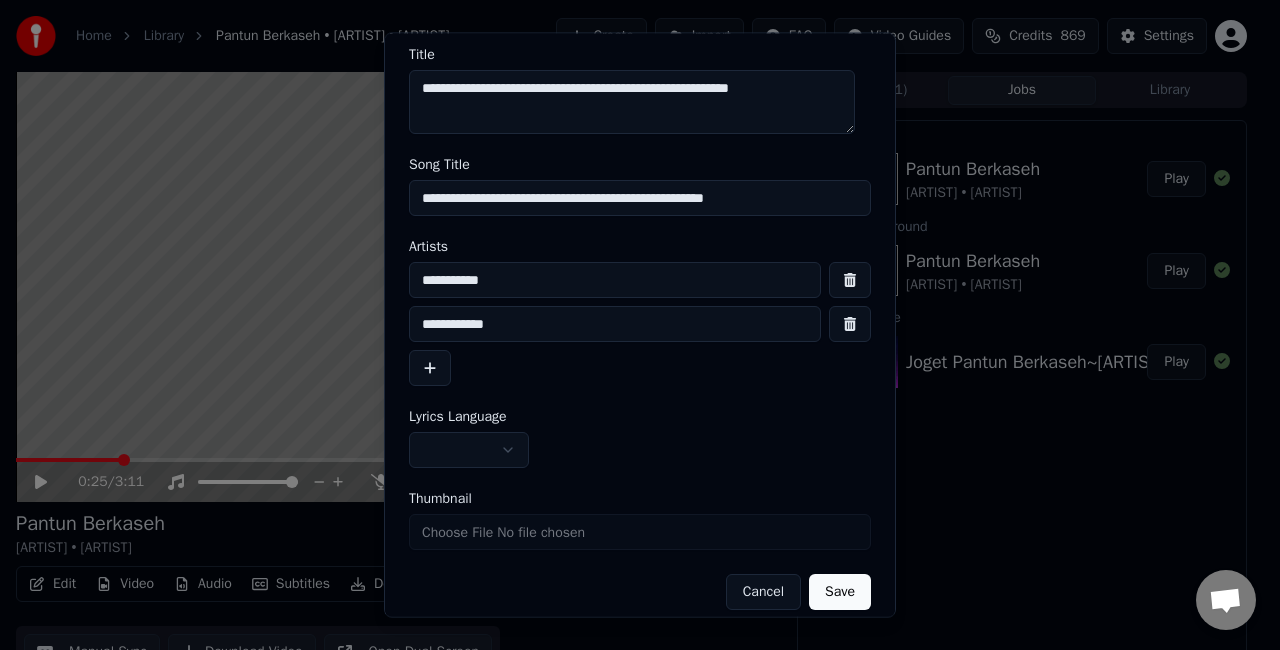 scroll, scrollTop: 60, scrollLeft: 0, axis: vertical 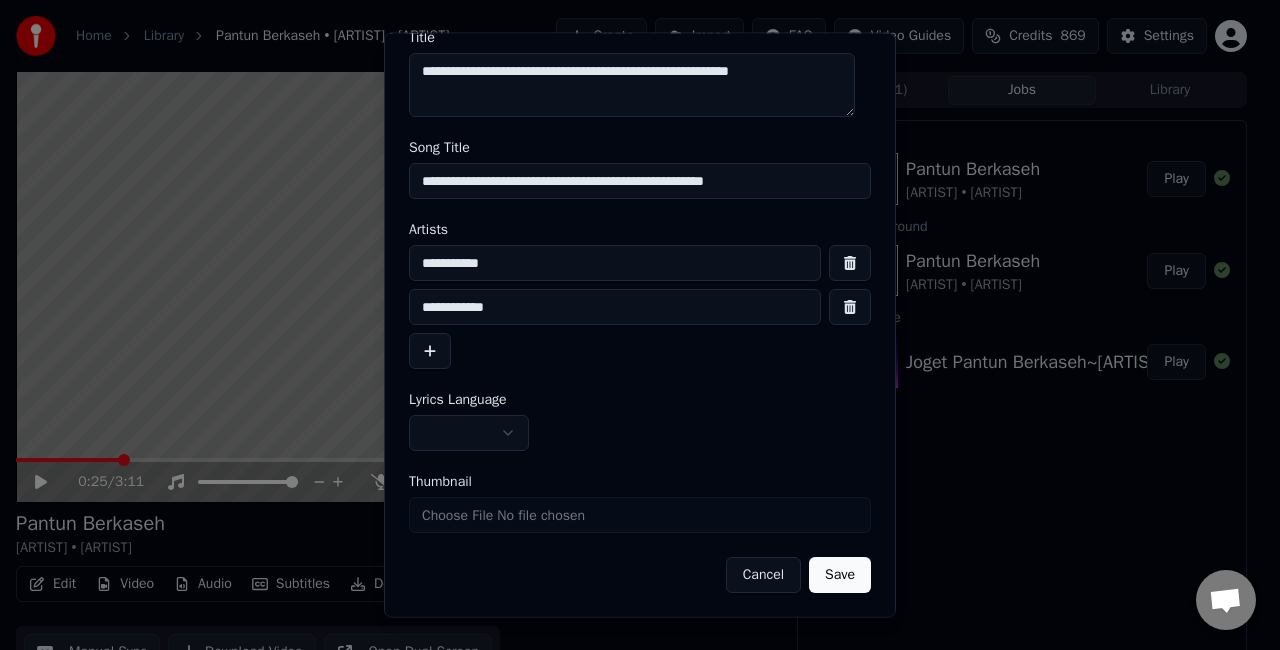 type on "**********" 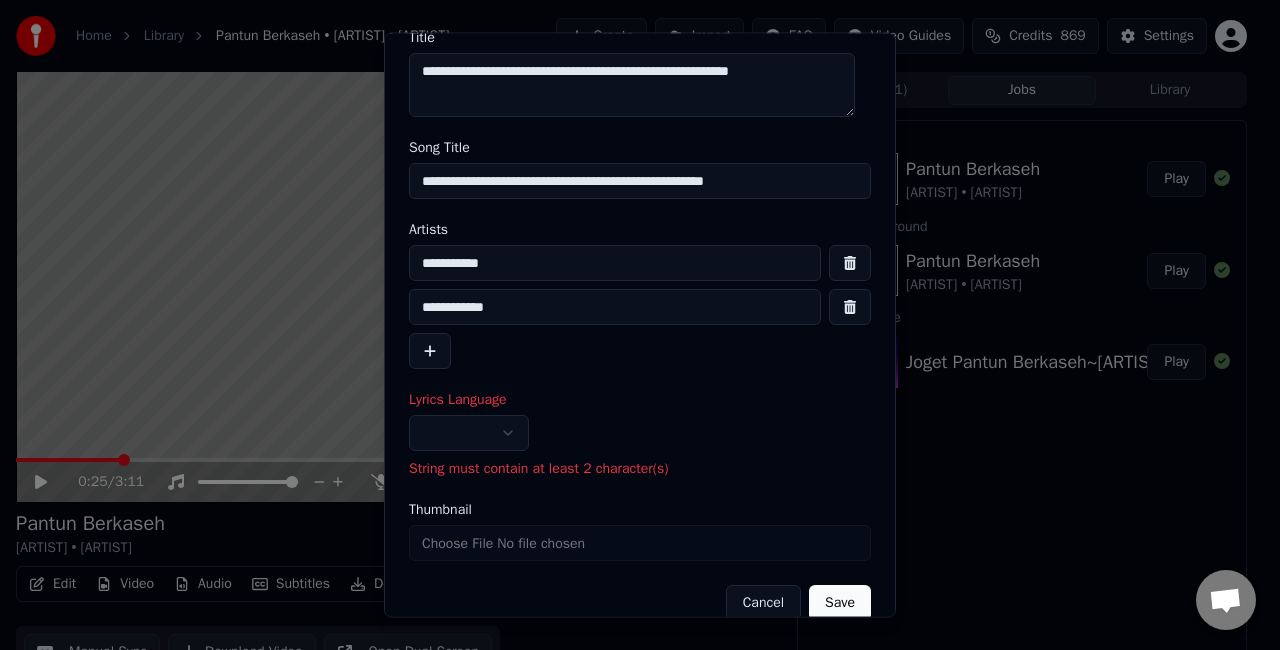 click at bounding box center (469, 434) 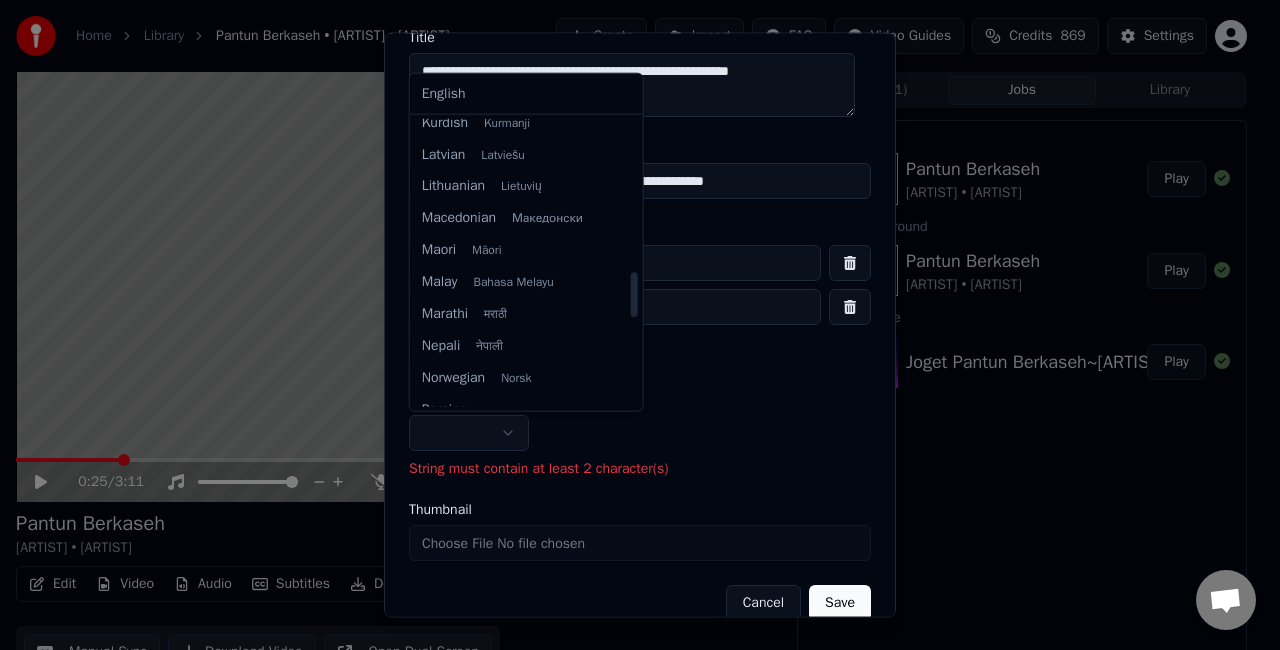 scroll, scrollTop: 1000, scrollLeft: 0, axis: vertical 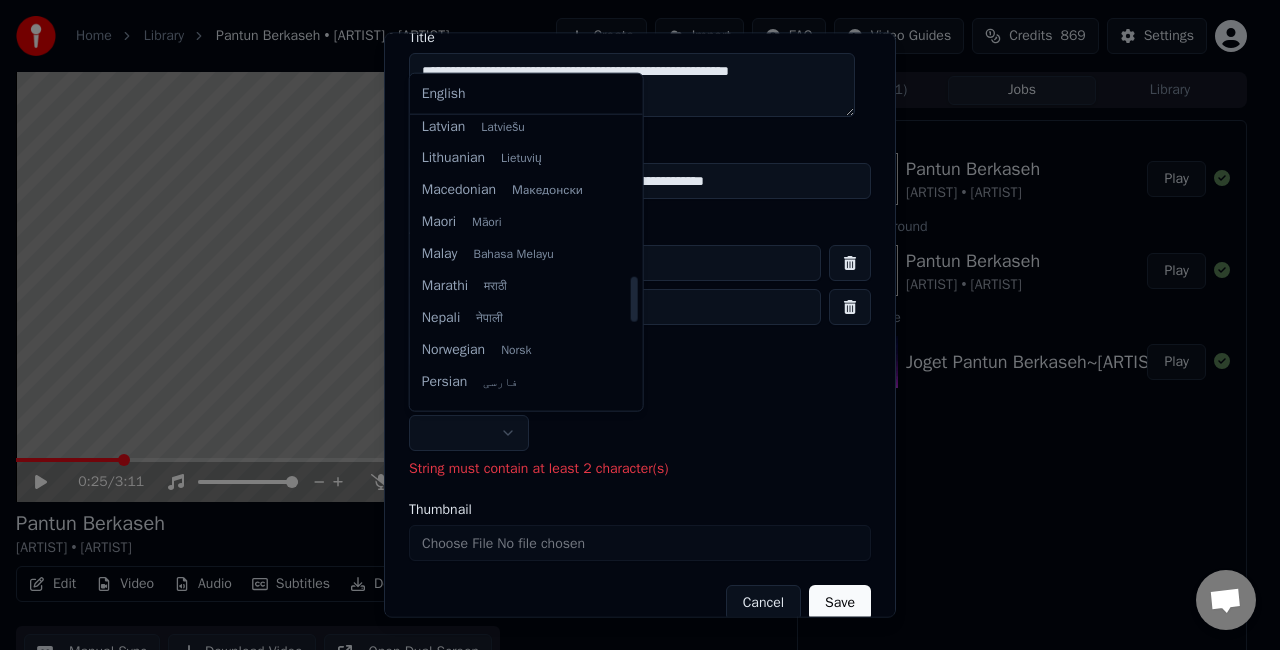 select on "**" 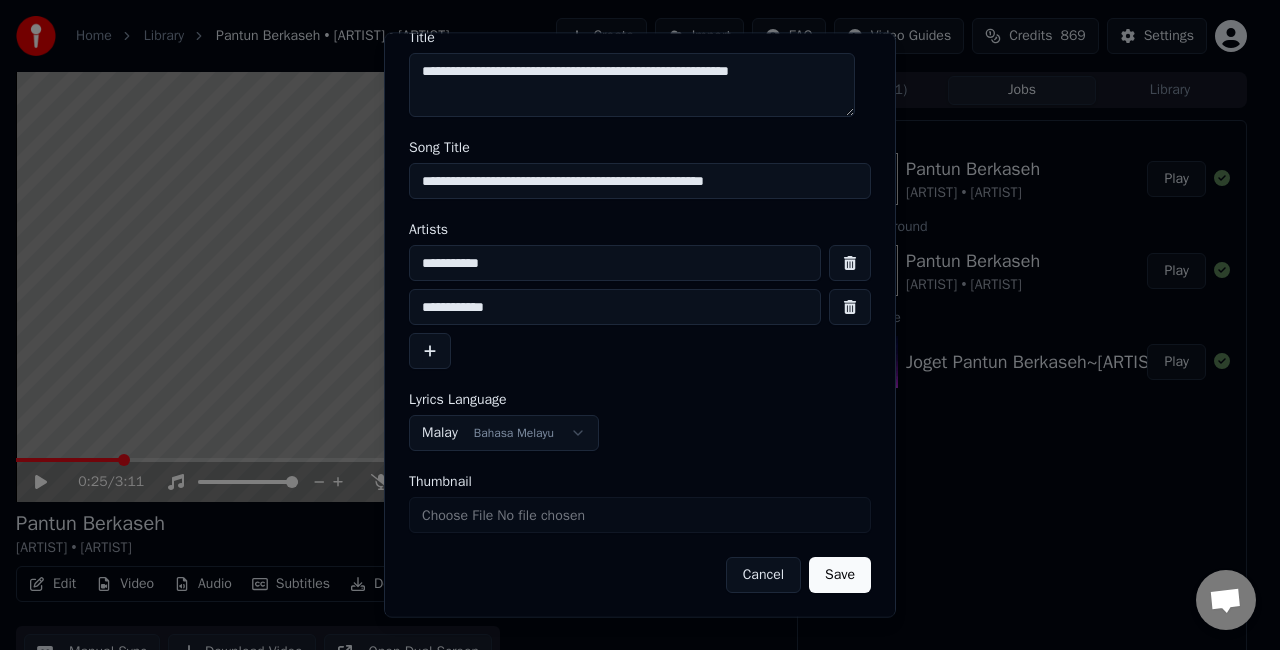 click on "Save" at bounding box center [840, 576] 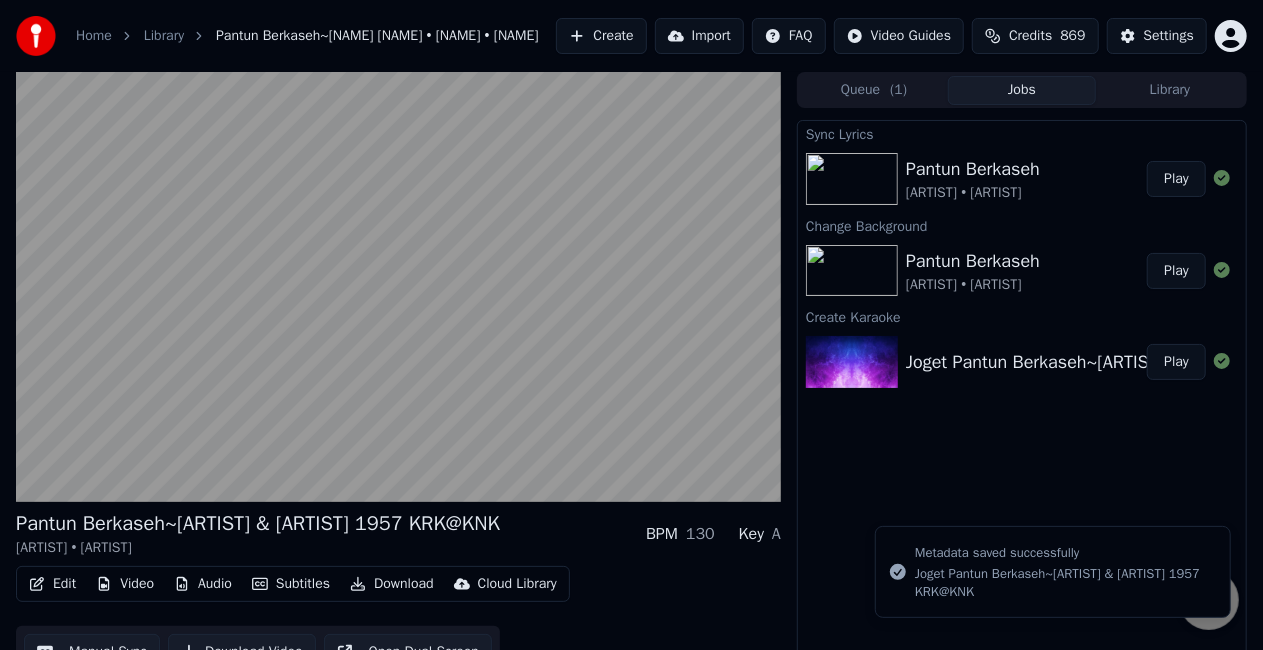 click on "Play" at bounding box center [1176, 179] 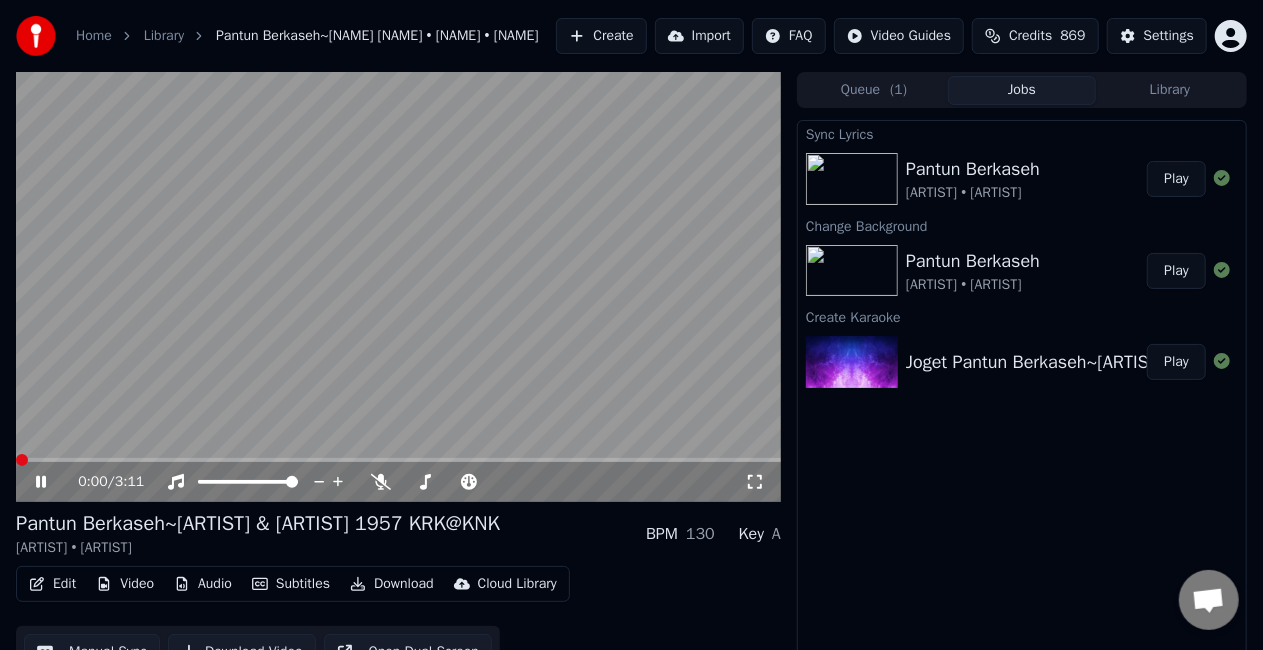 click 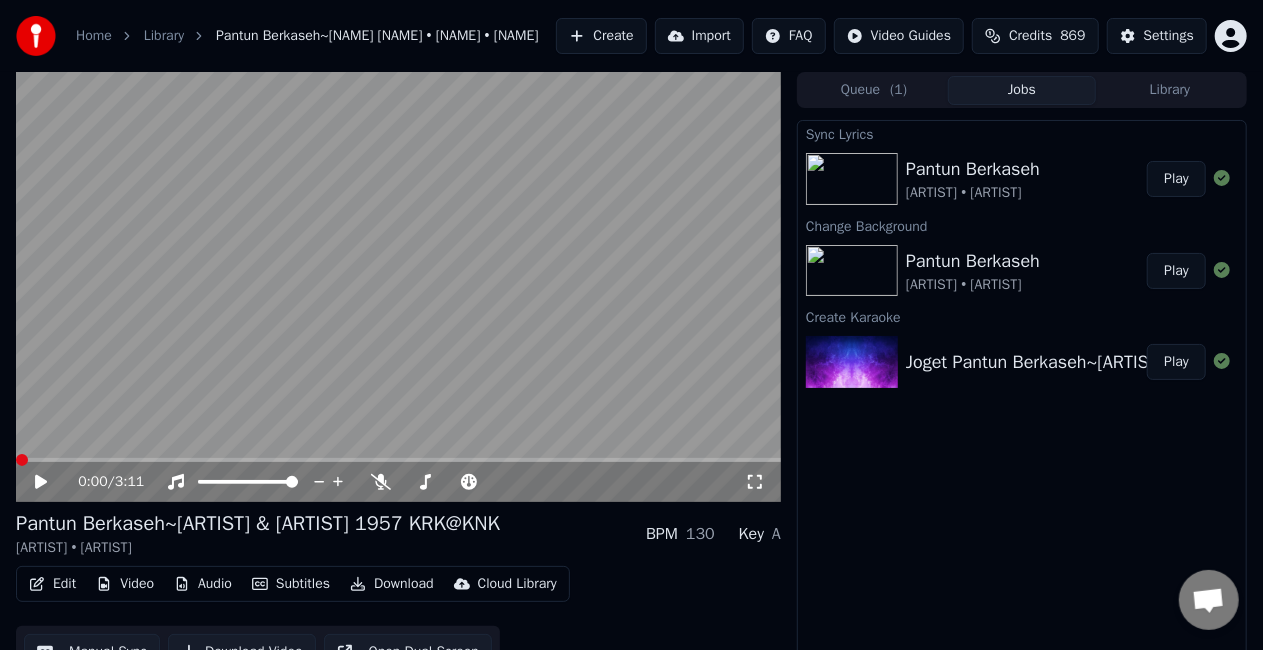 click on "Edit" at bounding box center [52, 584] 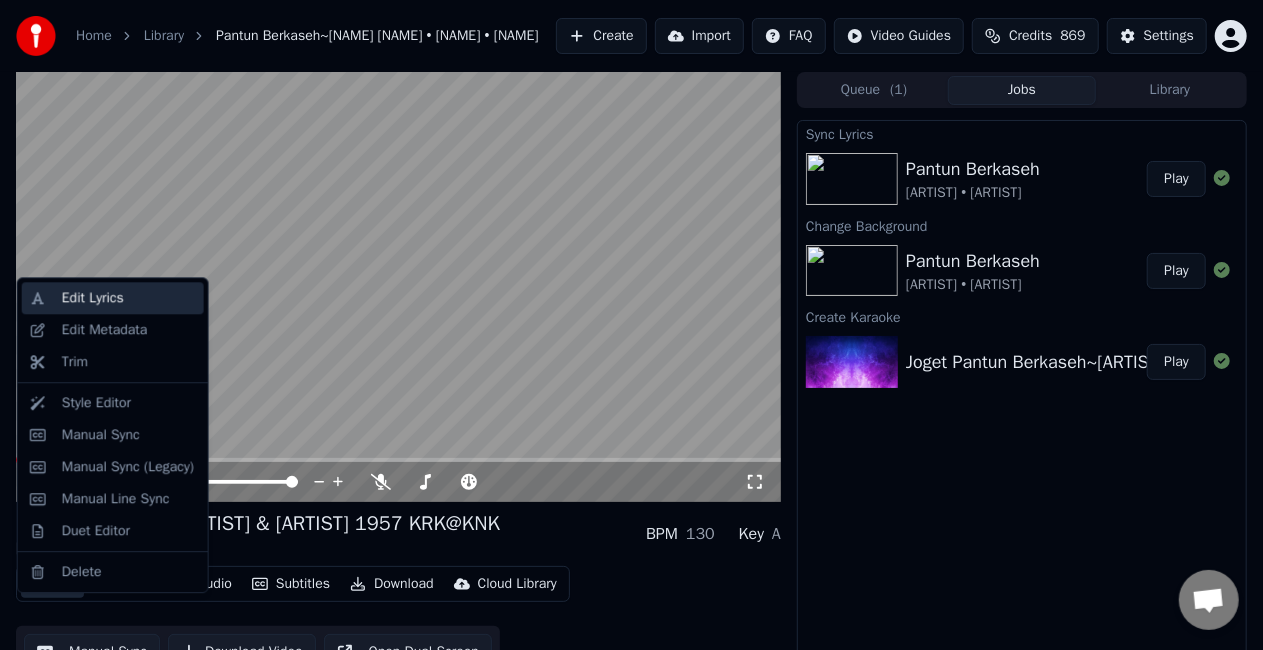 click on "Edit Lyrics" at bounding box center [129, 298] 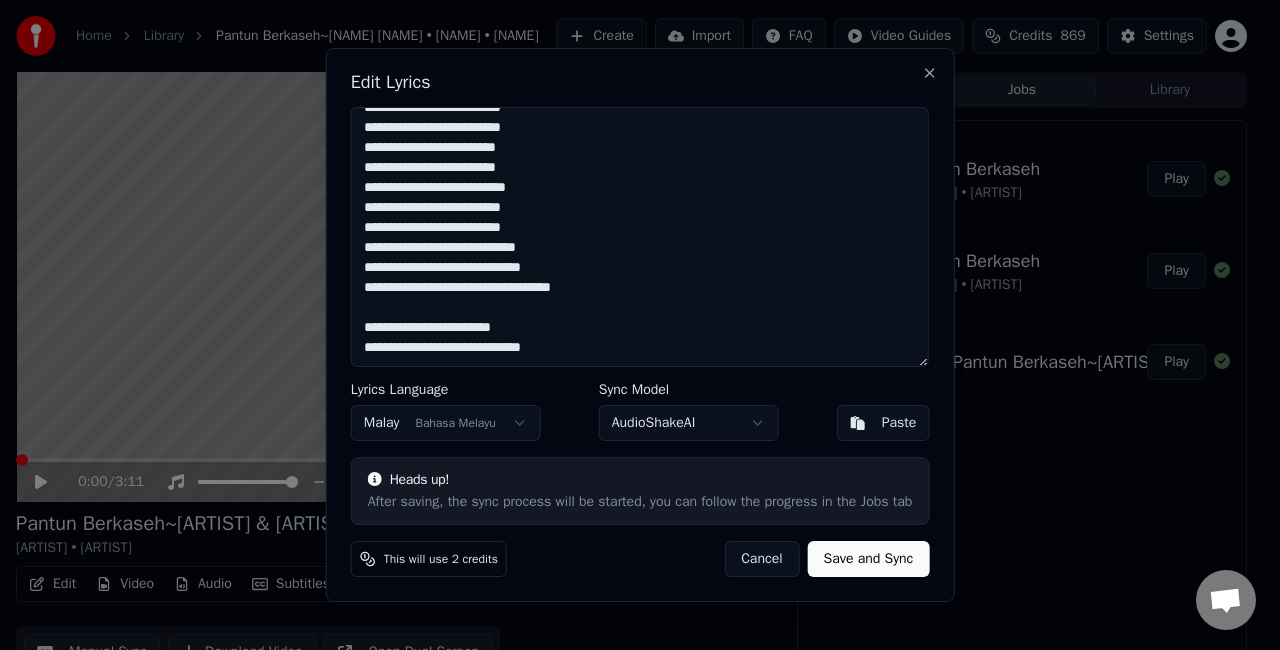 scroll, scrollTop: 316, scrollLeft: 0, axis: vertical 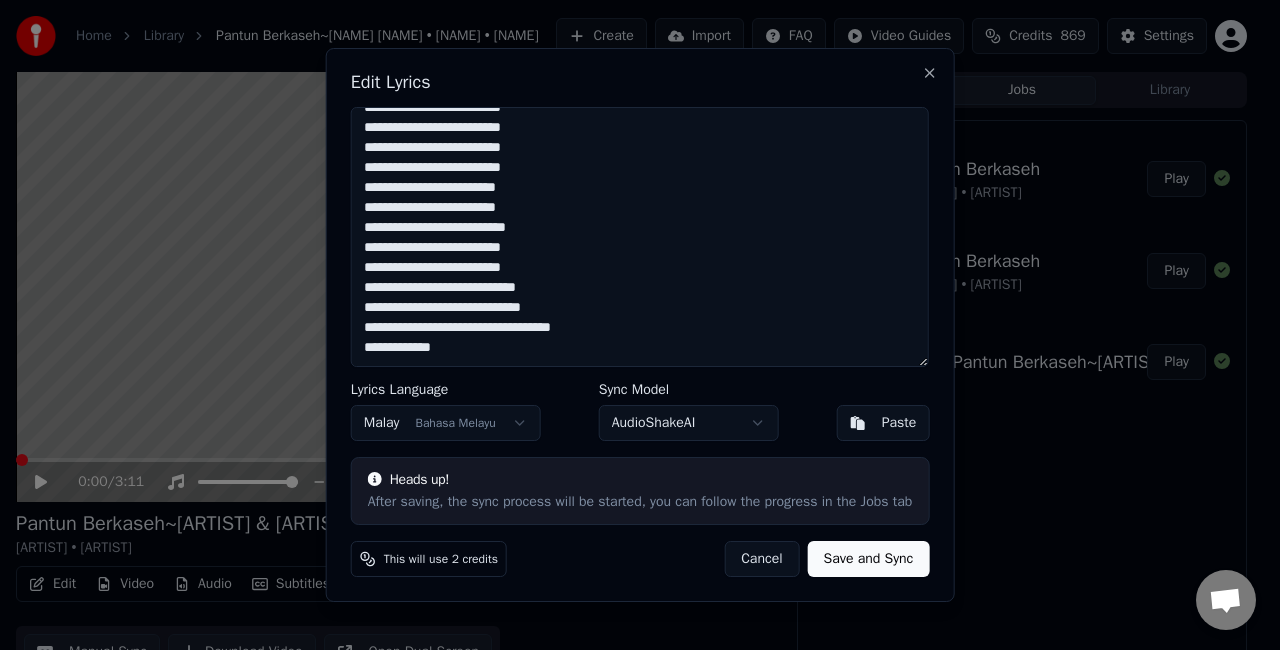 click on "Save and Sync" at bounding box center [869, 559] 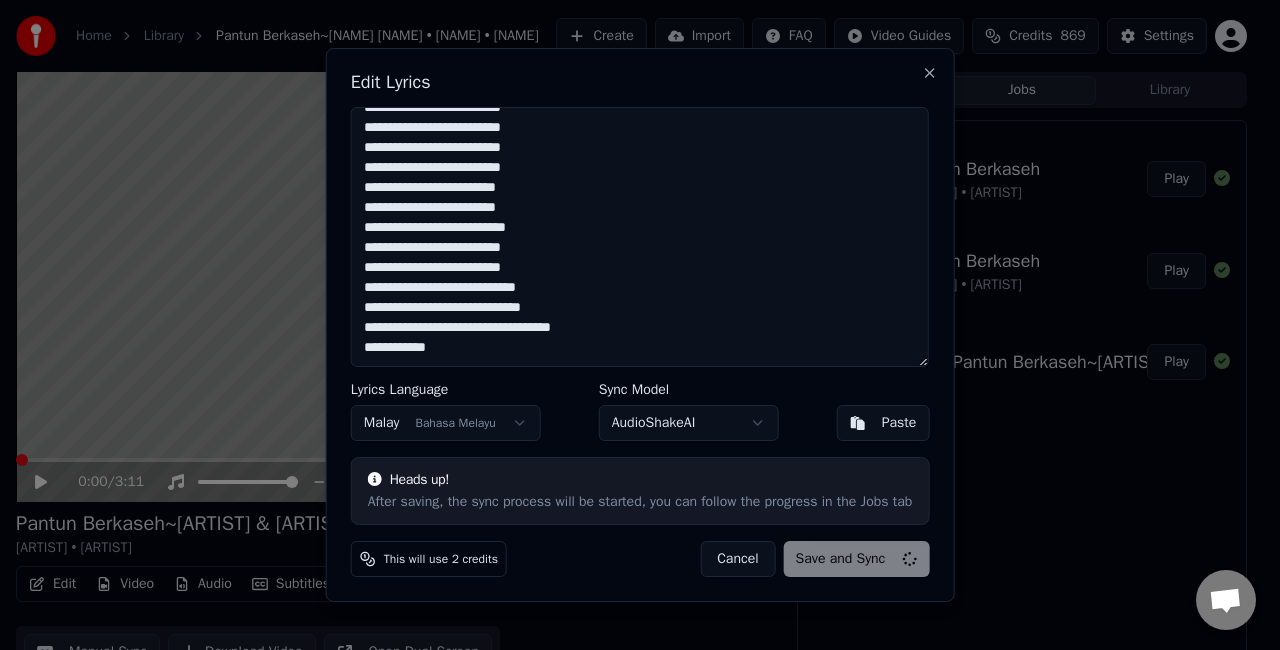 type on "**********" 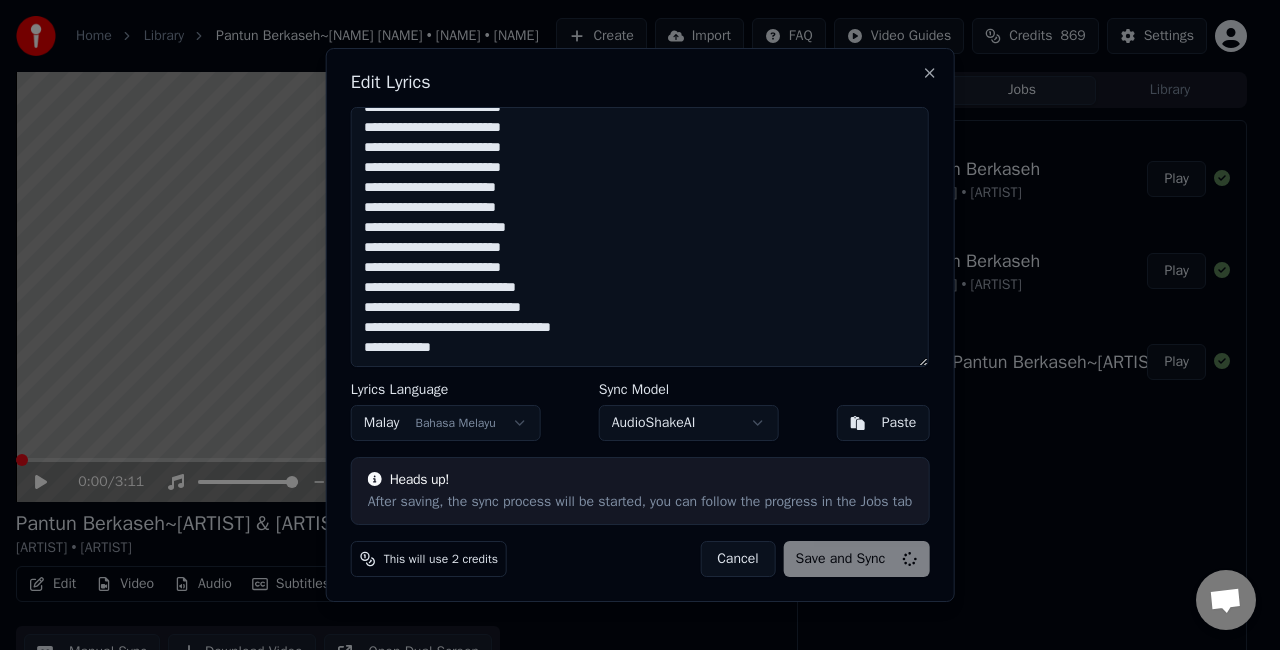 scroll, scrollTop: 277, scrollLeft: 0, axis: vertical 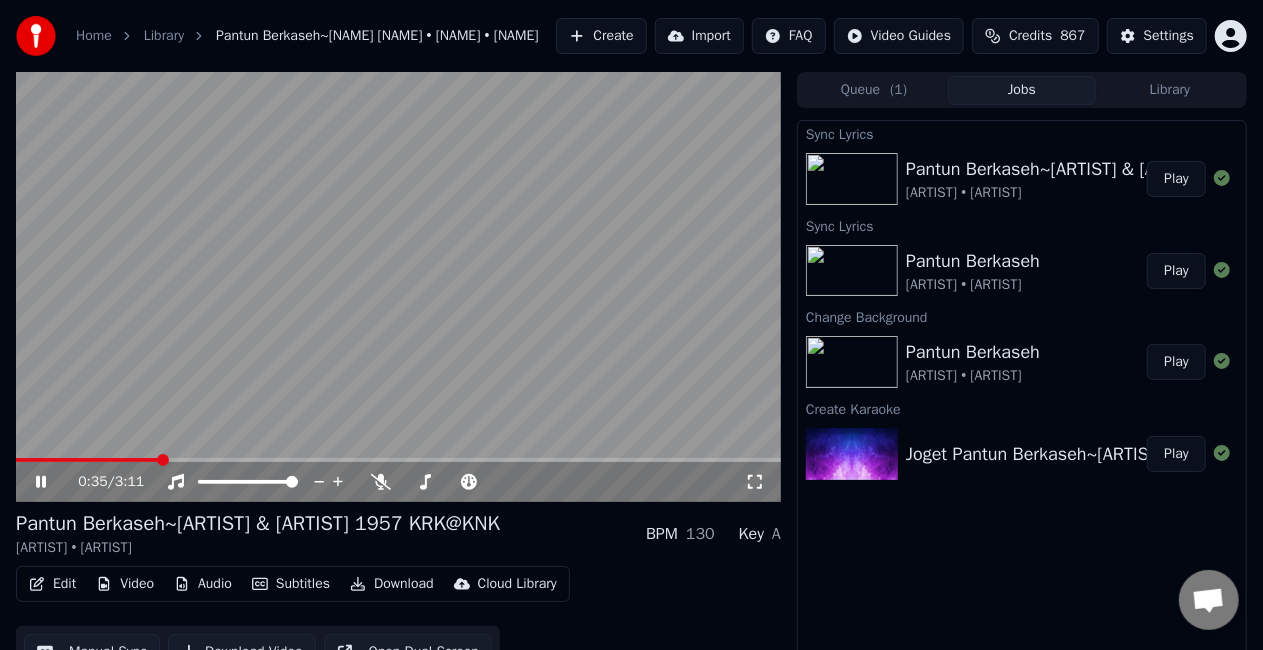 click on "Play" at bounding box center (1176, 179) 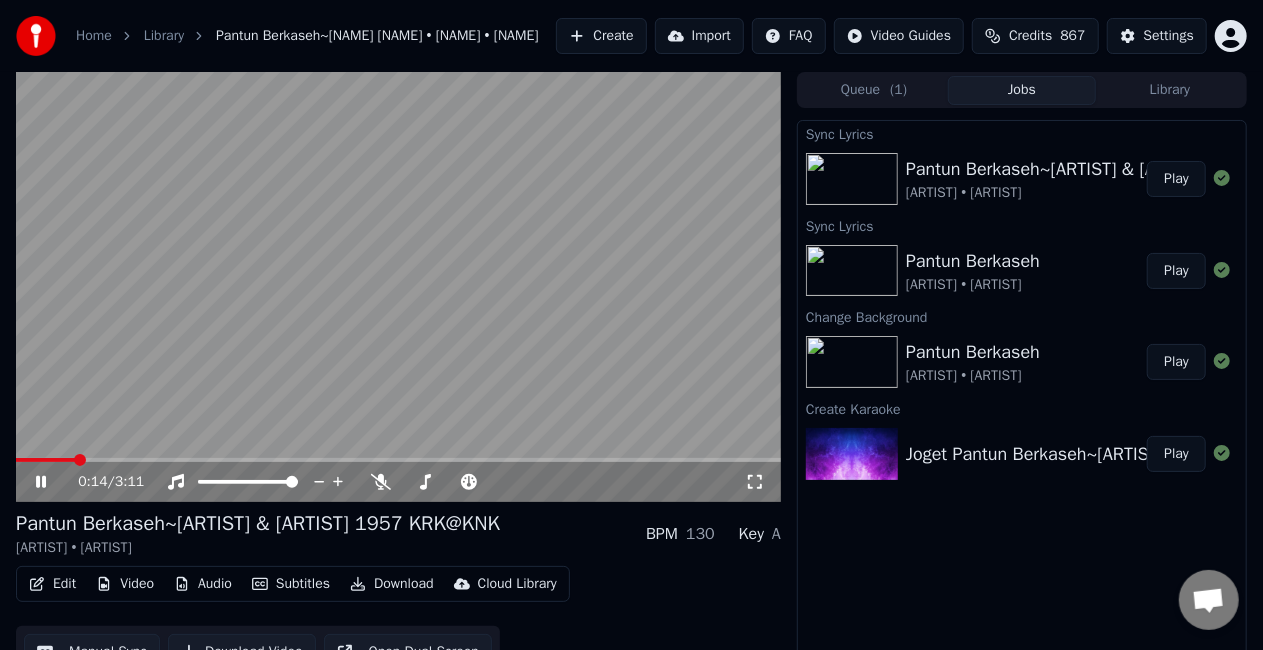 click 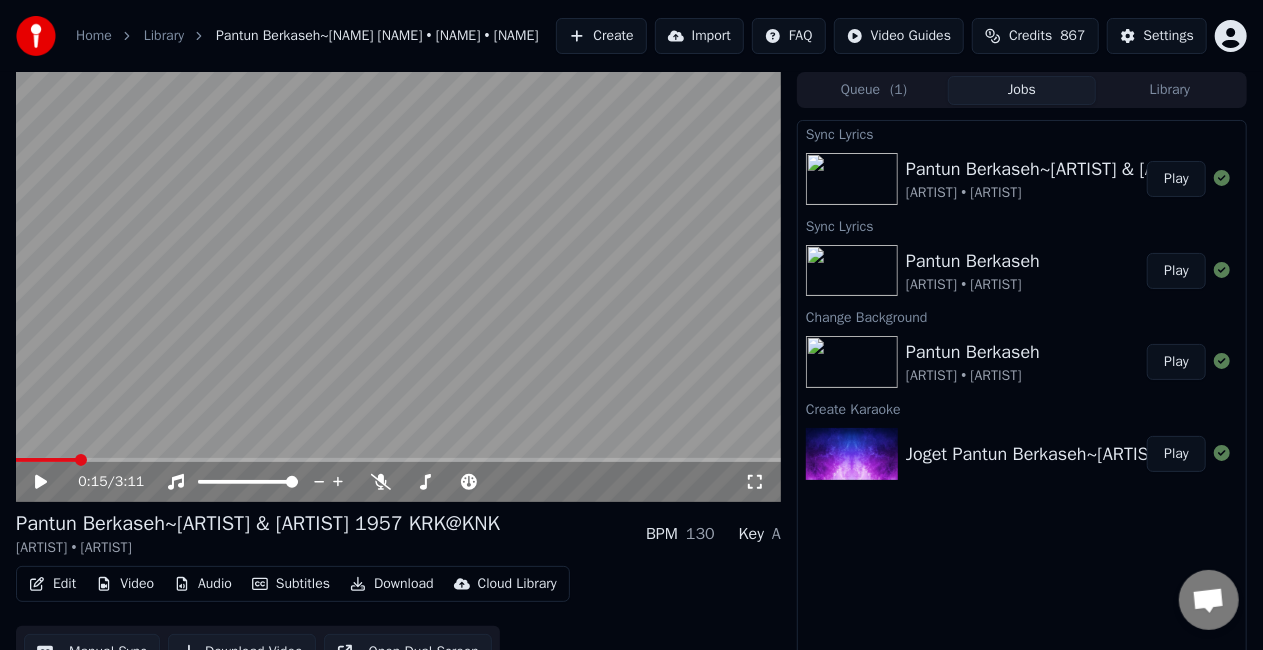 click on "Edit" at bounding box center [52, 584] 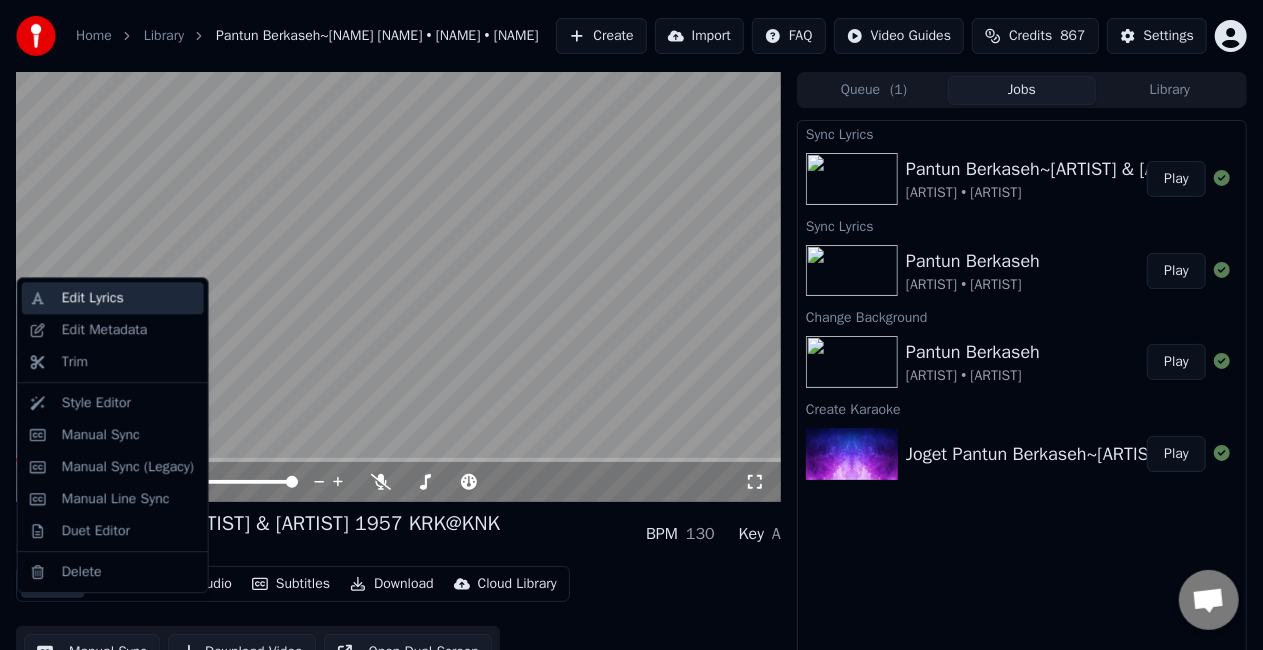 click on "Edit Lyrics" at bounding box center [129, 298] 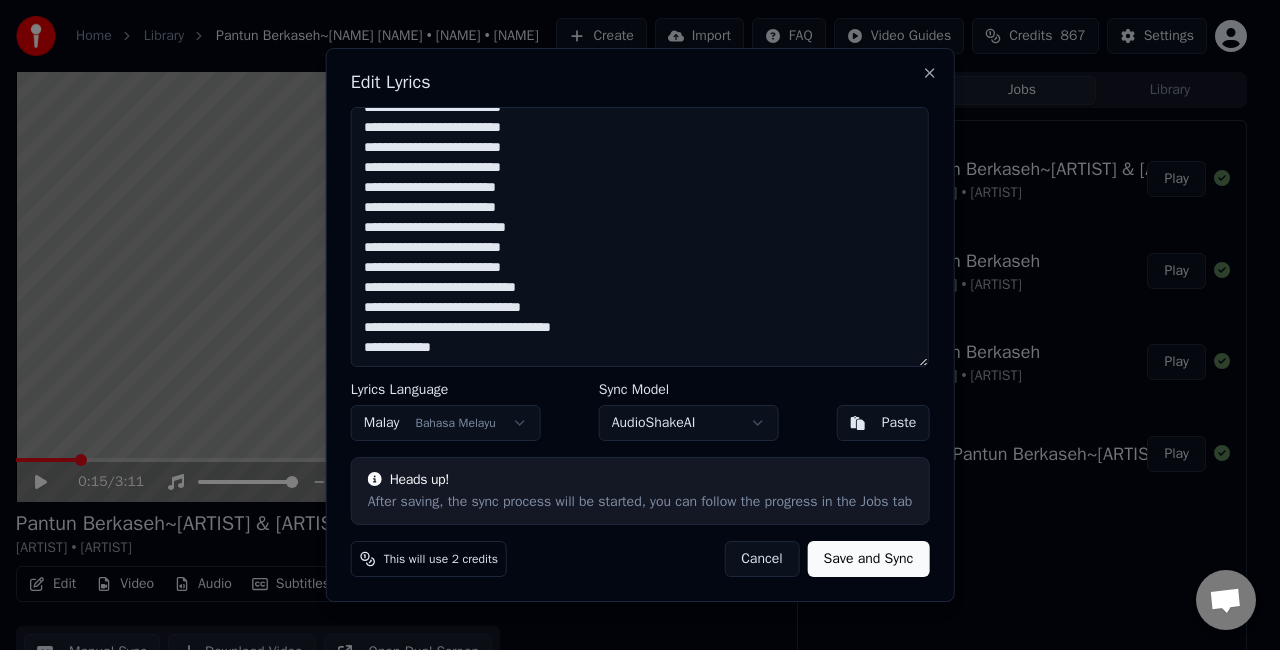 scroll, scrollTop: 276, scrollLeft: 0, axis: vertical 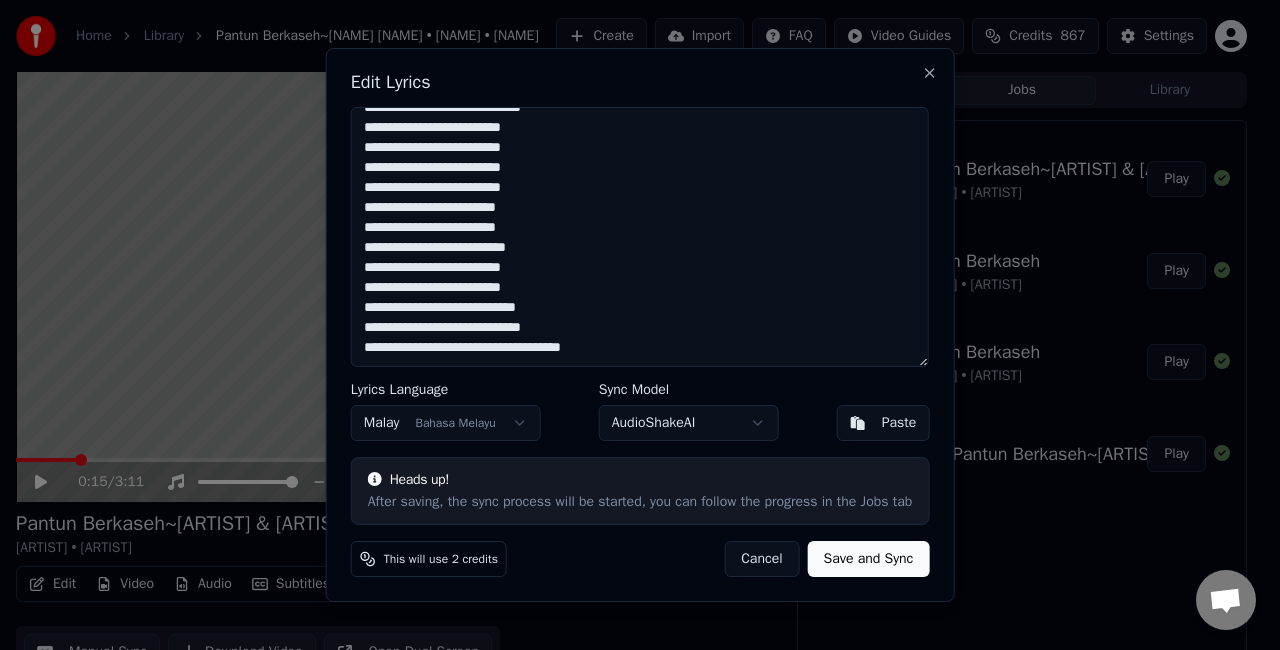 click on "Home Library Pantun Berkaseh~[ARTIST]  & [ARTIST] 1957 KRK@KNK • [ARTIST] • [ARTIST] Create Import FAQ Video Guides Credits [NUMBER] Settings [TIME]  /  [TIME] Pantun Berkaseh~[ARTIST]  & [ARTIST] 1957 KRK@KNK [ARTIST] • [ARTIST] BPM [NUMBER] Key A Edit Video Audio Subtitles Download Cloud Library Manual Sync Download Video Open Dual Screen Queue ( [NUMBER] ) Jobs Library Sync Lyrics Pantun Berkaseh~[ARTIST]  & [ARTIST] 1957 KRK@KNK [ARTIST] • [ARTIST] Play Sync Lyrics Pantun Berkaseh [ARTIST] • [ARTIST] Play Change Background Pantun Berkaseh [ARTIST] • [ARTIST] Play Create Karaoke Joget Pantun Berkaseh~[ARTIST] & [ARTIST] 1957 KRK@KNK Play Edit Lyrics Lyrics Language Malay Bahasa Melayu Sync Model AudioShakeAI Paste Heads up! After saving, the sync process will be started, you can follow the progress in the Jobs tab This will use [NUMBER] credits Cancel Save and Sync Close" at bounding box center [631, 325] 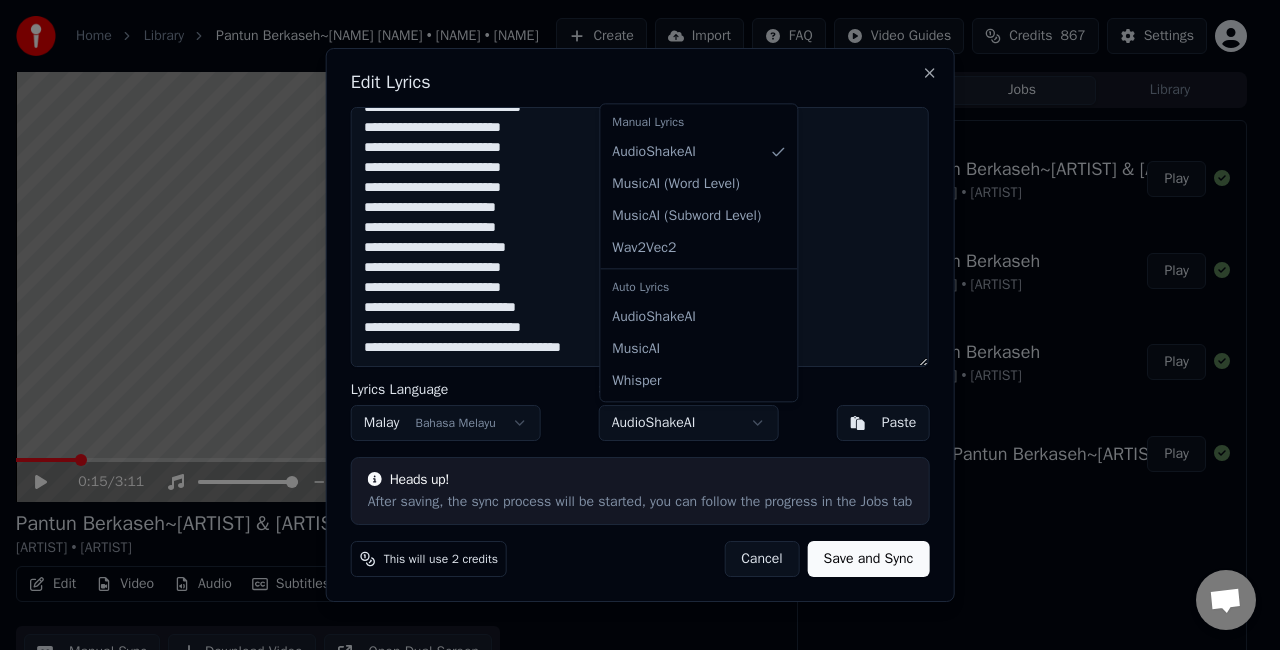 click on "Home Library Pantun Berkaseh~[ARTIST]  & [ARTIST] 1957 KRK@KNK • [ARTIST] • [ARTIST] Create Import FAQ Video Guides Credits [NUMBER] Settings [TIME]  /  [TIME] Pantun Berkaseh~[ARTIST]  & [ARTIST] 1957 KRK@KNK [ARTIST] • [ARTIST] BPM [NUMBER] Key A Edit Video Audio Subtitles Download Cloud Library Manual Sync Download Video Open Dual Screen Queue ( [NUMBER] ) Jobs Library Sync Lyrics Pantun Berkaseh~[ARTIST]  & [ARTIST] 1957 KRK@KNK [ARTIST] • [ARTIST] Play Sync Lyrics Pantun Berkaseh [ARTIST] • [ARTIST] Play Change Background Pantun Berkaseh [ARTIST] • [ARTIST] Play Create Karaoke Joget Pantun Berkaseh~[ARTIST] & [ARTIST] 1957 KRK@KNK Play Edit Lyrics Lyrics Language Malay Bahasa Melayu Sync Model AudioShakeAI Paste Heads up! After saving, the sync process will be started, you can follow the progress in the Jobs tab This will use [NUMBER] credits Cancel Save and Sync Close Manual Lyrics AudioShakeAI MusicAI ( Word Level ) MusicAI ( Subword Level ) Wav2Vec2" at bounding box center [631, 325] 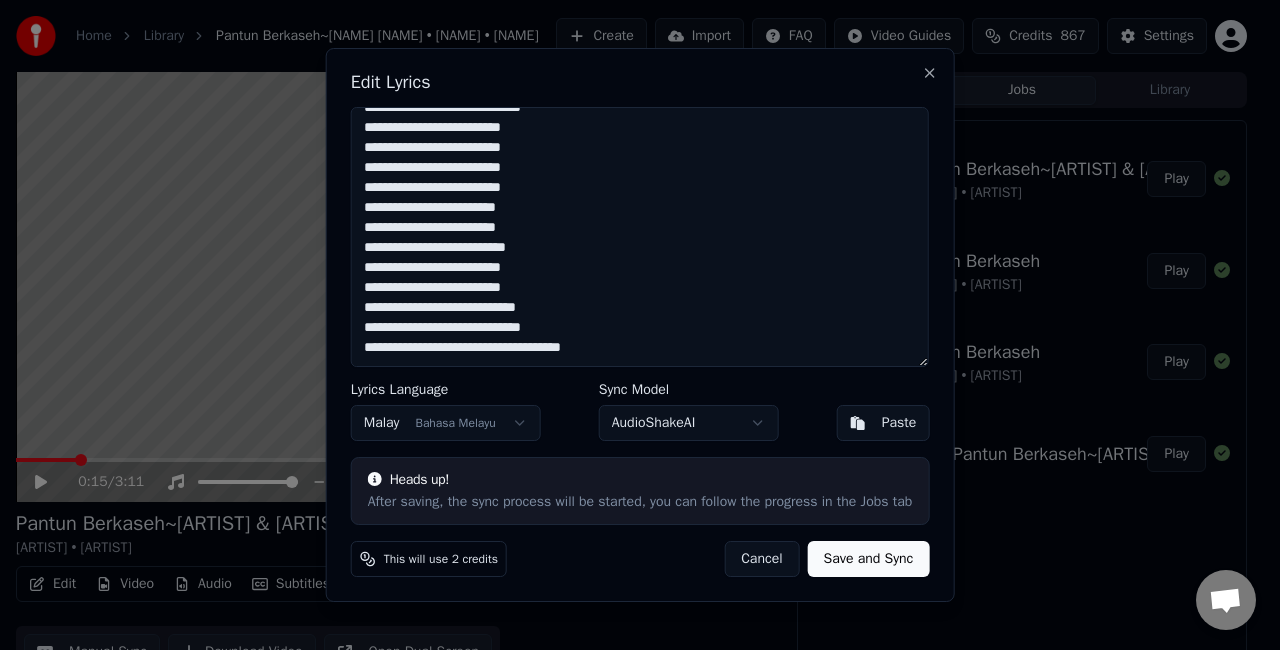 click on "Save and Sync" at bounding box center [869, 559] 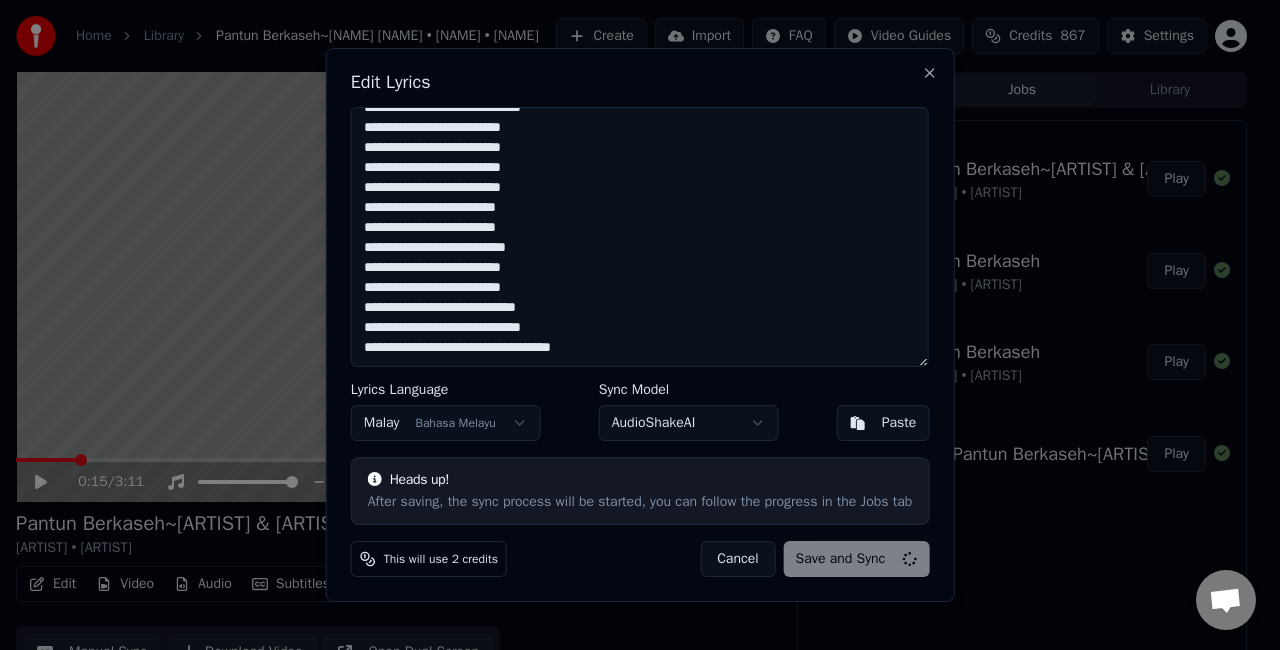type on "**********" 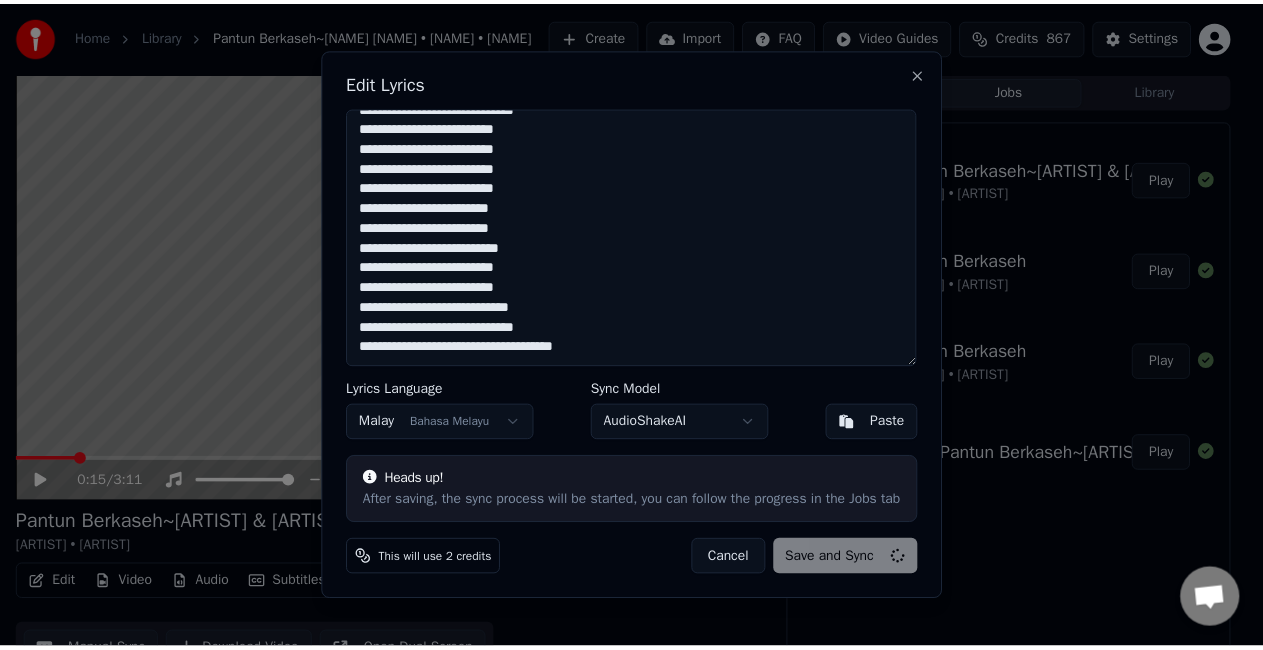 scroll, scrollTop: 276, scrollLeft: 0, axis: vertical 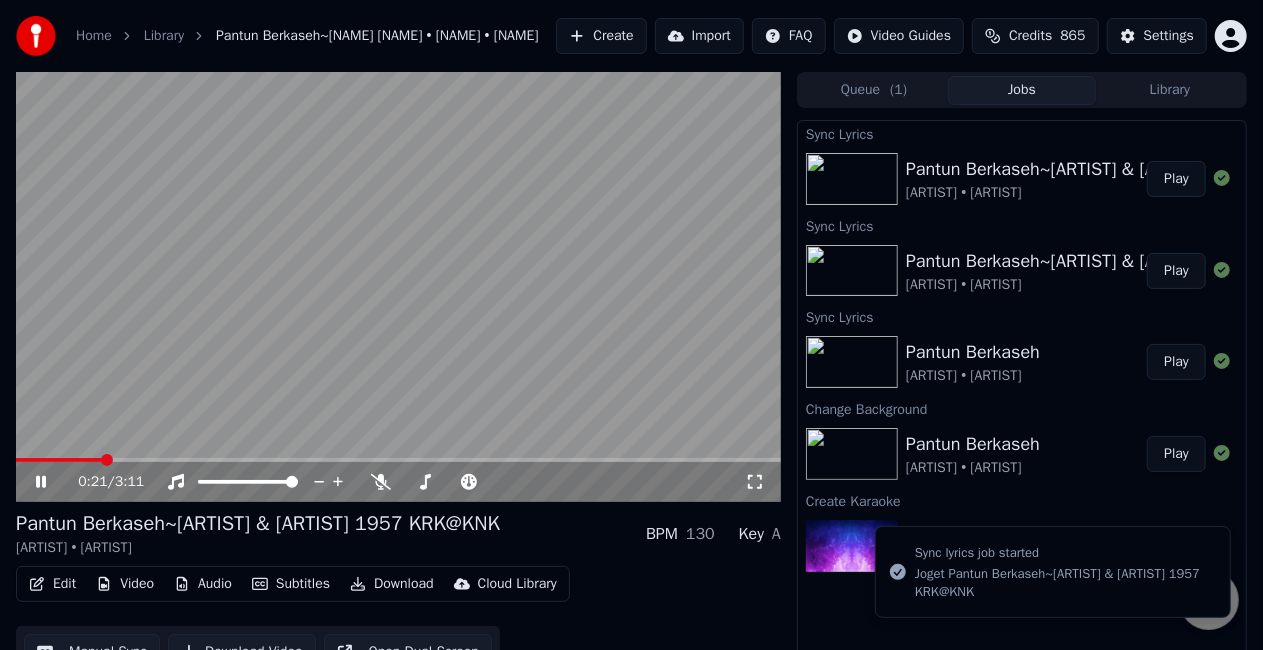 click at bounding box center (398, 287) 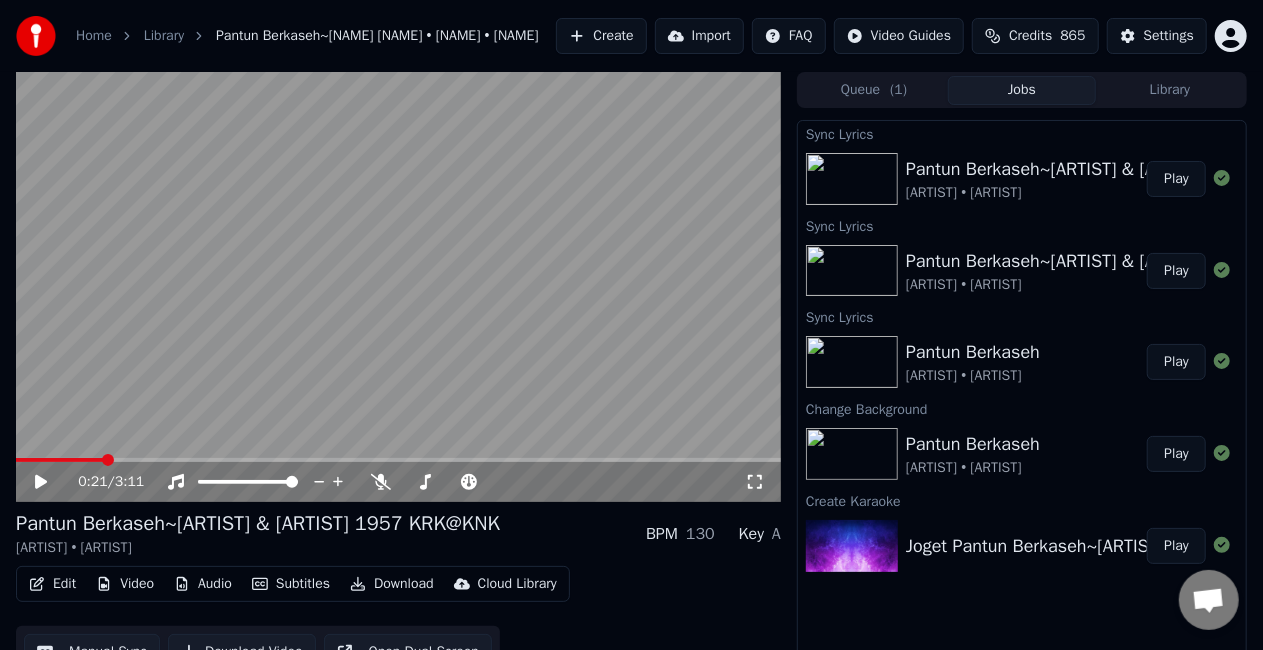 click on "Play" at bounding box center [1176, 179] 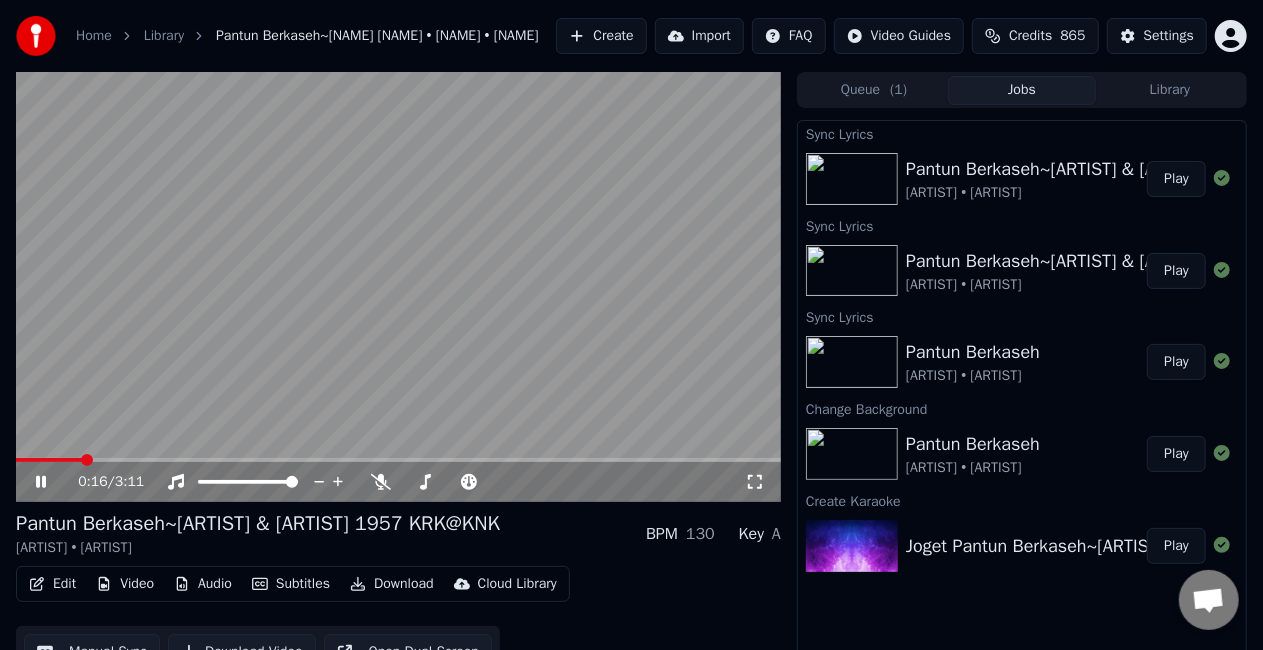 click 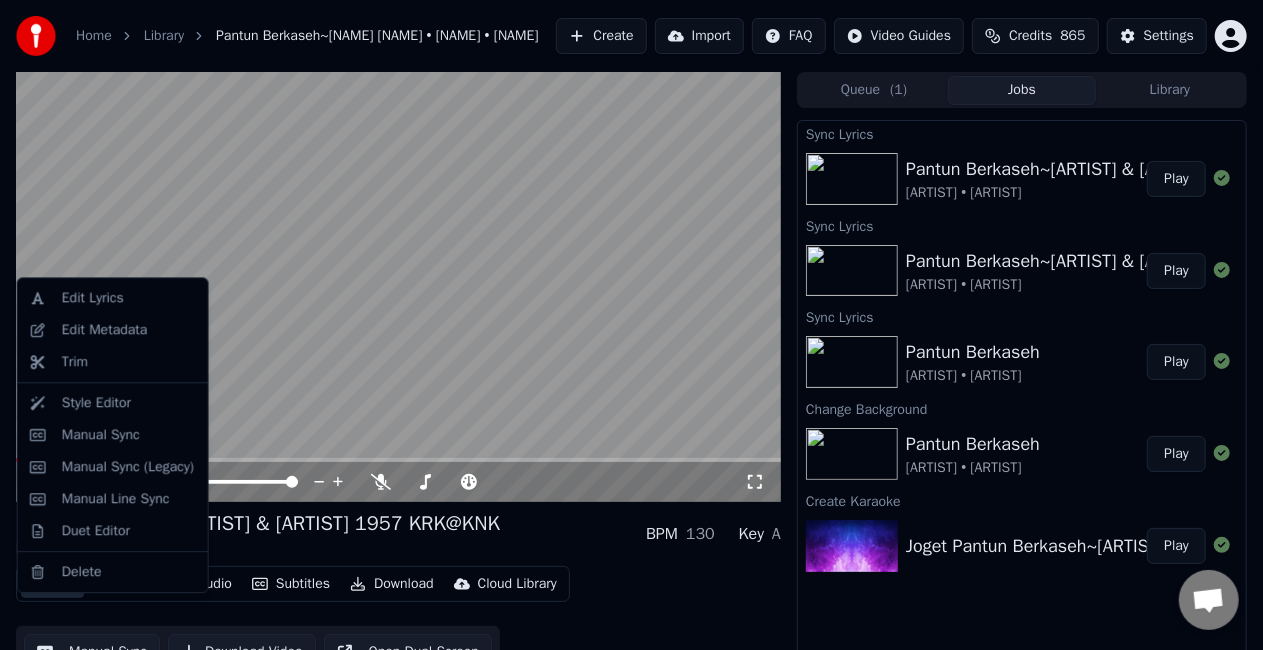 click on "Edit" at bounding box center (52, 584) 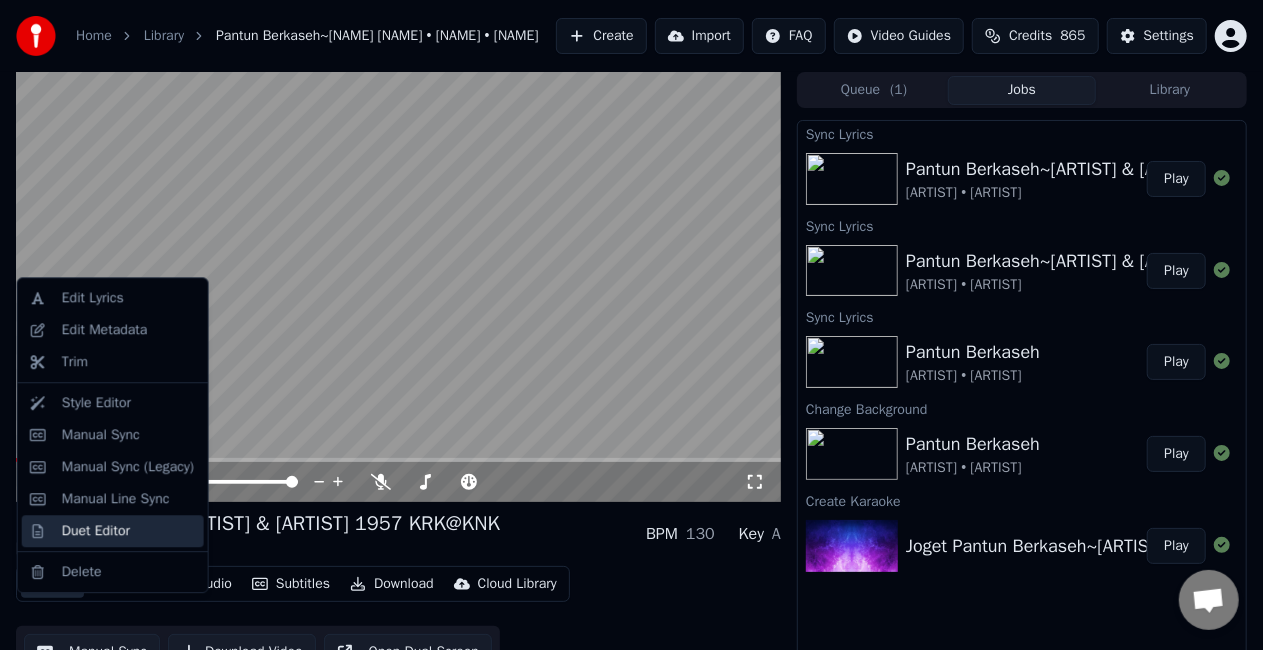 click on "Duet Editor" at bounding box center [129, 531] 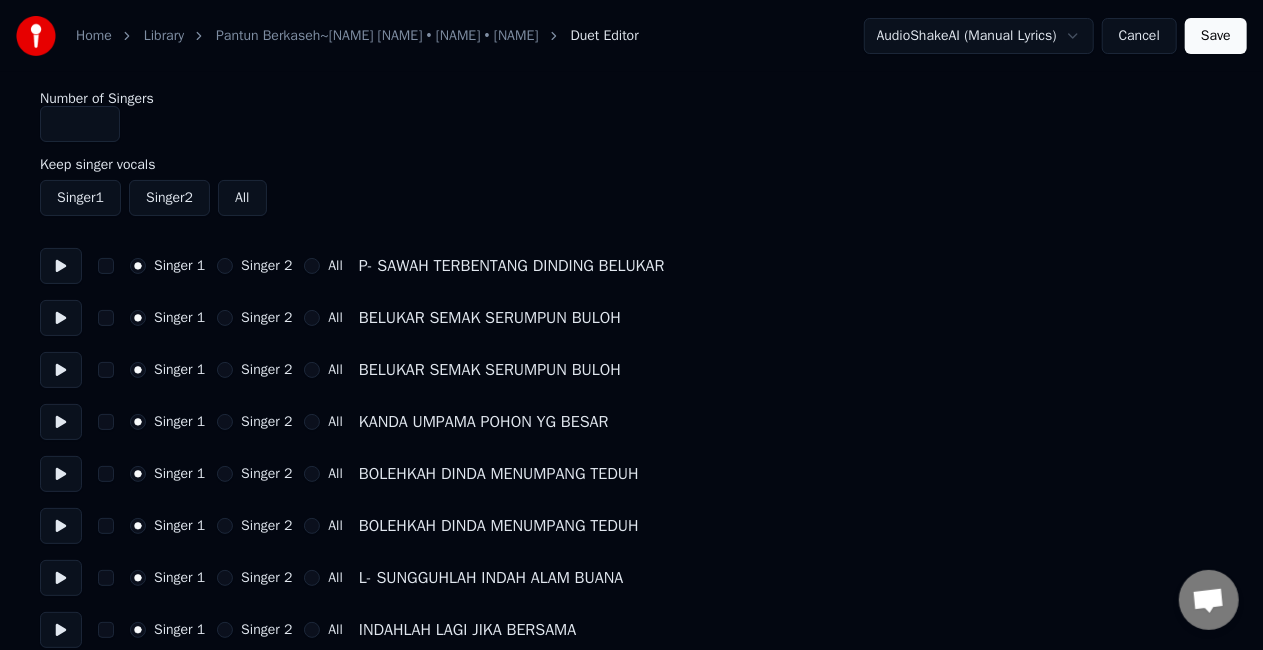 click on "Singer 2" at bounding box center (225, 266) 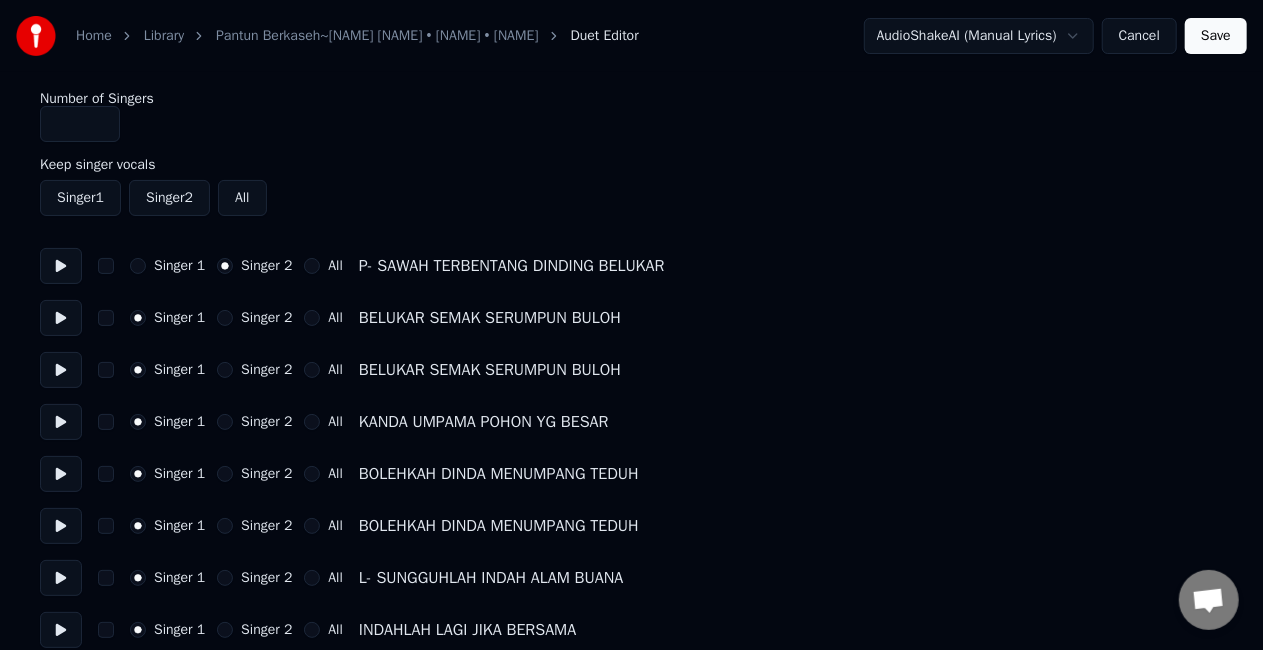 click on "Singer 2" at bounding box center [254, 318] 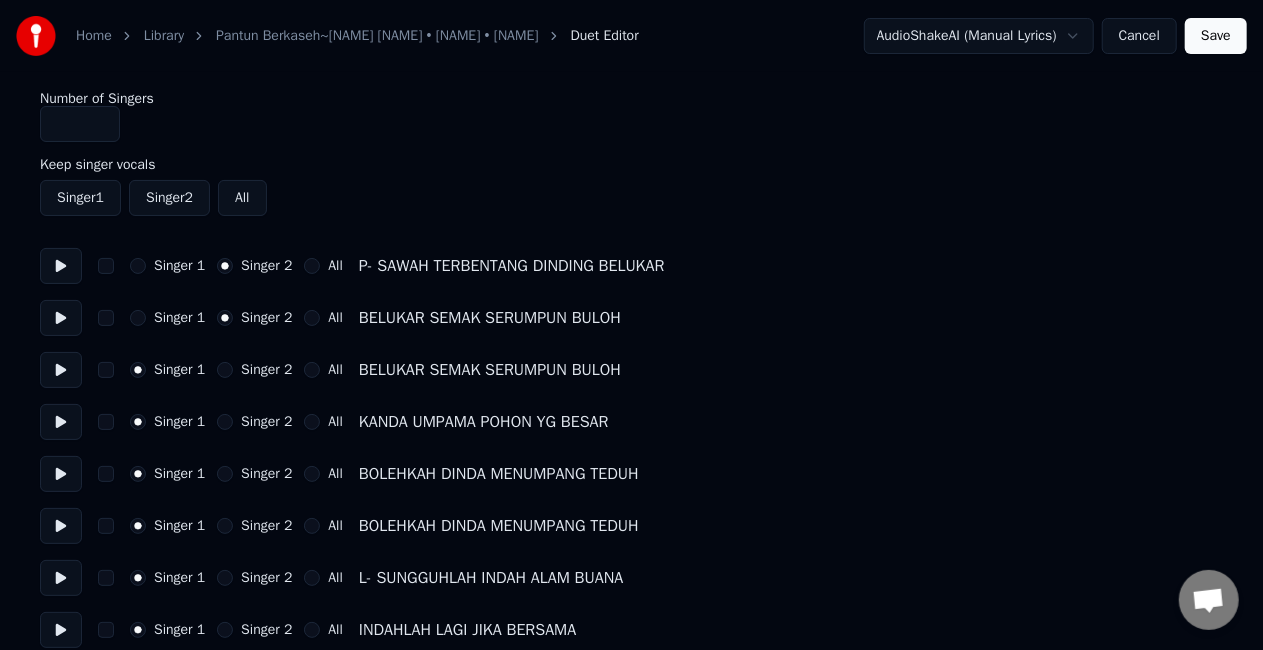 click on "Singer 2" at bounding box center [225, 370] 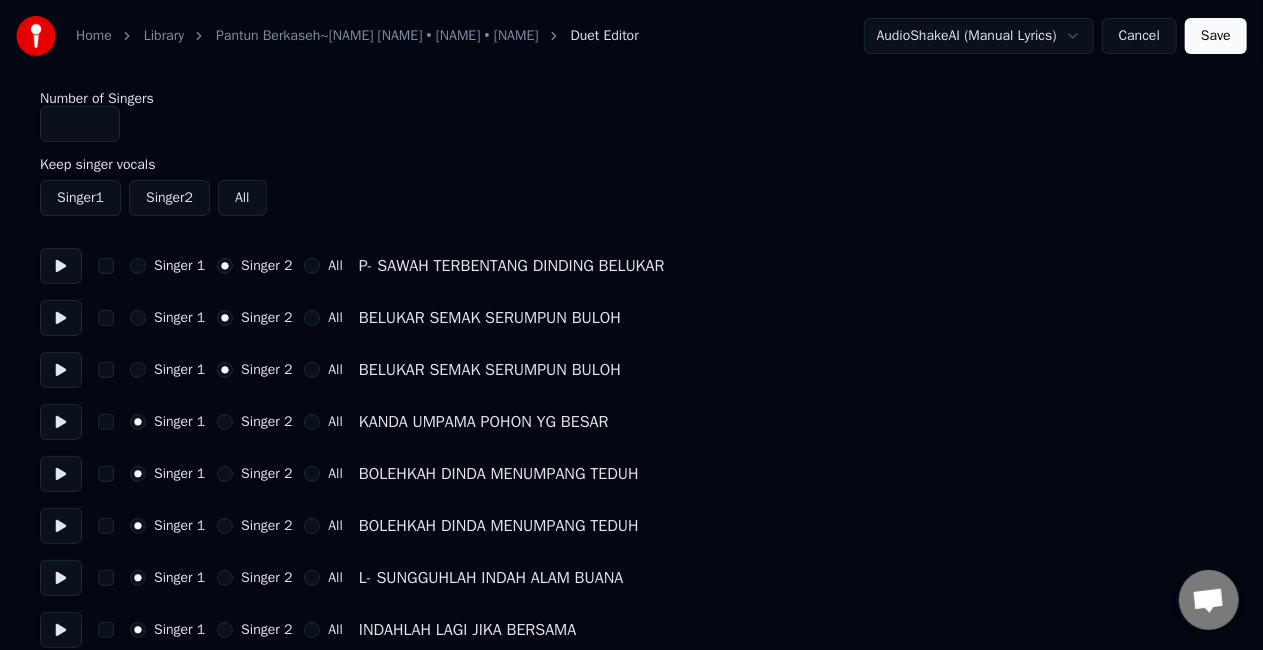 click on "Singer 2" at bounding box center [225, 422] 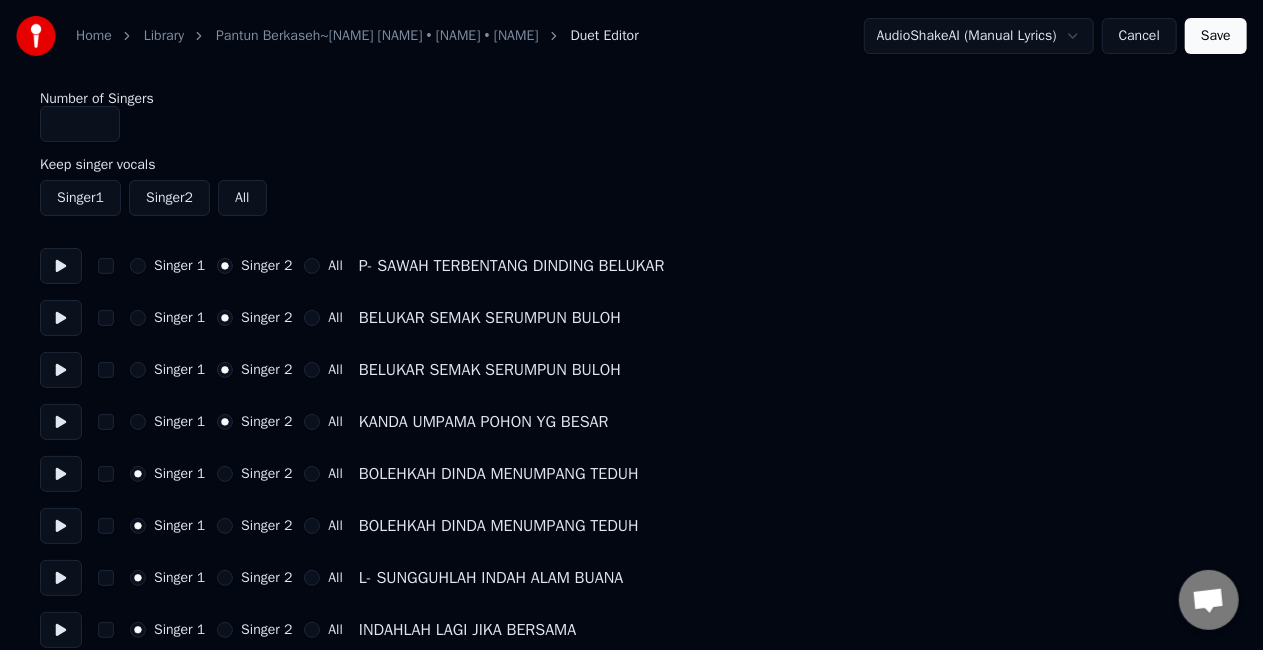 click on "Singer 2" at bounding box center (225, 474) 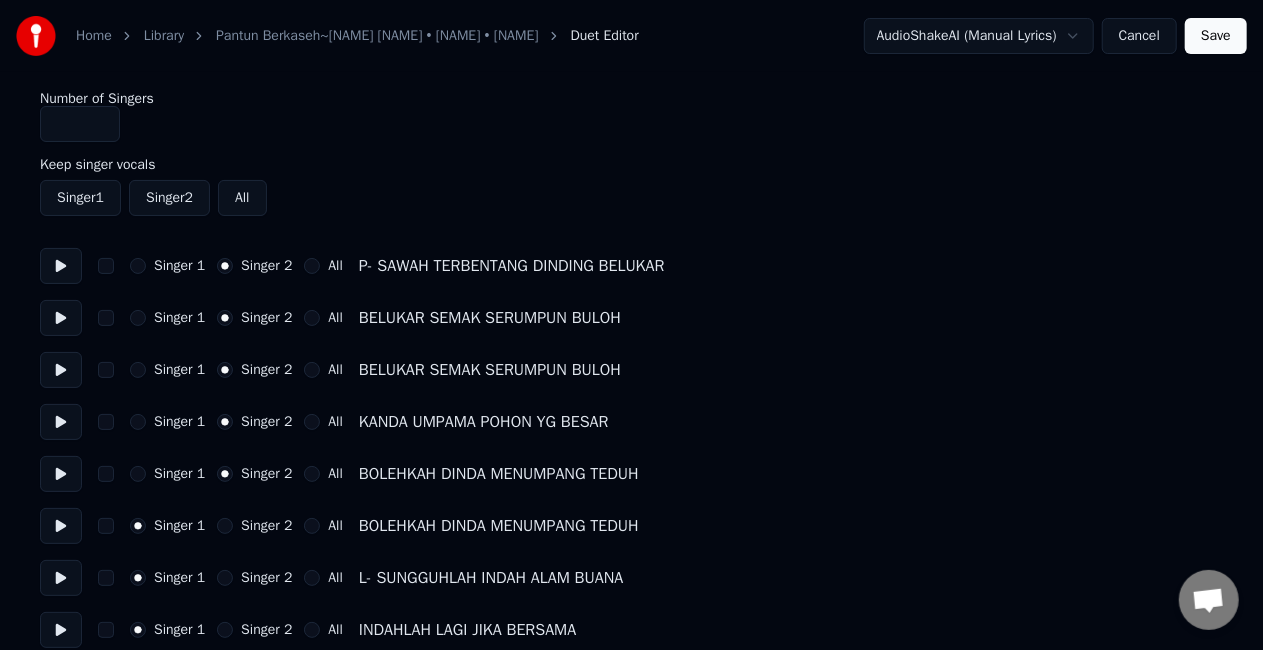 click on "Singer 2" at bounding box center (225, 526) 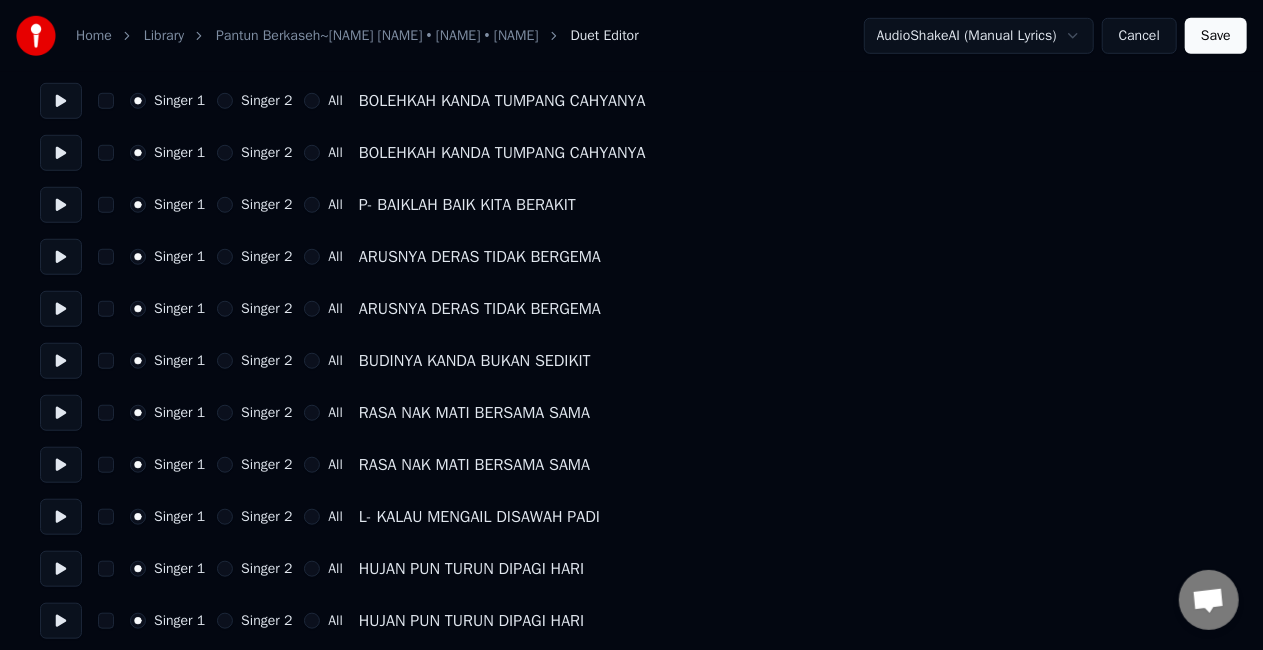 scroll, scrollTop: 700, scrollLeft: 0, axis: vertical 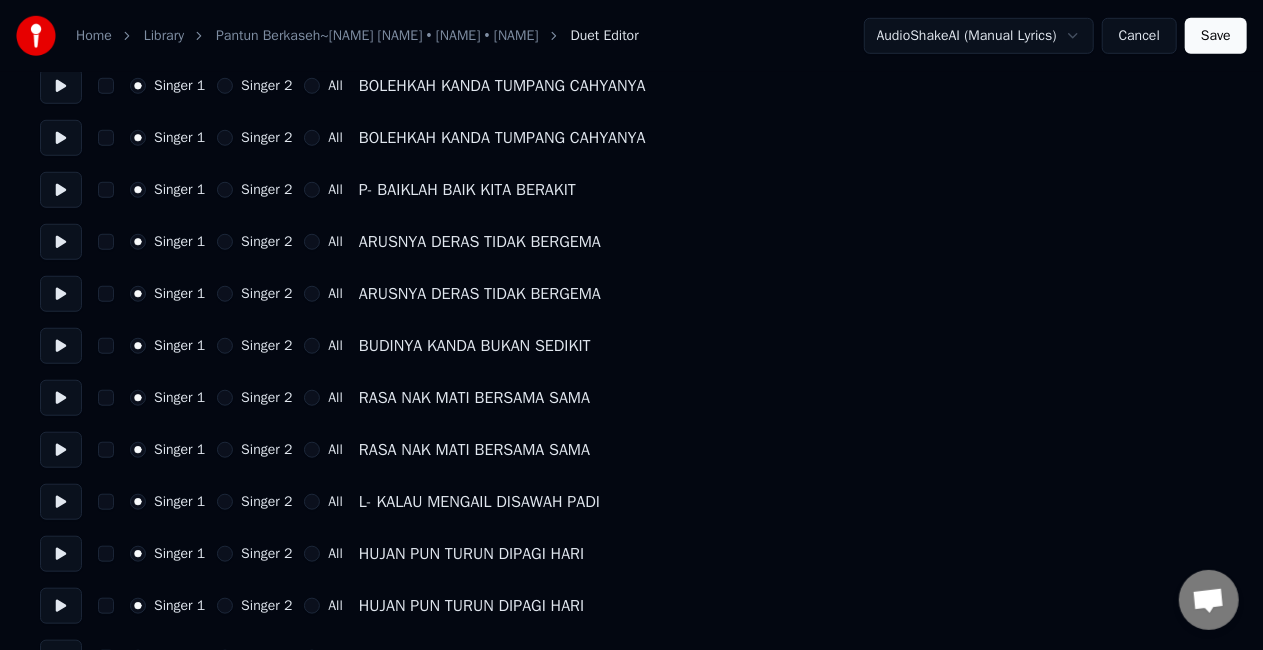 click on "Singer 2" at bounding box center (225, 190) 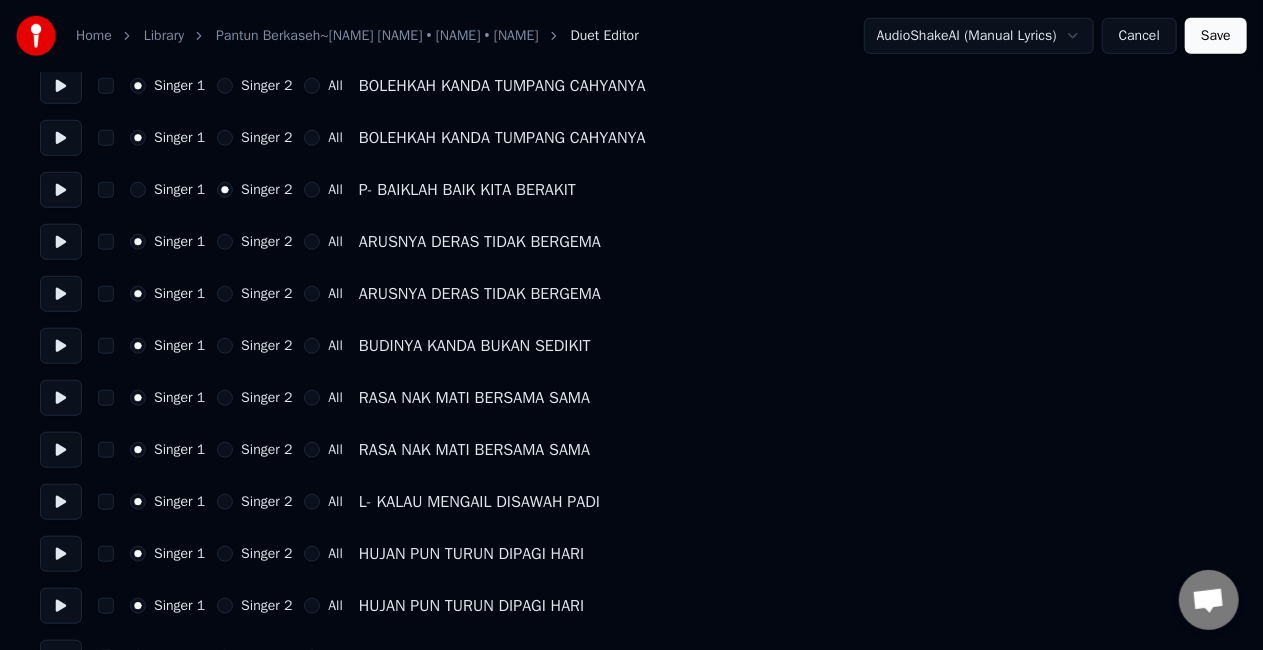 click on "Singer 2" at bounding box center (225, 242) 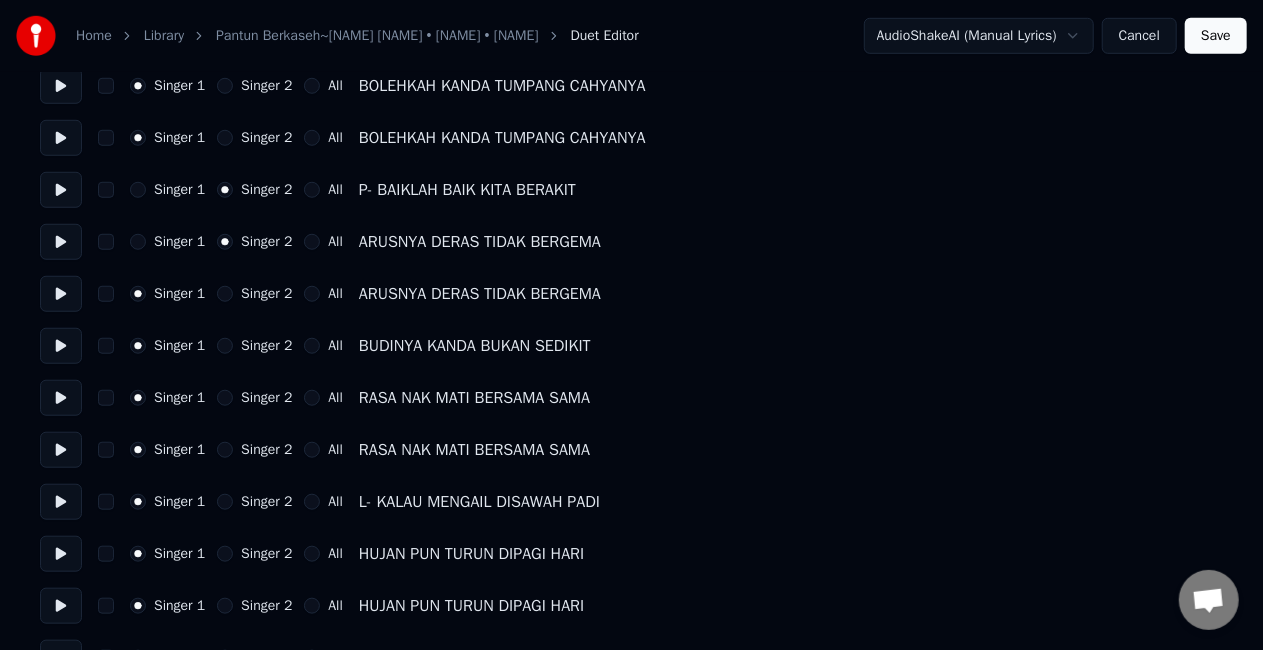 click on "Singer 2" at bounding box center [225, 294] 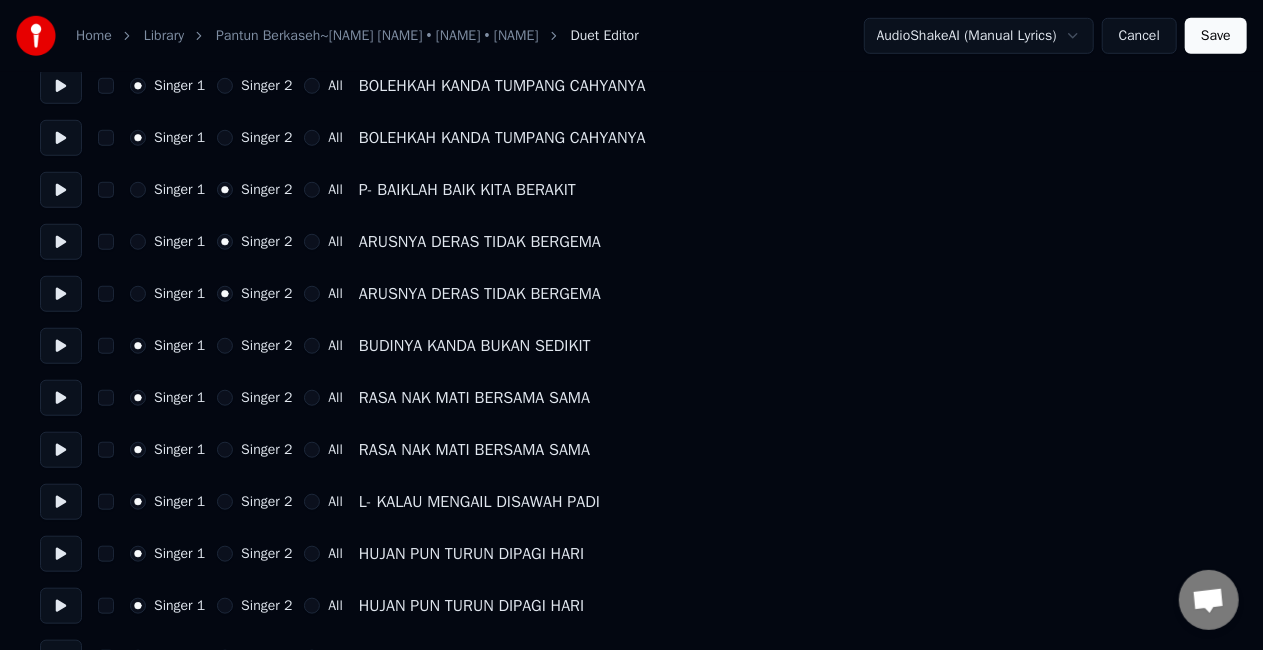 click on "Singer 2" at bounding box center [225, 346] 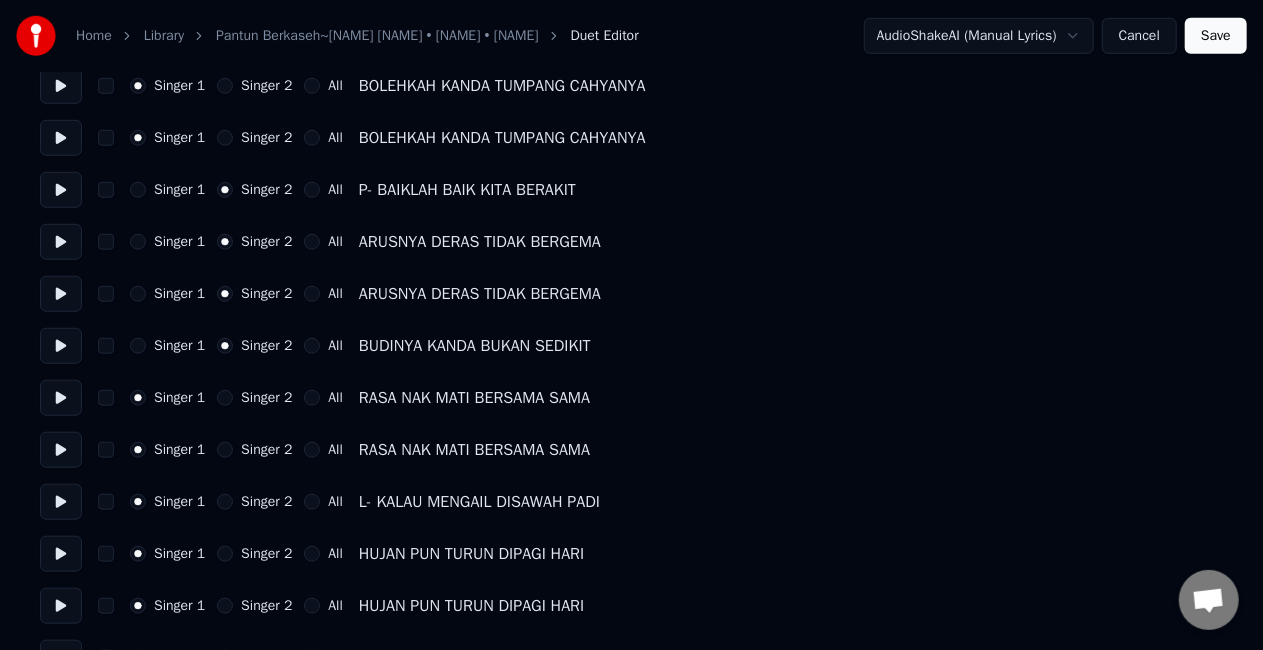 click on "Singer 2" at bounding box center [225, 398] 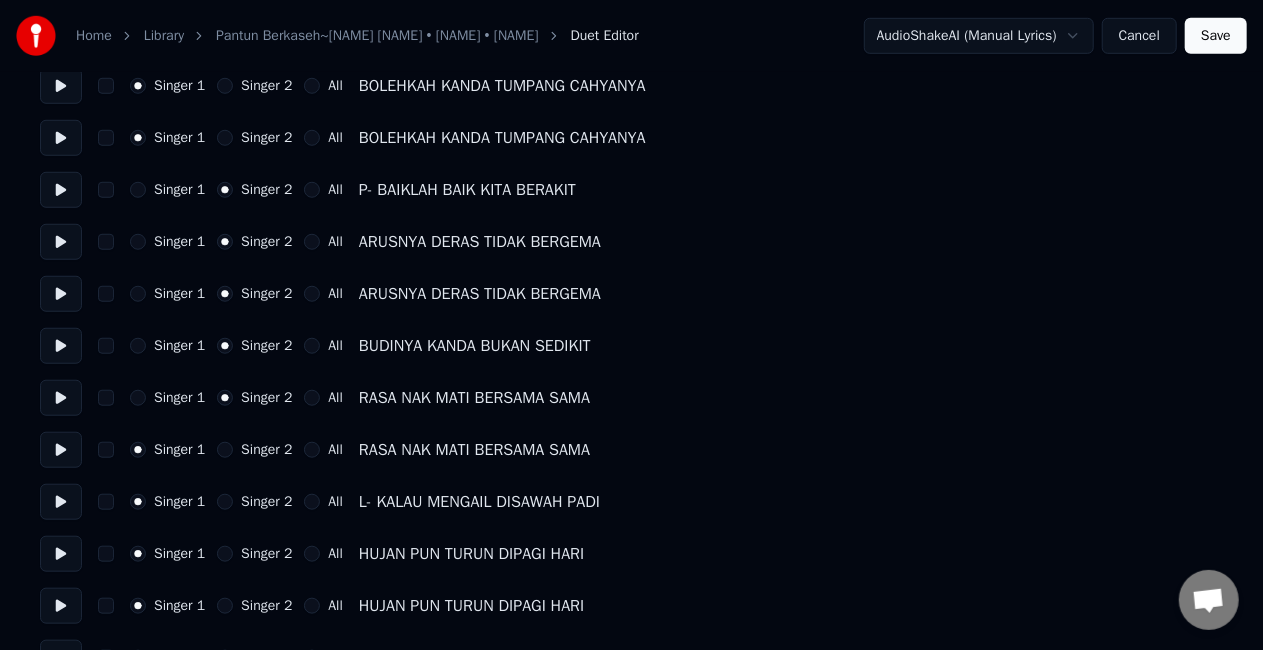 click on "Singer 2" at bounding box center (225, 450) 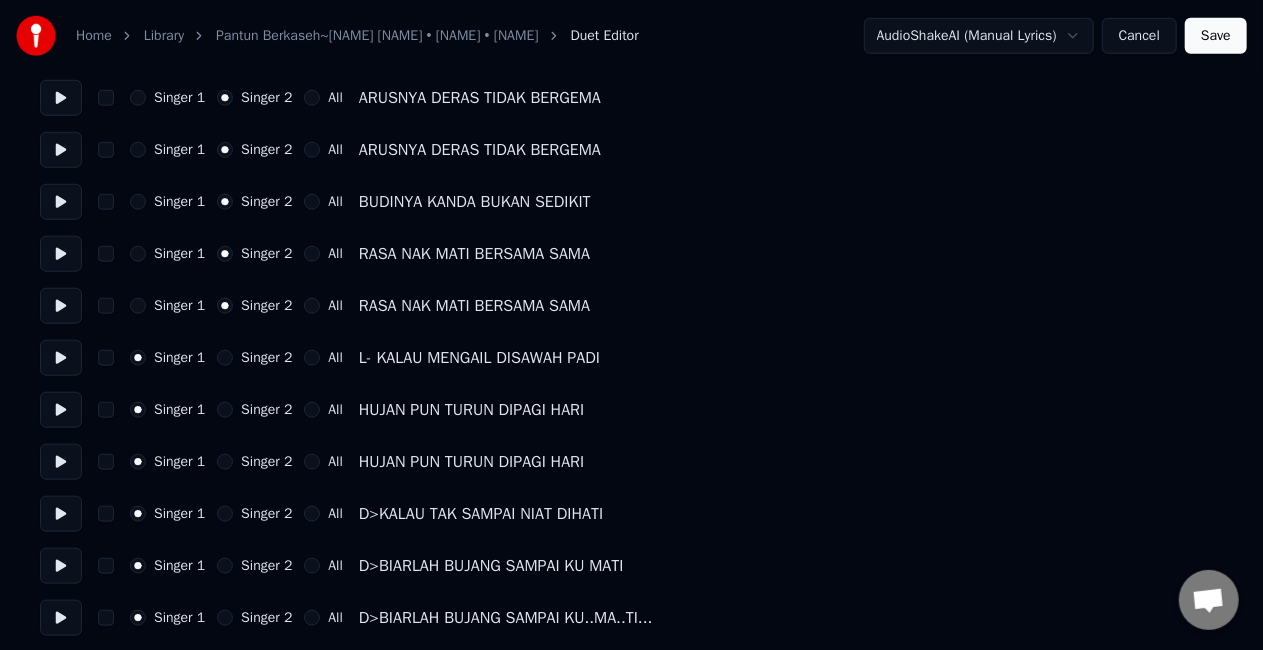 scroll, scrollTop: 860, scrollLeft: 0, axis: vertical 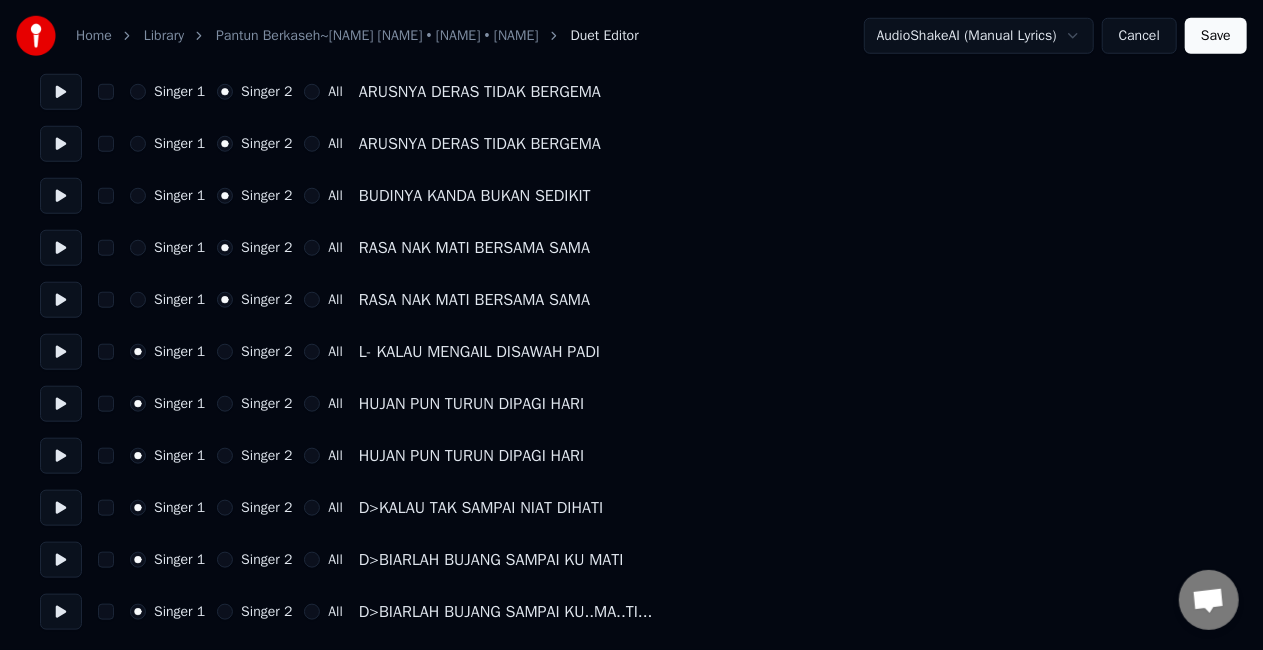 click on "All" at bounding box center (312, 508) 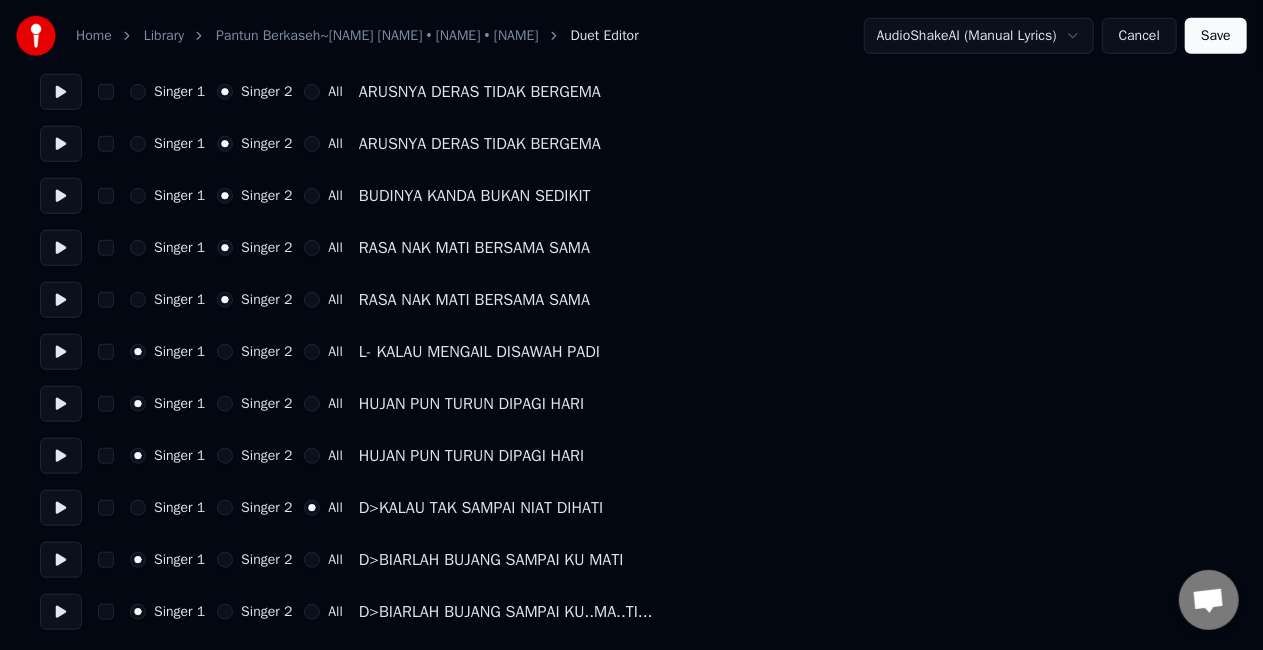 click on "All" at bounding box center [312, 560] 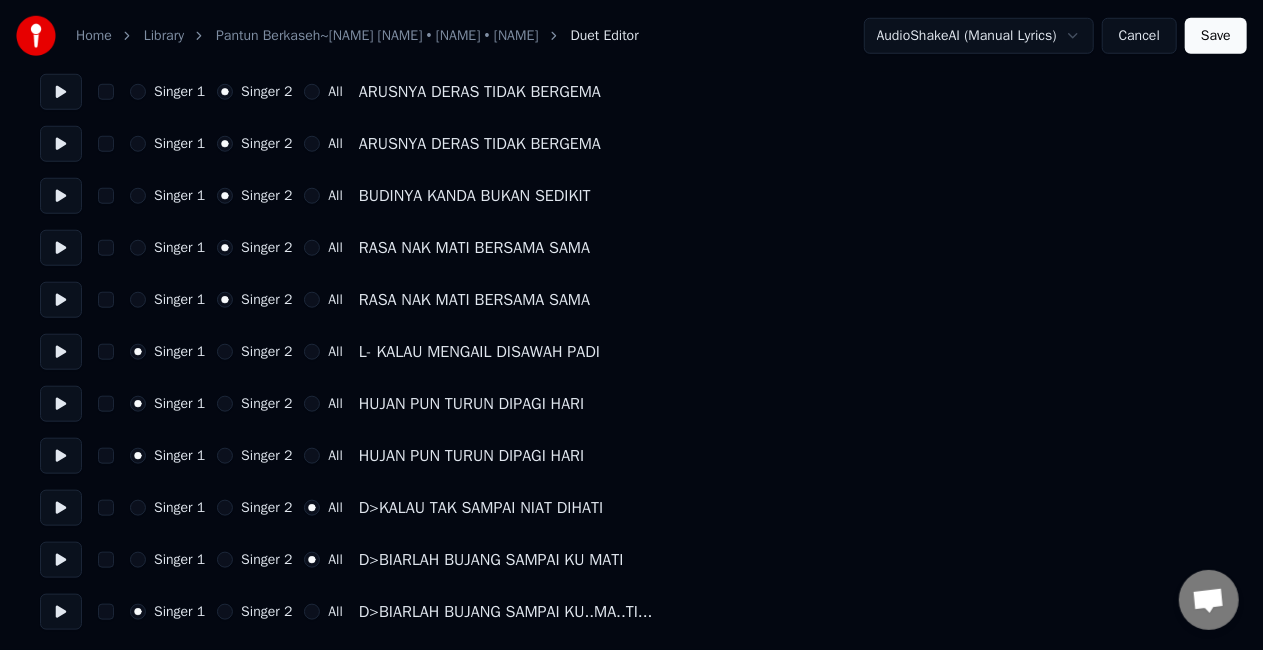 click on "All" at bounding box center [312, 612] 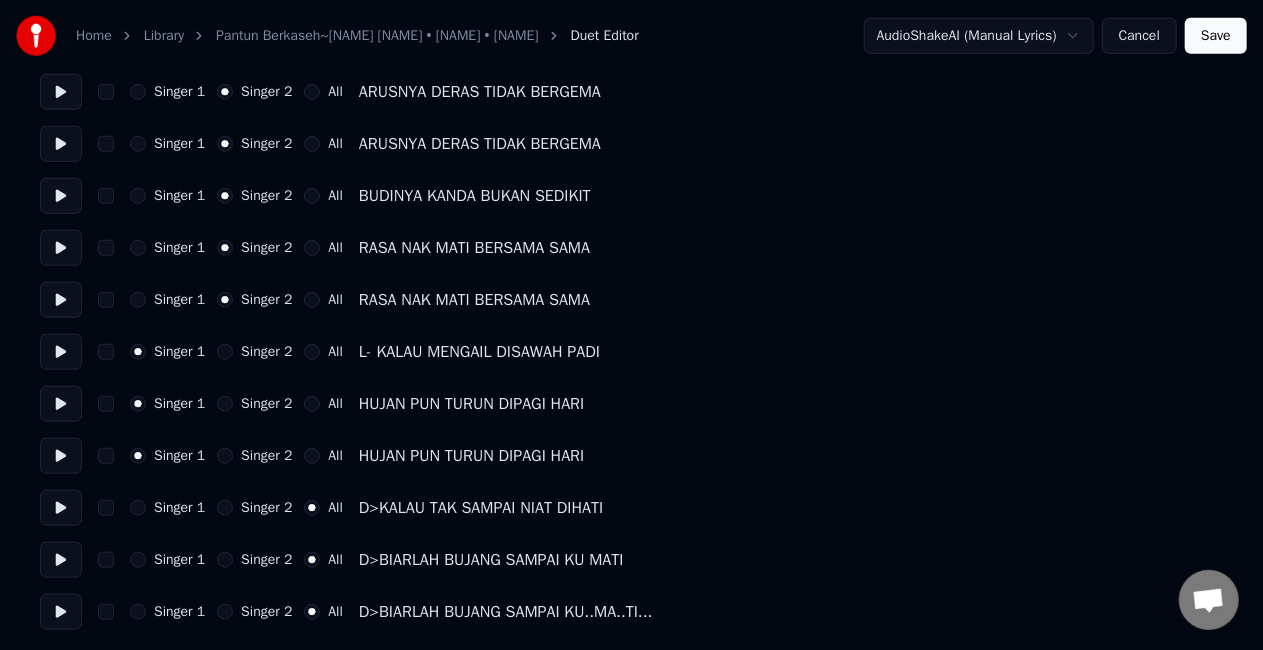 click on "Save" at bounding box center [1216, 36] 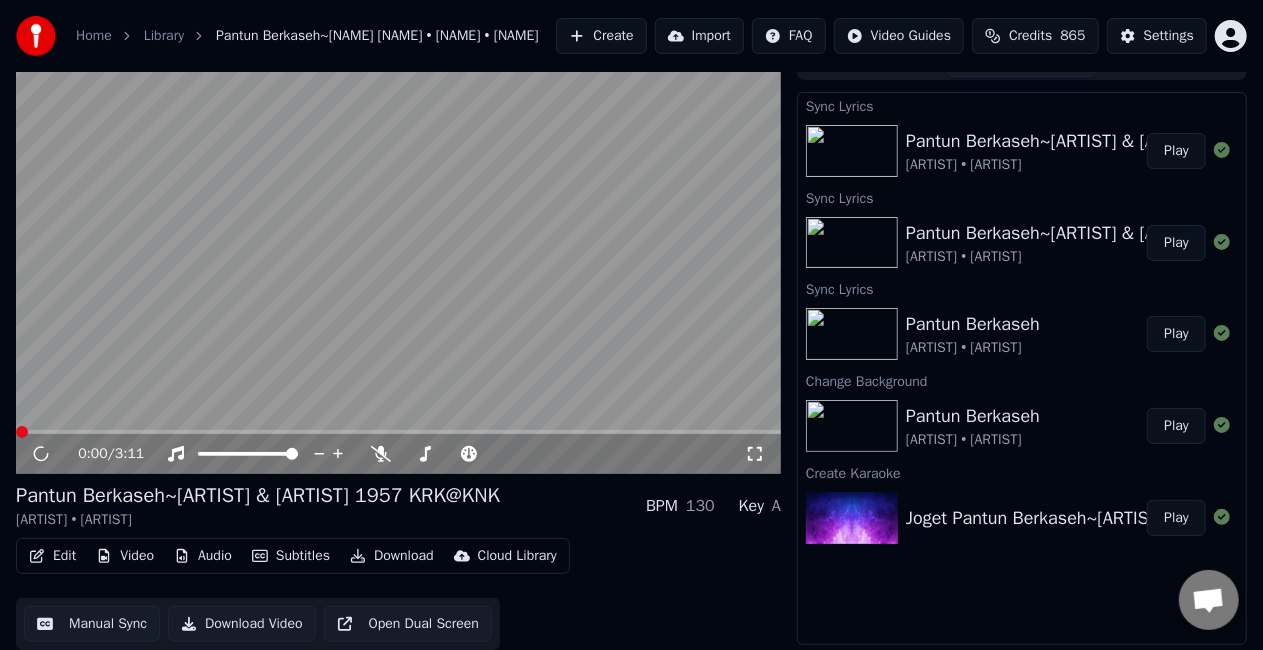 scroll, scrollTop: 58, scrollLeft: 0, axis: vertical 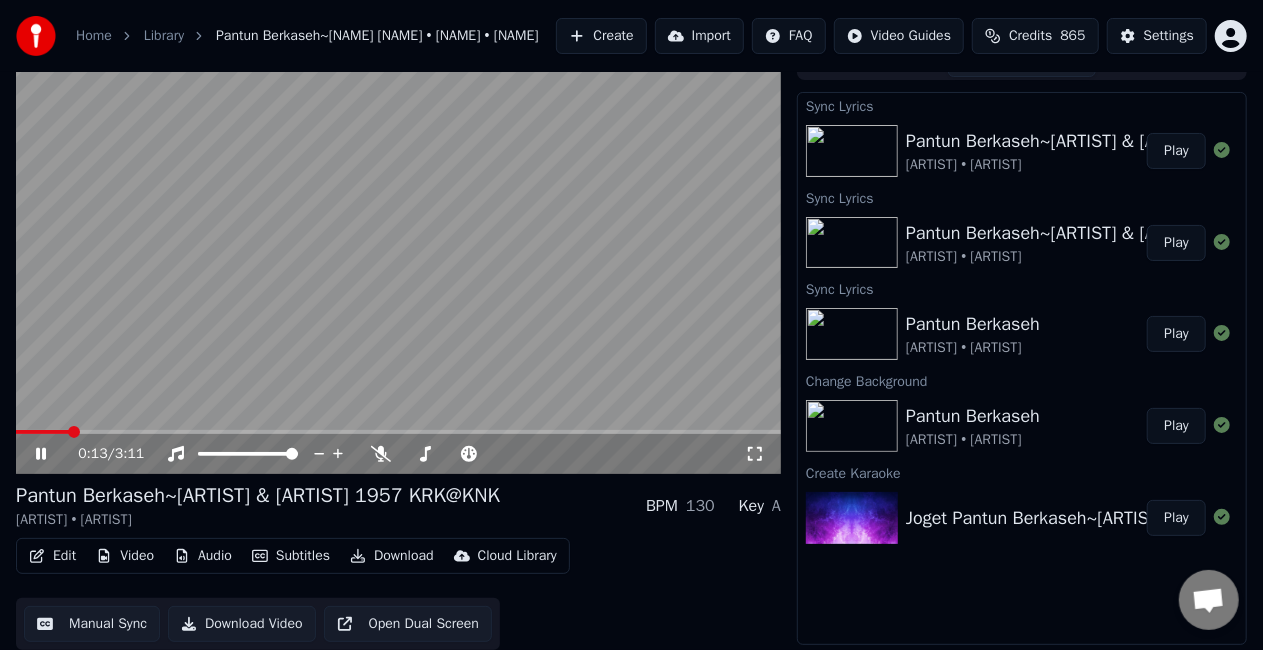 click 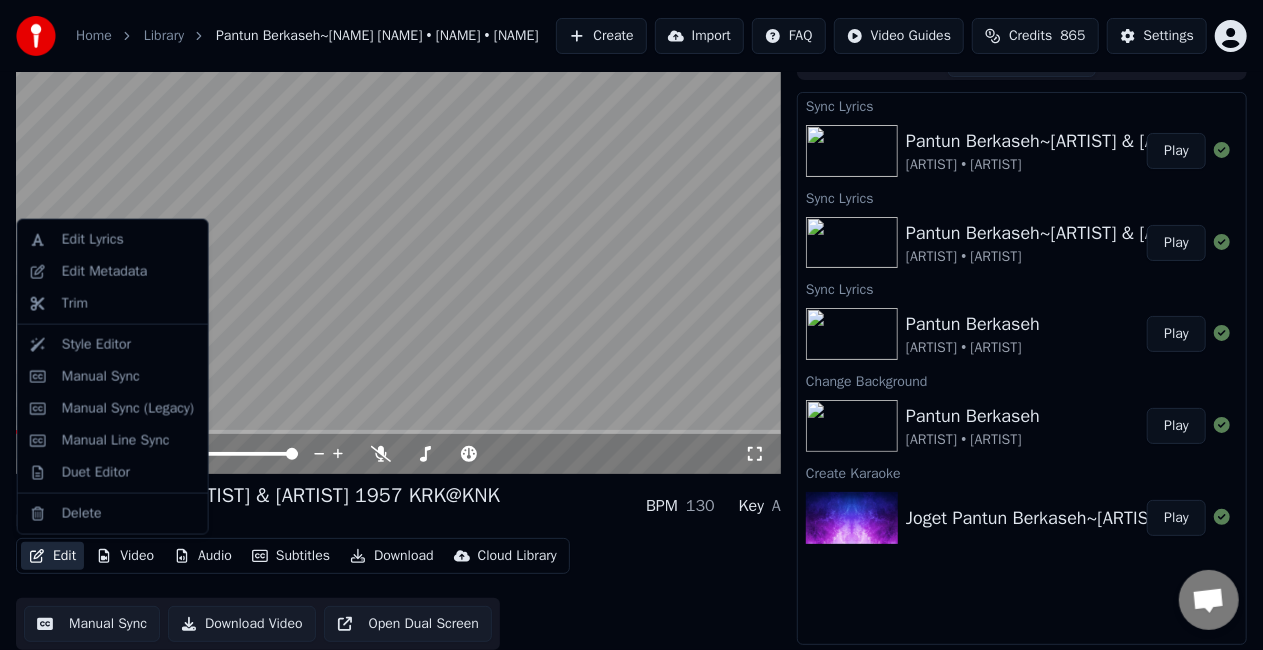 click on "Edit" at bounding box center [52, 556] 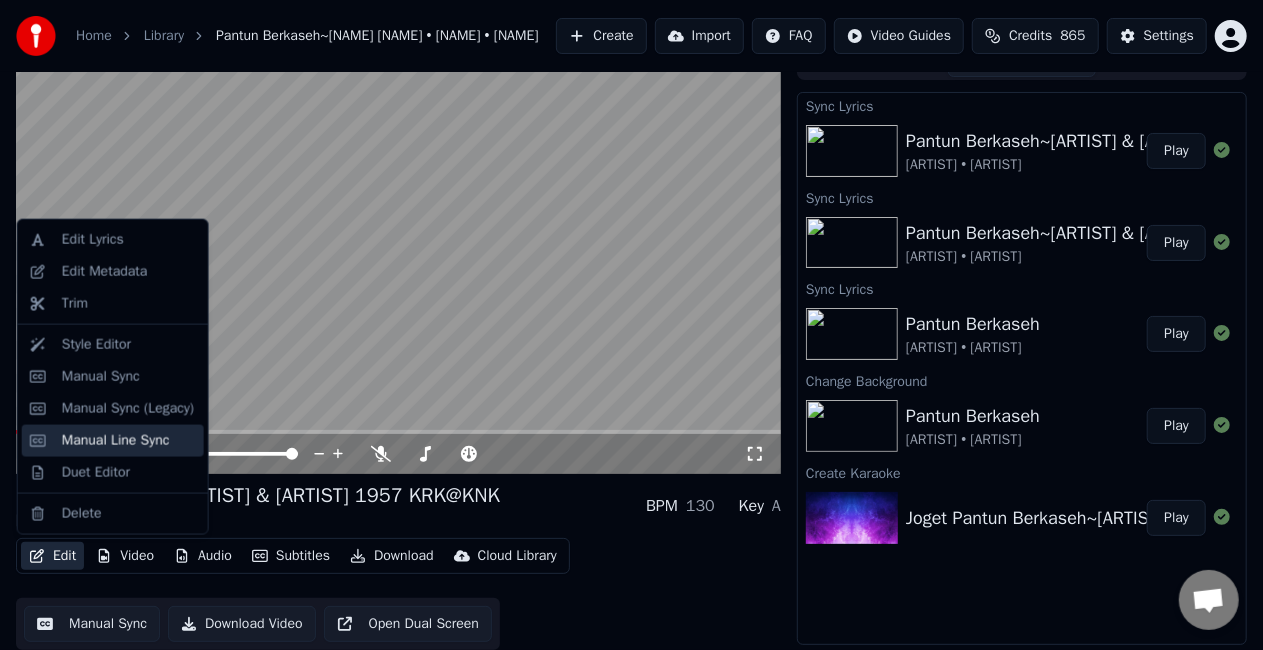 click on "Manual Line Sync" at bounding box center (116, 441) 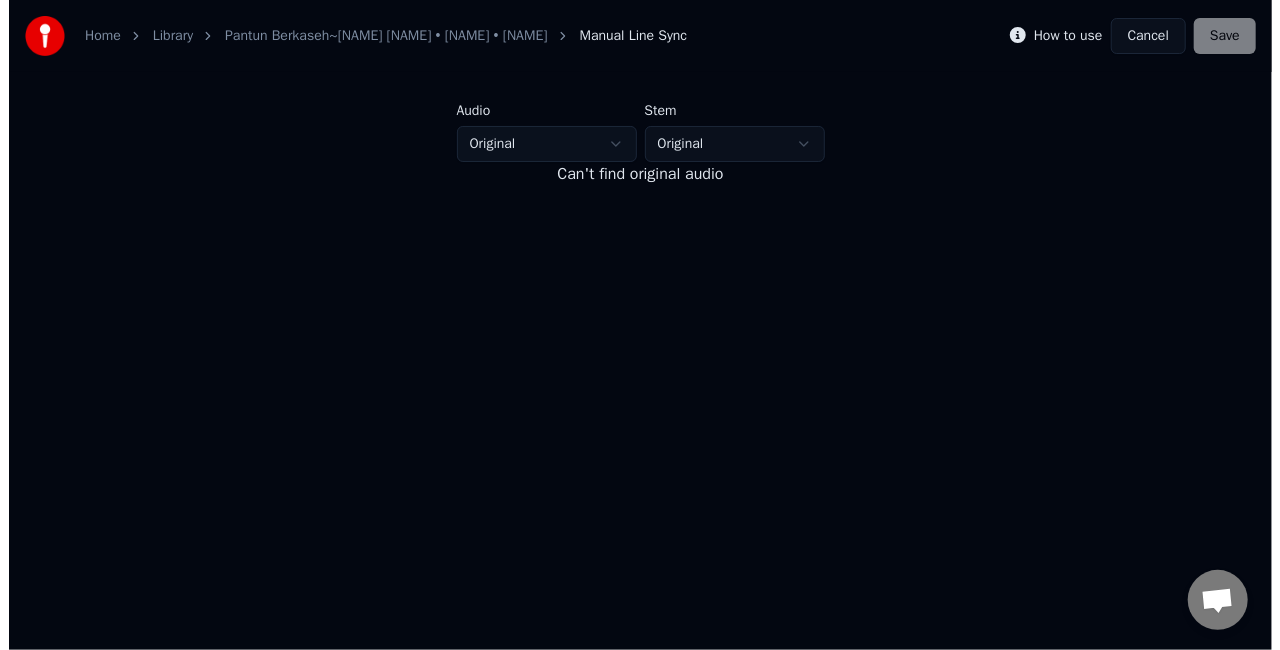 scroll, scrollTop: 0, scrollLeft: 0, axis: both 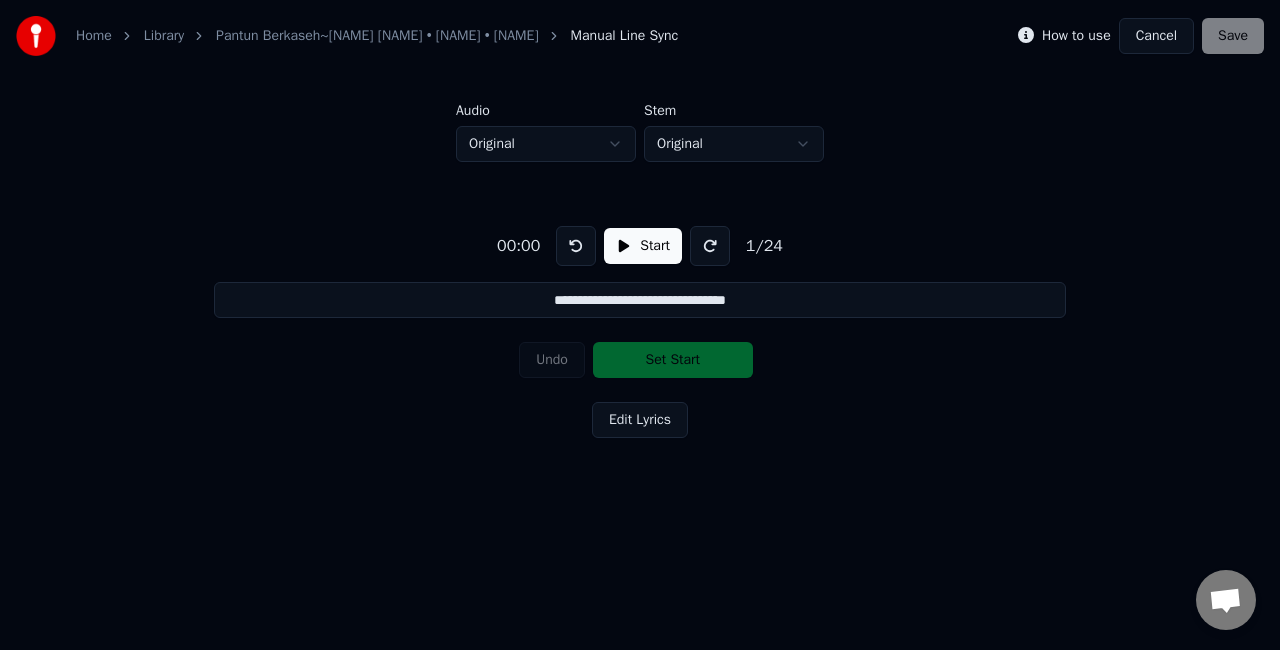 click on "Start" at bounding box center (643, 246) 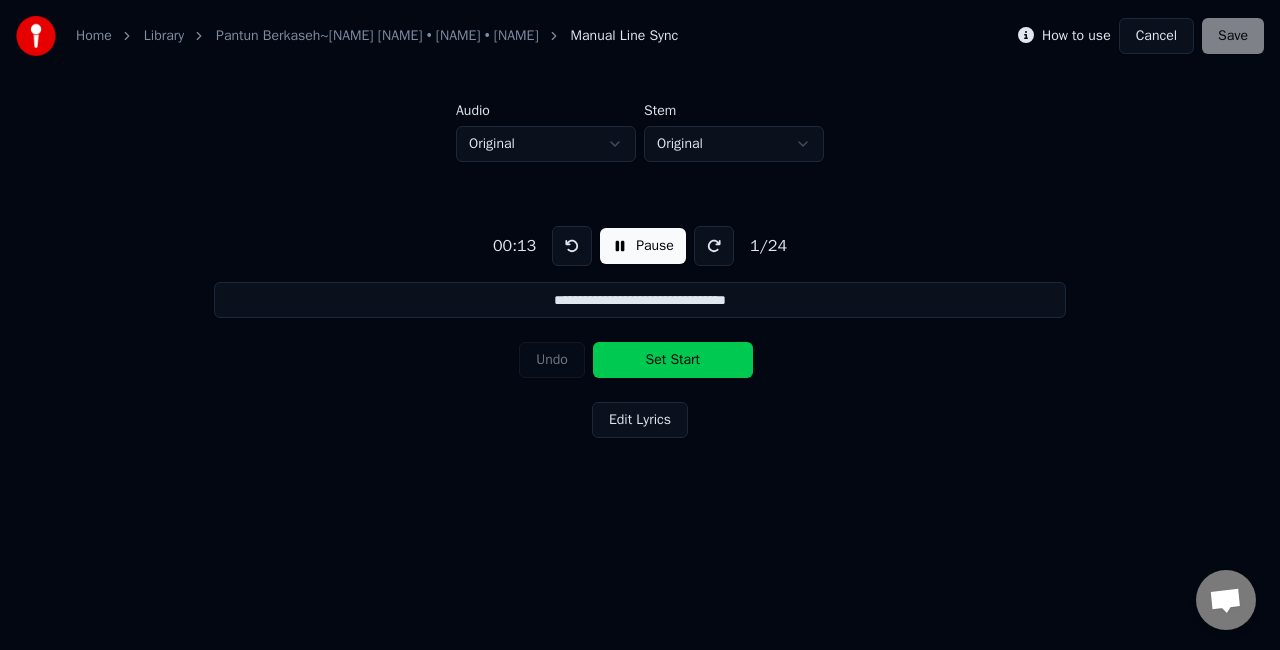 click on "Set Start" at bounding box center (673, 360) 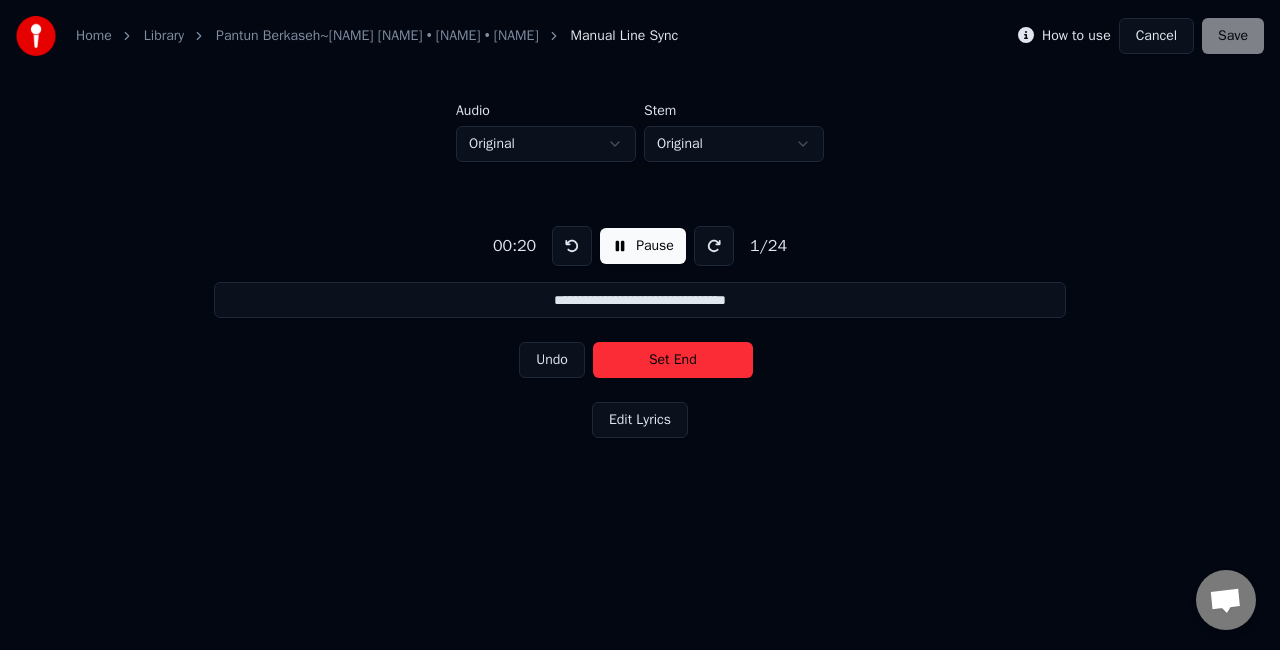 click on "Set End" at bounding box center (673, 360) 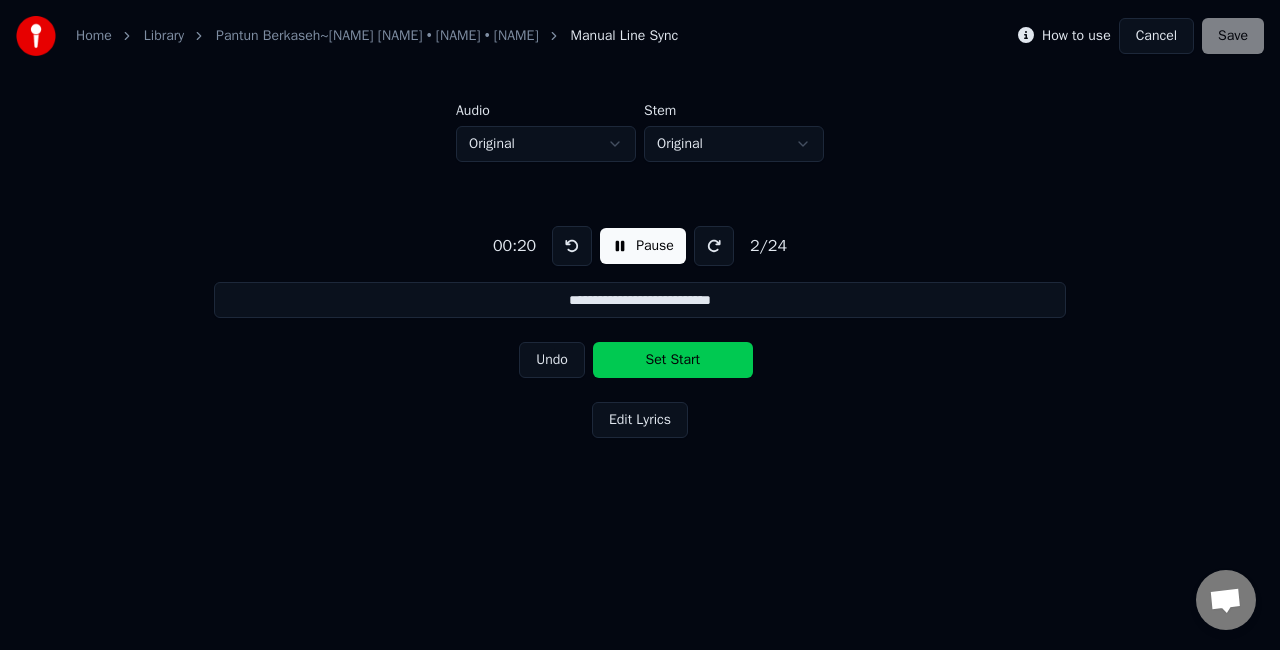 click on "Set Start" at bounding box center (673, 360) 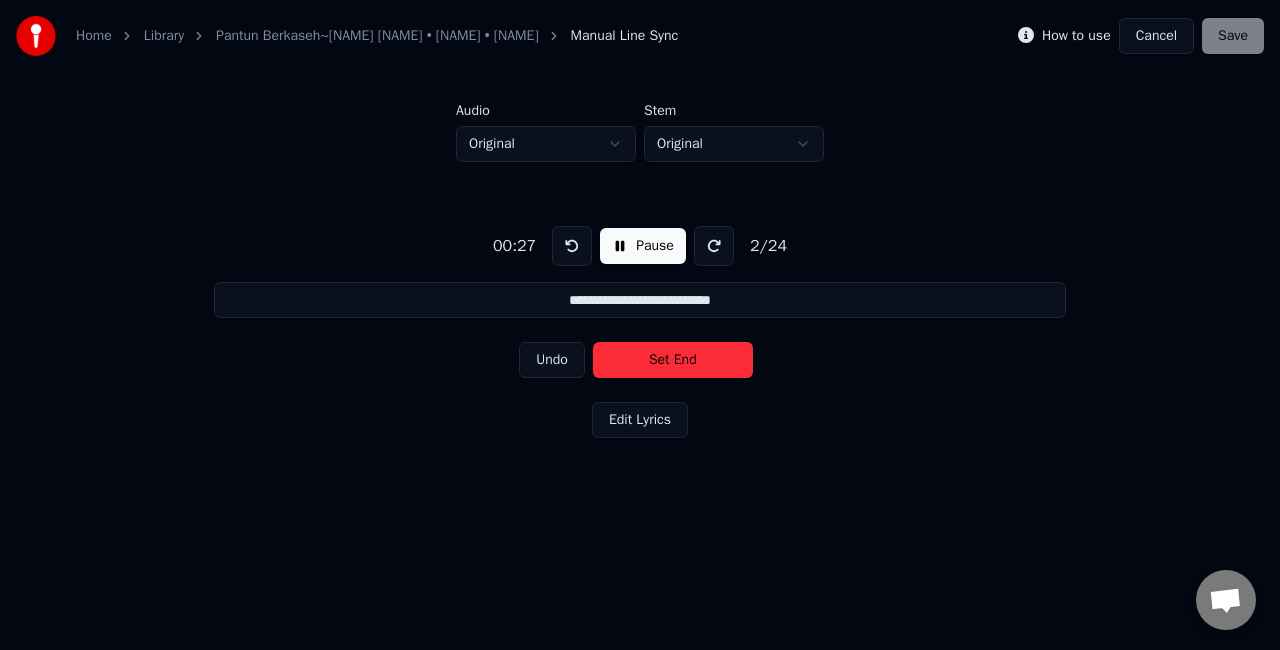 click on "Set End" at bounding box center [673, 360] 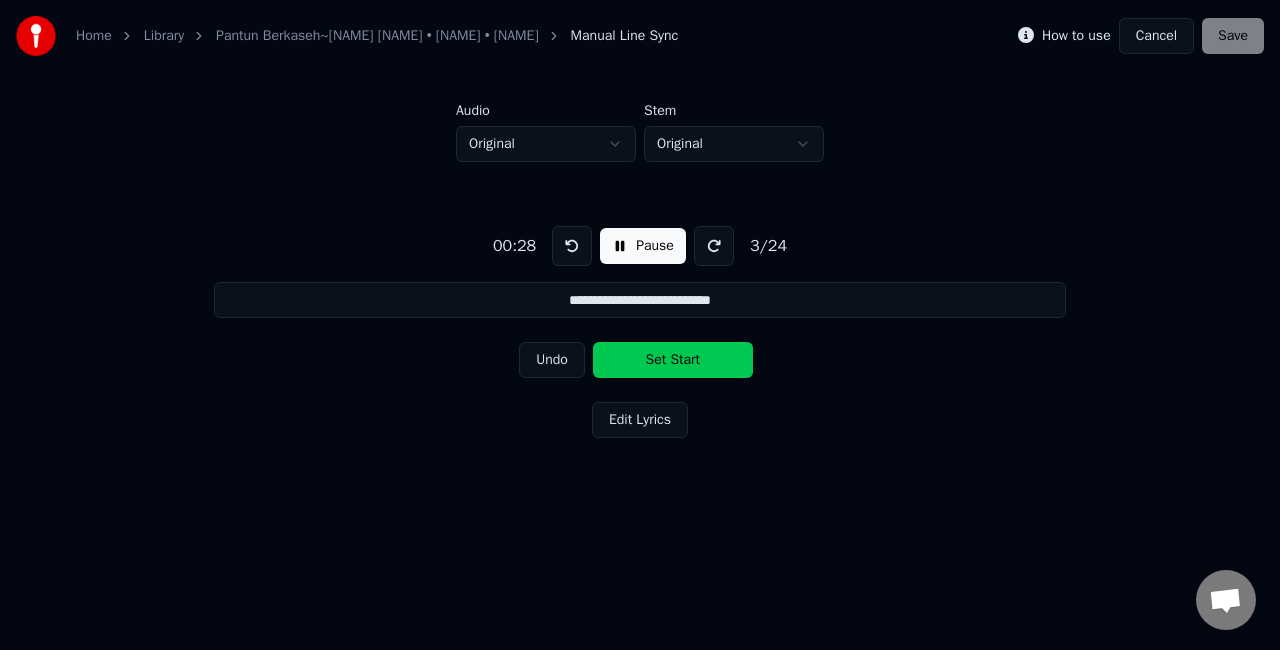 click on "Set Start" at bounding box center (673, 360) 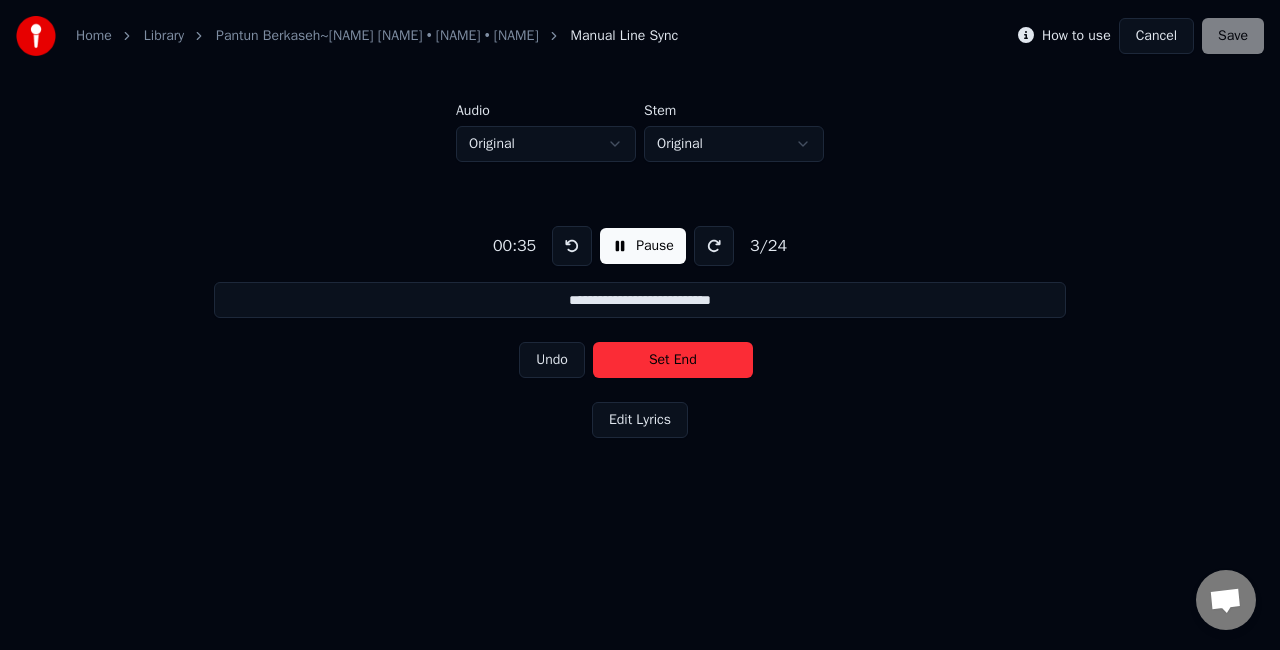 click on "Set End" at bounding box center [673, 360] 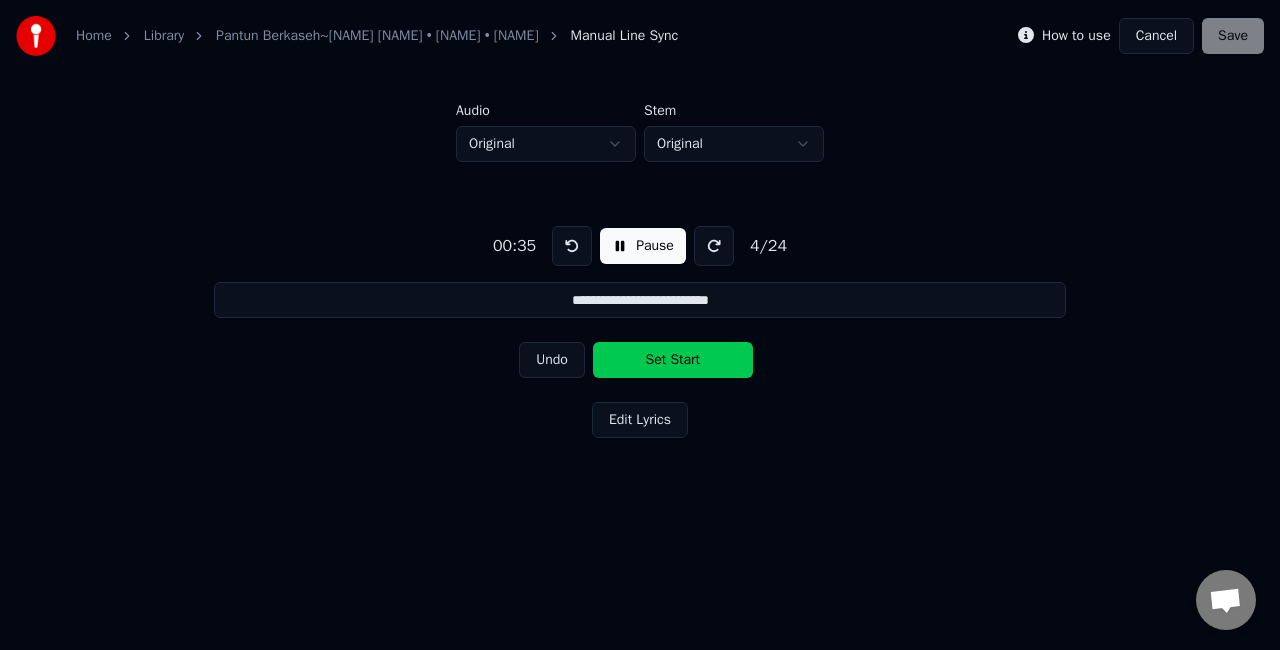 click on "Set Start" at bounding box center [673, 360] 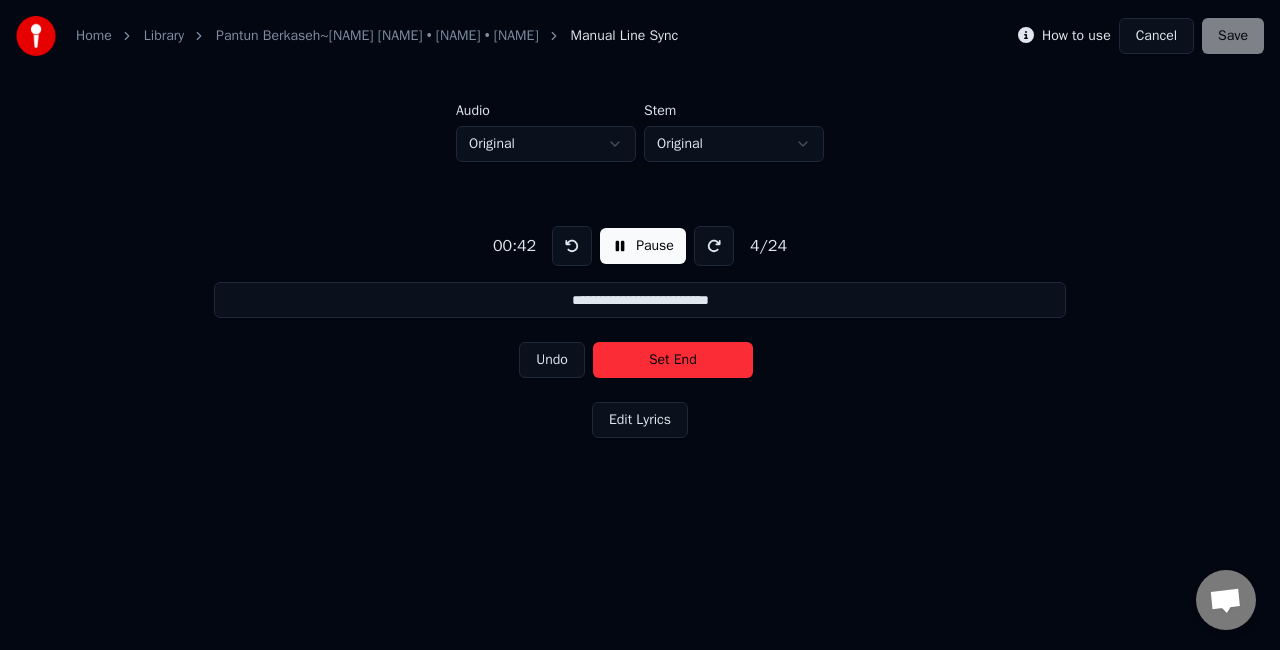 click on "Set End" at bounding box center (673, 360) 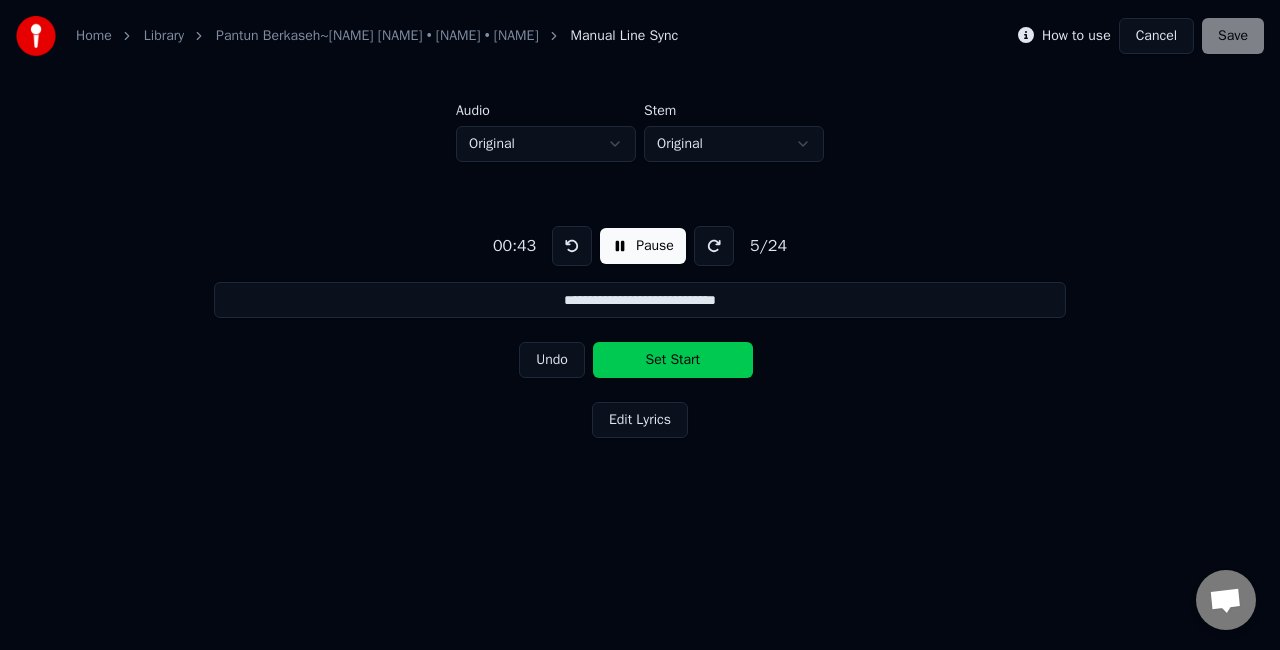 click on "Set Start" at bounding box center (673, 360) 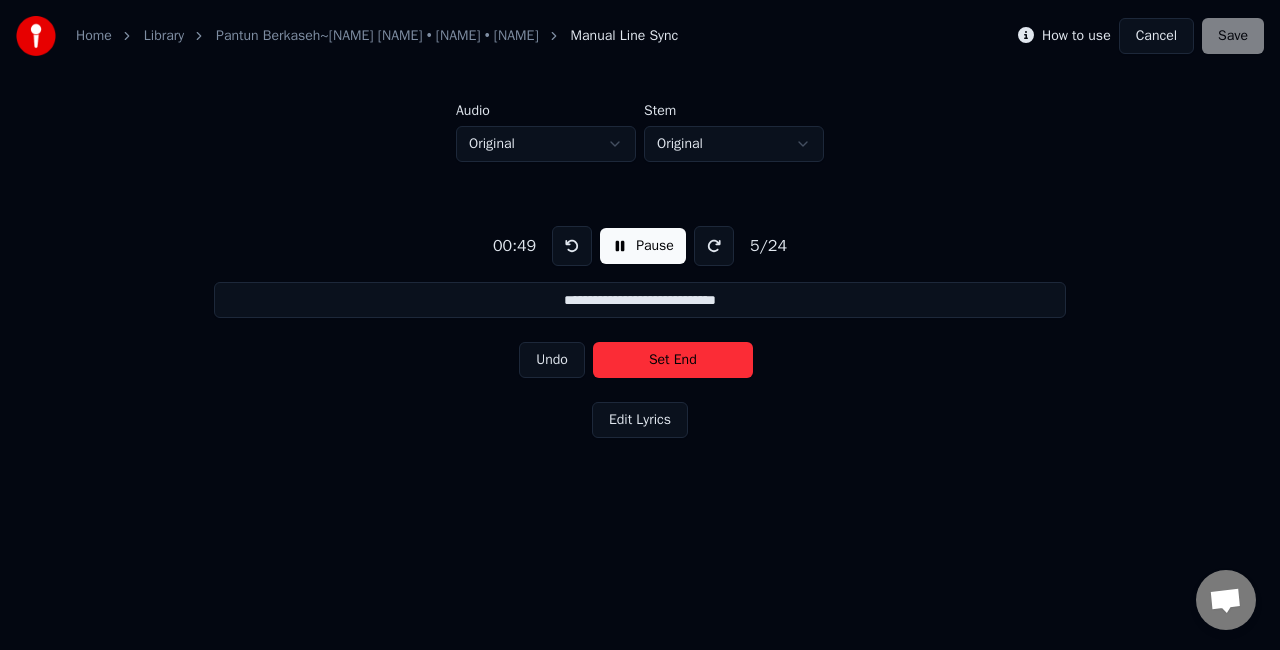 click on "Set End" at bounding box center [673, 360] 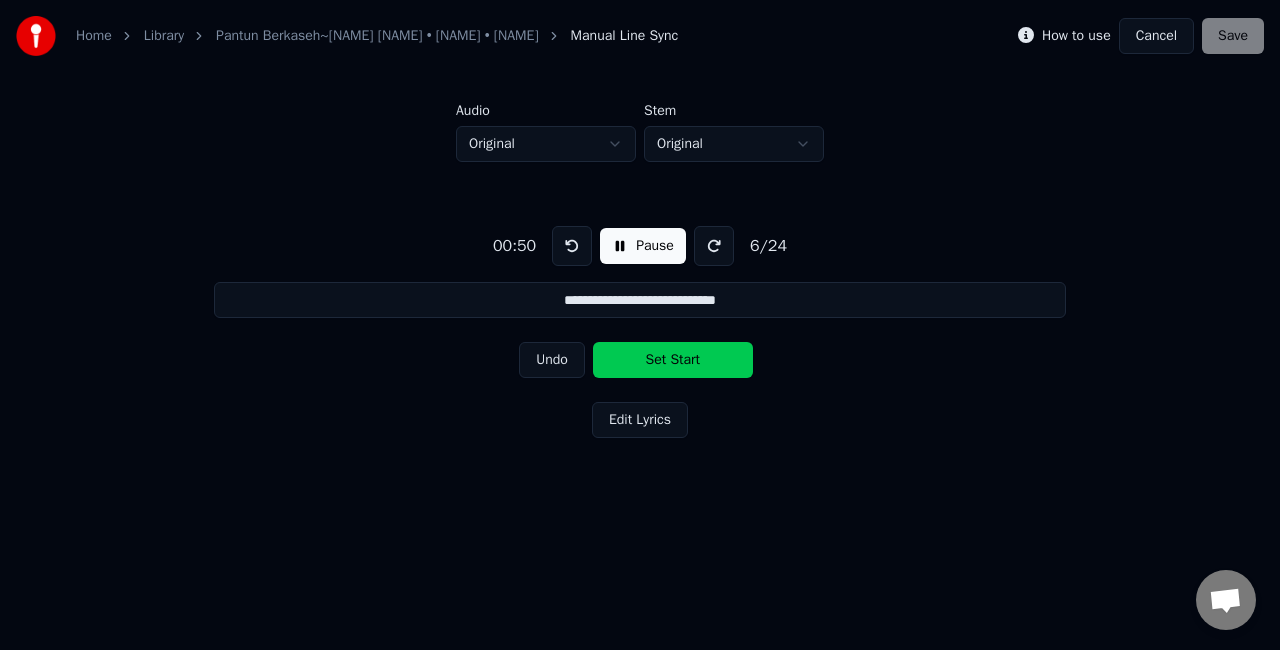 click on "Set Start" at bounding box center (673, 360) 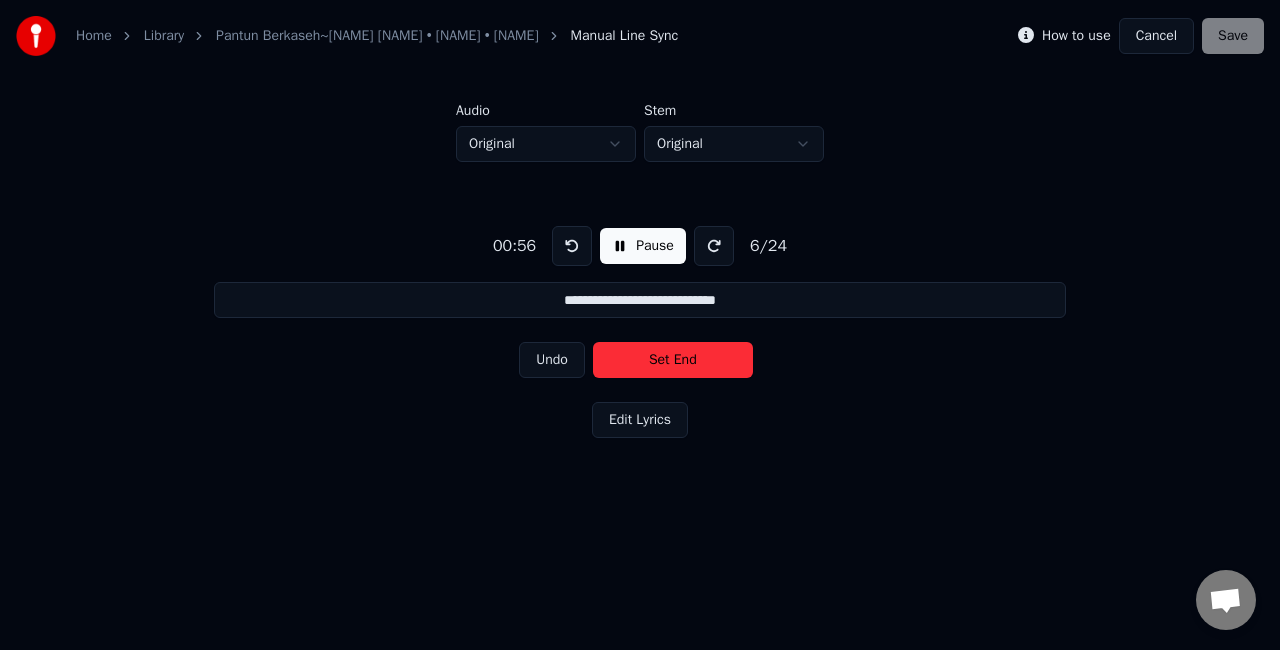 click on "Set End" at bounding box center (673, 360) 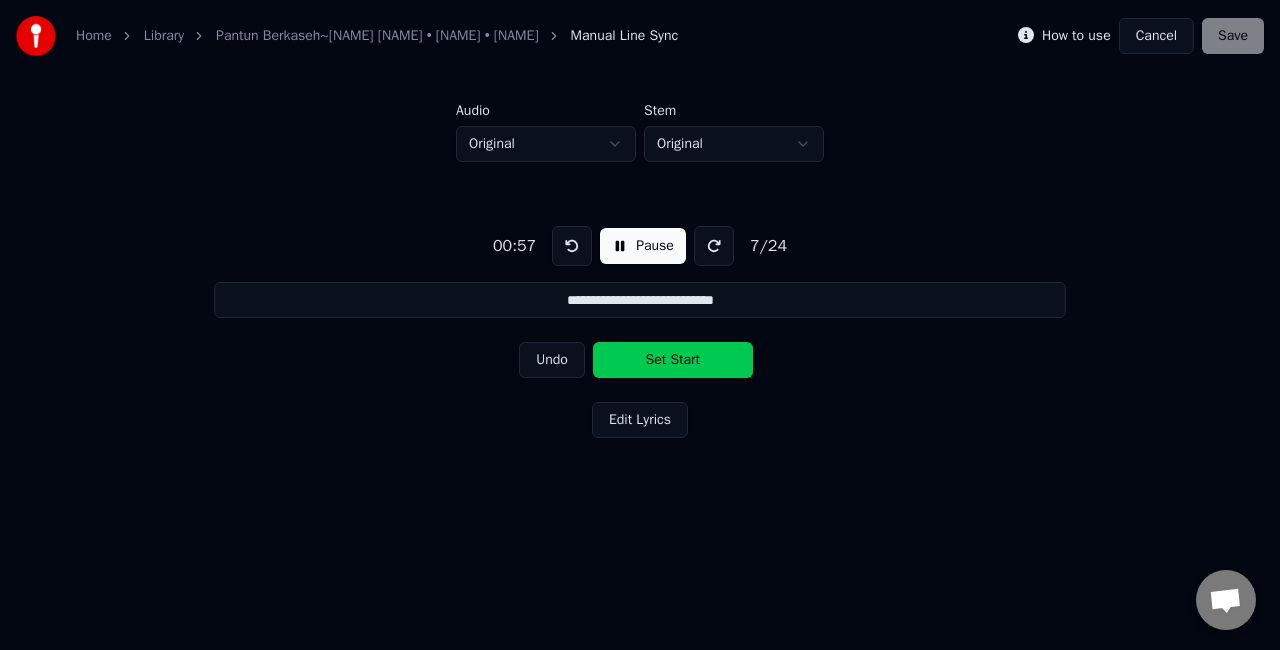 click on "Set Start" at bounding box center (673, 360) 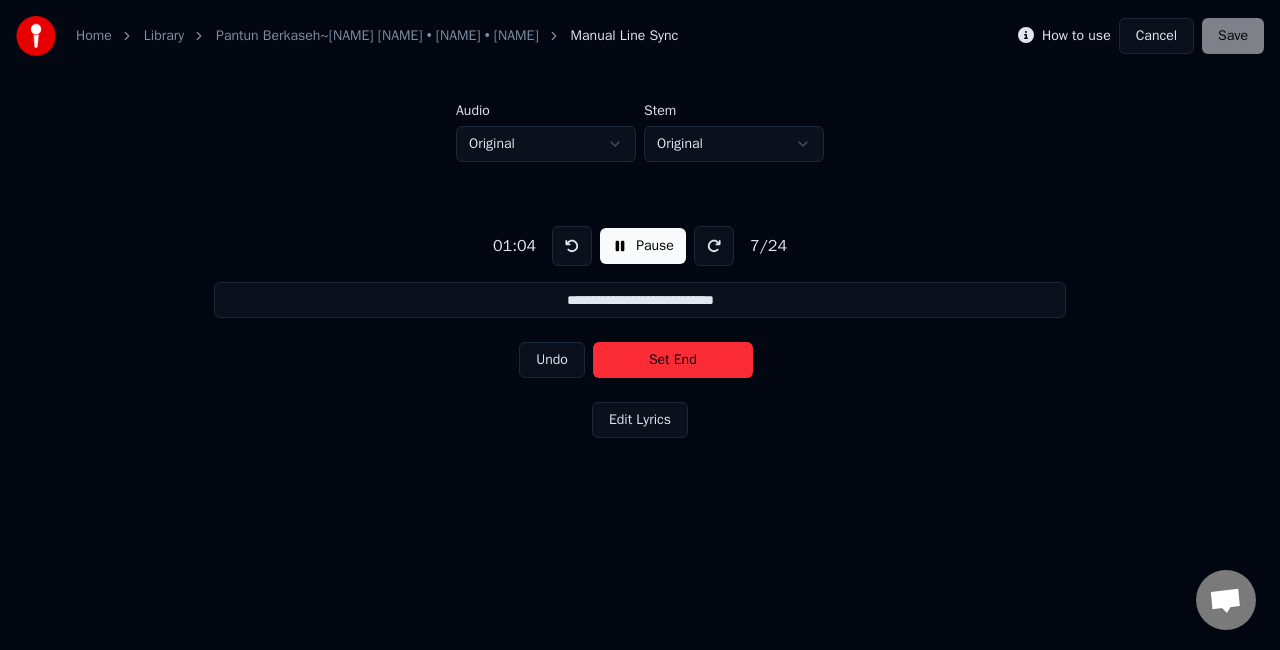 click on "Set End" at bounding box center [673, 360] 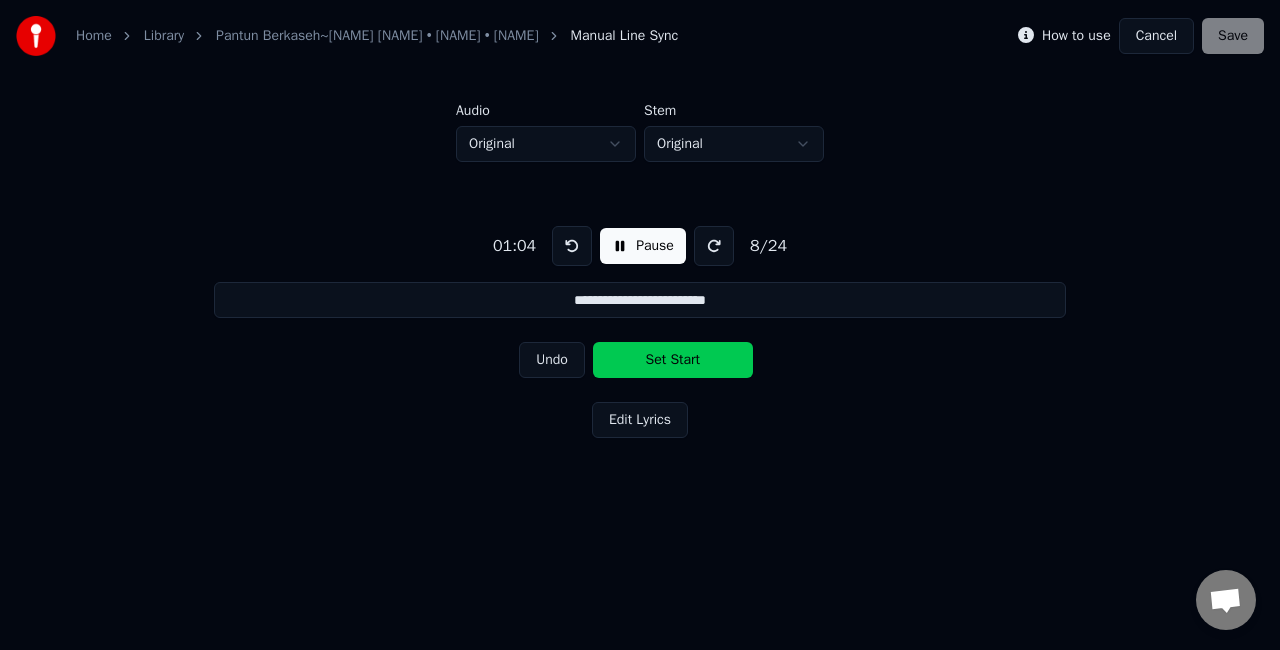 click on "Set Start" at bounding box center [673, 360] 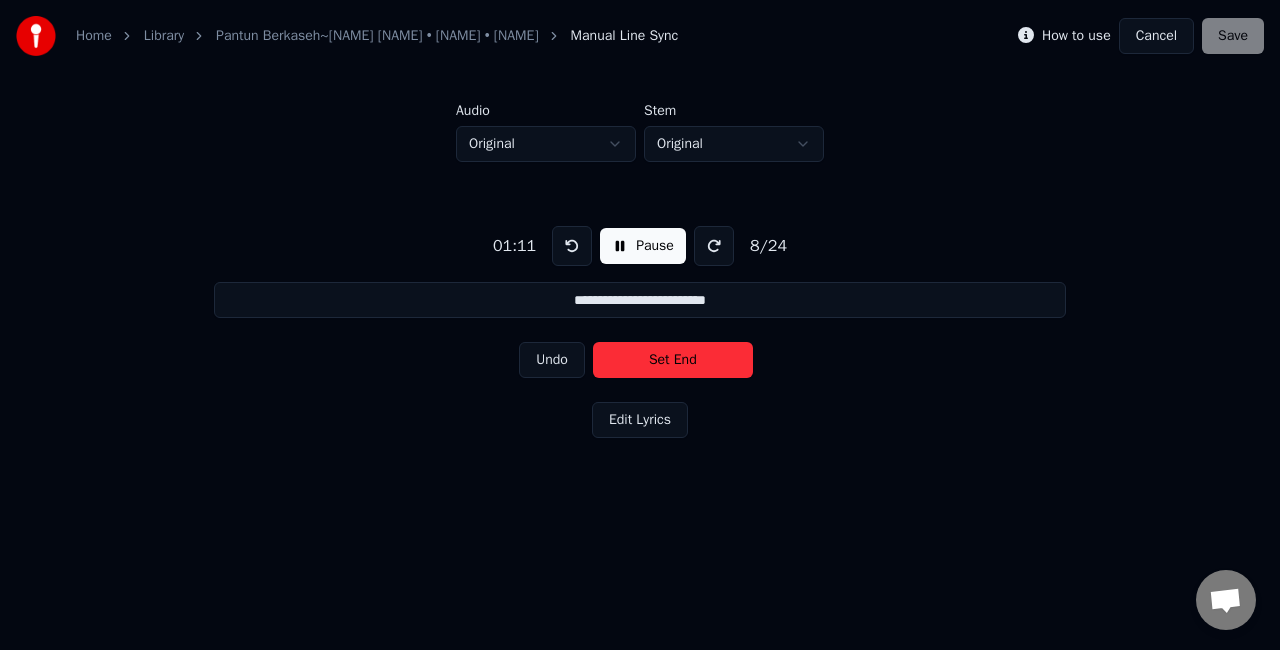 click on "Set End" at bounding box center [673, 360] 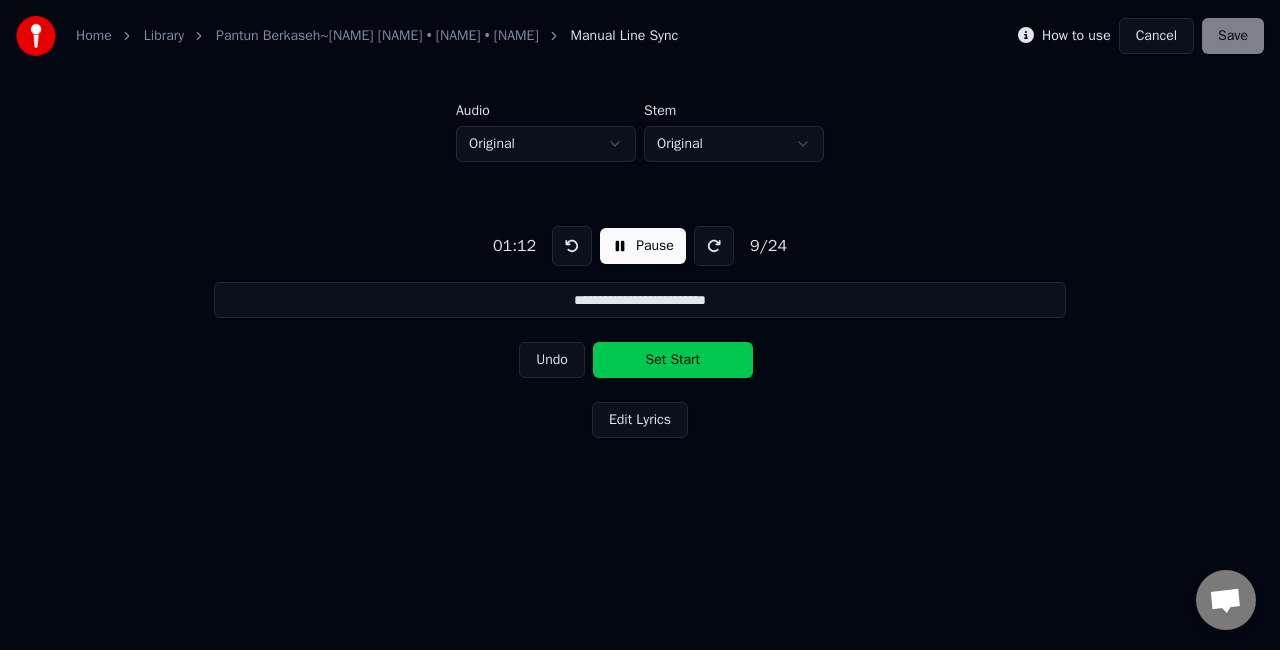 click on "Set Start" at bounding box center (673, 360) 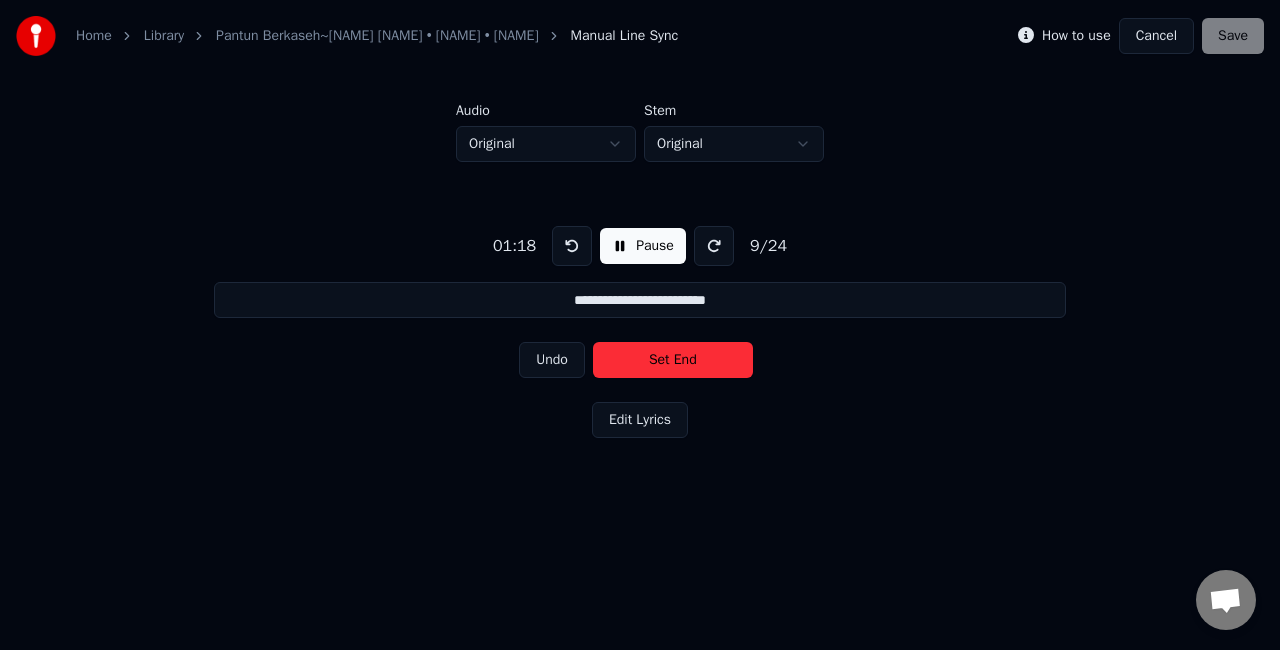 click on "Set End" at bounding box center [673, 360] 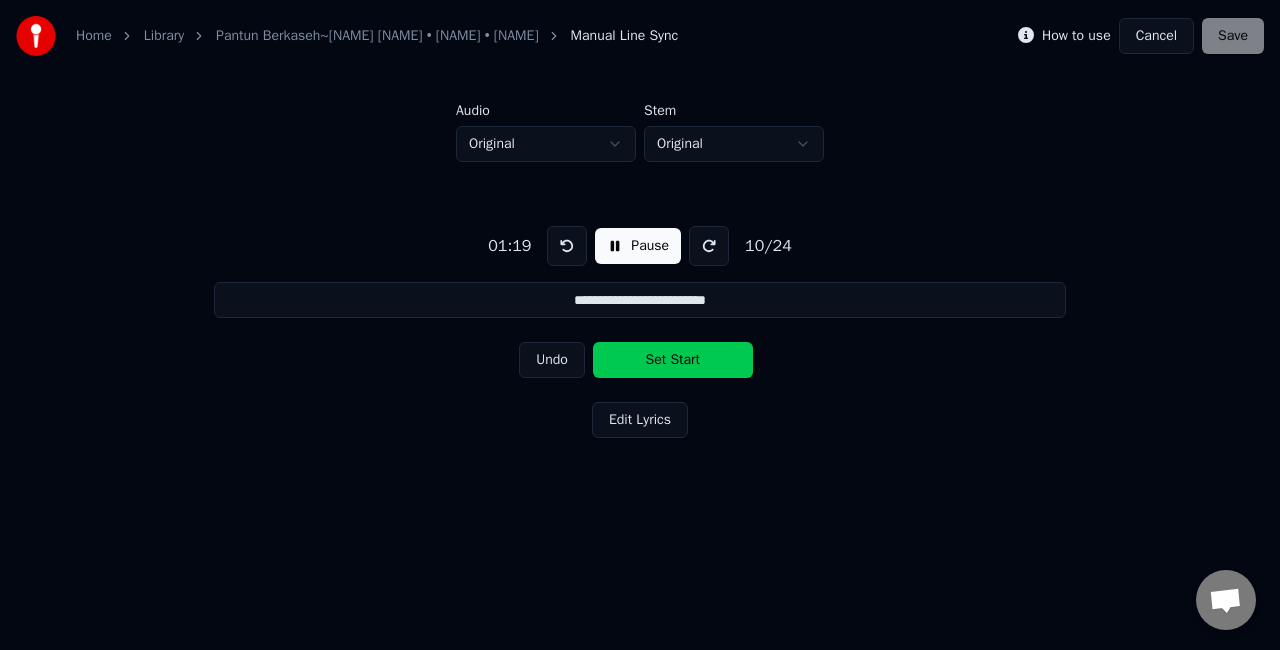 click on "Set Start" at bounding box center [673, 360] 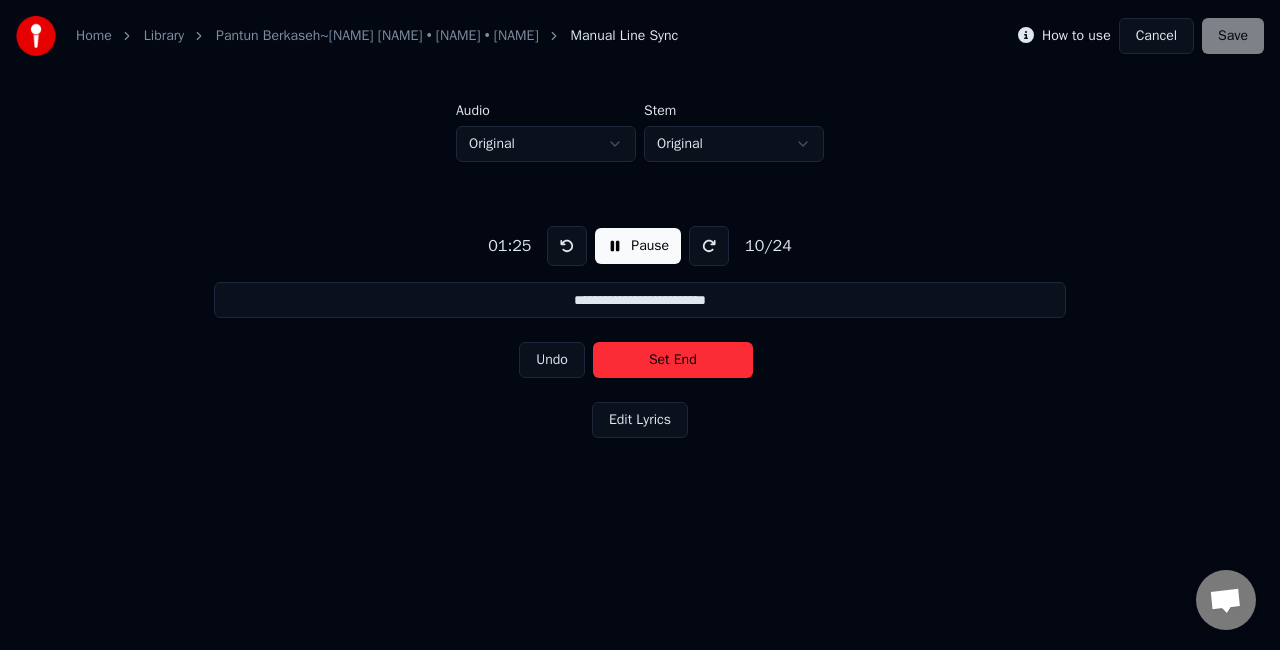 click on "Set End" at bounding box center (673, 360) 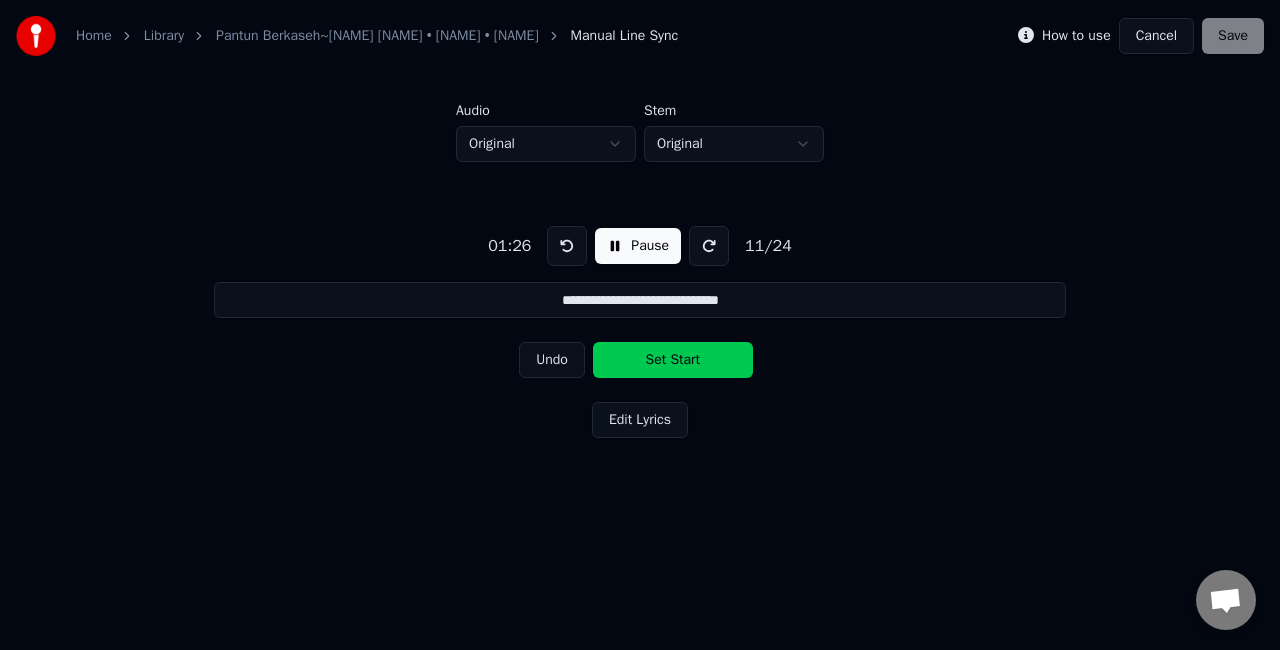click on "Set Start" at bounding box center [673, 360] 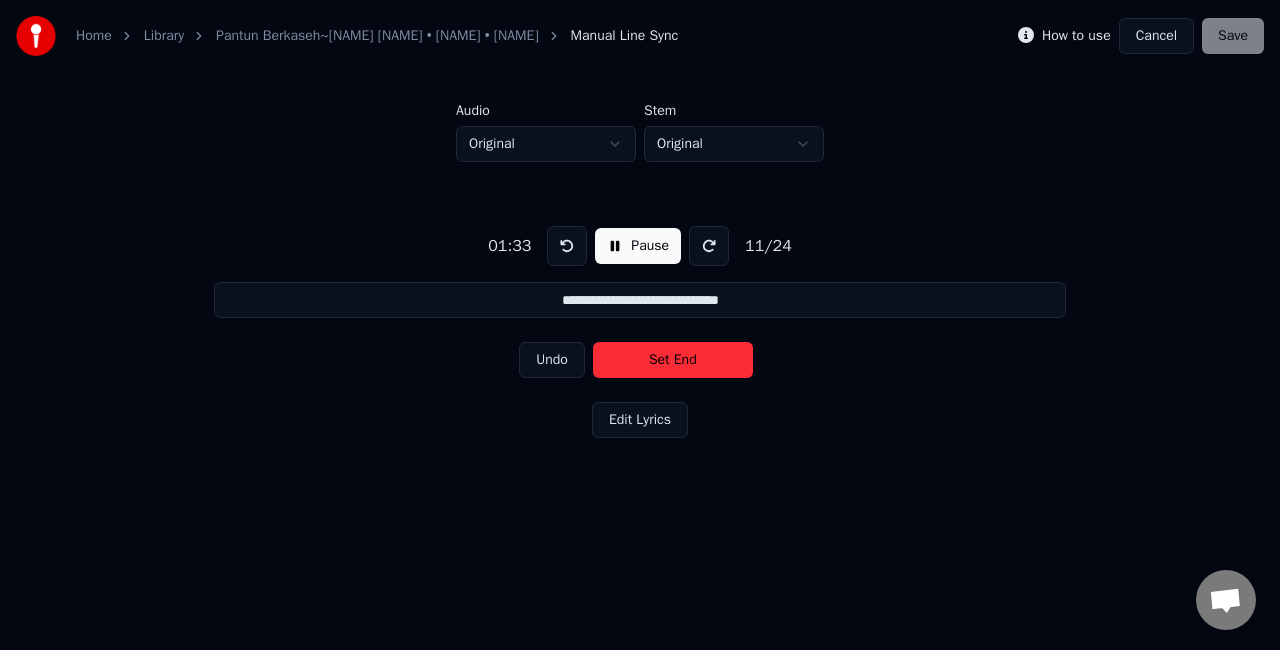 click on "Set End" at bounding box center [673, 360] 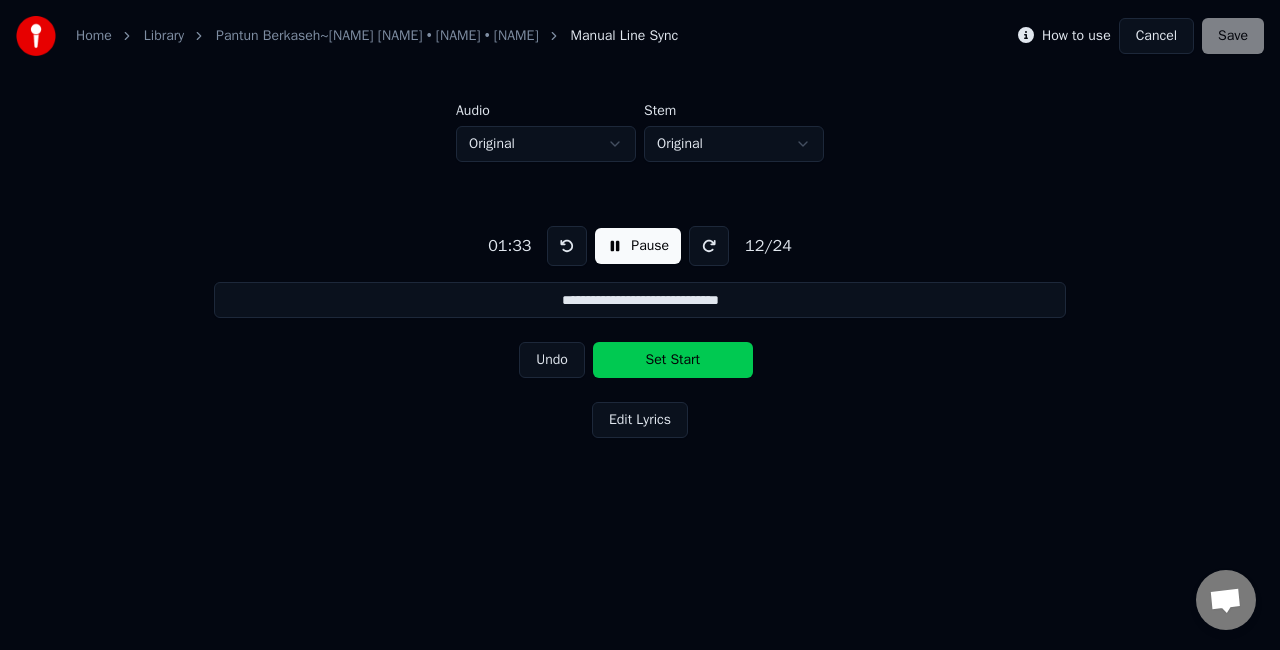 click on "Set Start" at bounding box center (673, 360) 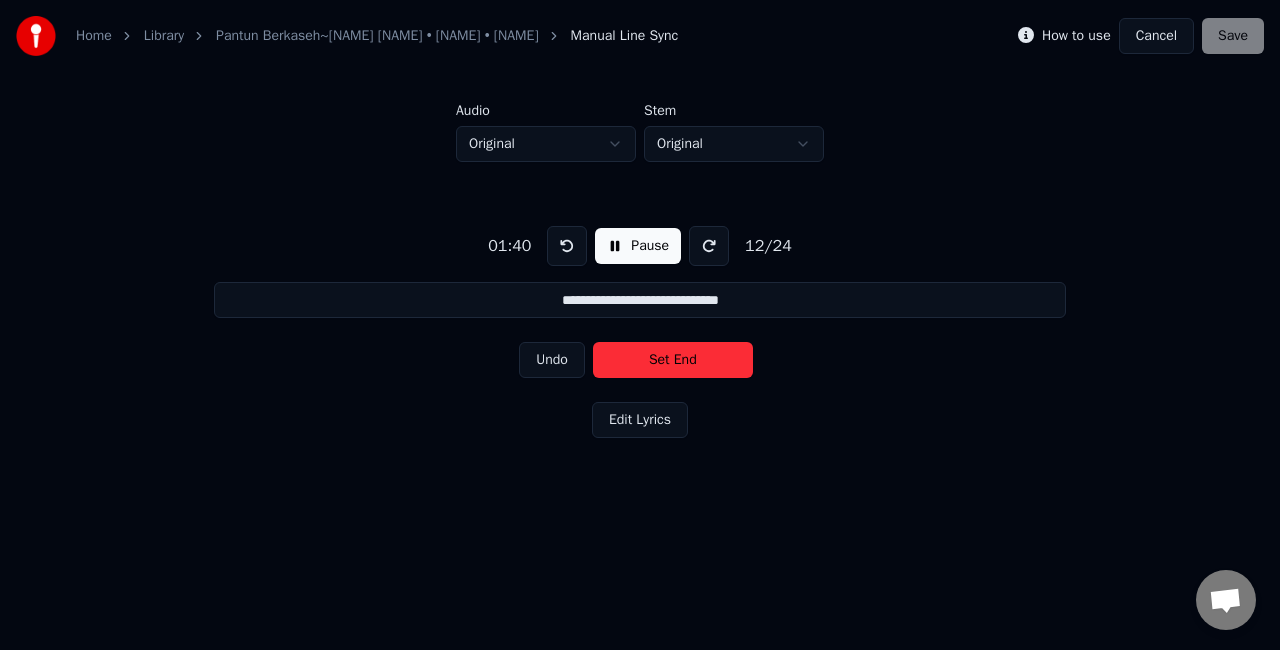 click on "Set End" at bounding box center (673, 360) 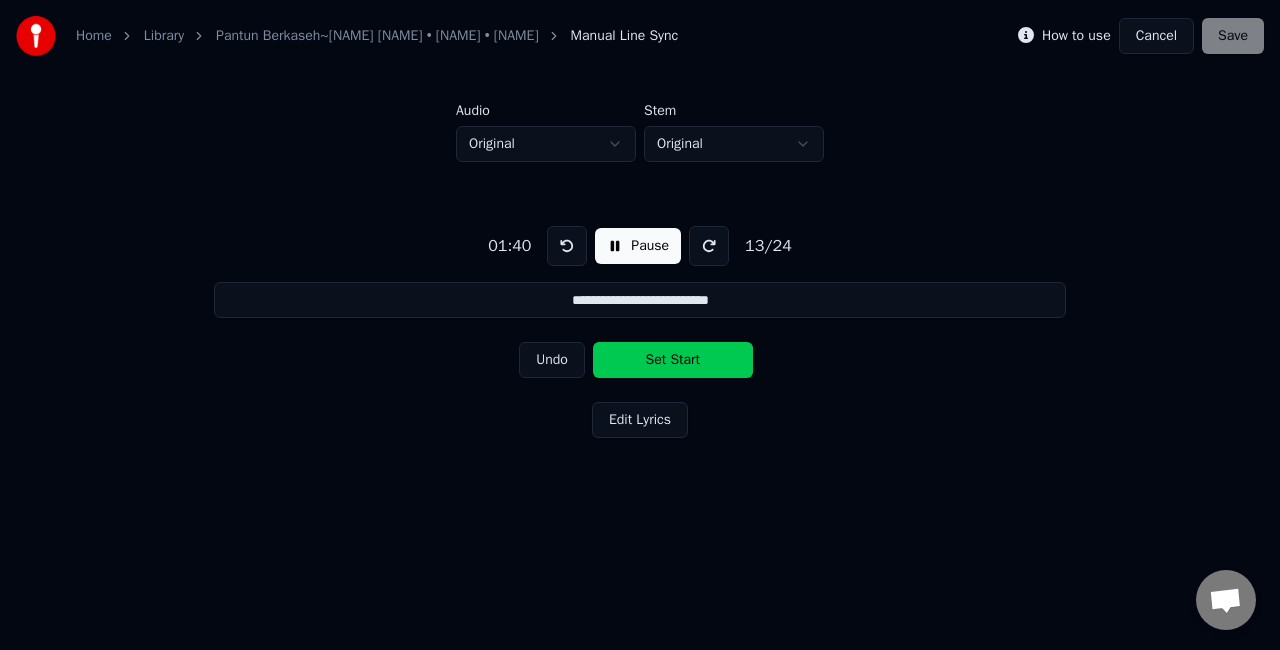 click on "Set Start" at bounding box center (673, 360) 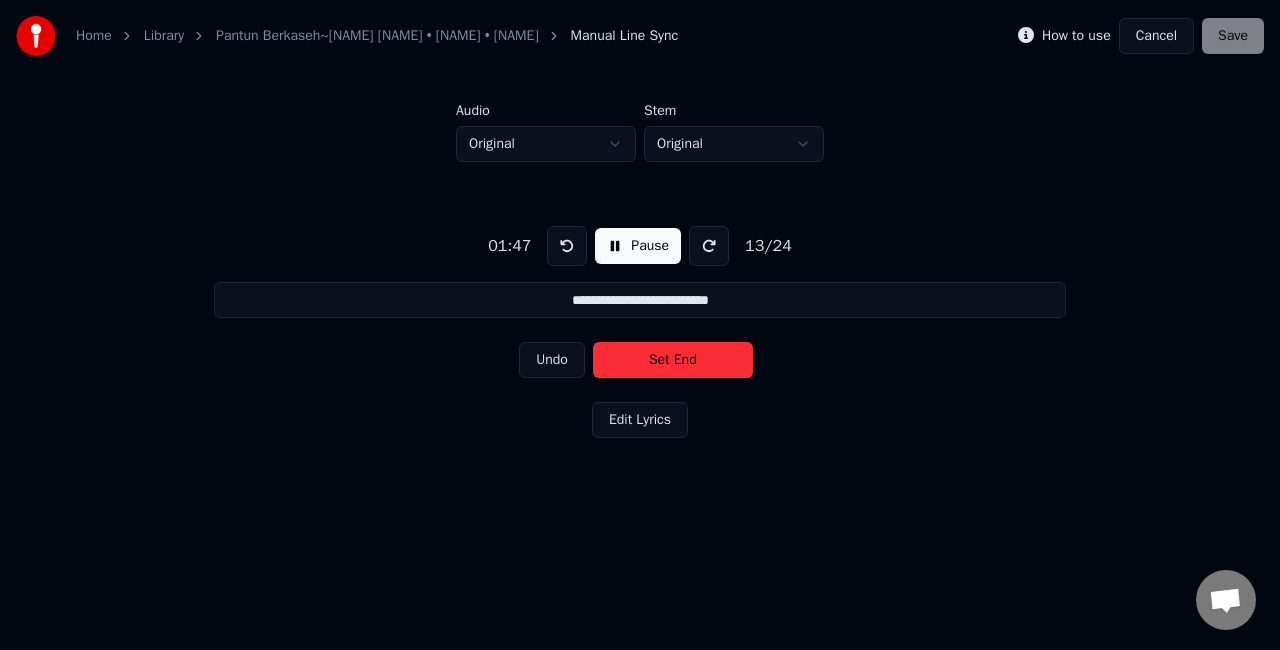 click on "Set End" at bounding box center (673, 360) 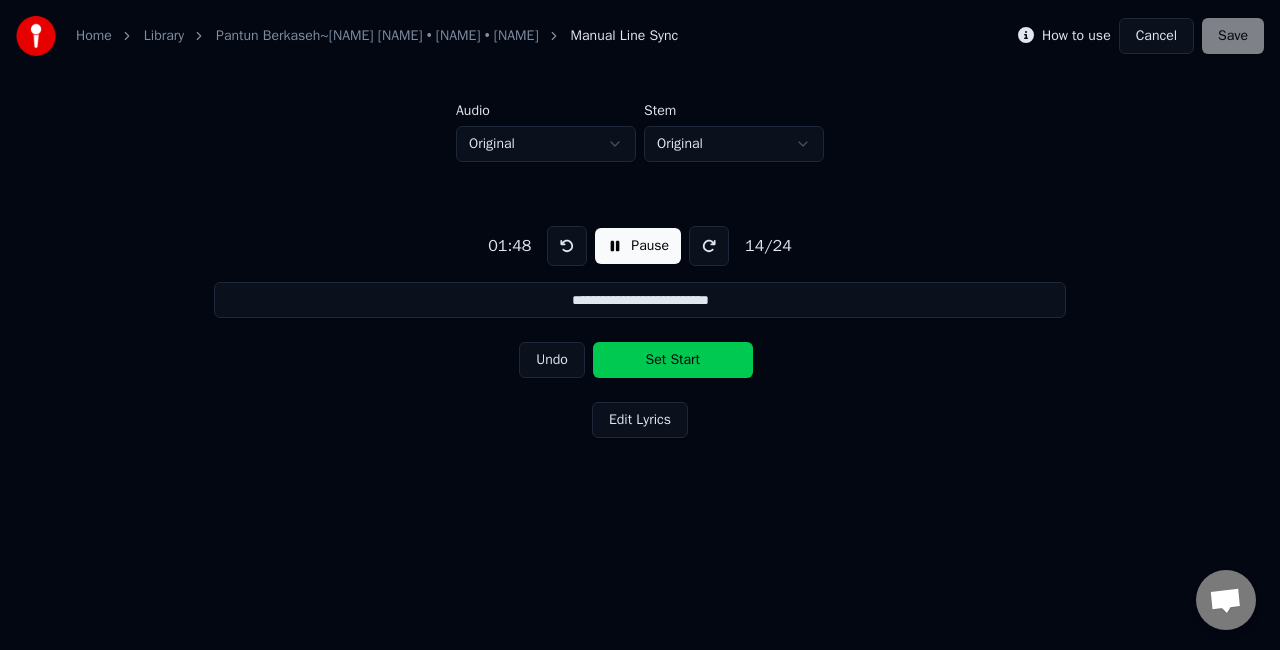 click on "Set Start" at bounding box center (673, 360) 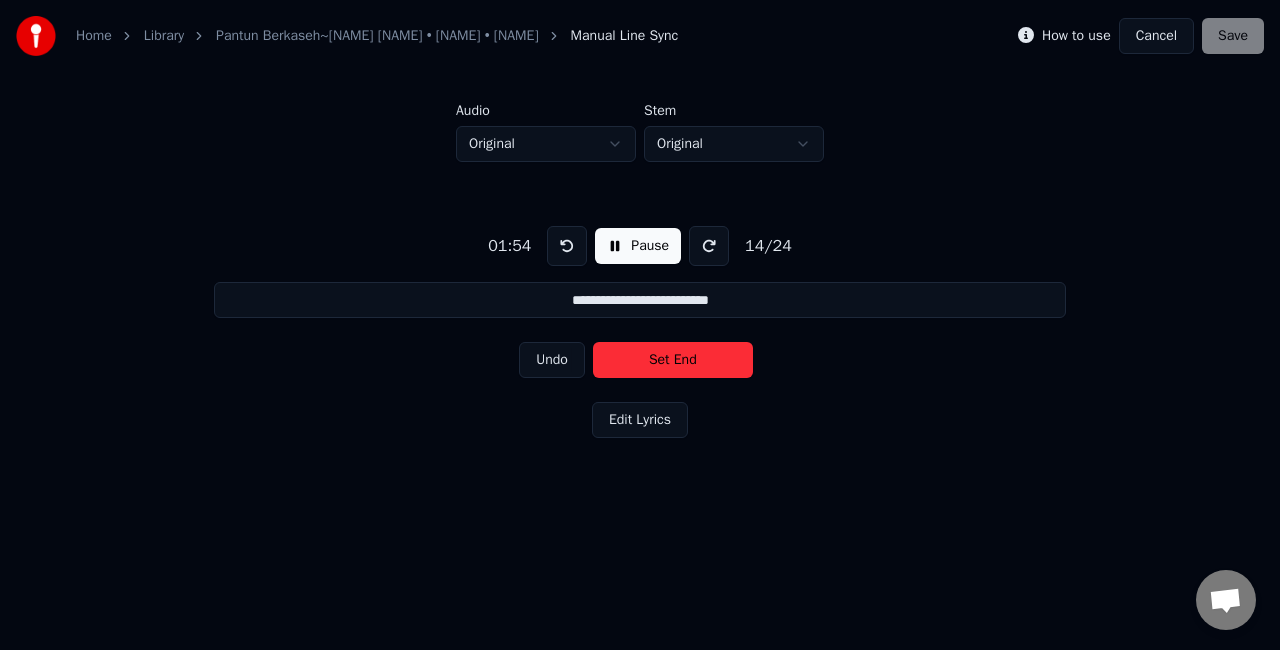 click on "Set End" at bounding box center [673, 360] 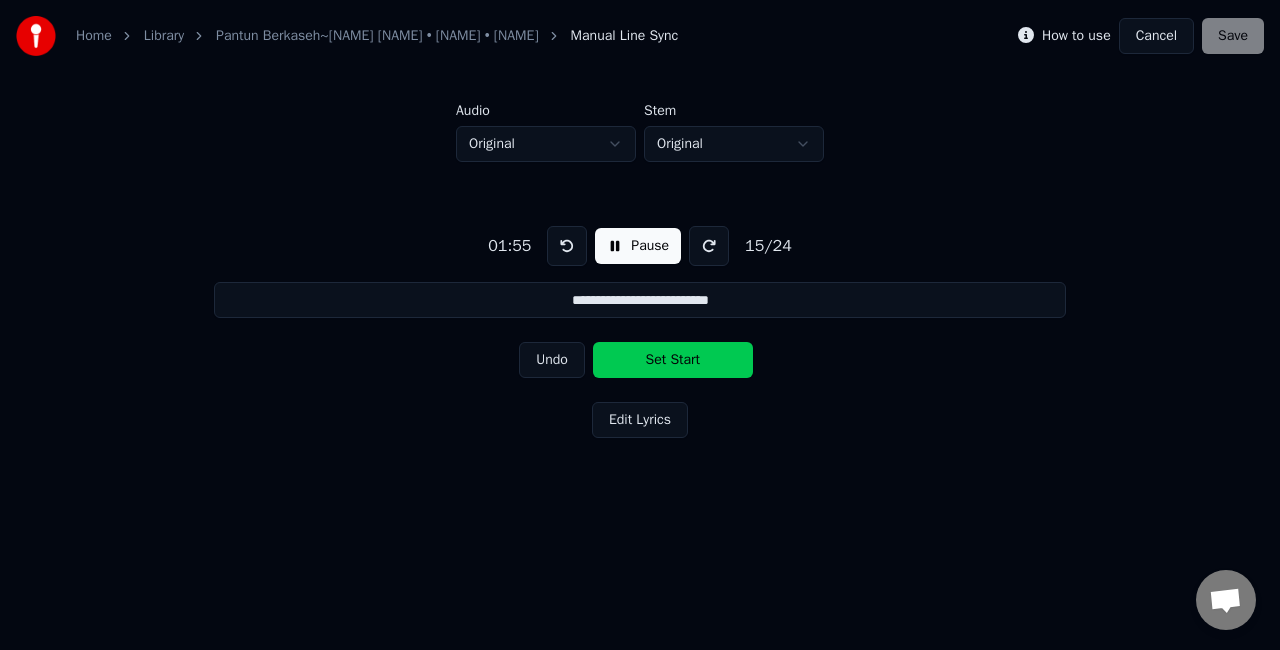click on "Set Start" at bounding box center [673, 360] 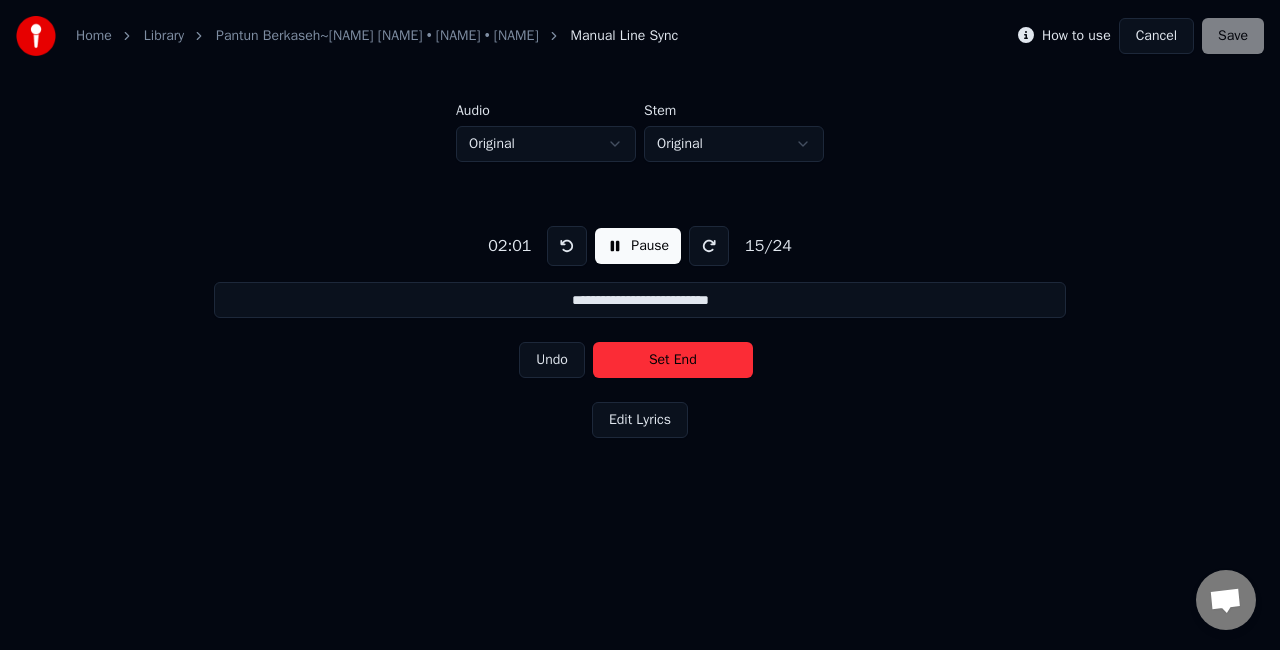 click on "Set End" at bounding box center (673, 360) 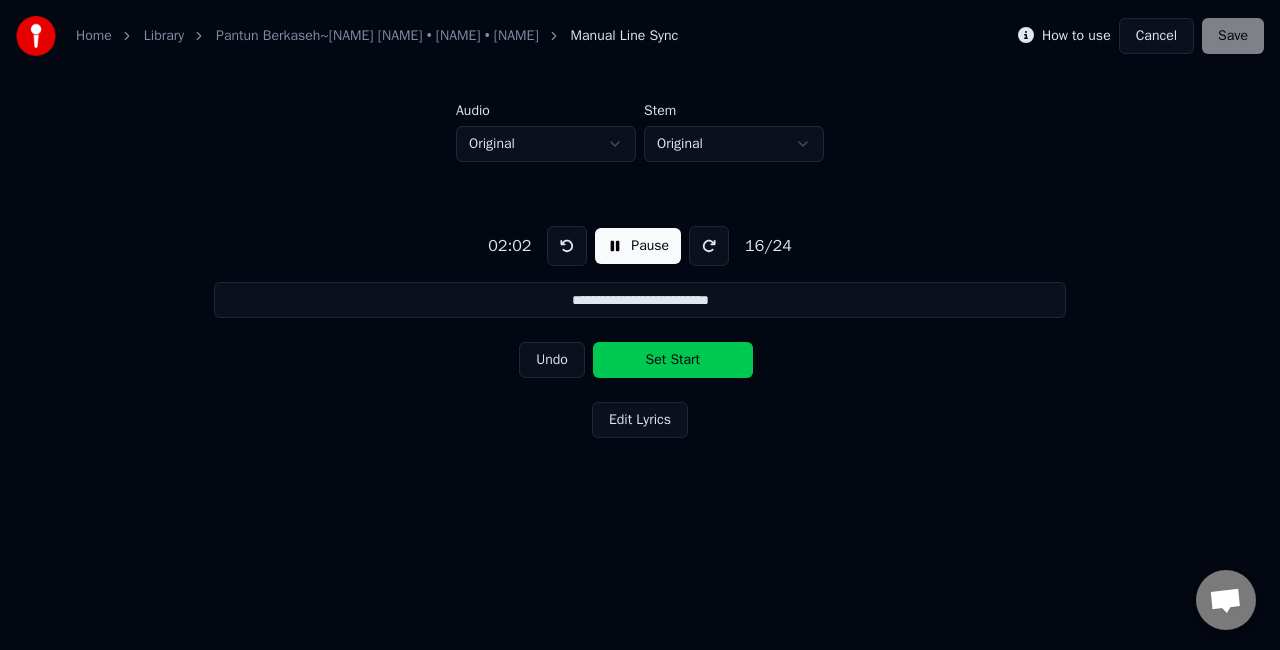 click on "Set Start" at bounding box center [673, 360] 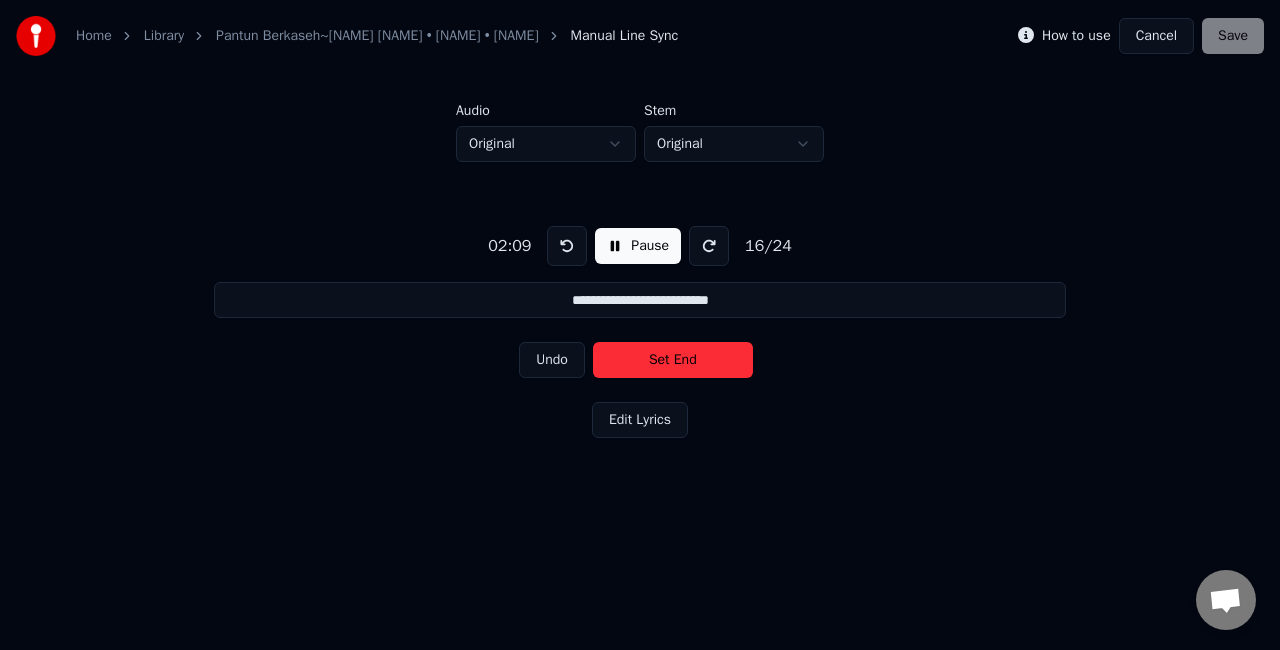 click on "Set End" at bounding box center (673, 360) 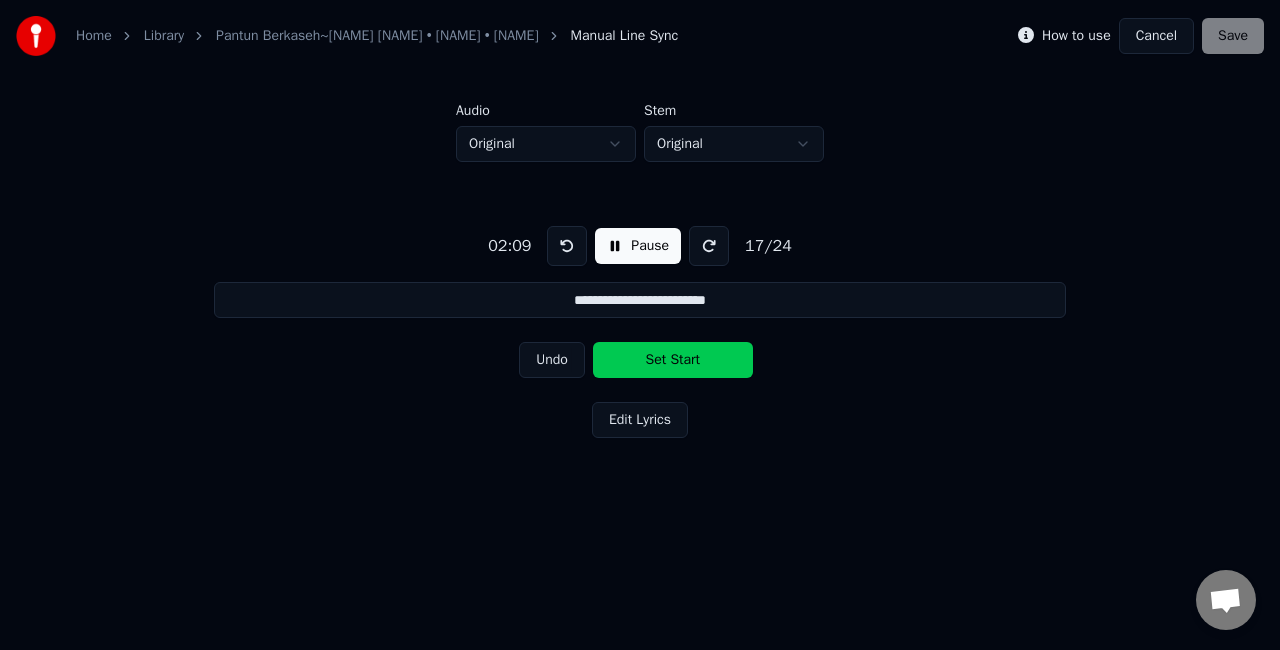 click on "Set Start" at bounding box center [673, 360] 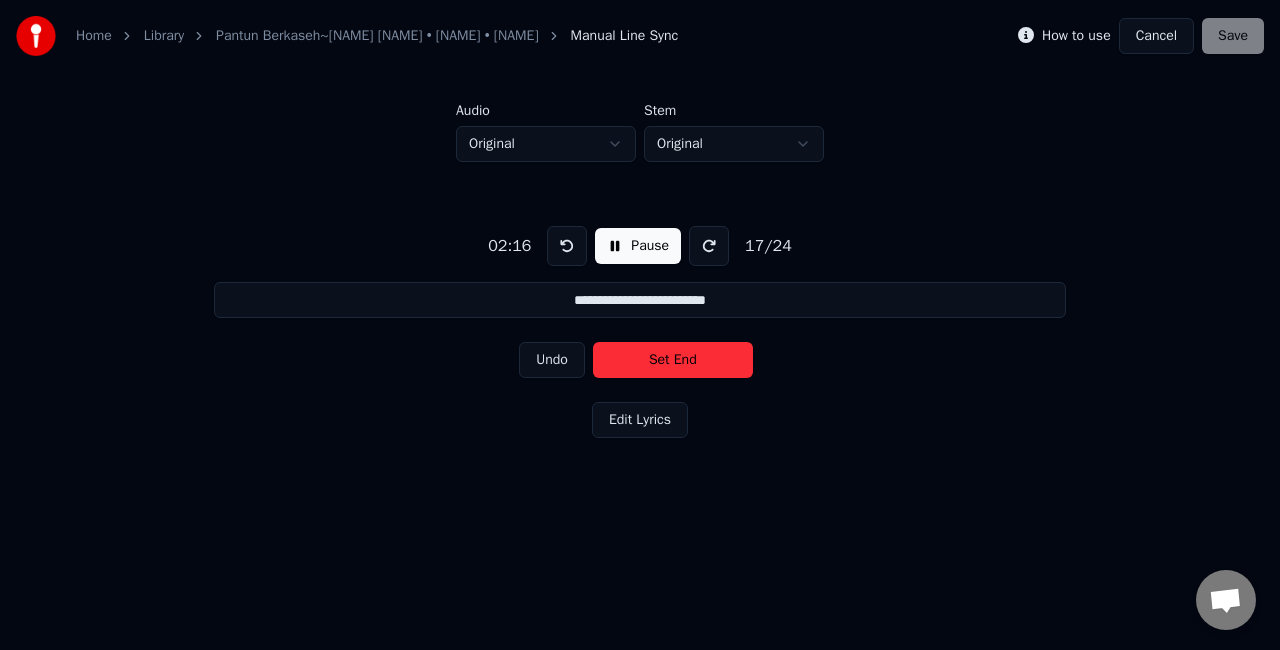 click on "Set End" at bounding box center (673, 360) 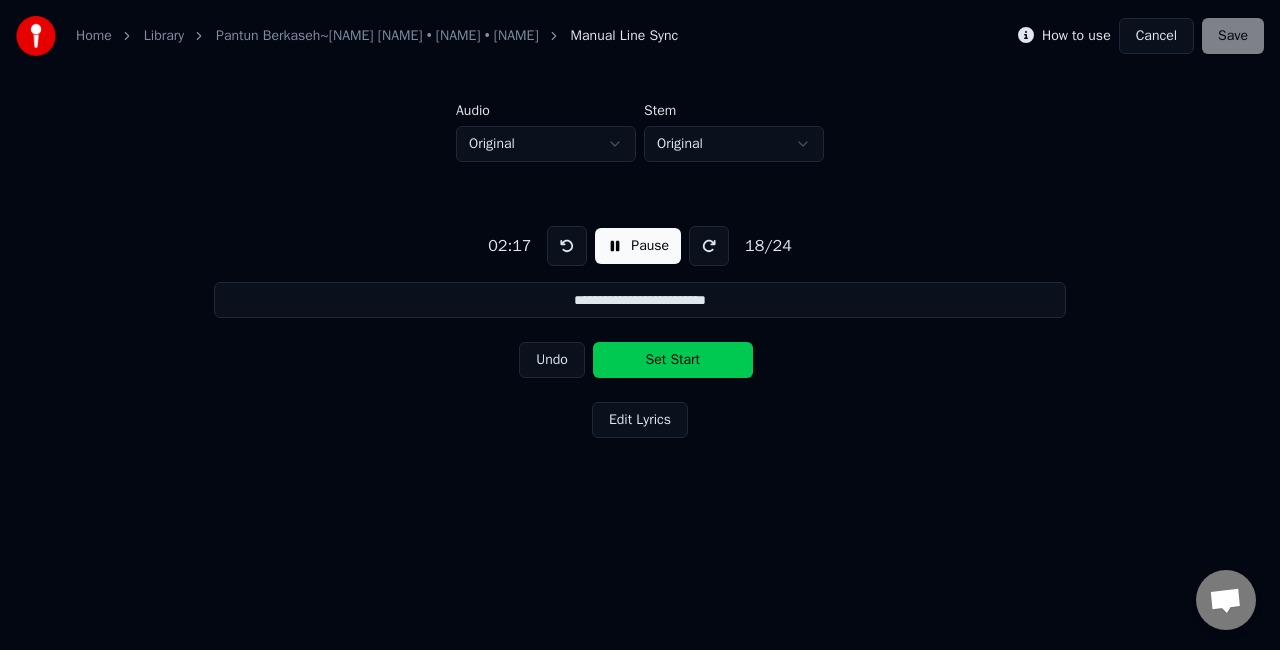 click on "Set Start" at bounding box center [673, 360] 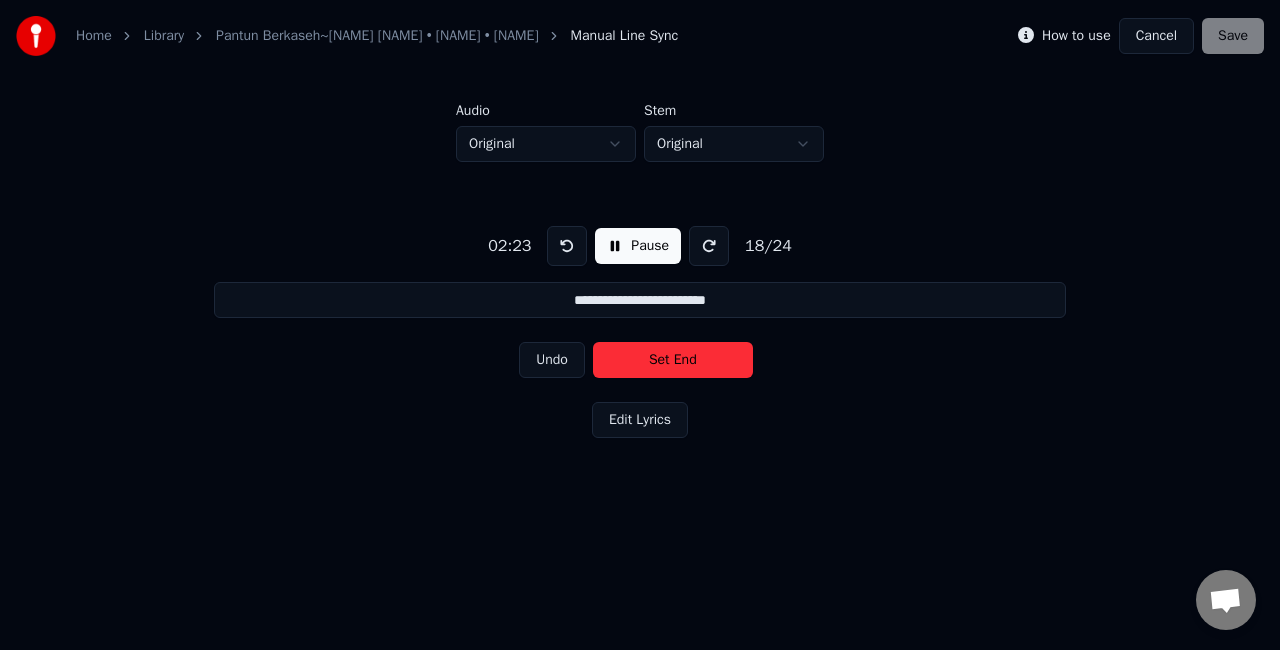 click on "Set End" at bounding box center [673, 360] 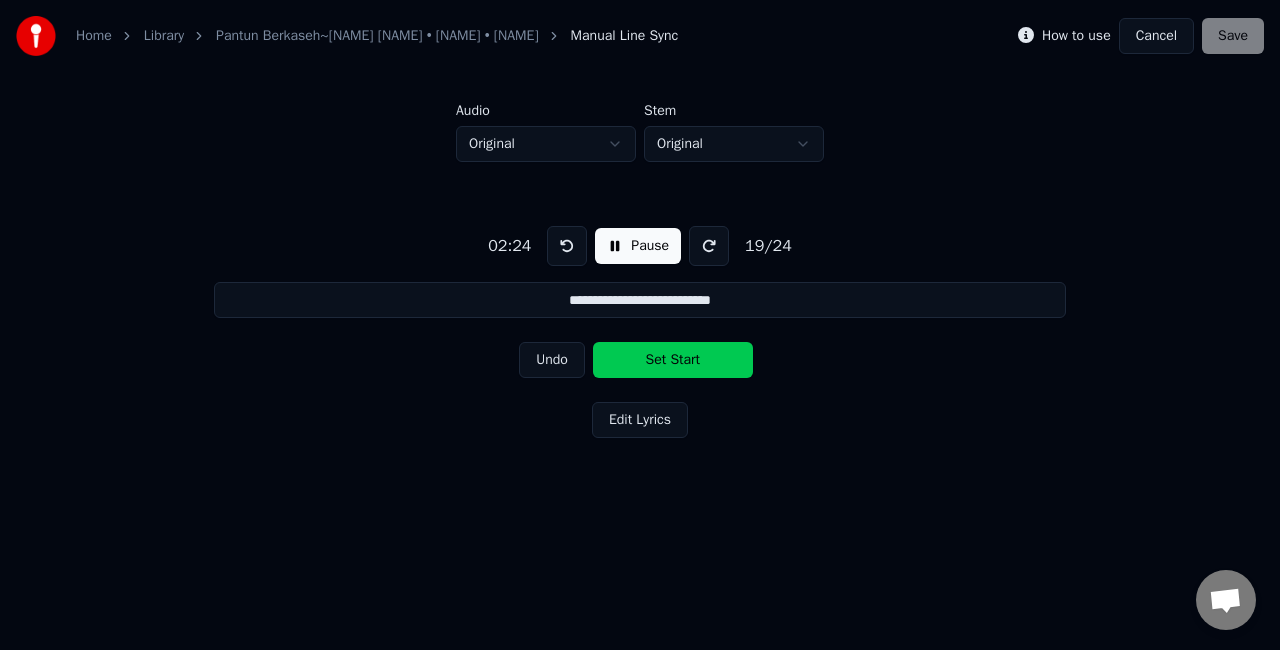 click on "Set Start" at bounding box center [673, 360] 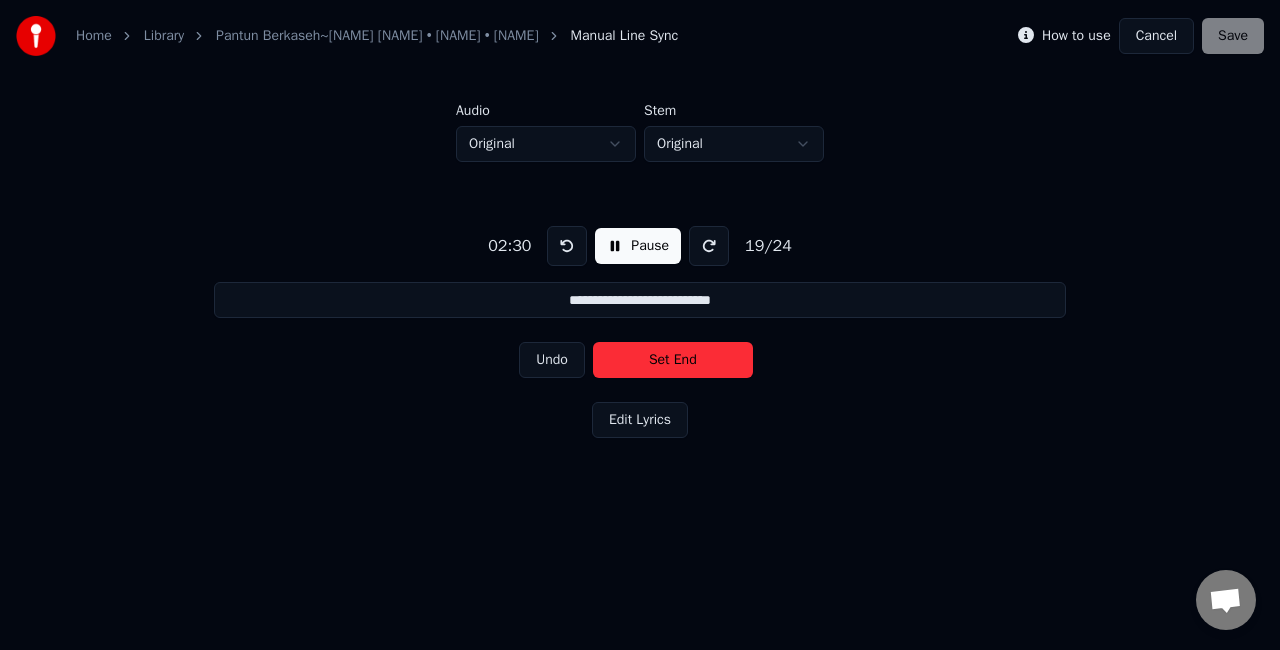 click on "Set End" at bounding box center (673, 360) 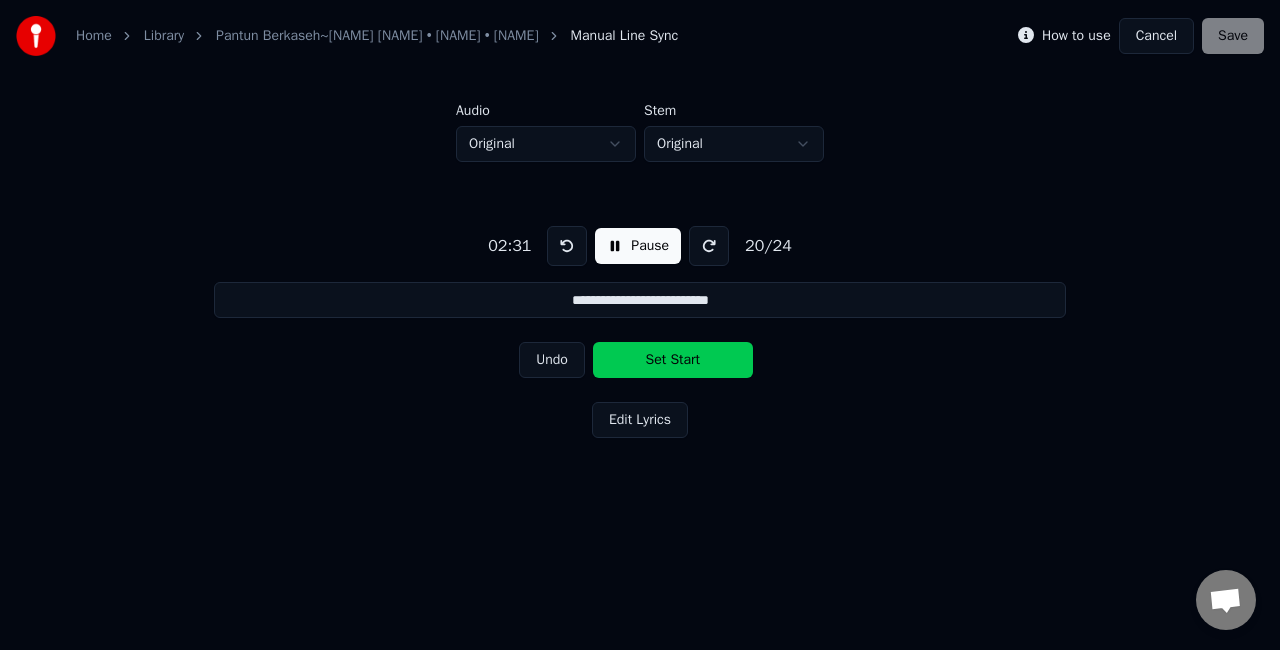 click on "Set Start" at bounding box center (673, 360) 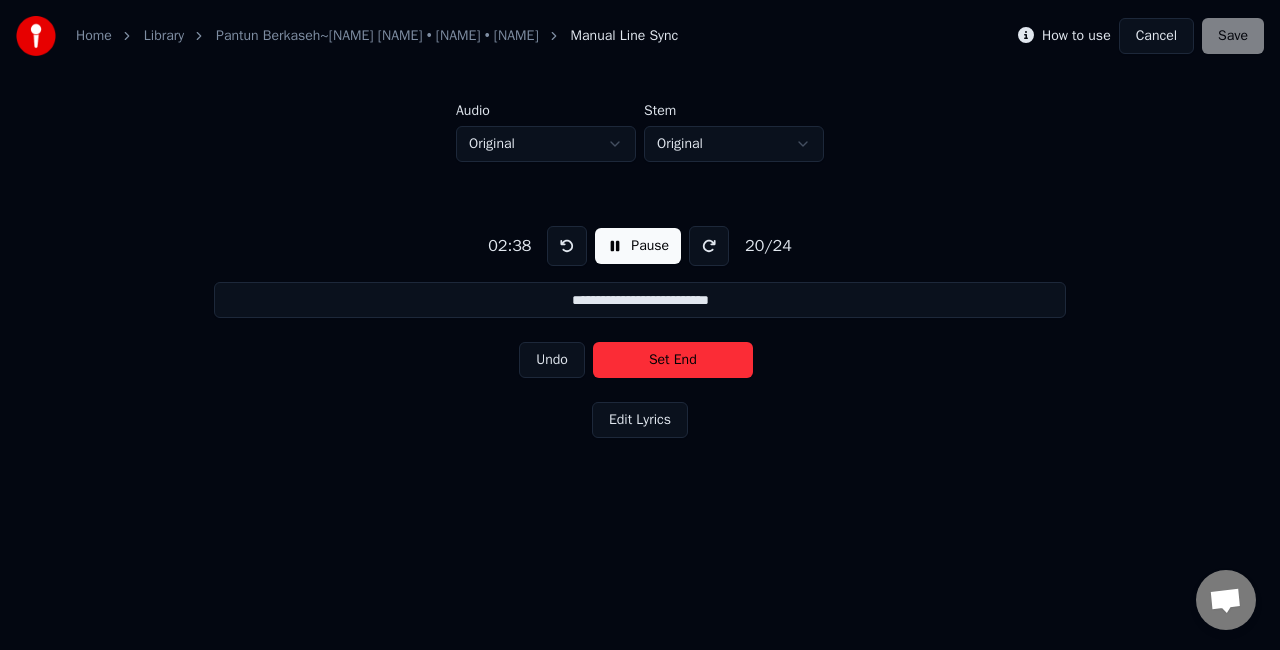 click on "Set End" at bounding box center [673, 360] 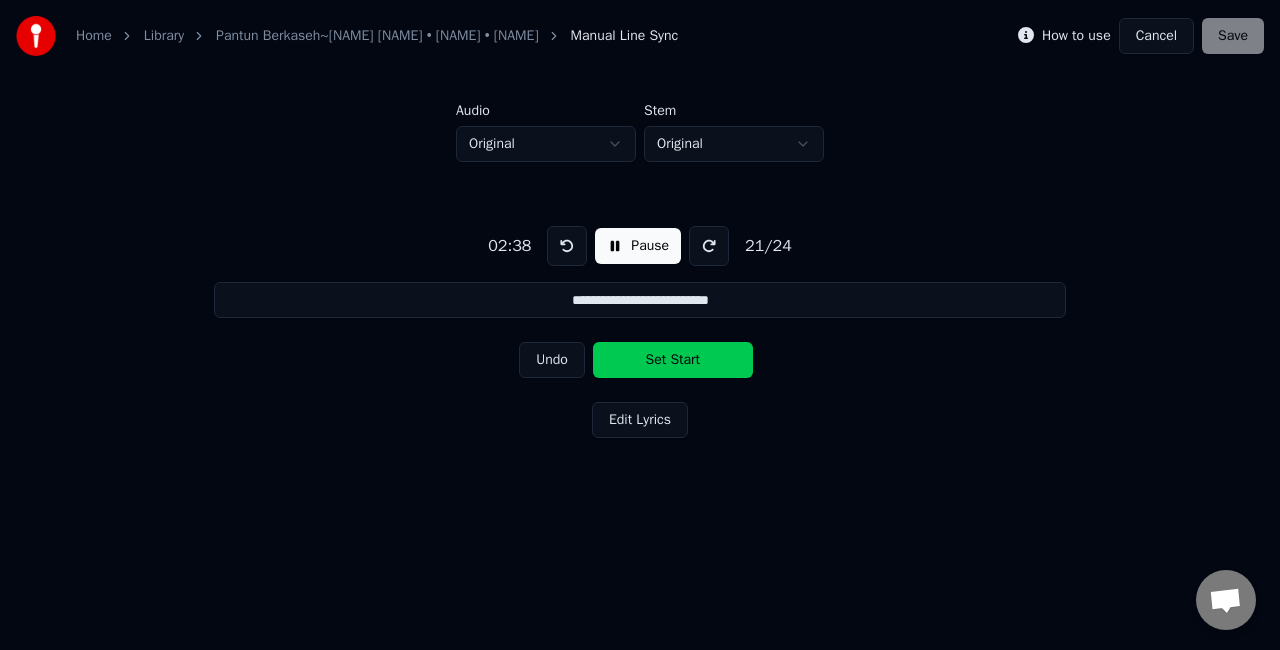 click on "Set Start" at bounding box center [673, 360] 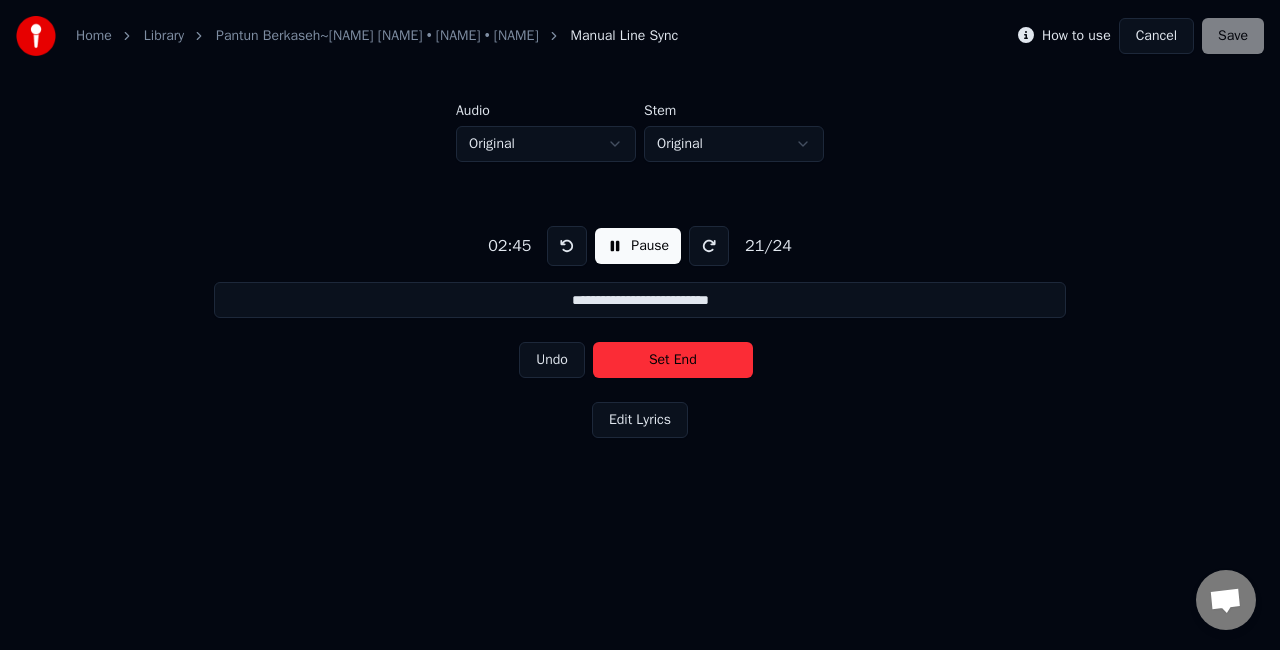click on "Set End" at bounding box center [673, 360] 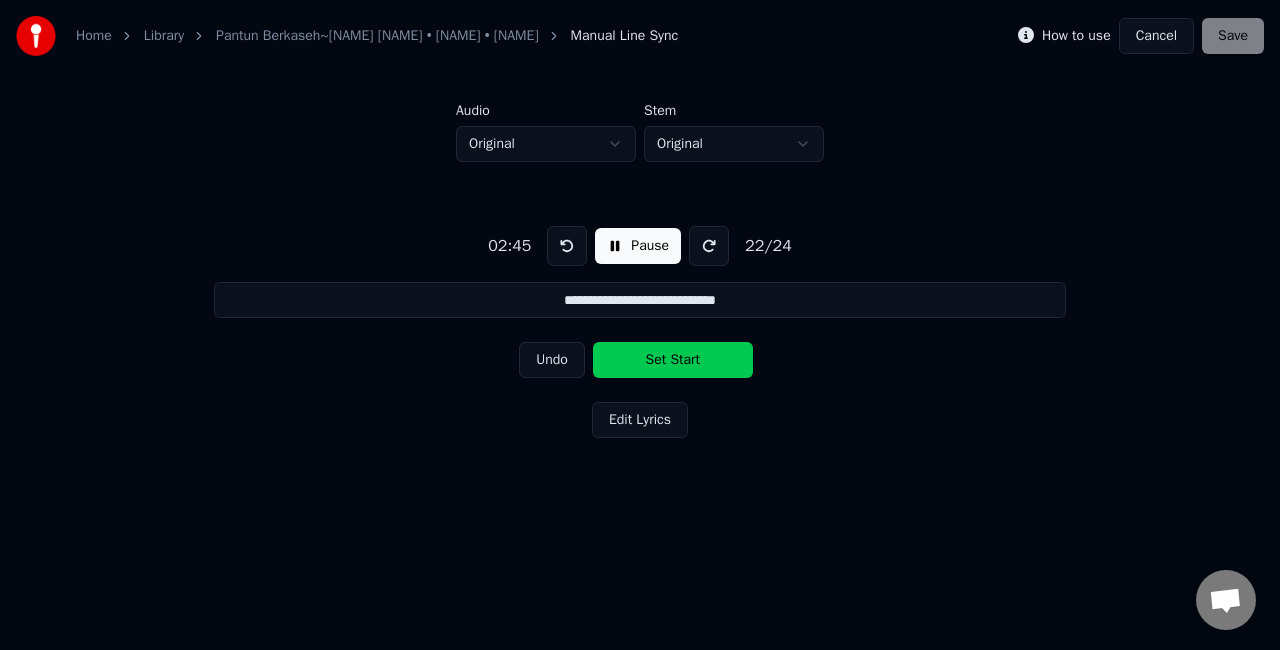 click on "Set Start" at bounding box center [673, 360] 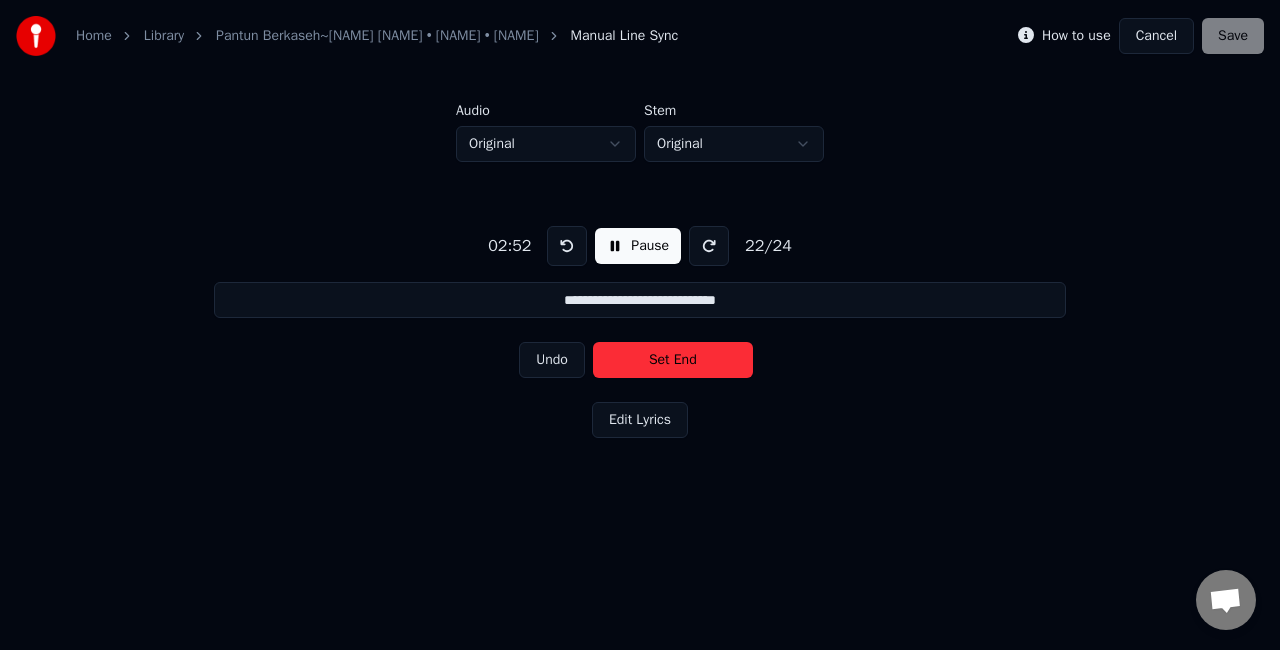 click on "Set End" at bounding box center [673, 360] 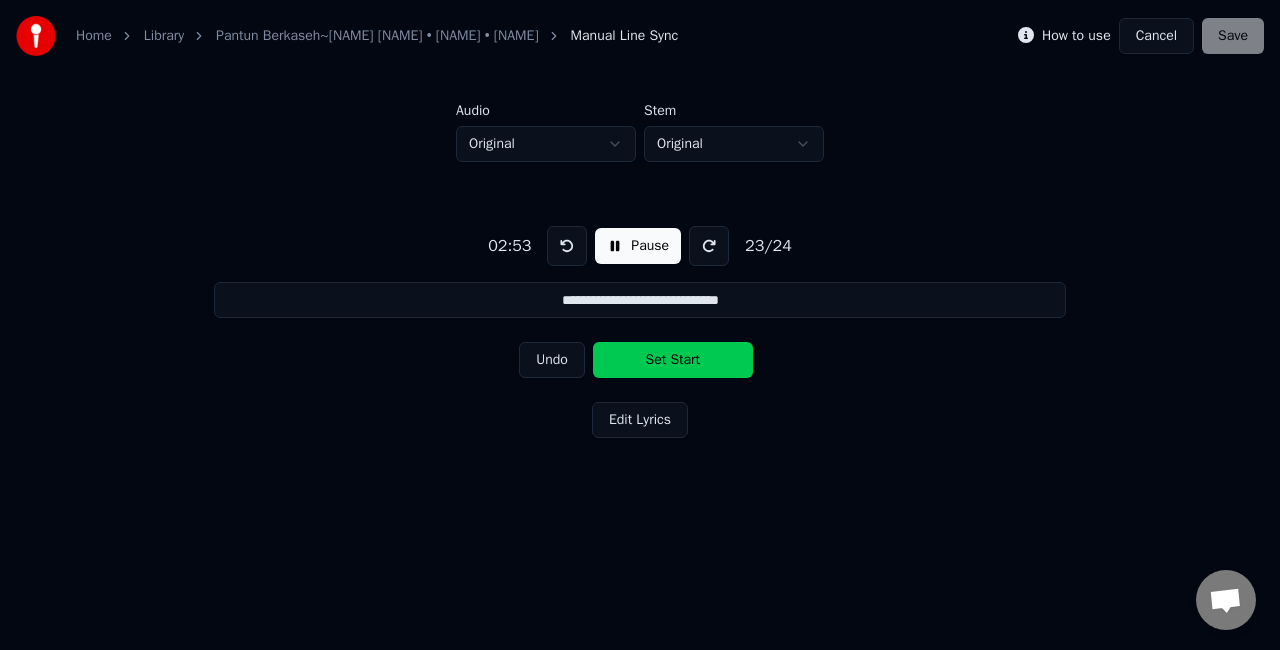 click on "Set Start" at bounding box center (673, 360) 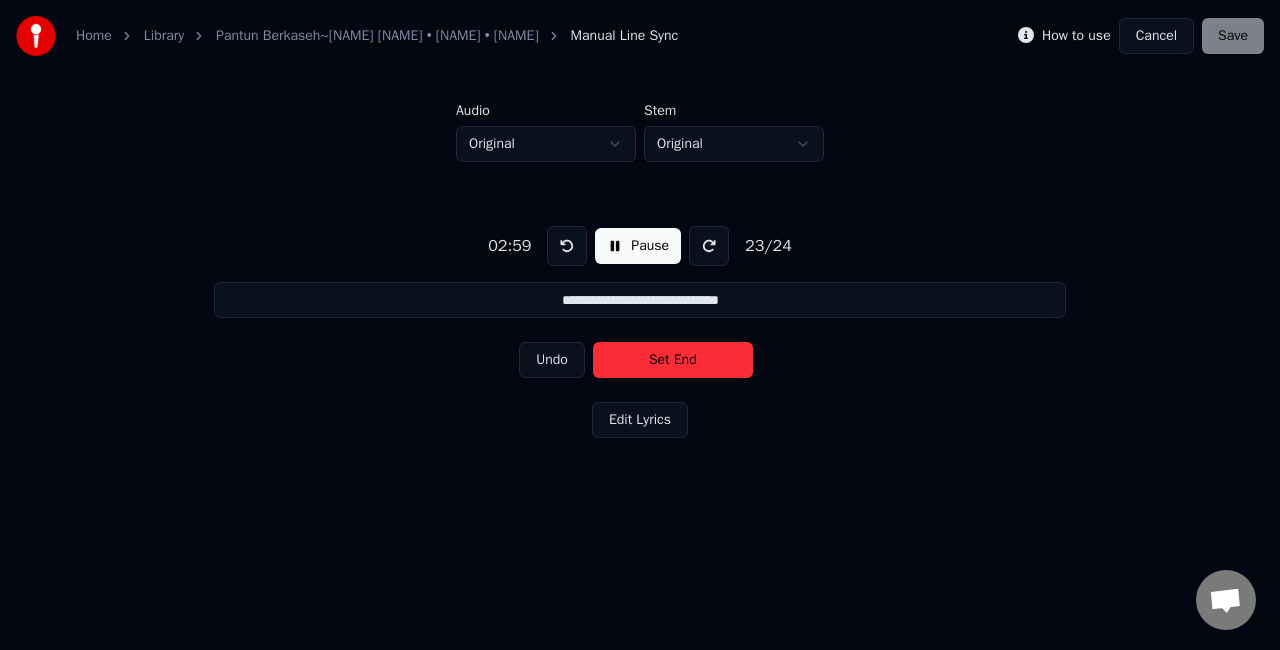 click on "Set End" at bounding box center (673, 360) 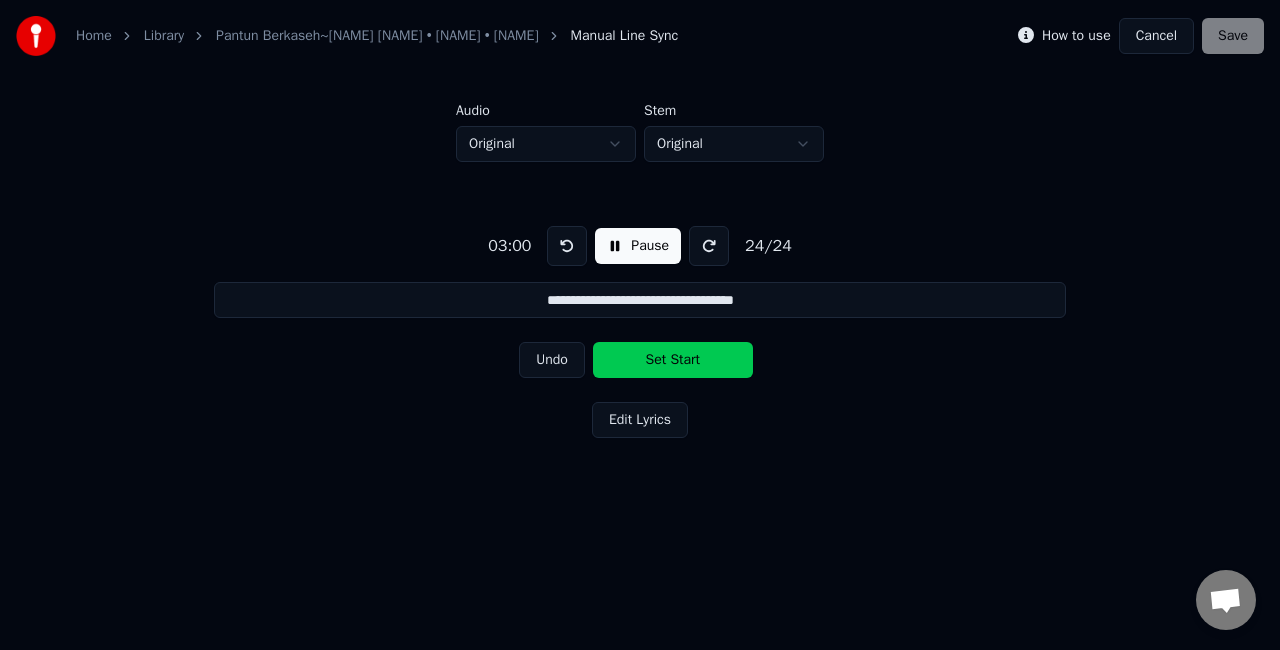 click on "Set Start" at bounding box center [673, 360] 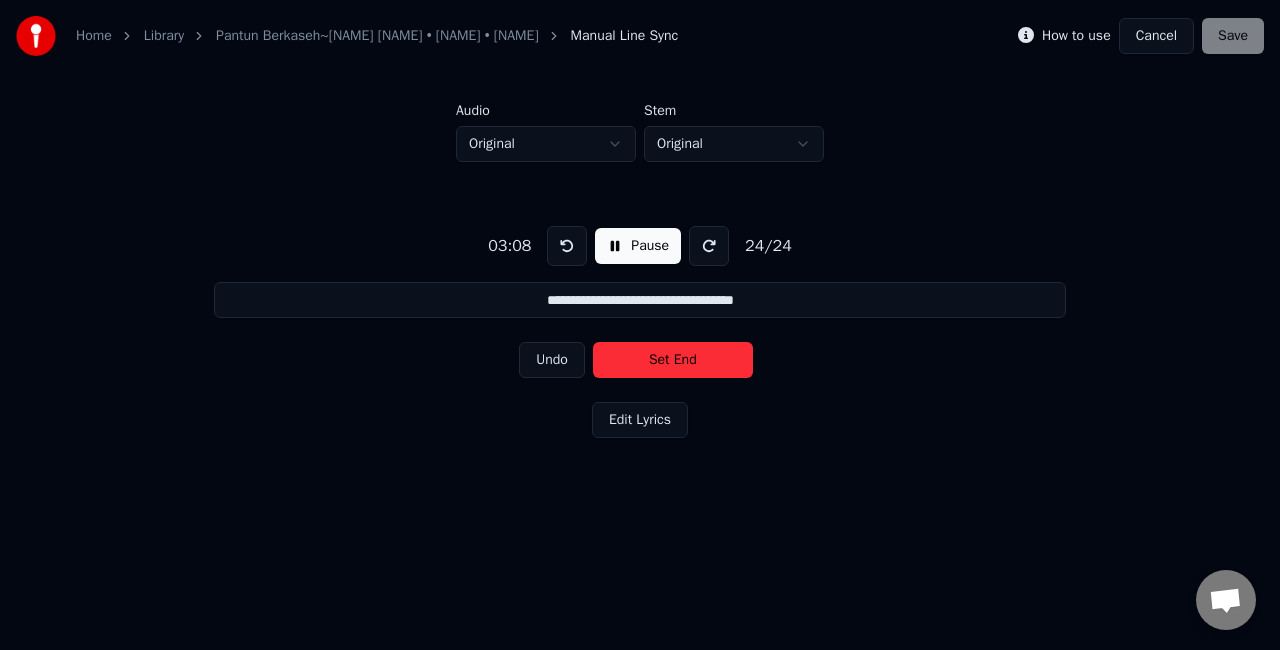 click on "Set End" at bounding box center [673, 360] 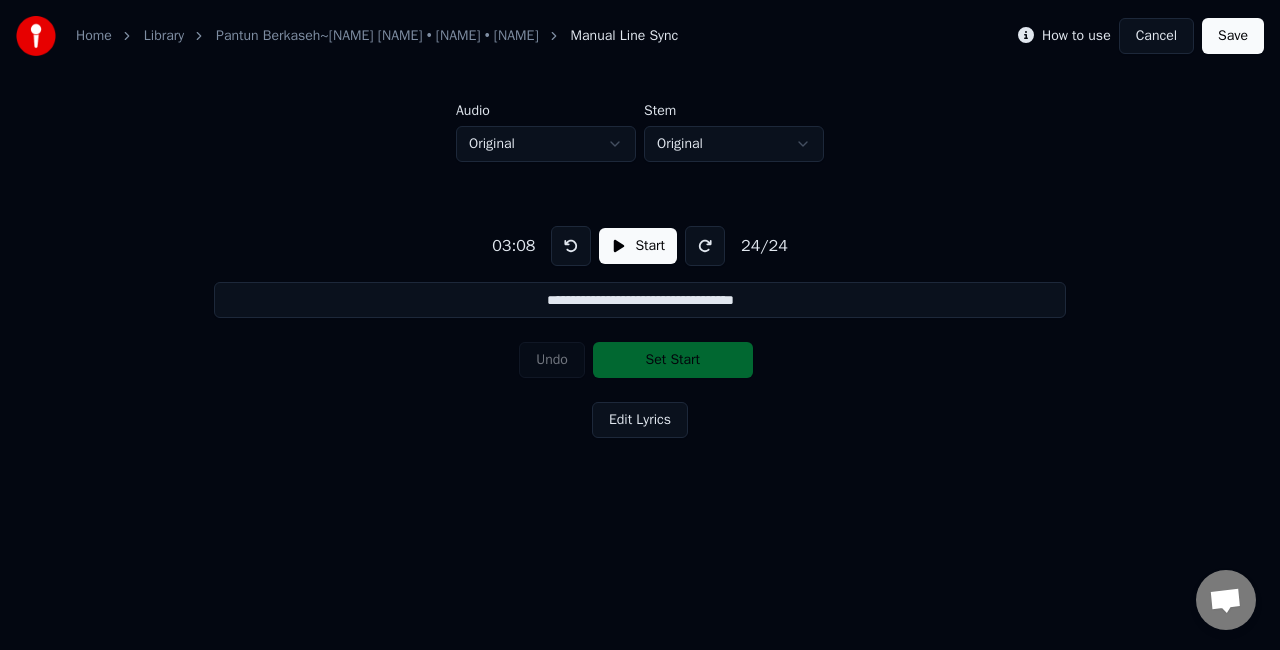 click on "Save" at bounding box center (1233, 36) 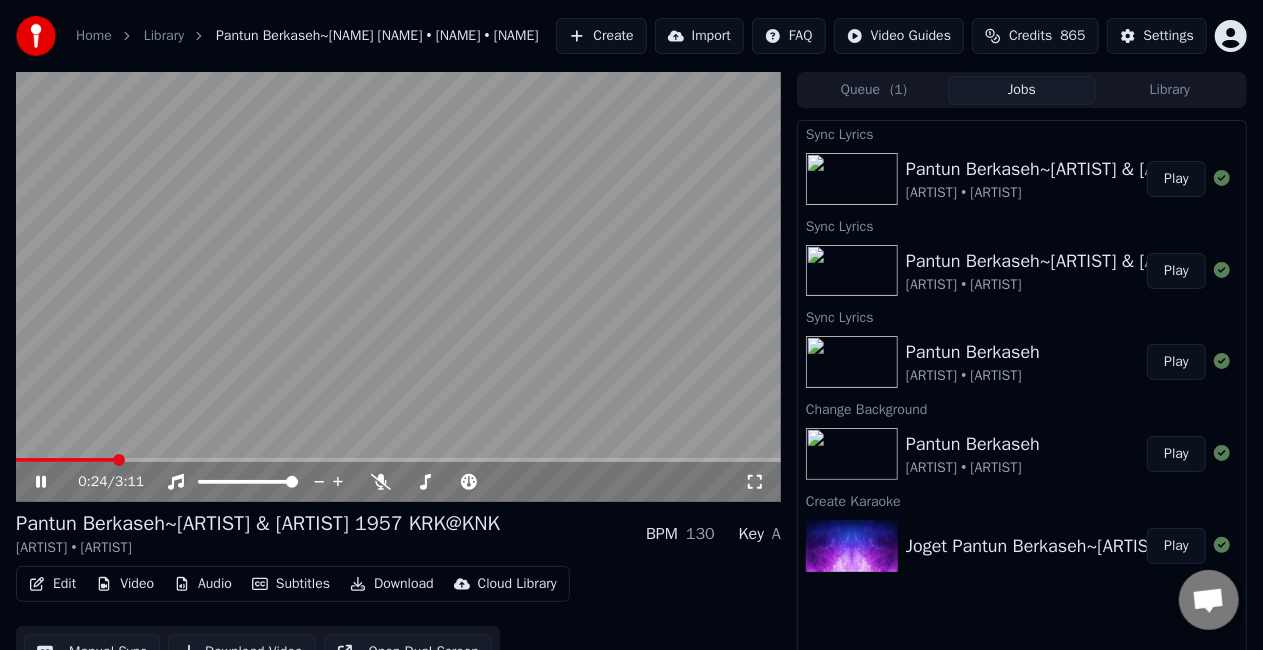 click on "[TIME]  /  [TIME]" at bounding box center [398, 482] 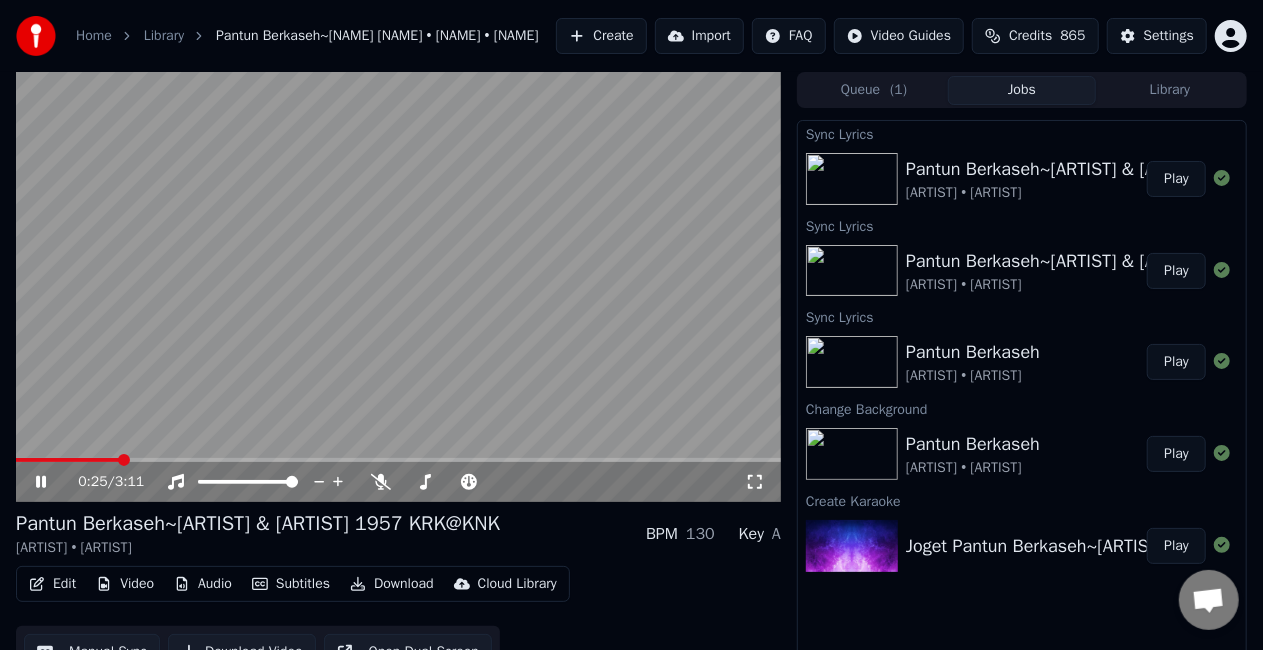 click 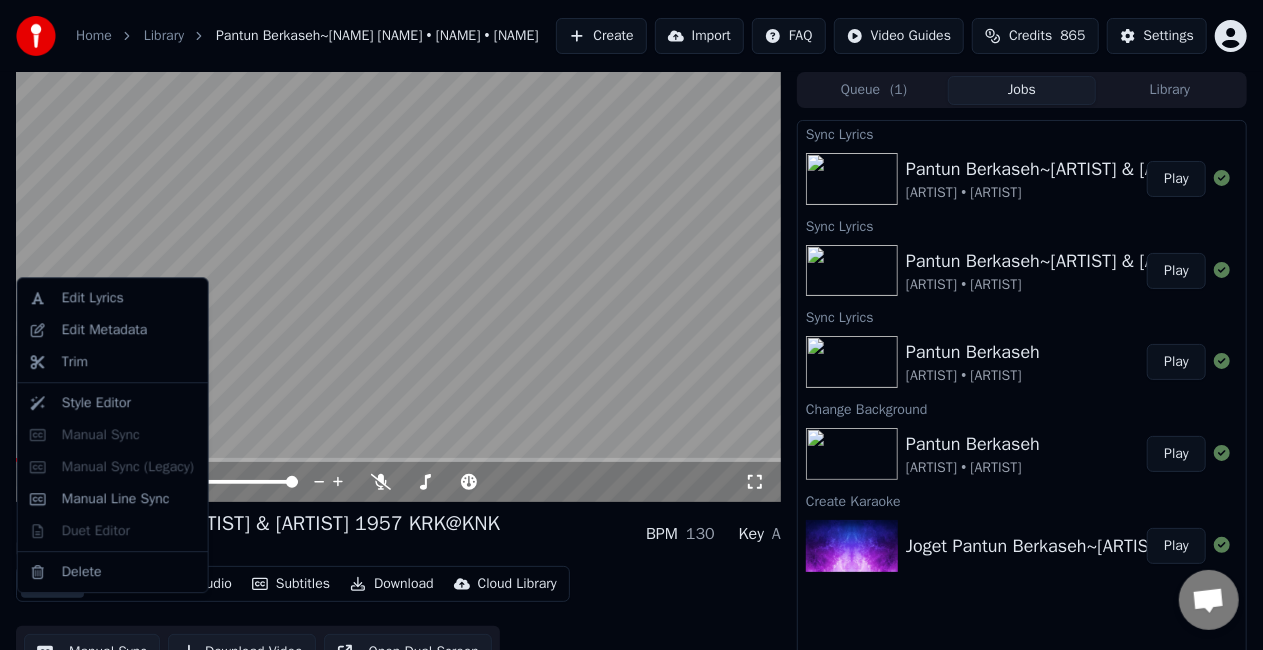 click on "Edit" at bounding box center [52, 584] 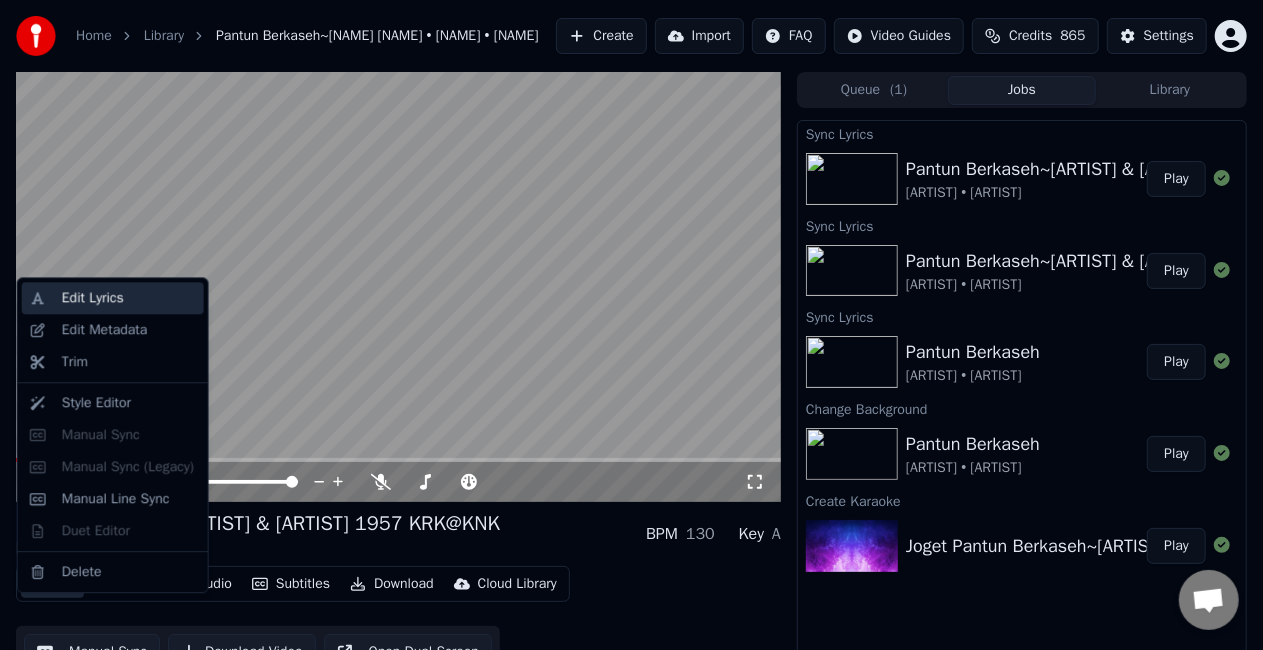 click on "Edit Lyrics" at bounding box center [129, 298] 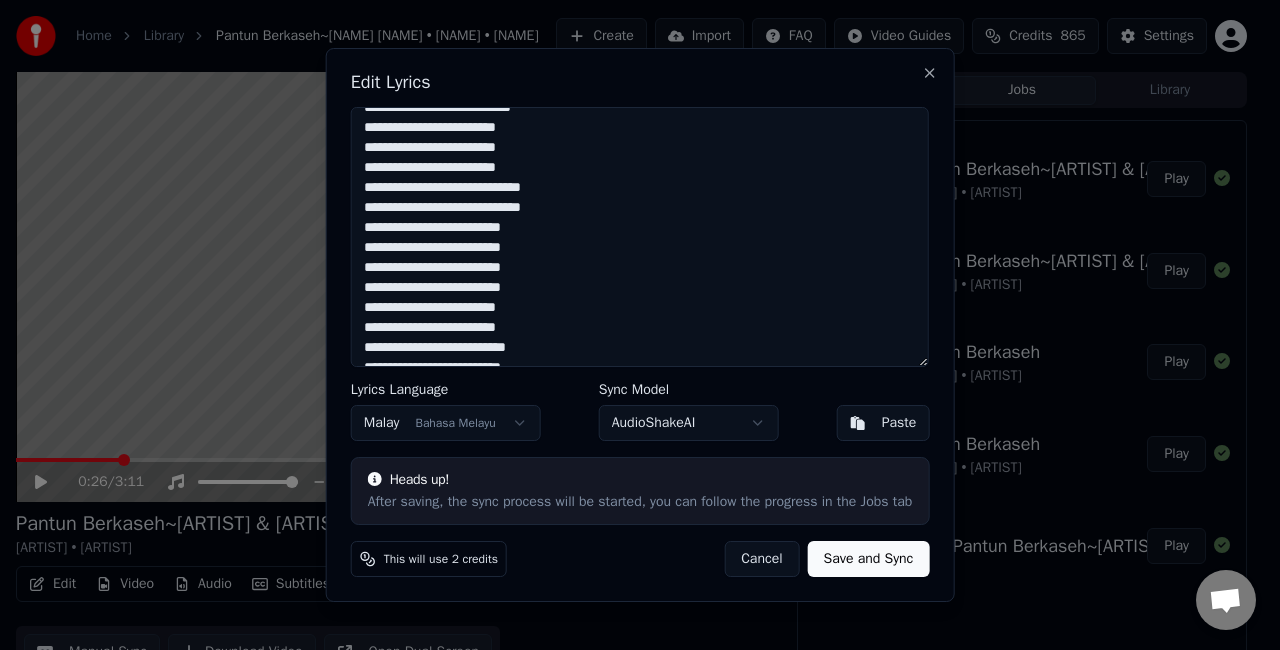 scroll, scrollTop: 276, scrollLeft: 0, axis: vertical 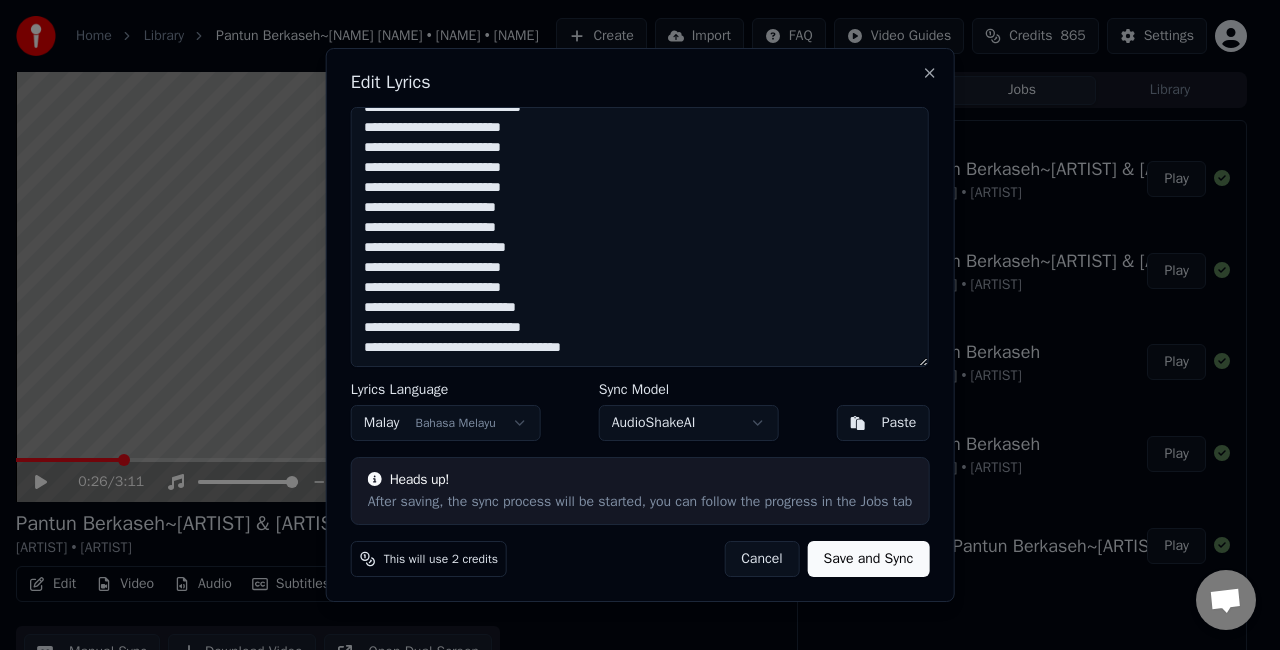 click on "**********" at bounding box center (640, 237) 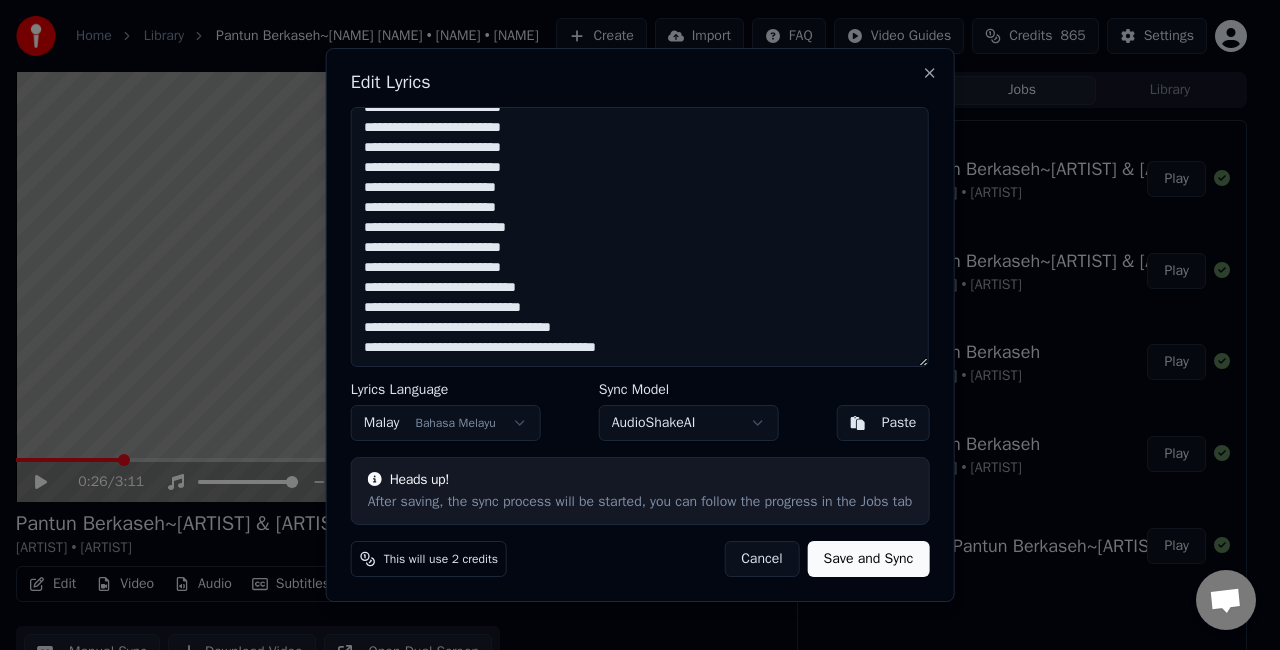 click on "Save and Sync" at bounding box center [869, 559] 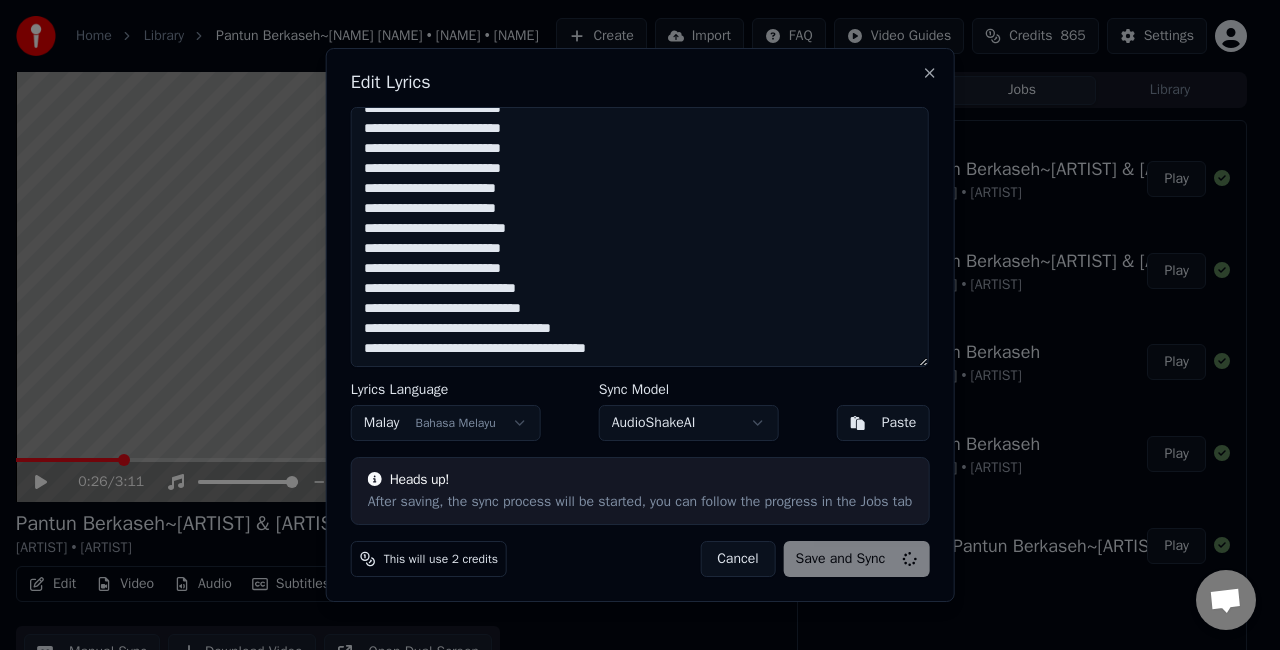 type on "**********" 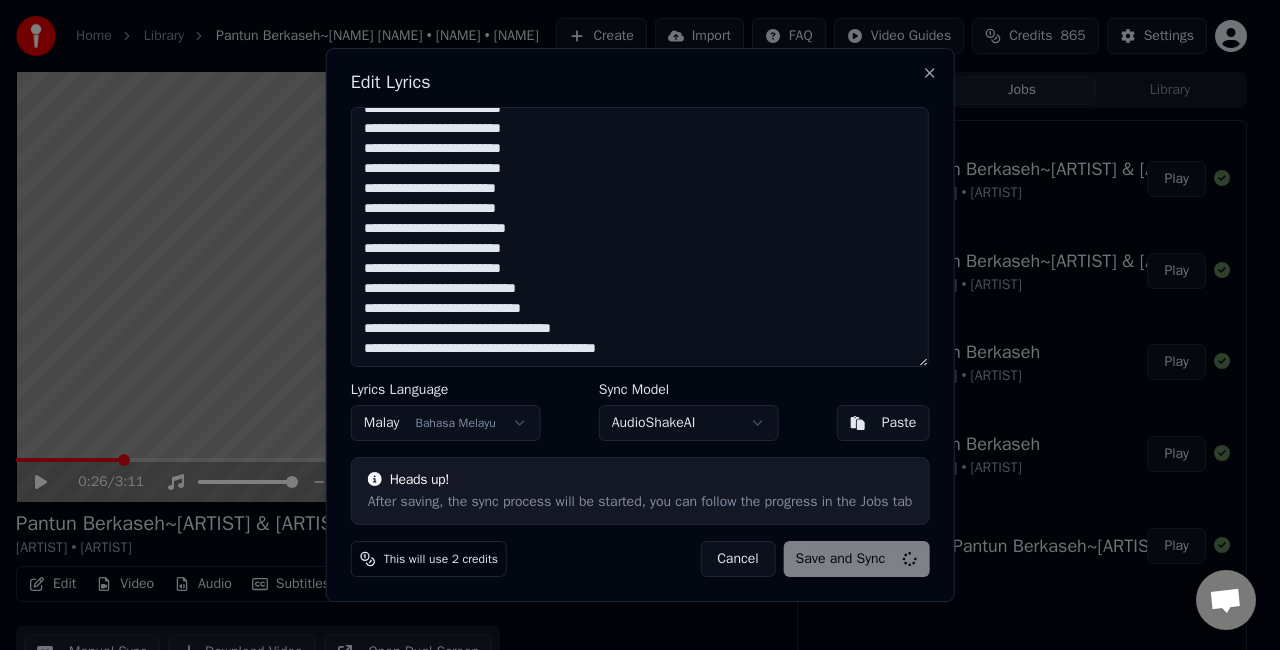 scroll, scrollTop: 276, scrollLeft: 0, axis: vertical 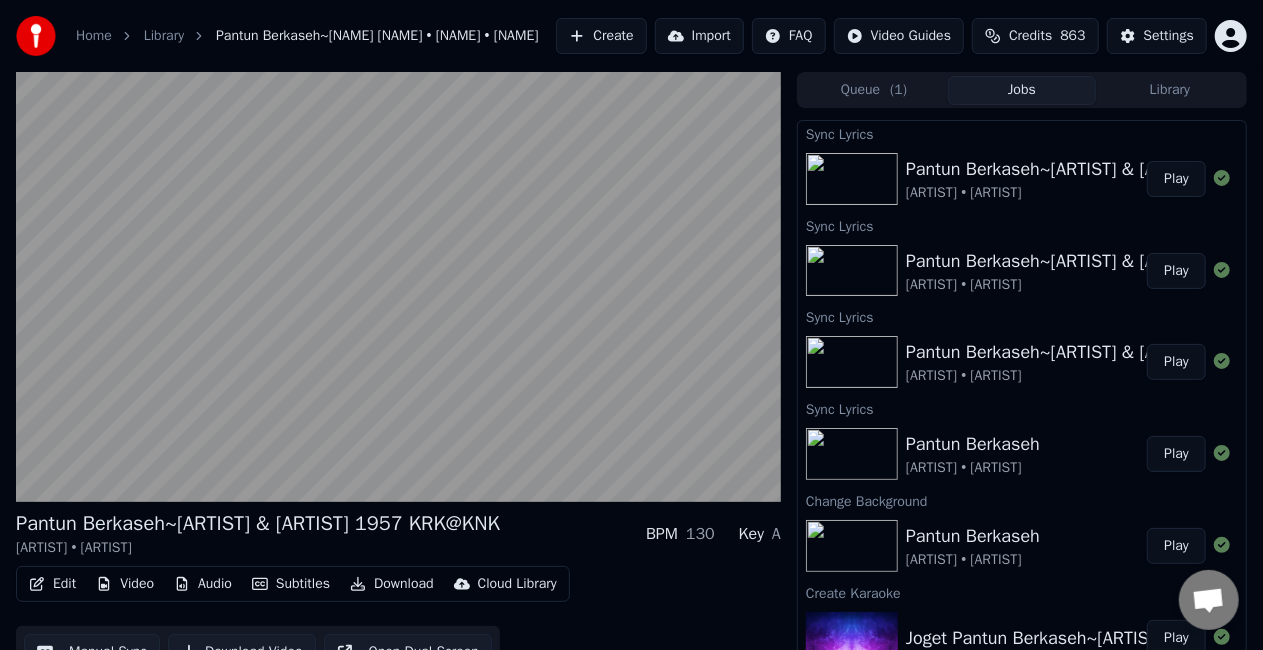 click on "Play" at bounding box center (1176, 179) 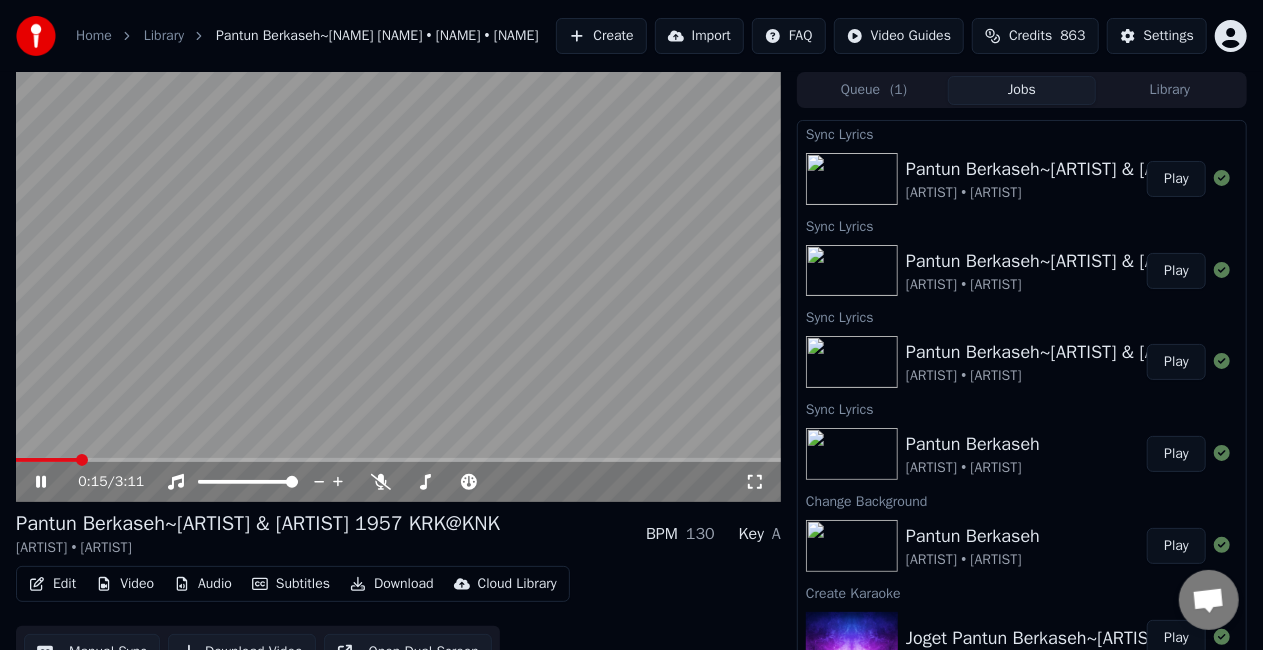 click 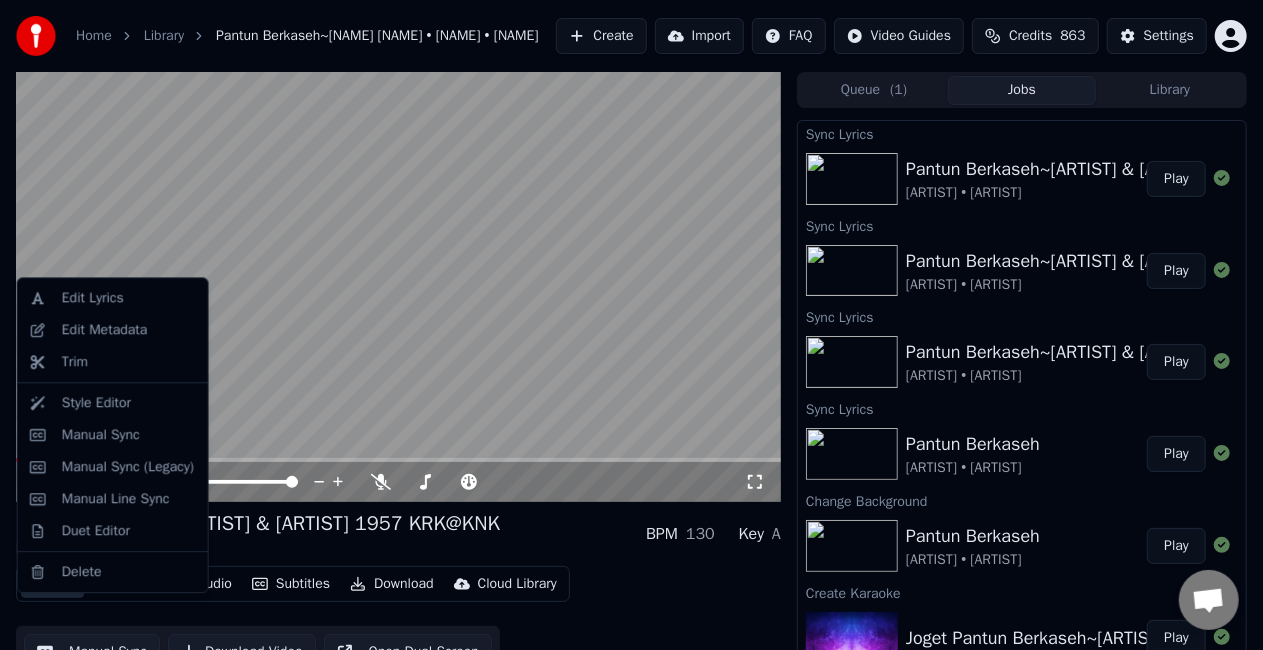 click on "Edit" at bounding box center (52, 584) 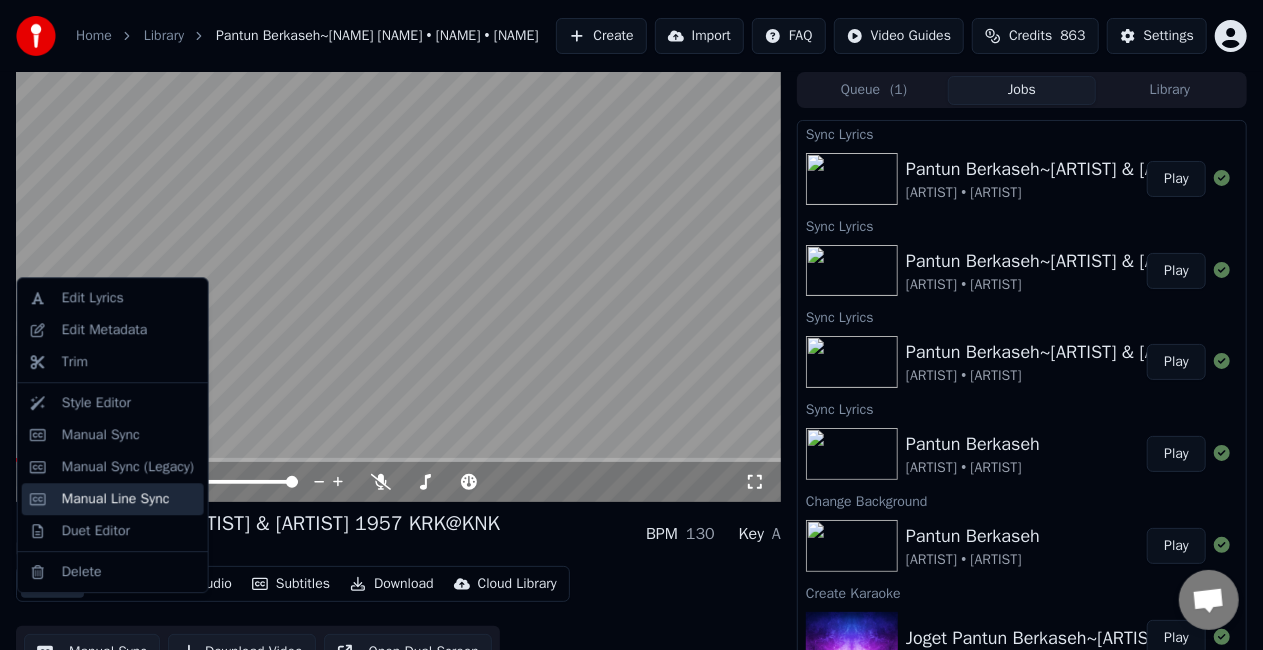 click on "Manual Line Sync" at bounding box center (116, 499) 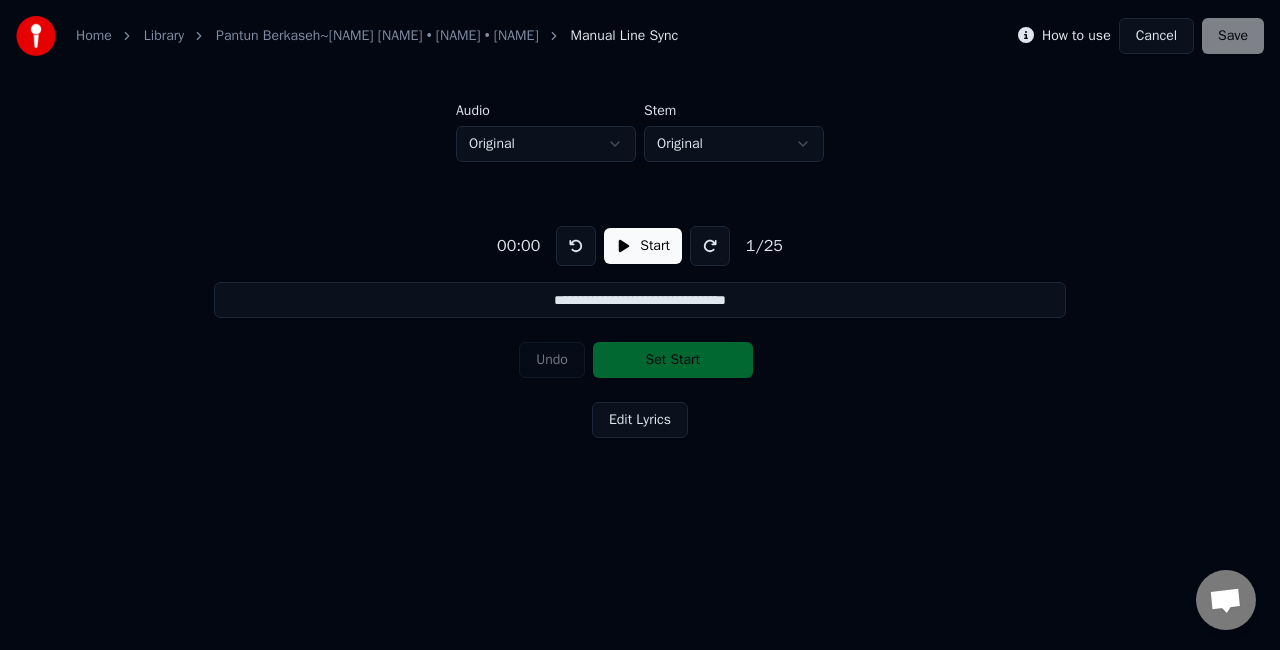 click on "Start" at bounding box center (643, 246) 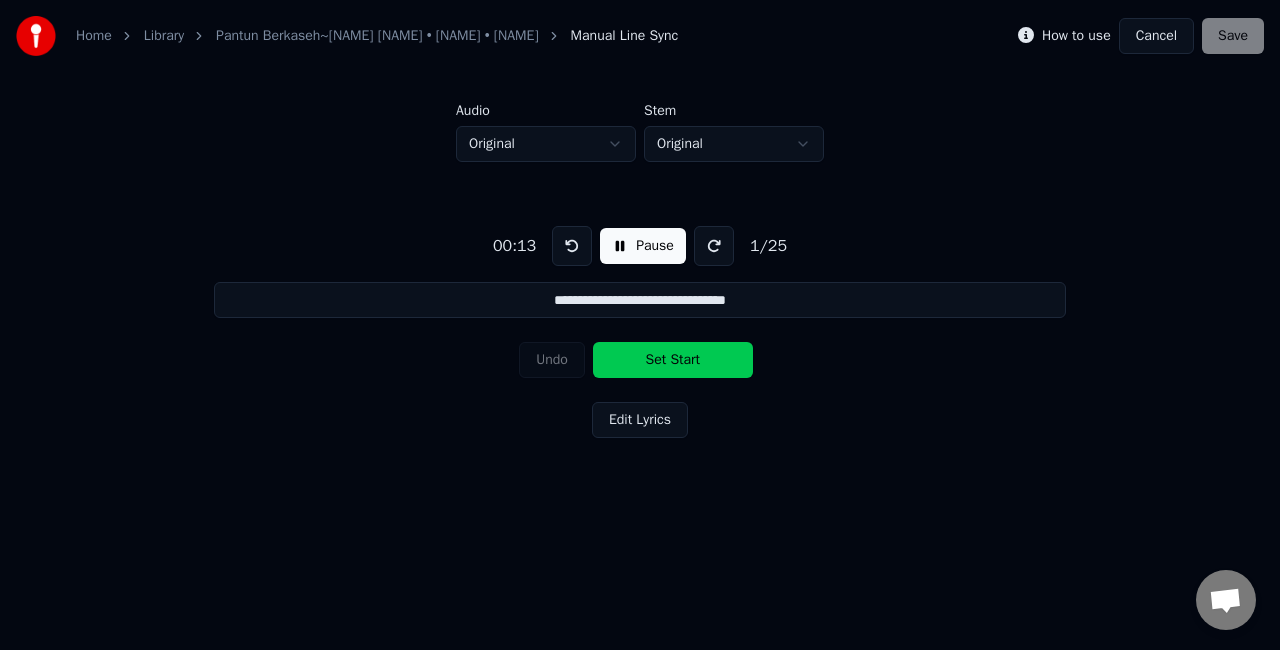 click on "Set Start" at bounding box center (673, 360) 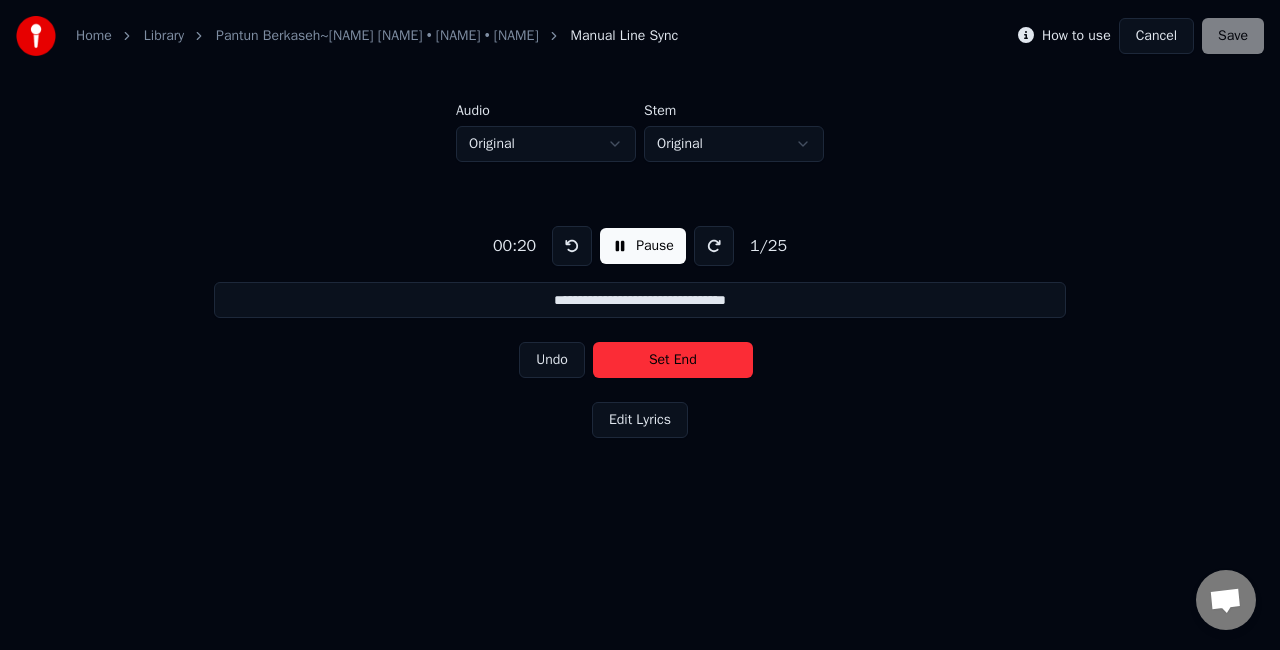click on "Set End" at bounding box center [673, 360] 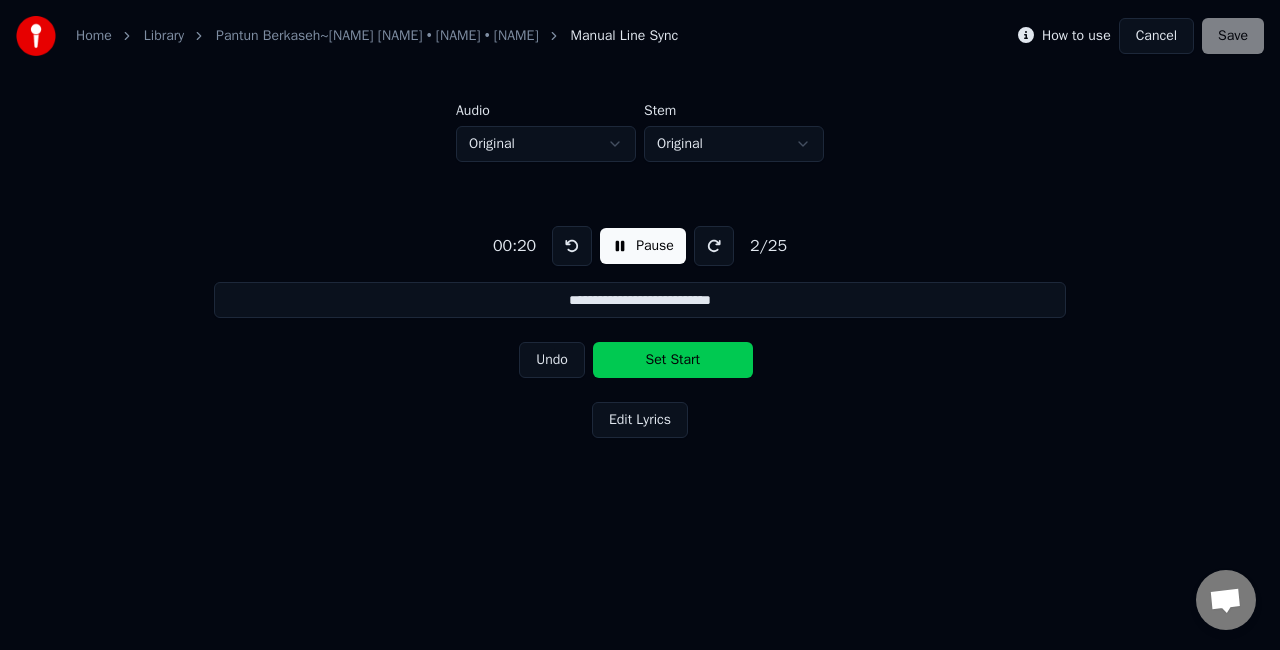 click on "Set Start" at bounding box center [673, 360] 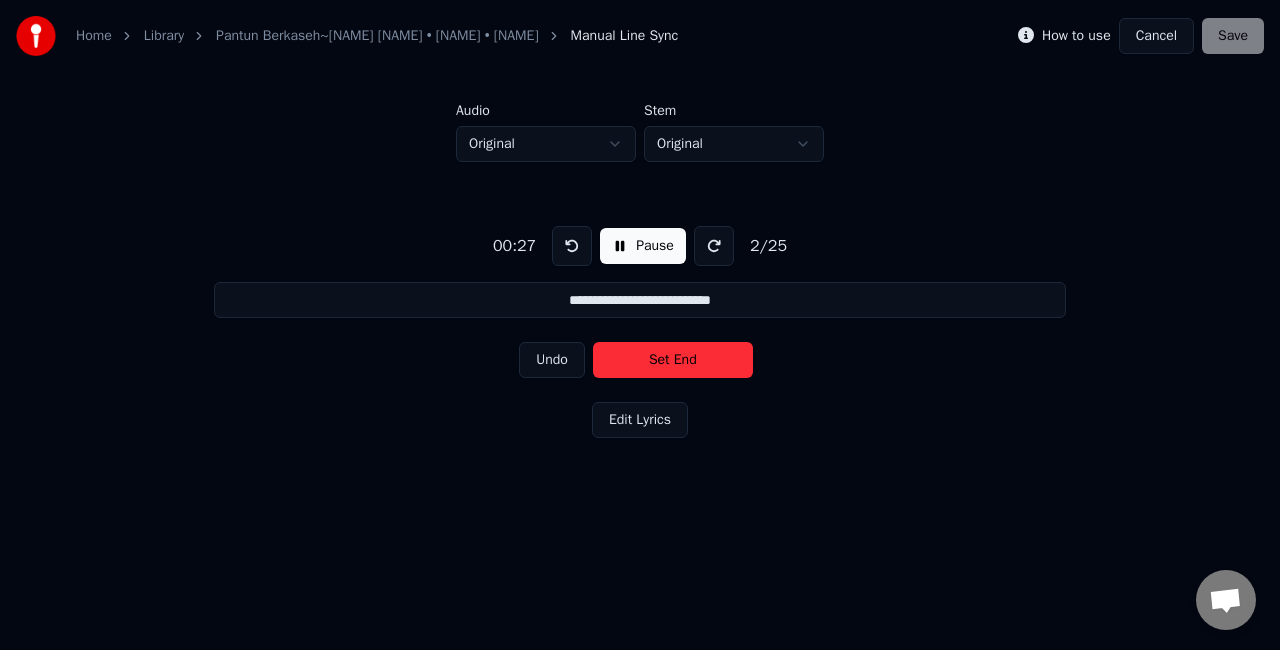 click on "Set End" at bounding box center [673, 360] 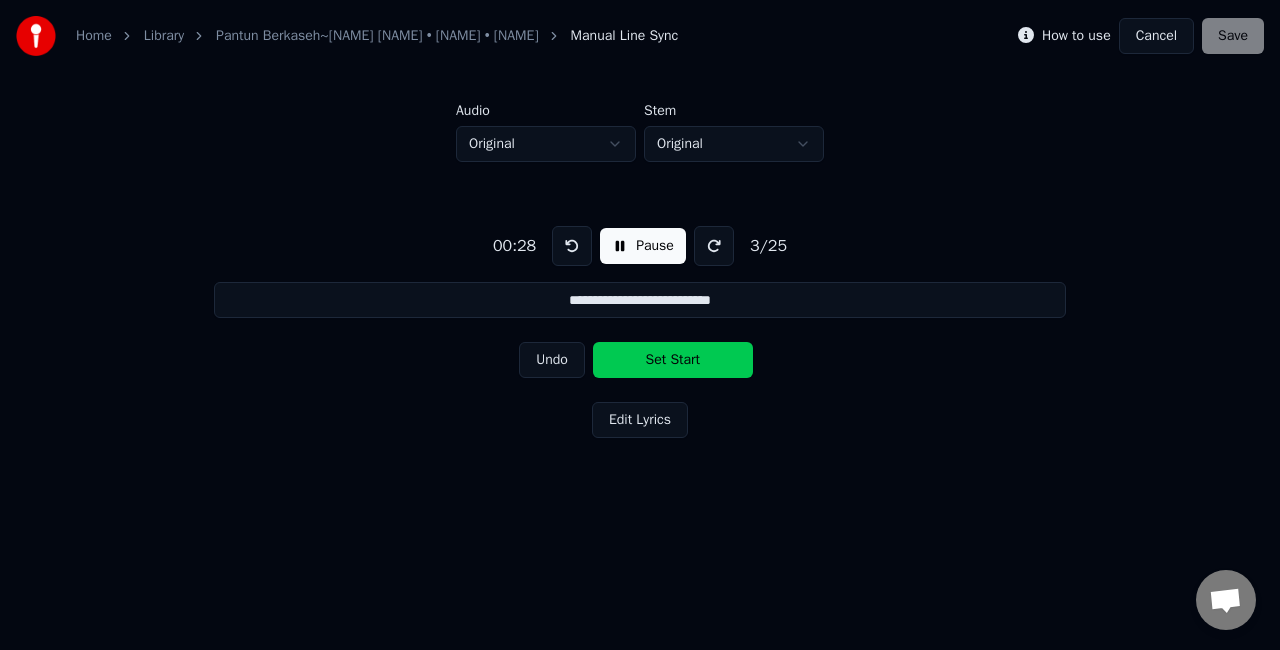 click on "Set Start" at bounding box center (673, 360) 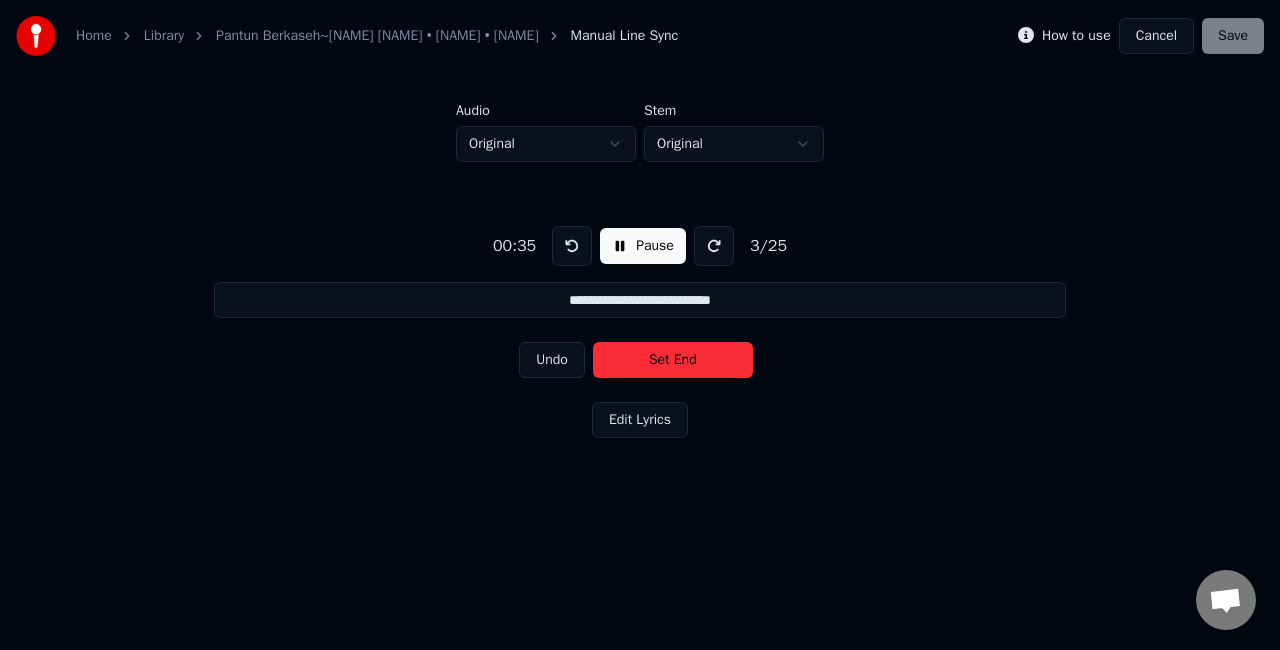 click on "Set End" at bounding box center (673, 360) 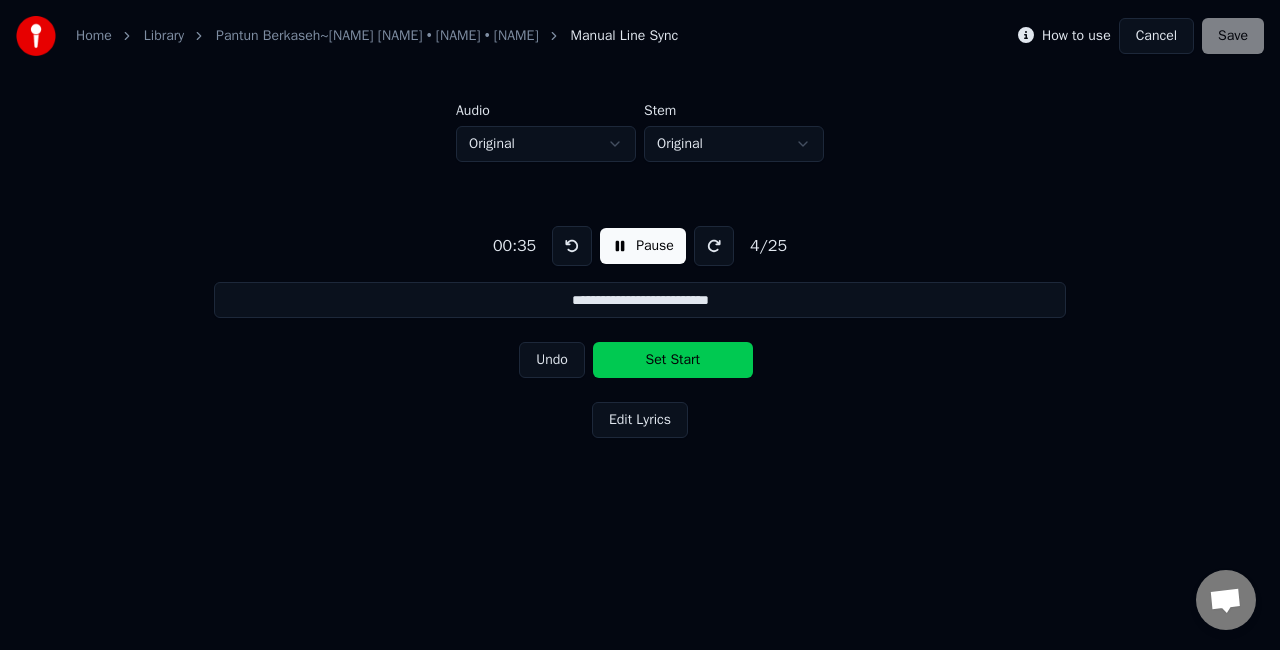 click on "Set Start" at bounding box center [673, 360] 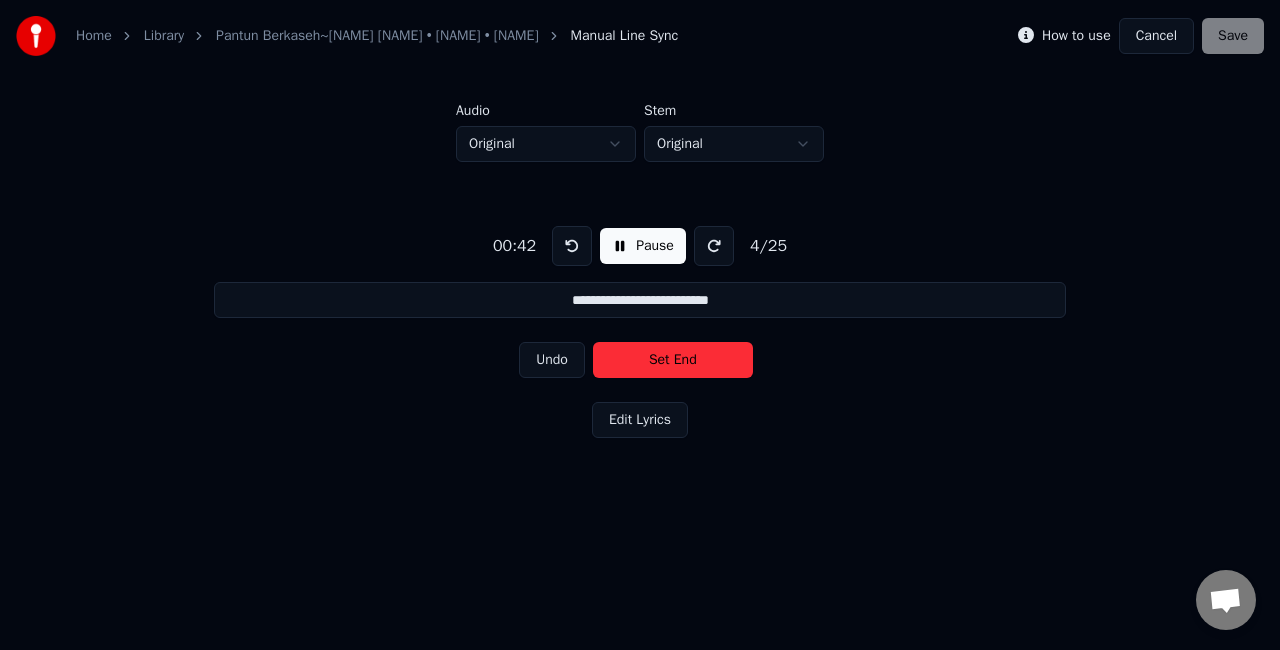 click on "Set End" at bounding box center [673, 360] 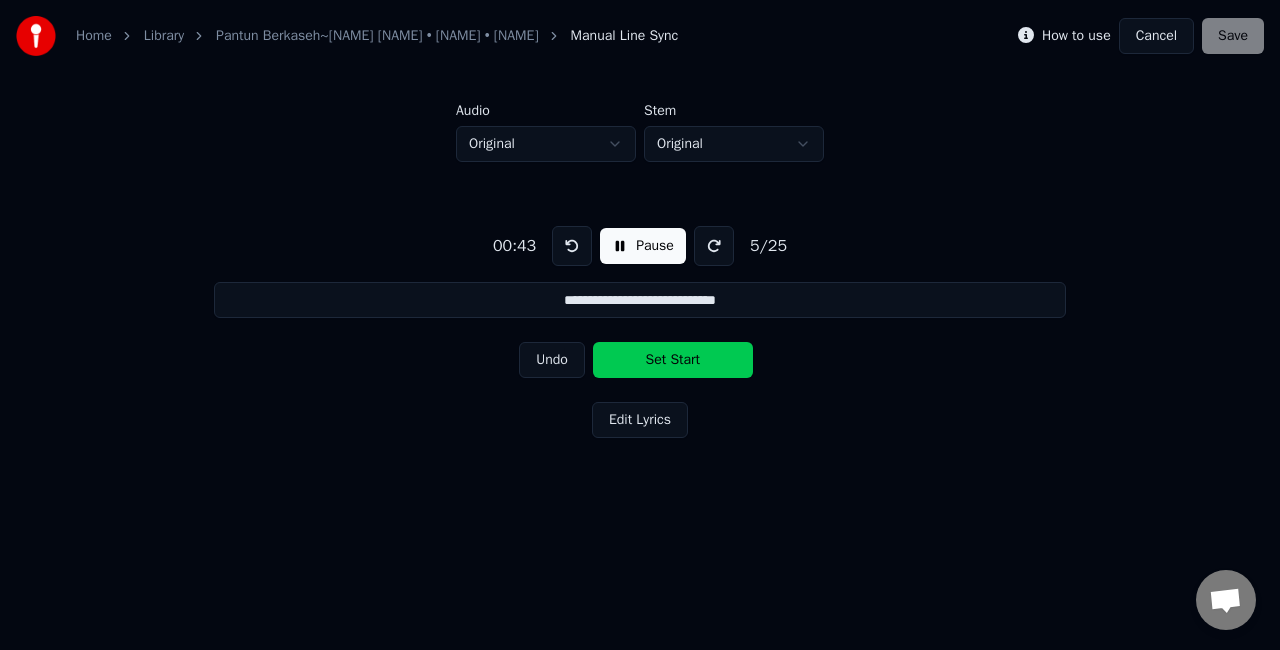 click on "Set Start" at bounding box center [673, 360] 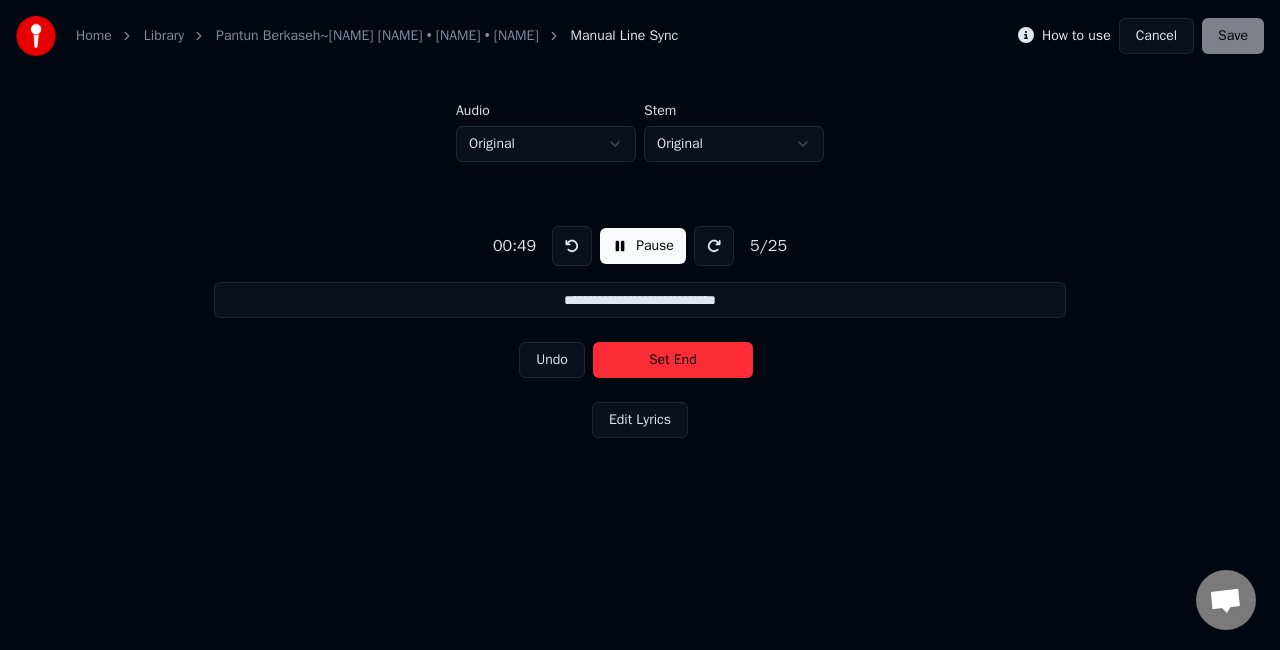 click on "Set End" at bounding box center (673, 360) 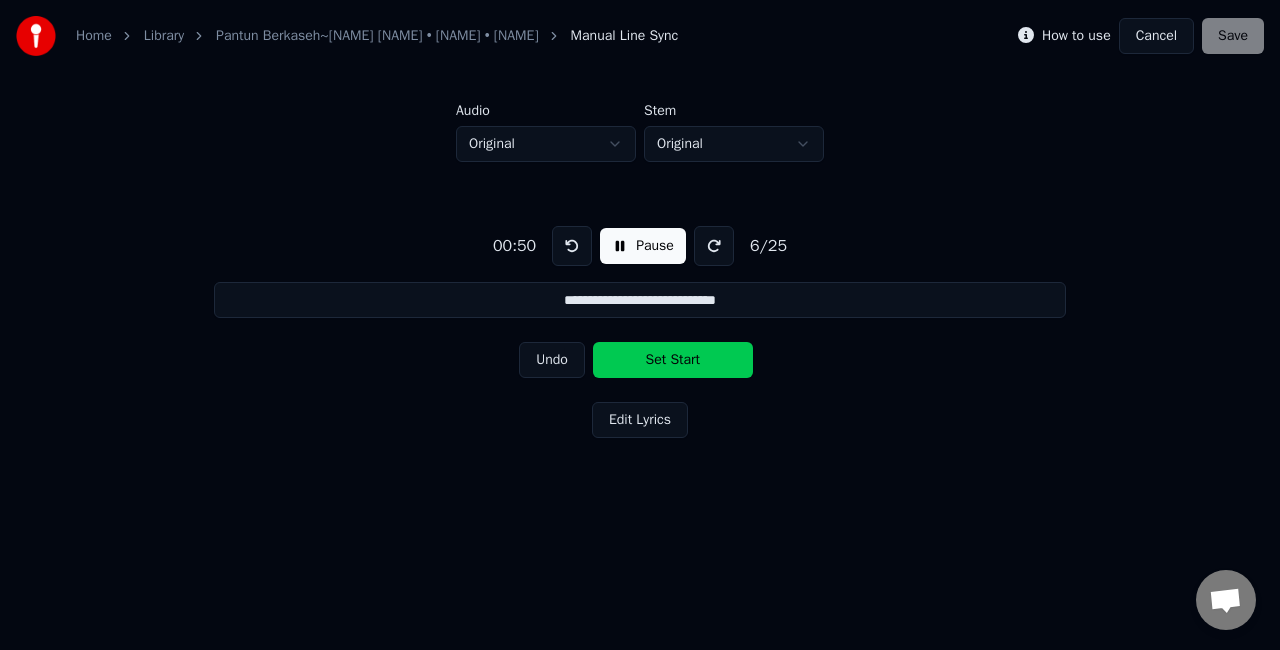 click on "Set Start" at bounding box center (673, 360) 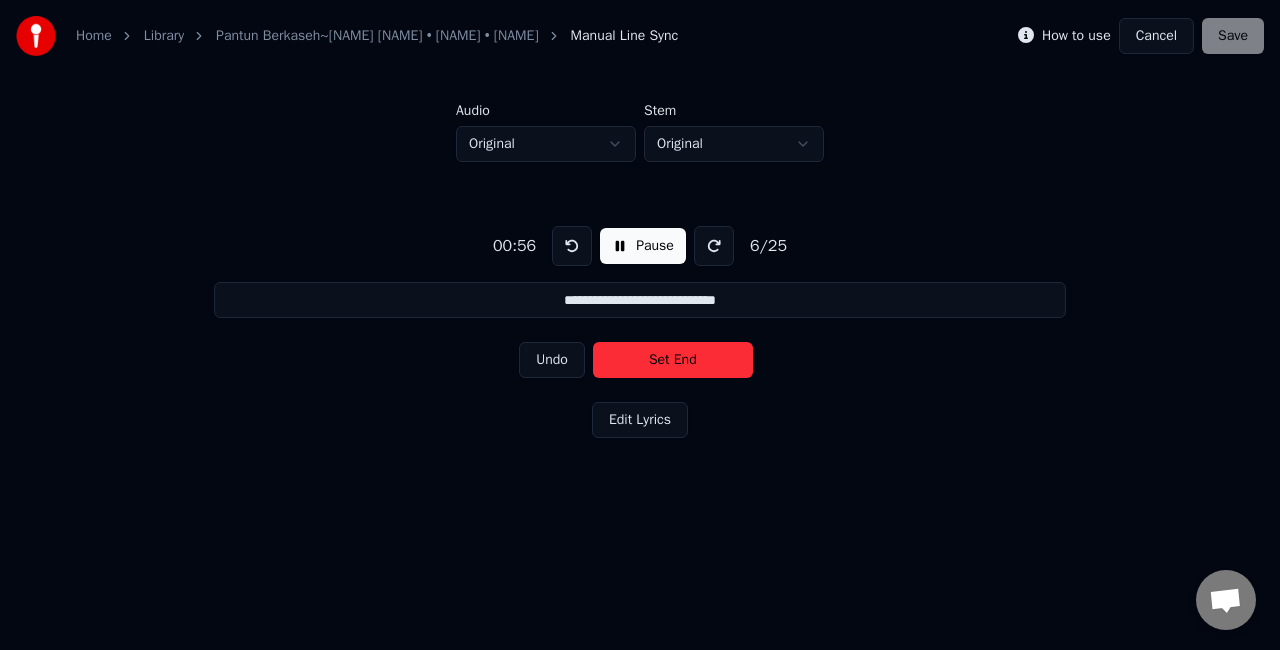 click on "Set End" at bounding box center (673, 360) 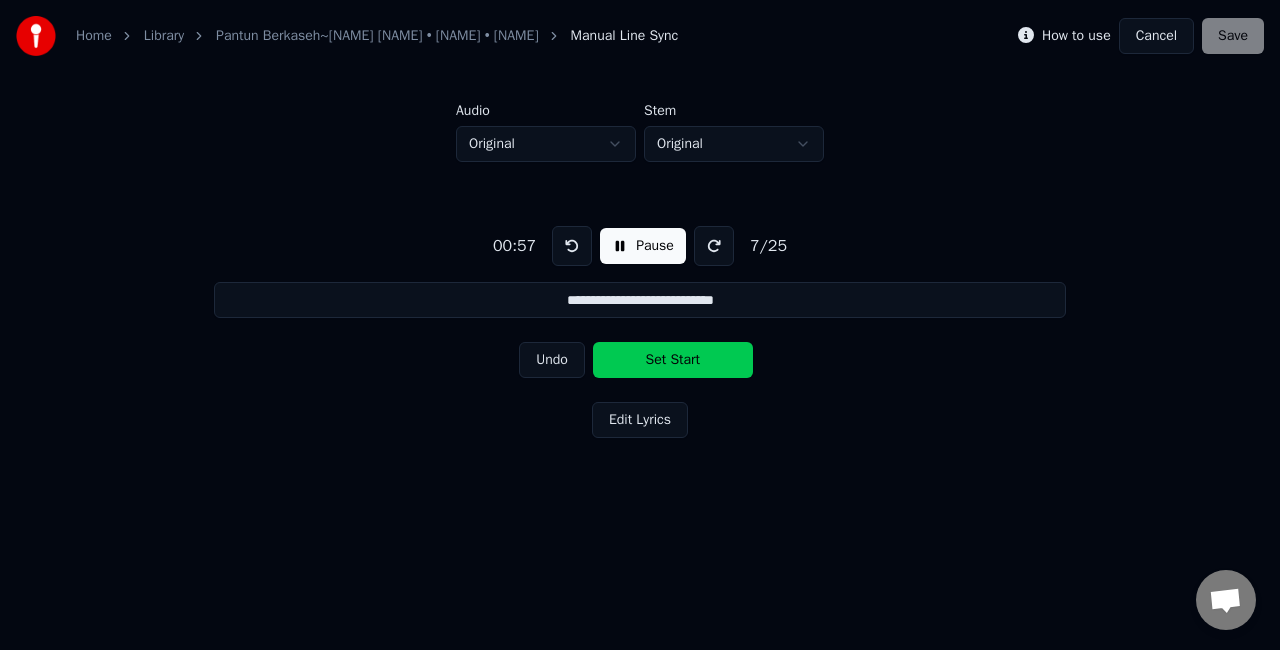 click on "Set Start" at bounding box center (673, 360) 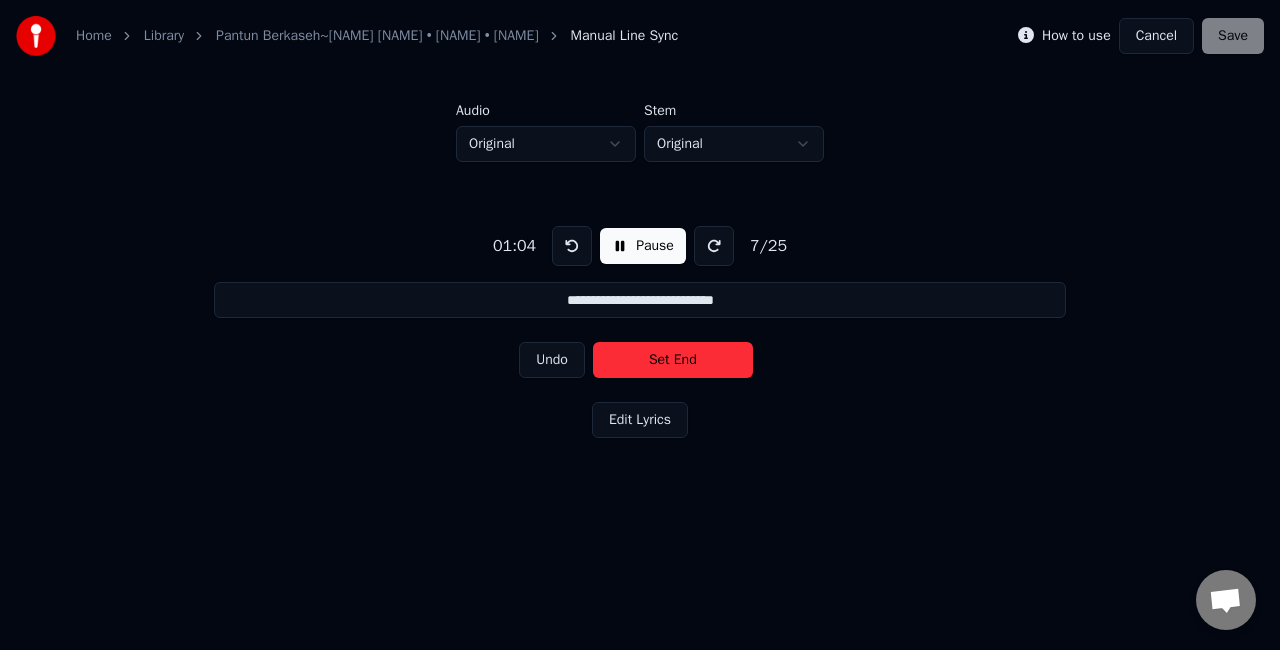 click on "Set End" at bounding box center [673, 360] 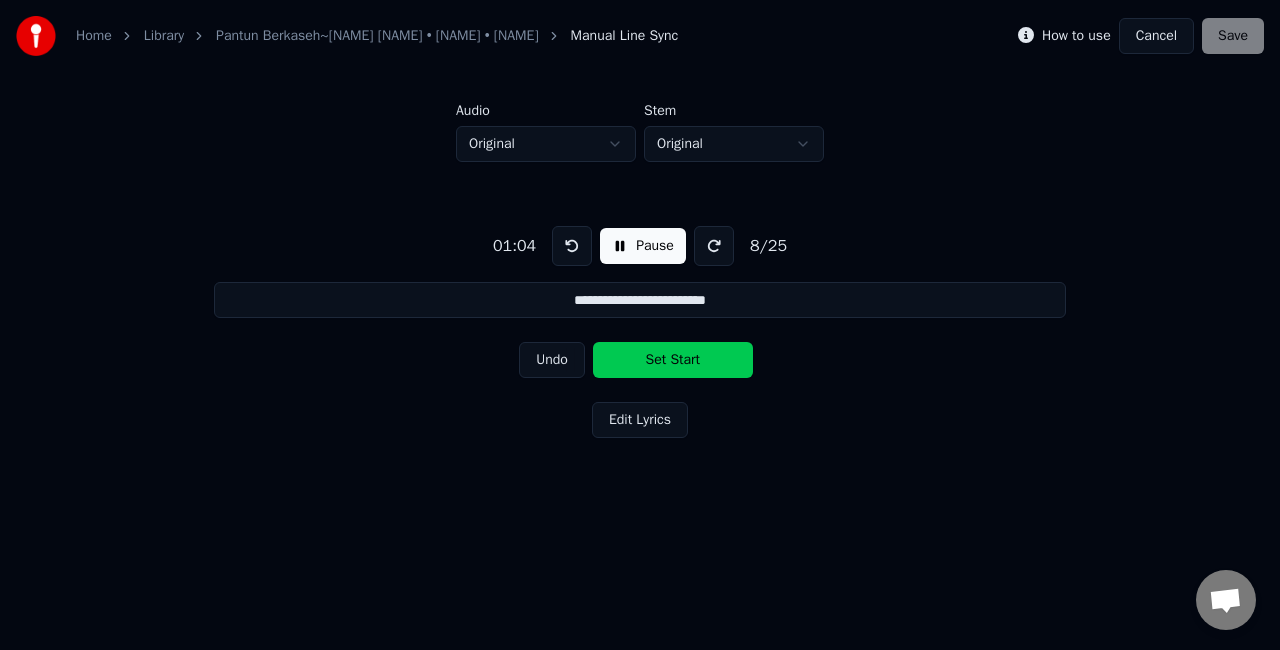 click on "Set Start" at bounding box center [673, 360] 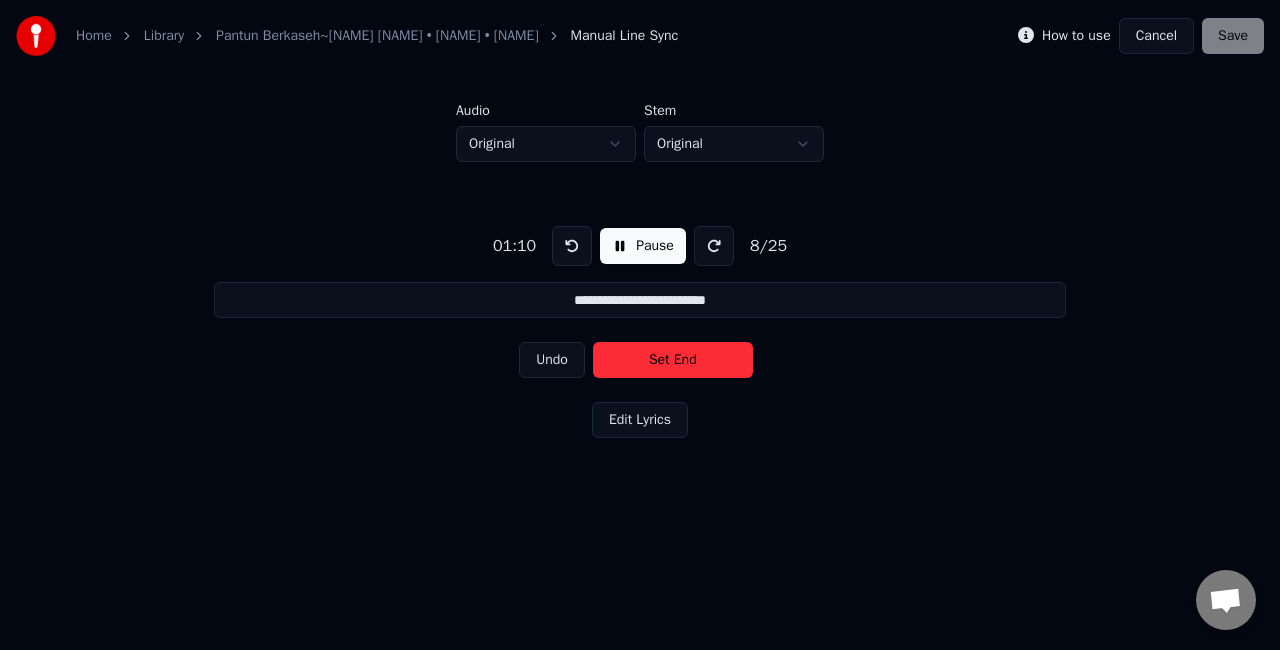 click on "Set End" at bounding box center [673, 360] 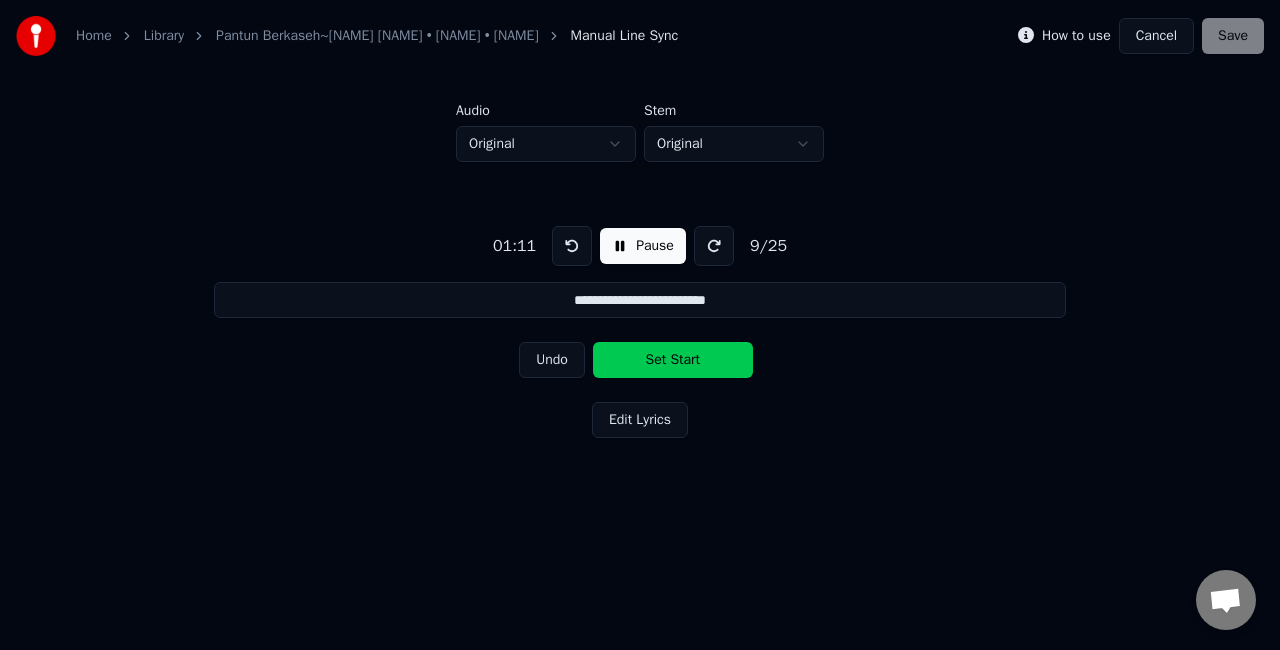 click on "Set Start" at bounding box center [673, 360] 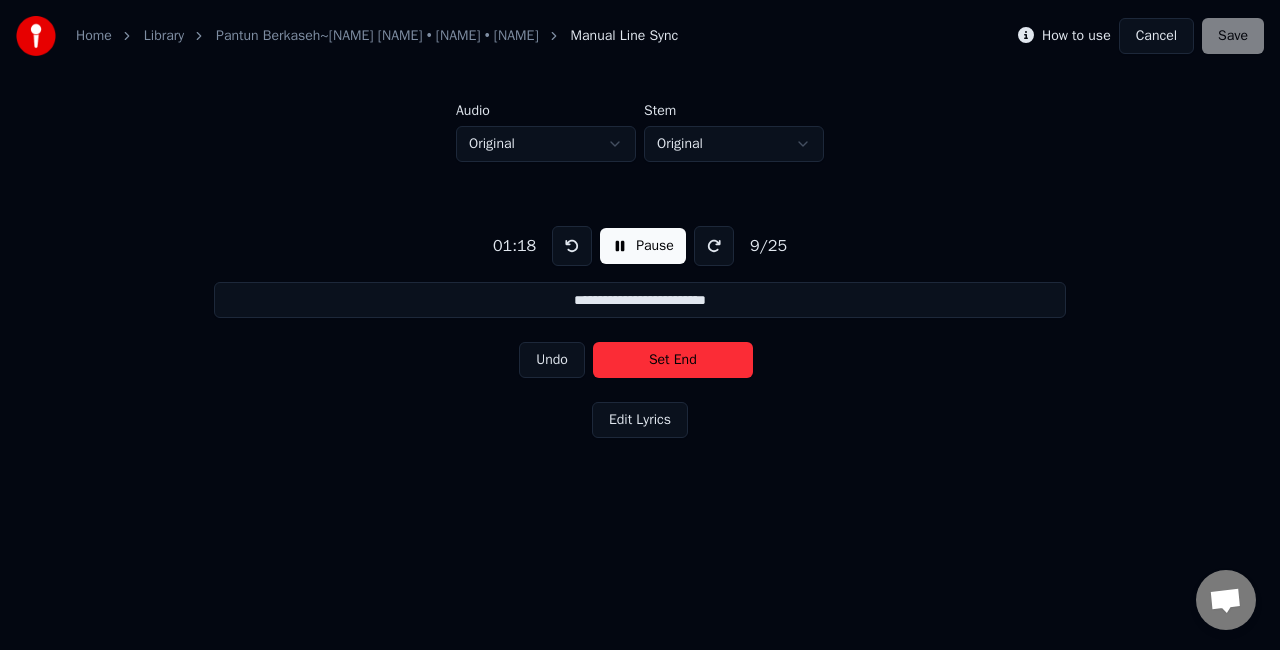 click on "Set End" at bounding box center [673, 360] 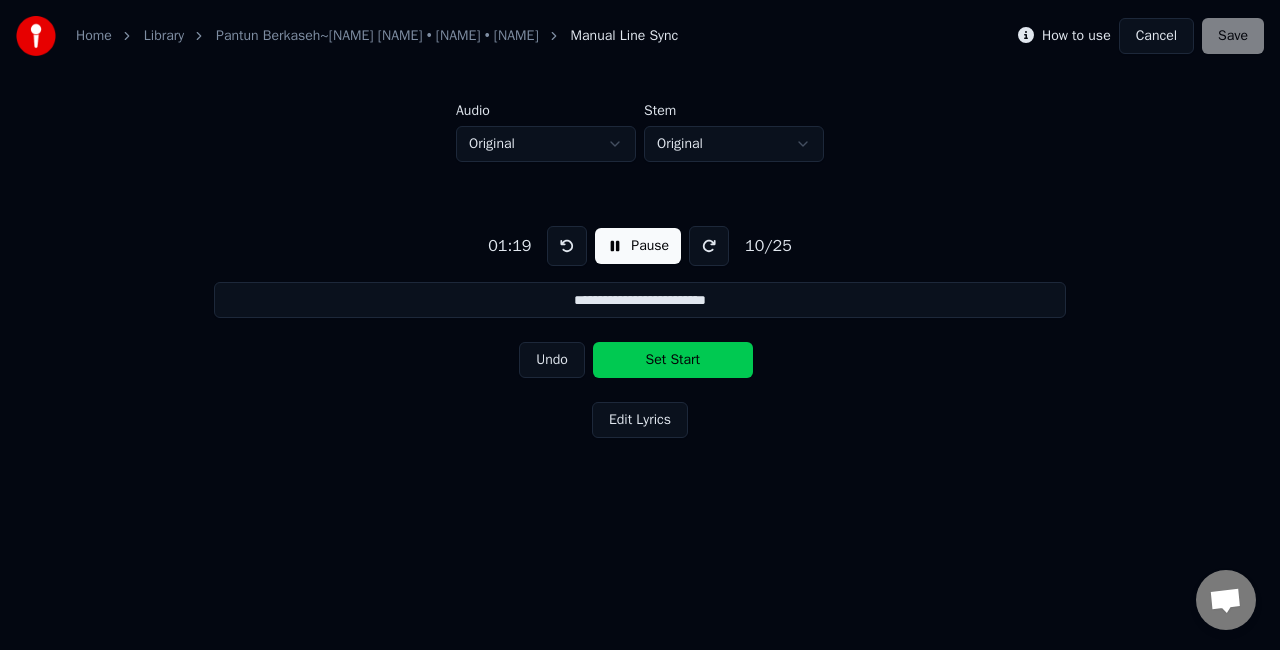click on "Set Start" at bounding box center (673, 360) 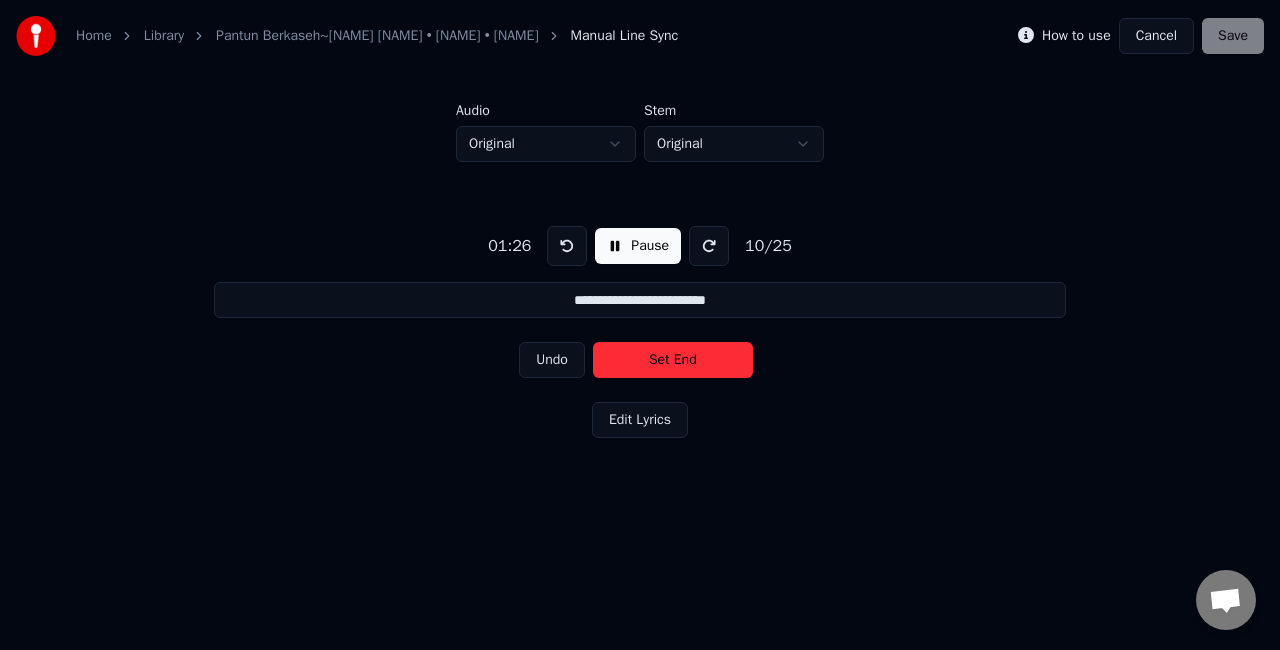 click on "Set End" at bounding box center (673, 360) 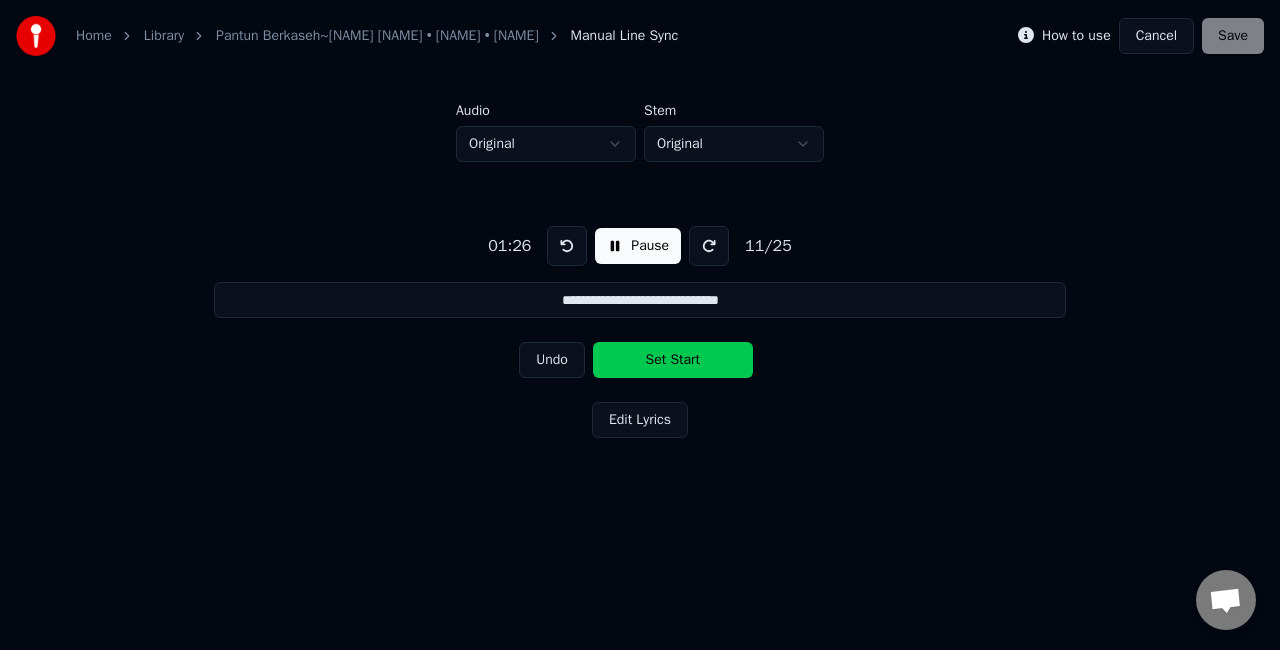 click on "Set Start" at bounding box center (673, 360) 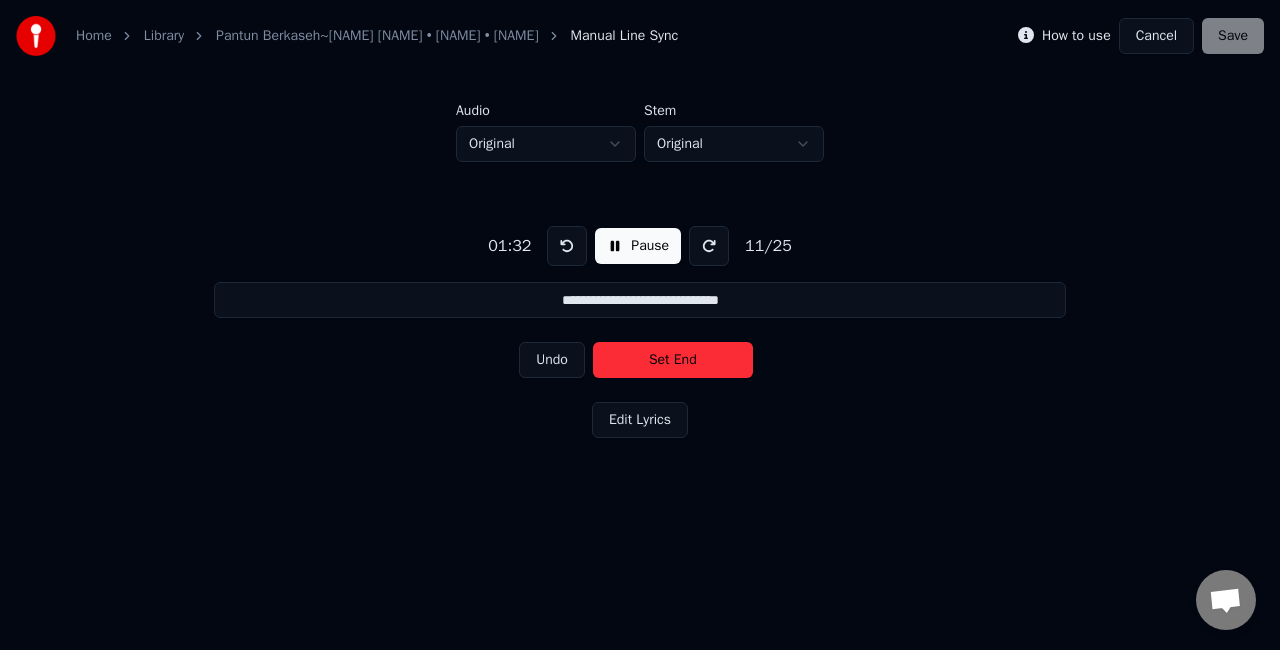 click on "Set End" at bounding box center (673, 360) 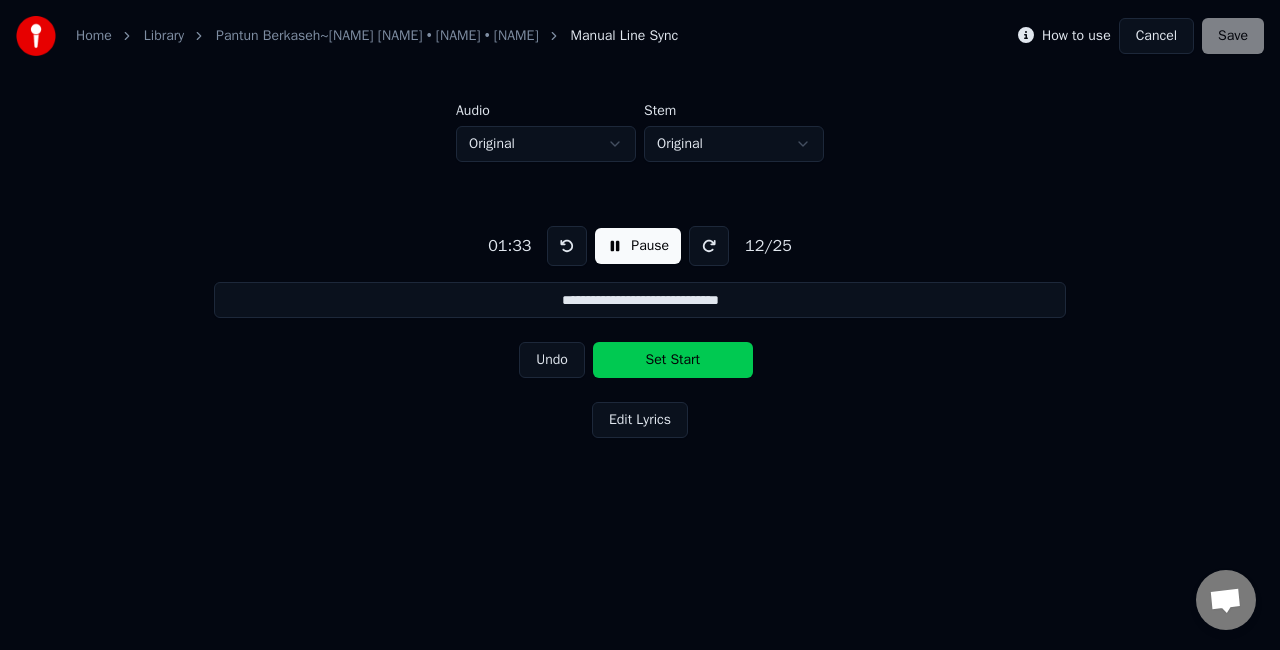 click on "Set Start" at bounding box center [673, 360] 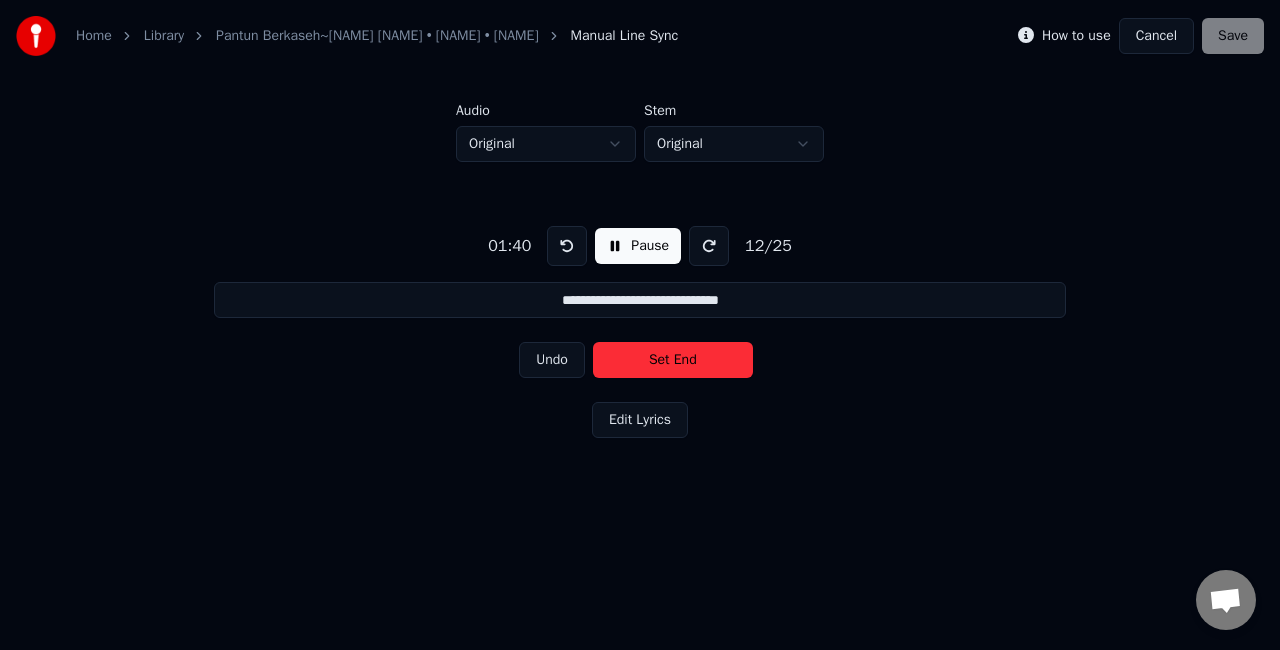 click on "Set End" at bounding box center (673, 360) 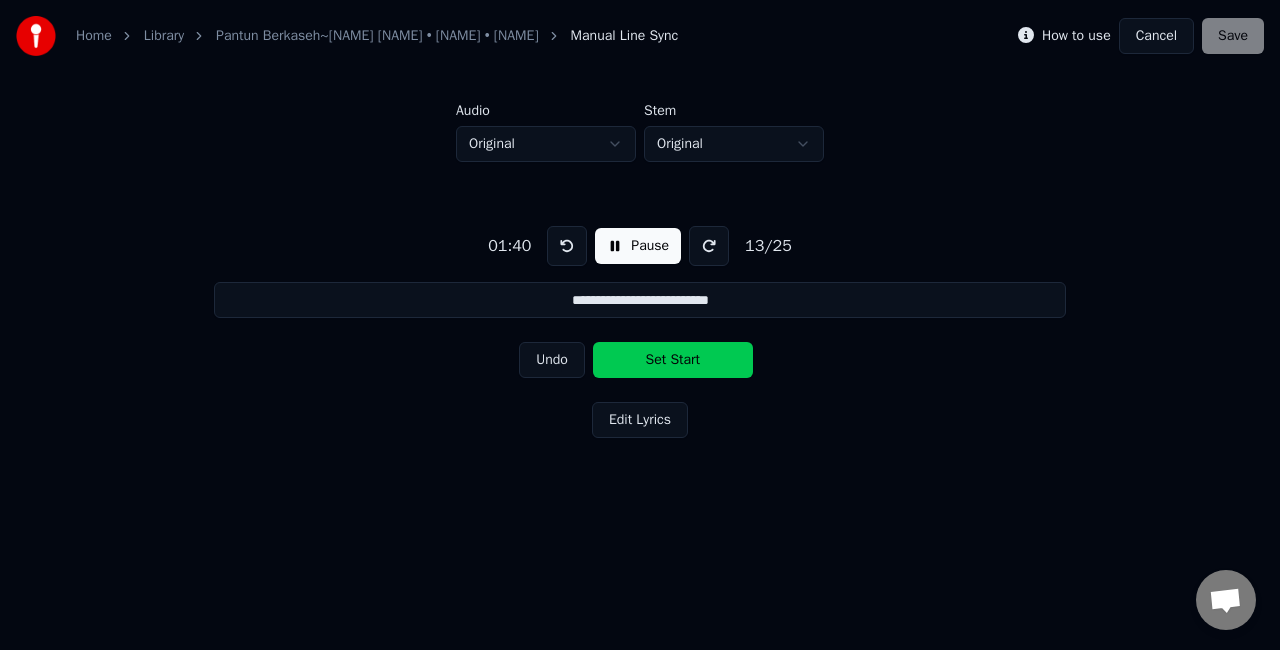 click on "Set Start" at bounding box center [673, 360] 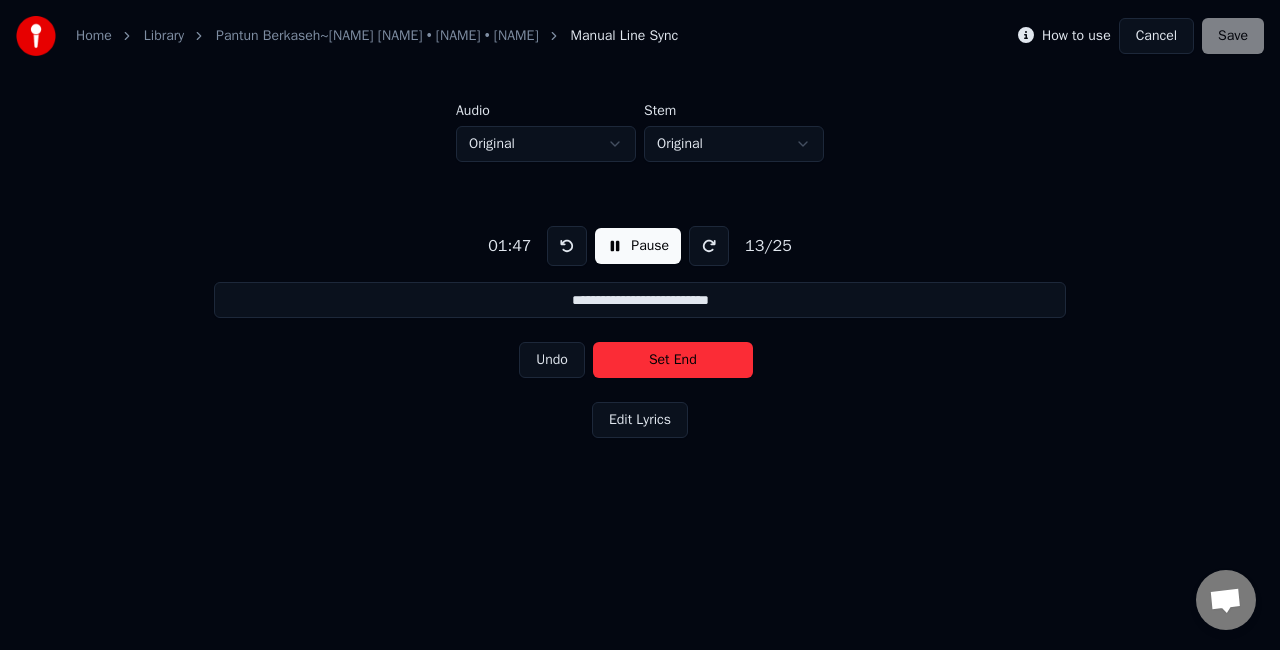 click on "Set End" at bounding box center [673, 360] 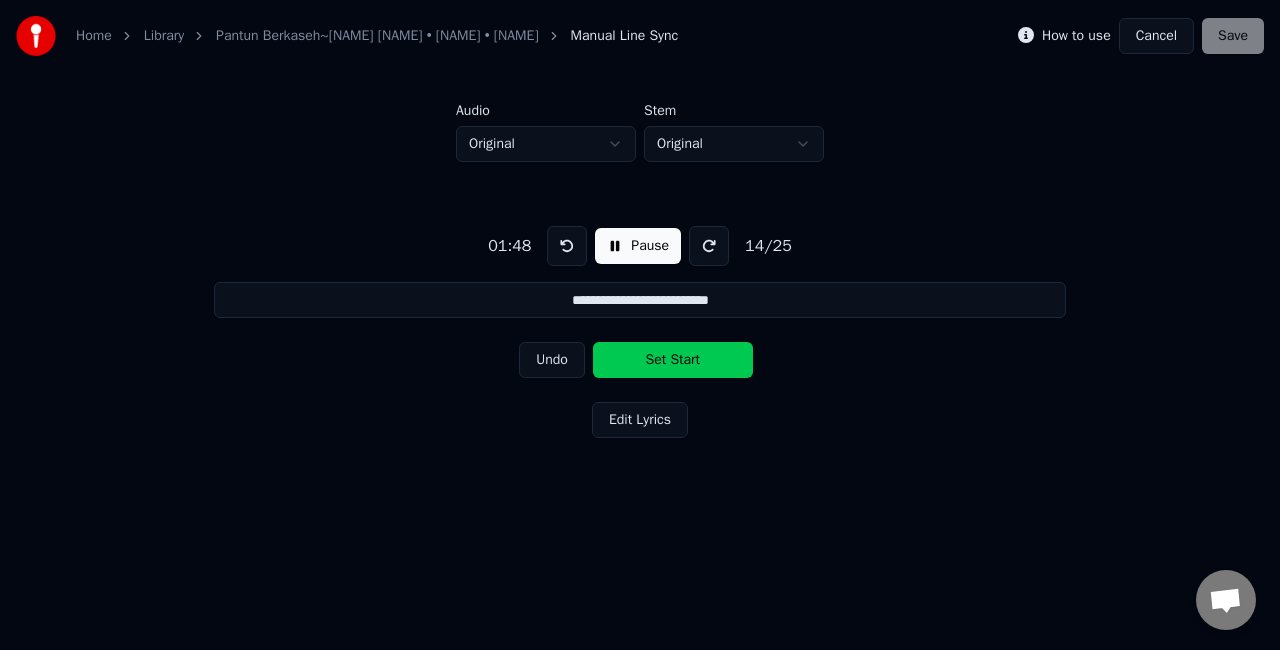 click on "Set Start" at bounding box center [673, 360] 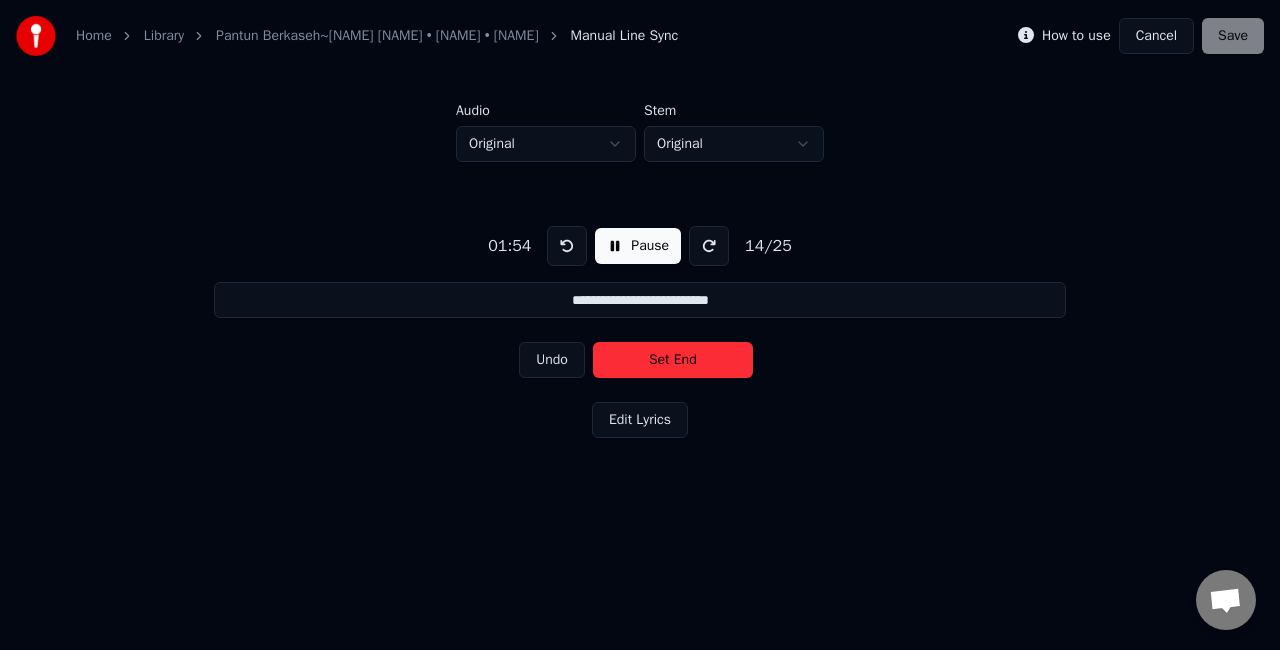 click on "Set End" at bounding box center (673, 360) 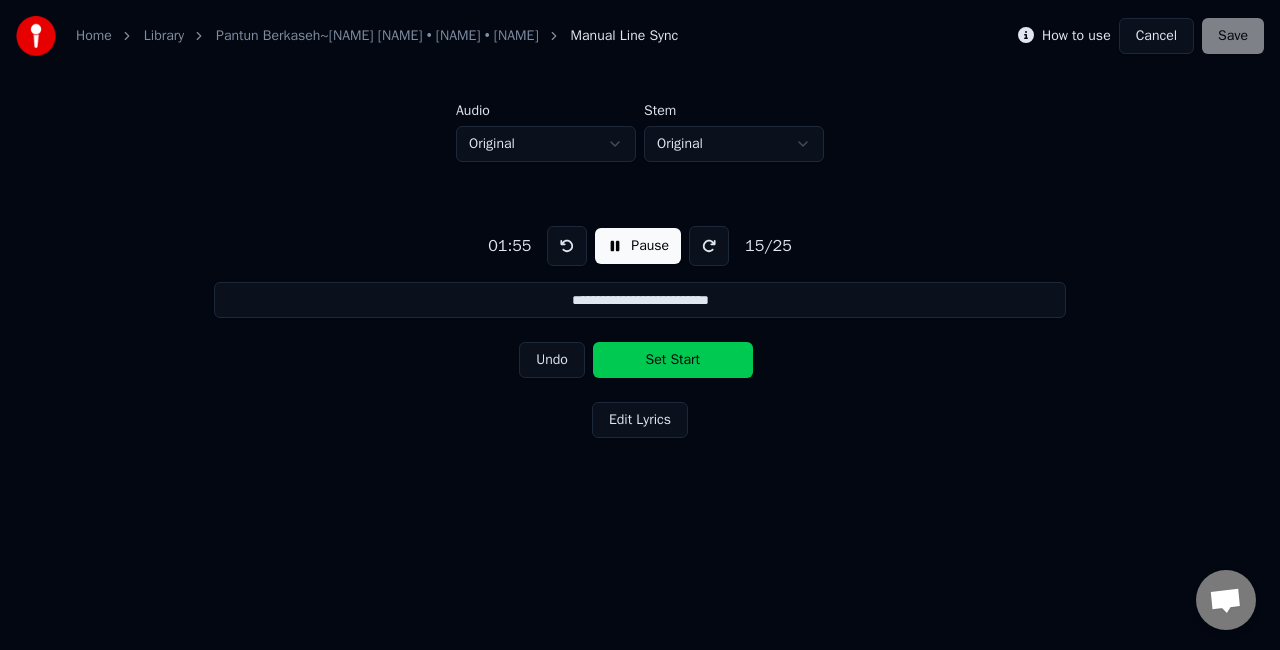 click on "Set Start" at bounding box center [673, 360] 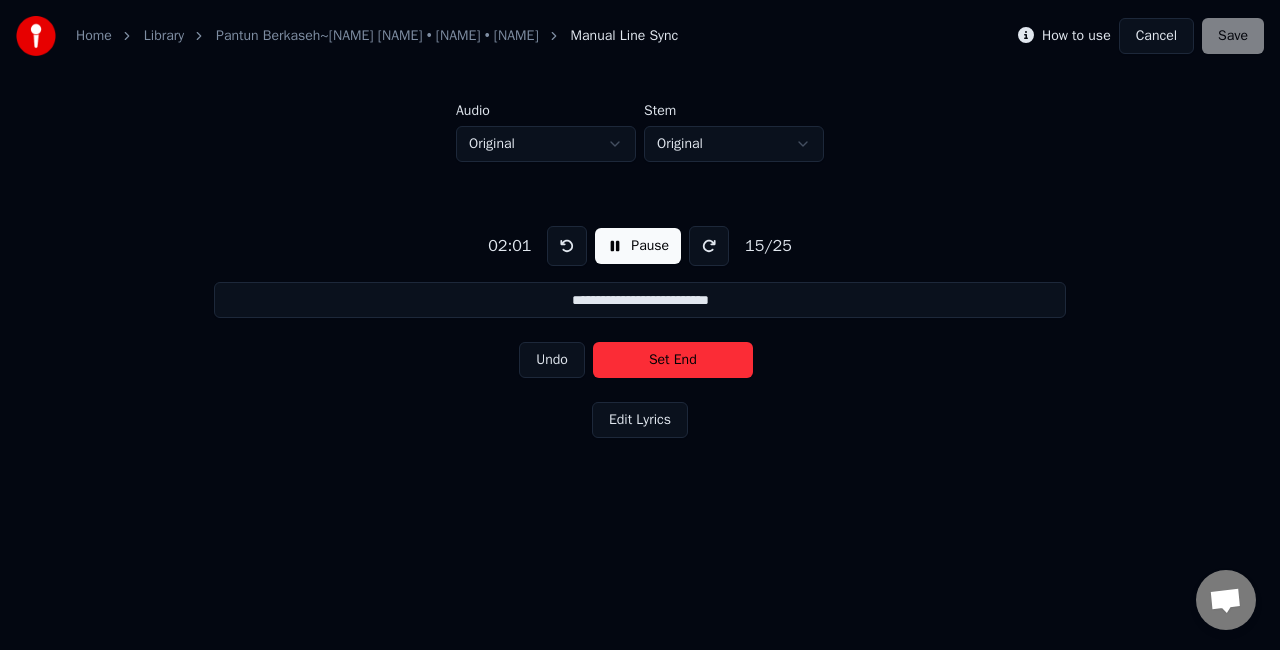 click on "Set End" at bounding box center (673, 360) 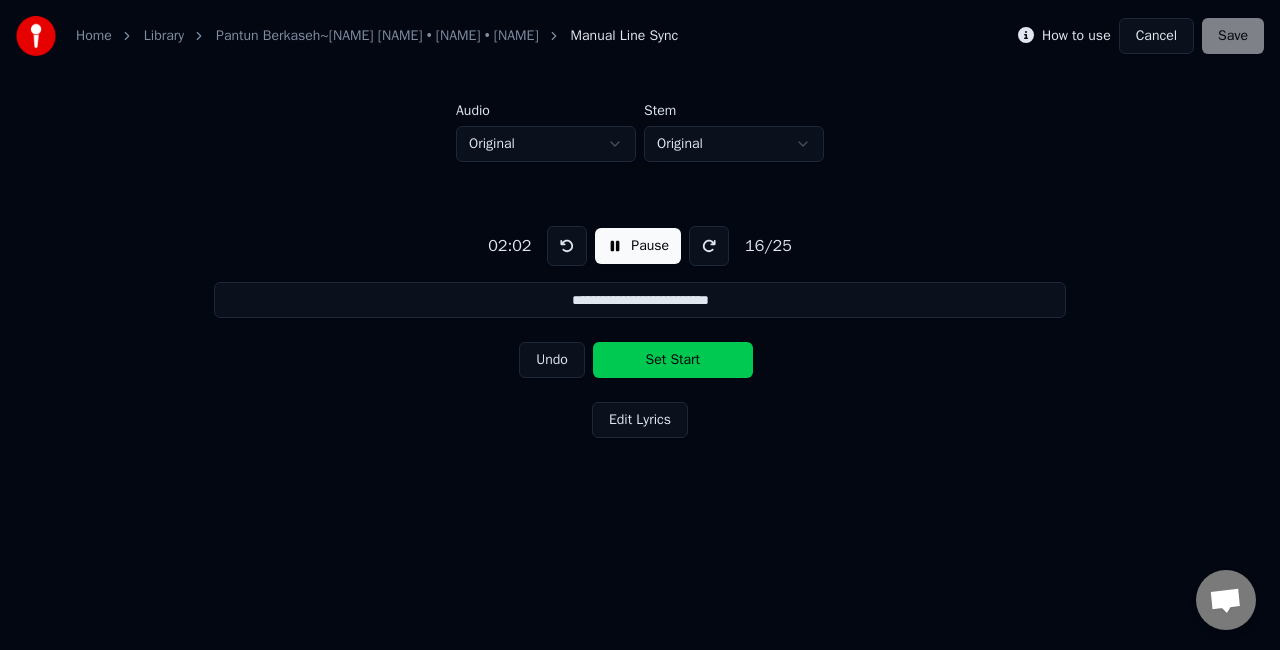 click on "Set Start" at bounding box center [673, 360] 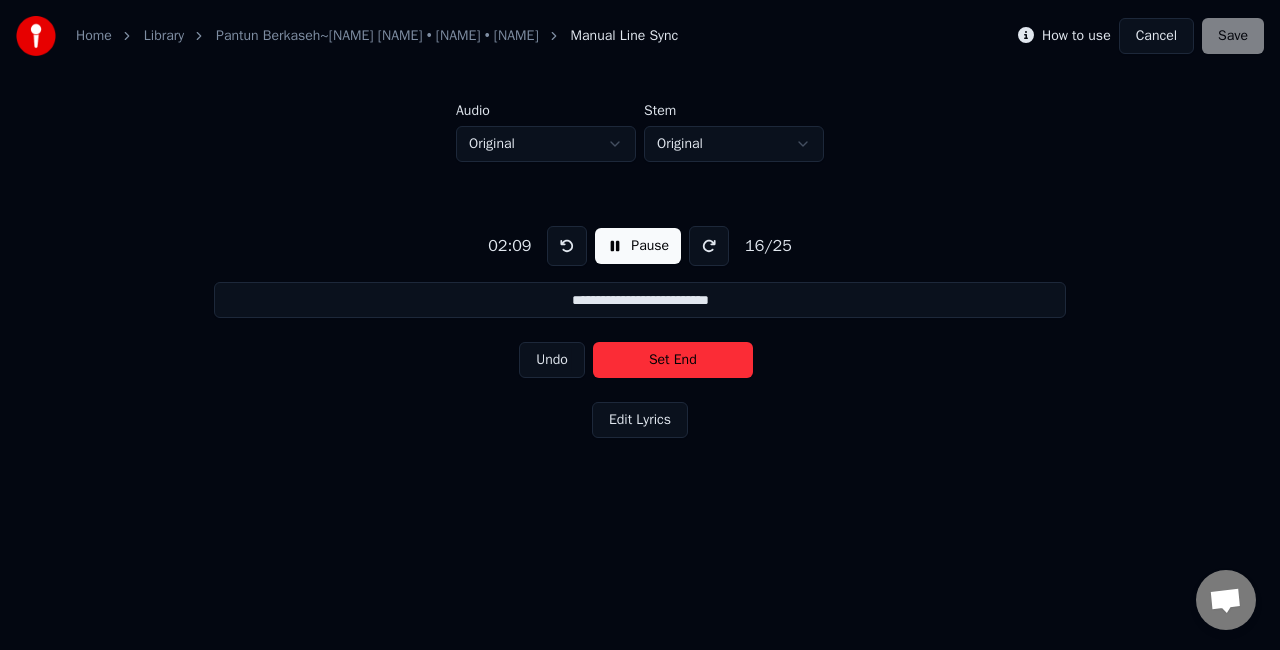 click on "Set End" at bounding box center (673, 360) 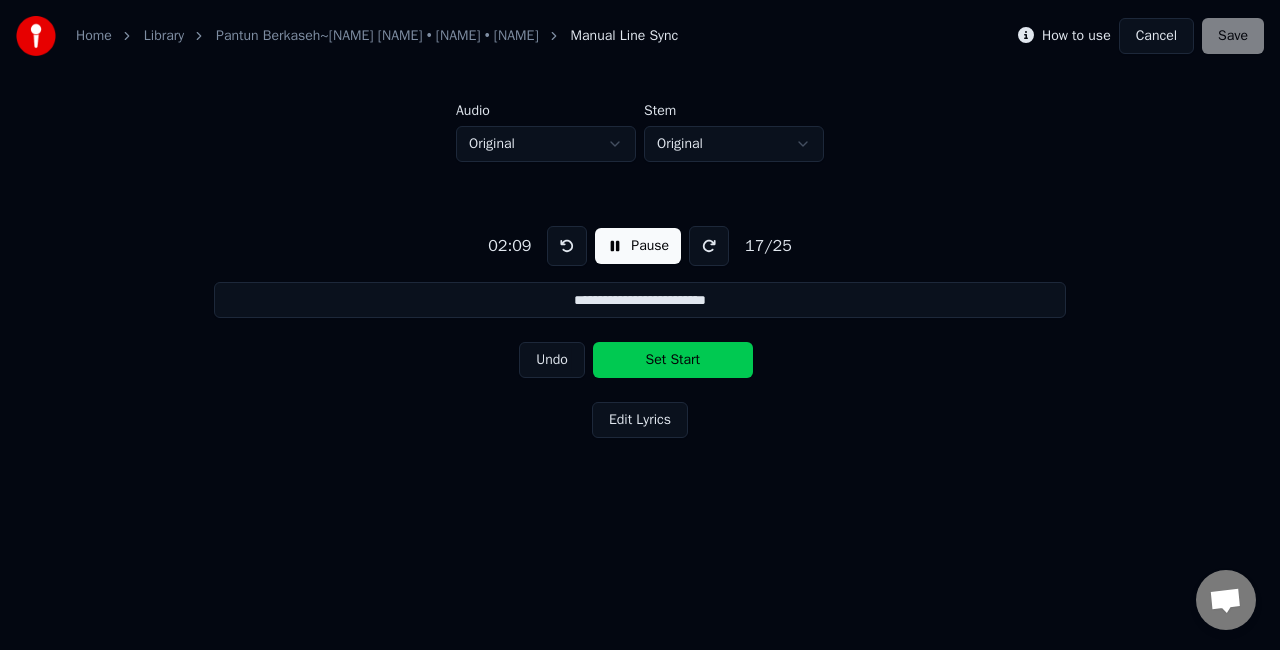 click on "Set Start" at bounding box center (673, 360) 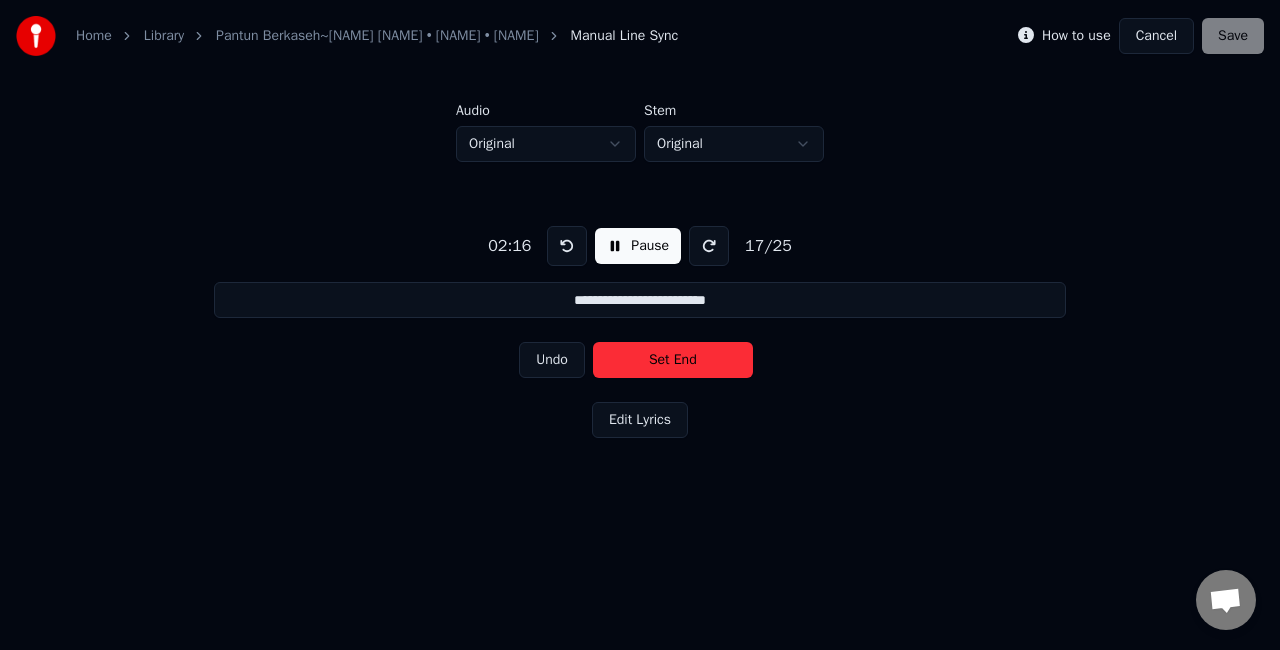 click on "Set End" at bounding box center (673, 360) 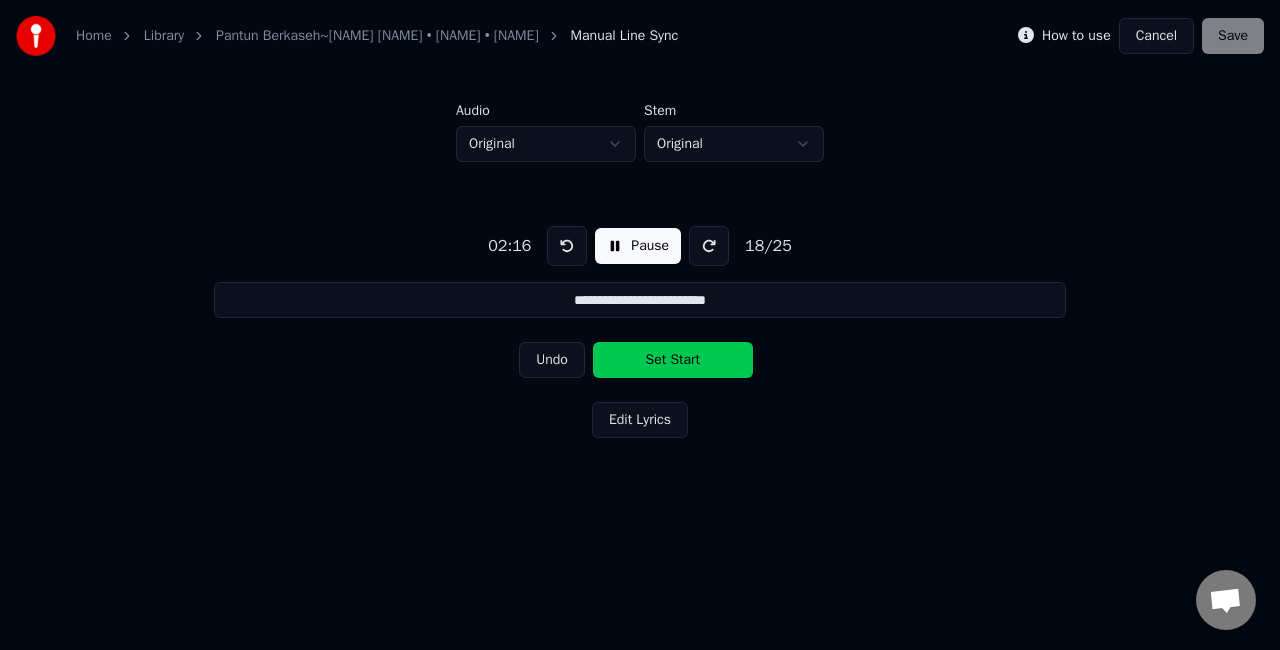 click on "Set Start" at bounding box center (673, 360) 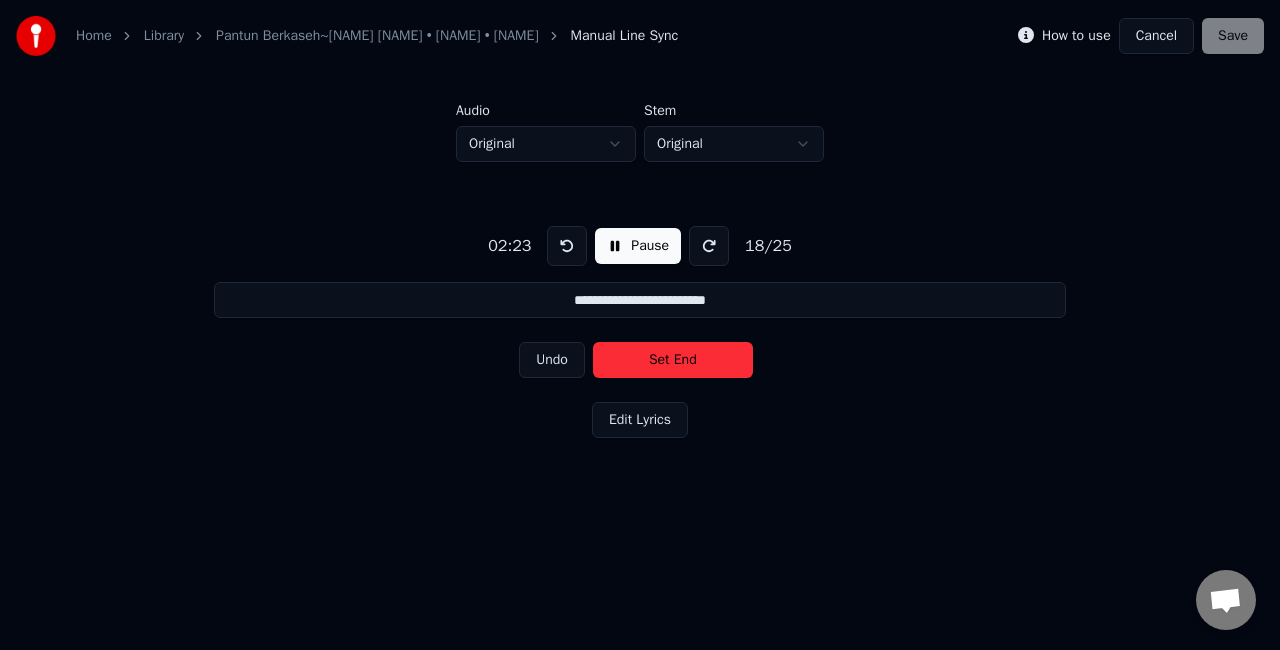 click on "Set End" at bounding box center [673, 360] 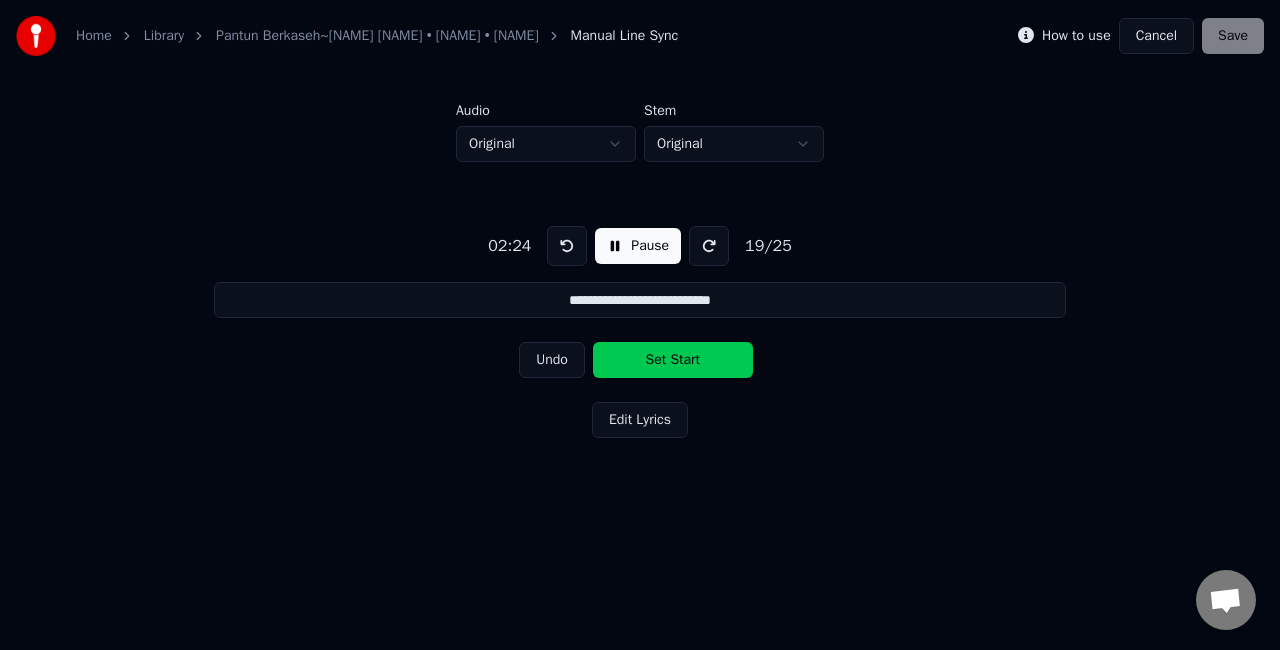 click on "Set Start" at bounding box center (673, 360) 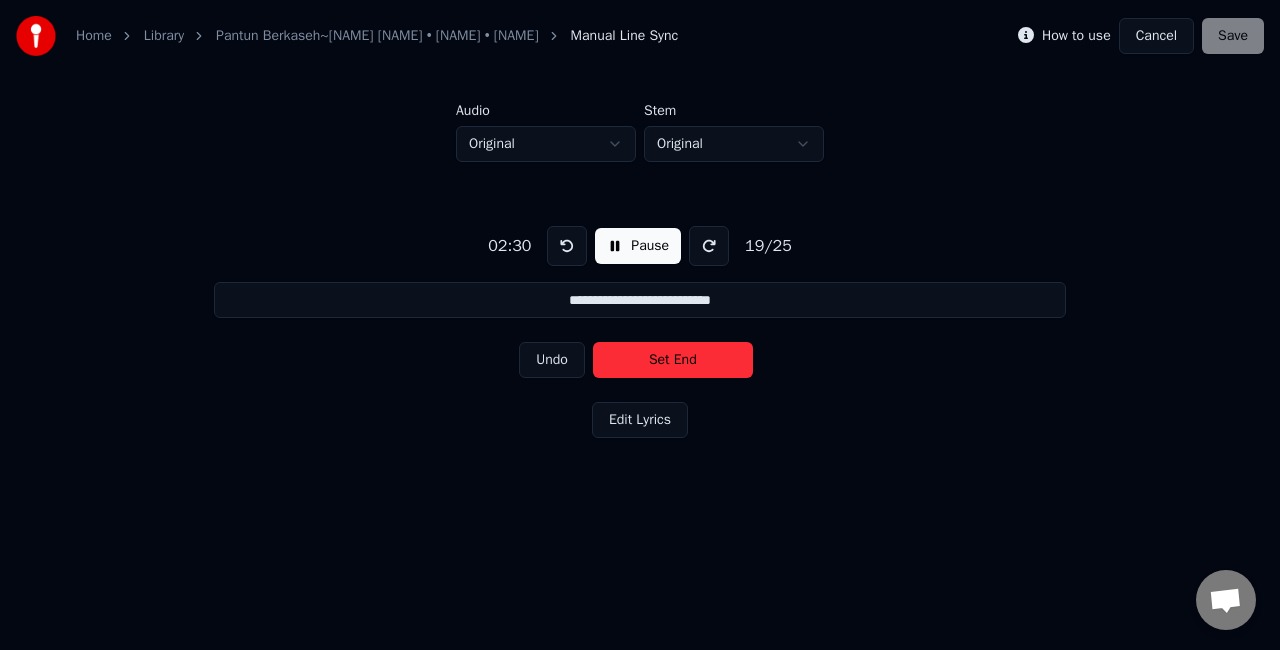 click on "Set End" at bounding box center (673, 360) 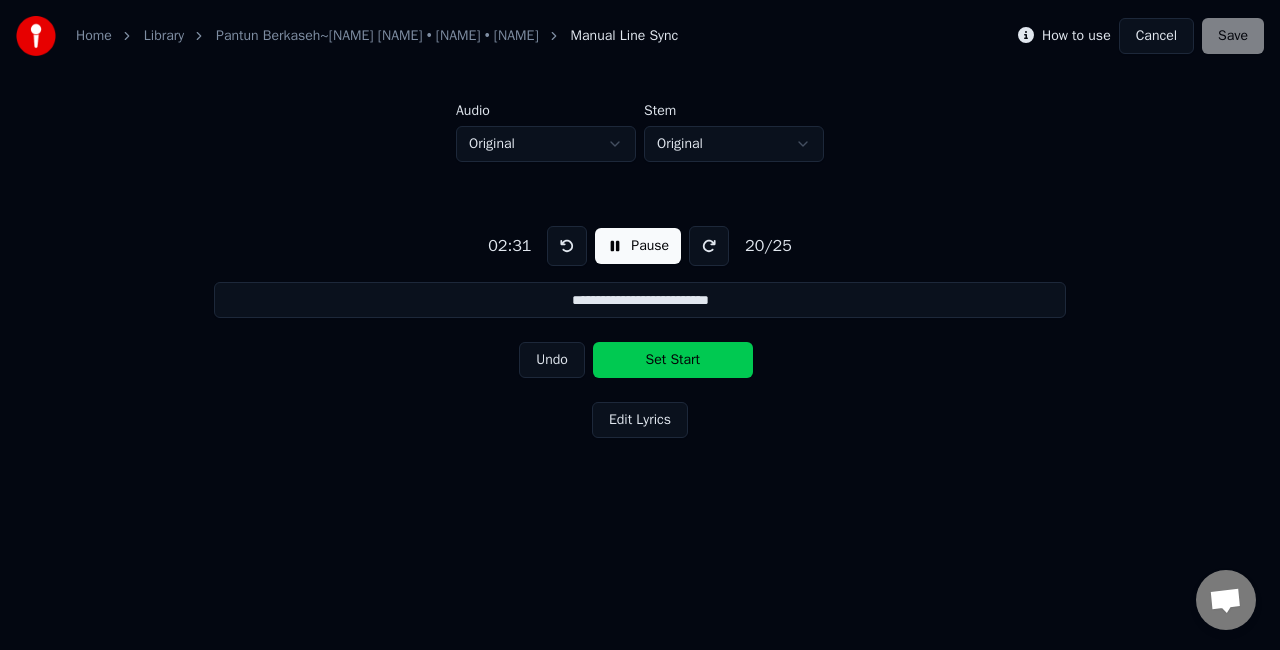 click on "Set Start" at bounding box center (673, 360) 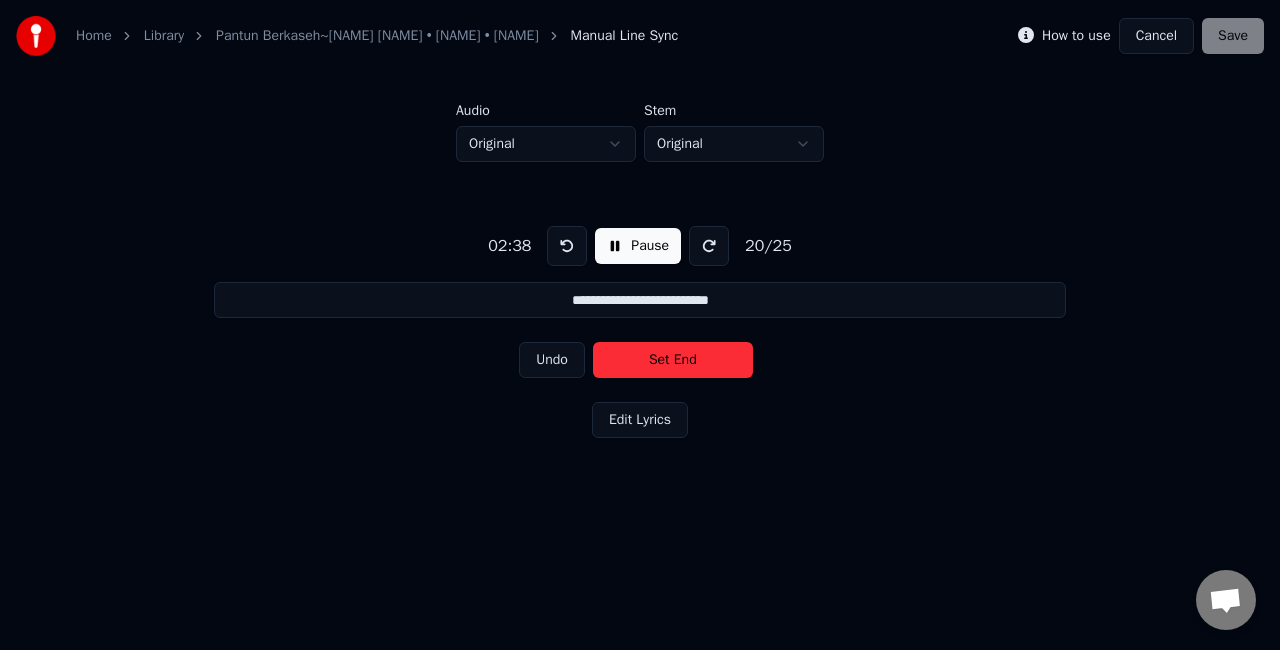 click on "Set End" at bounding box center [673, 360] 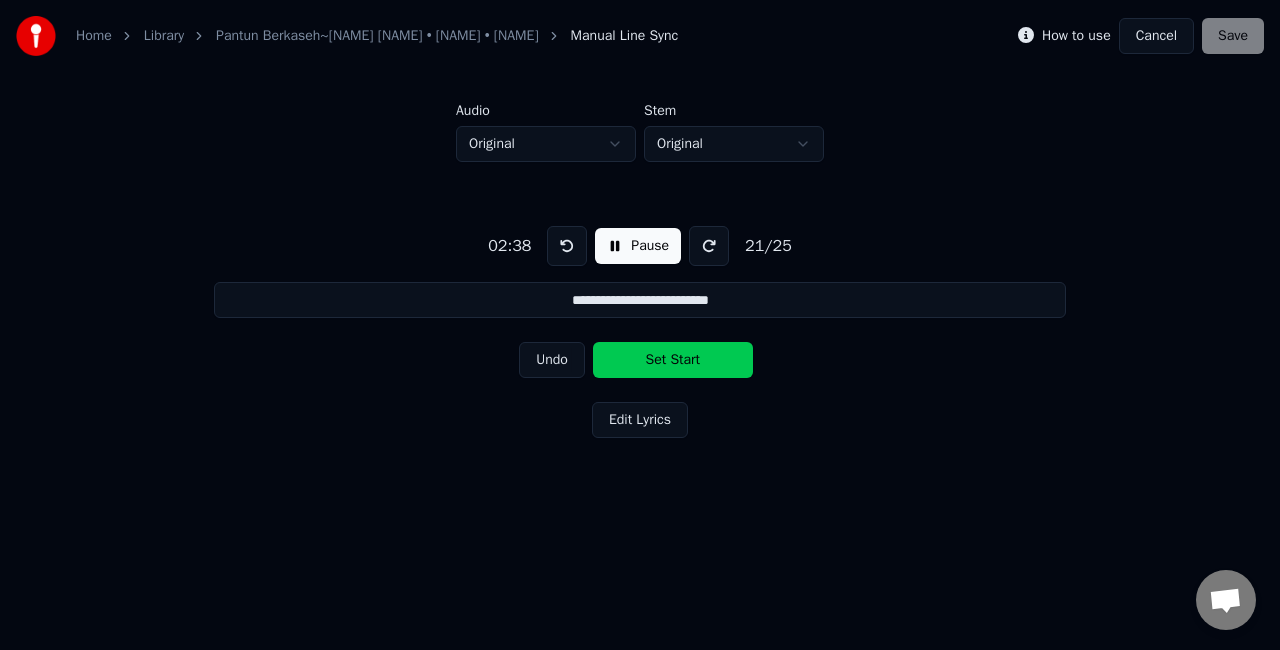 click on "Set Start" at bounding box center (673, 360) 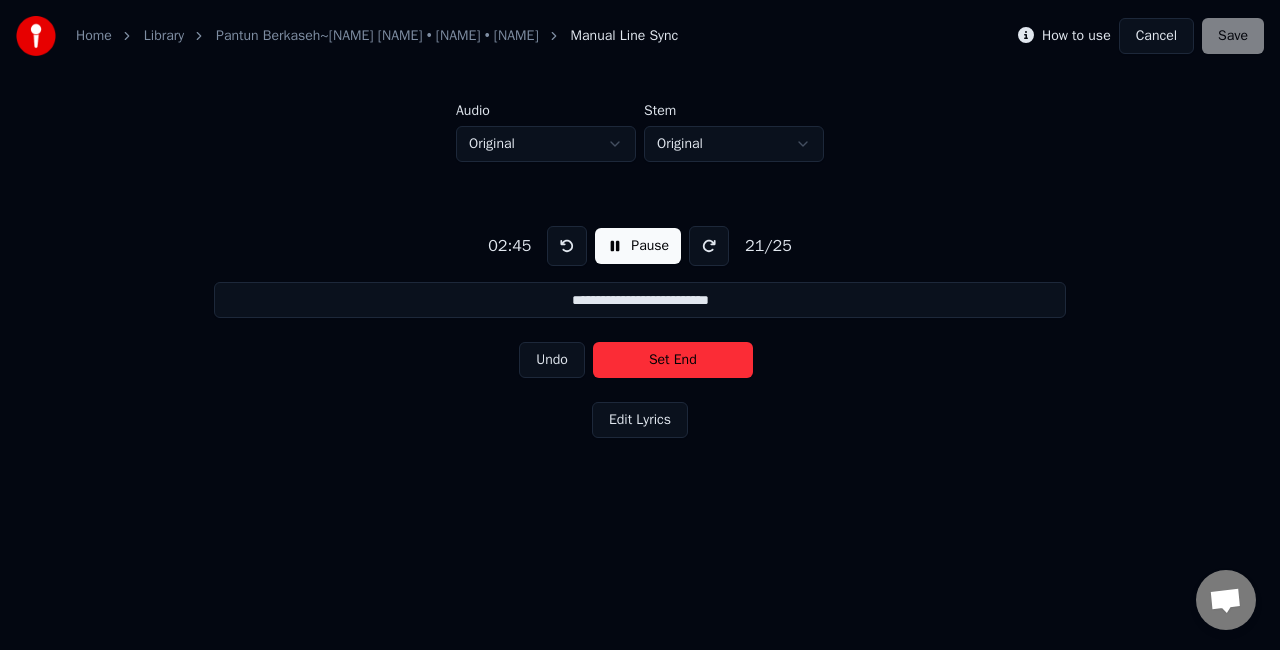 click on "Set End" at bounding box center (673, 360) 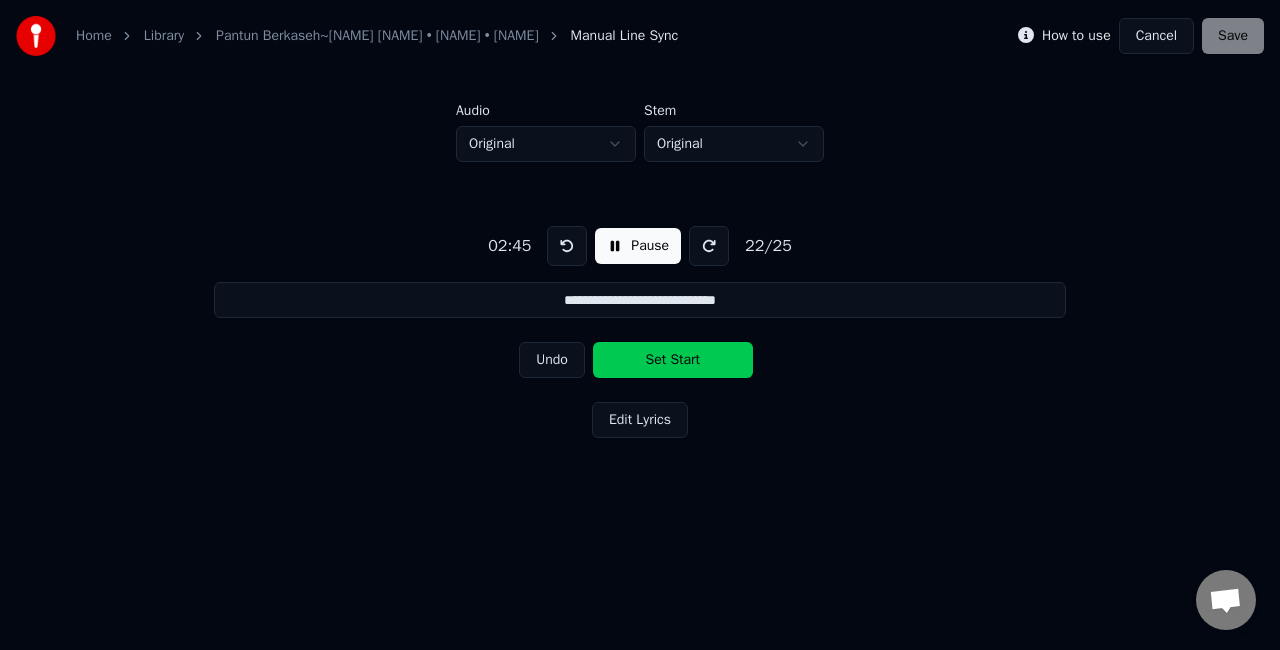 click on "Set Start" at bounding box center [673, 360] 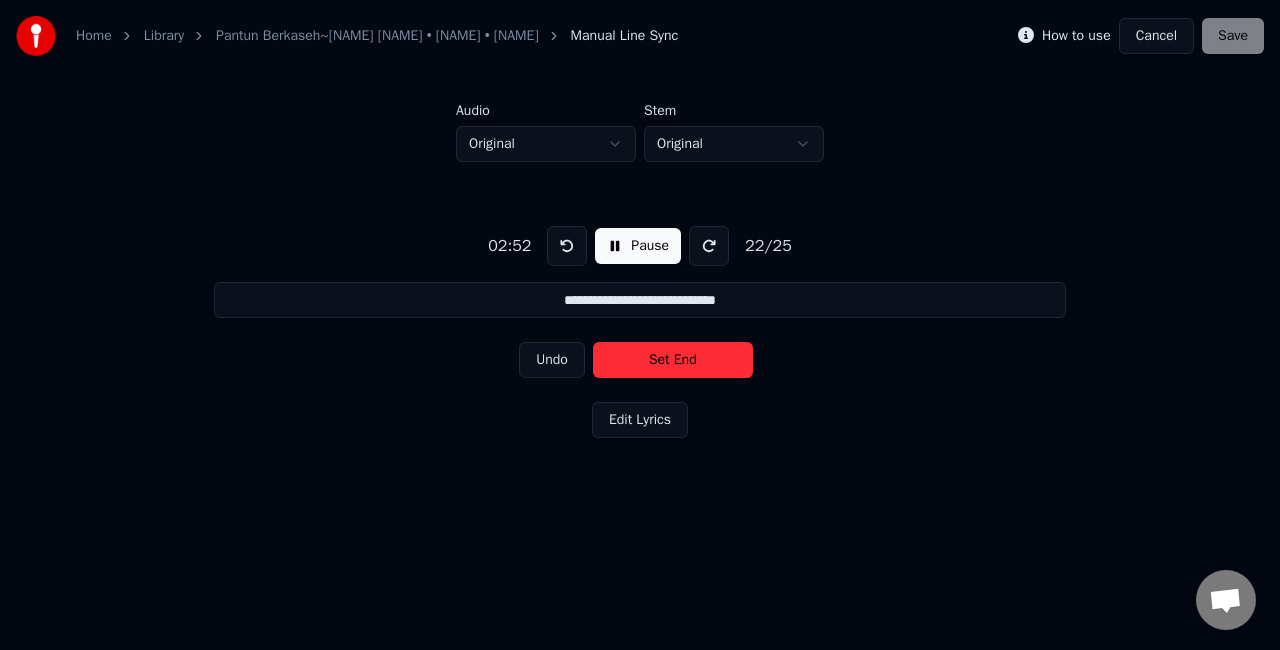 click on "Set End" at bounding box center (673, 360) 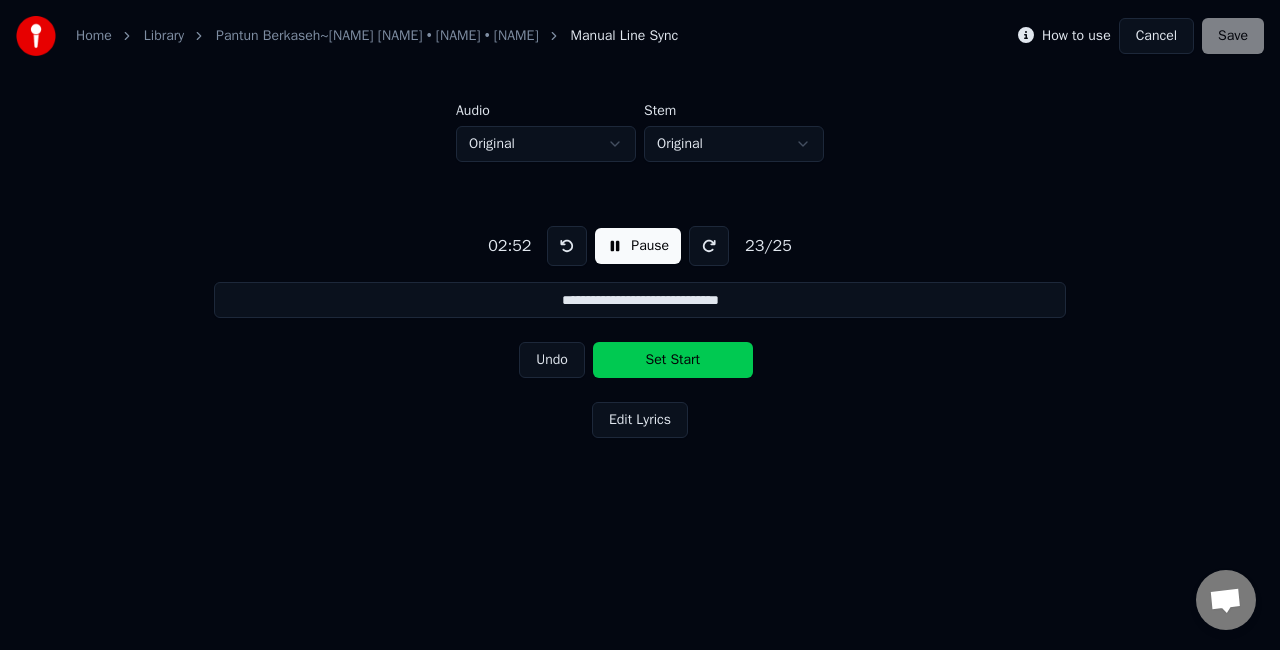 click on "Set Start" at bounding box center (673, 360) 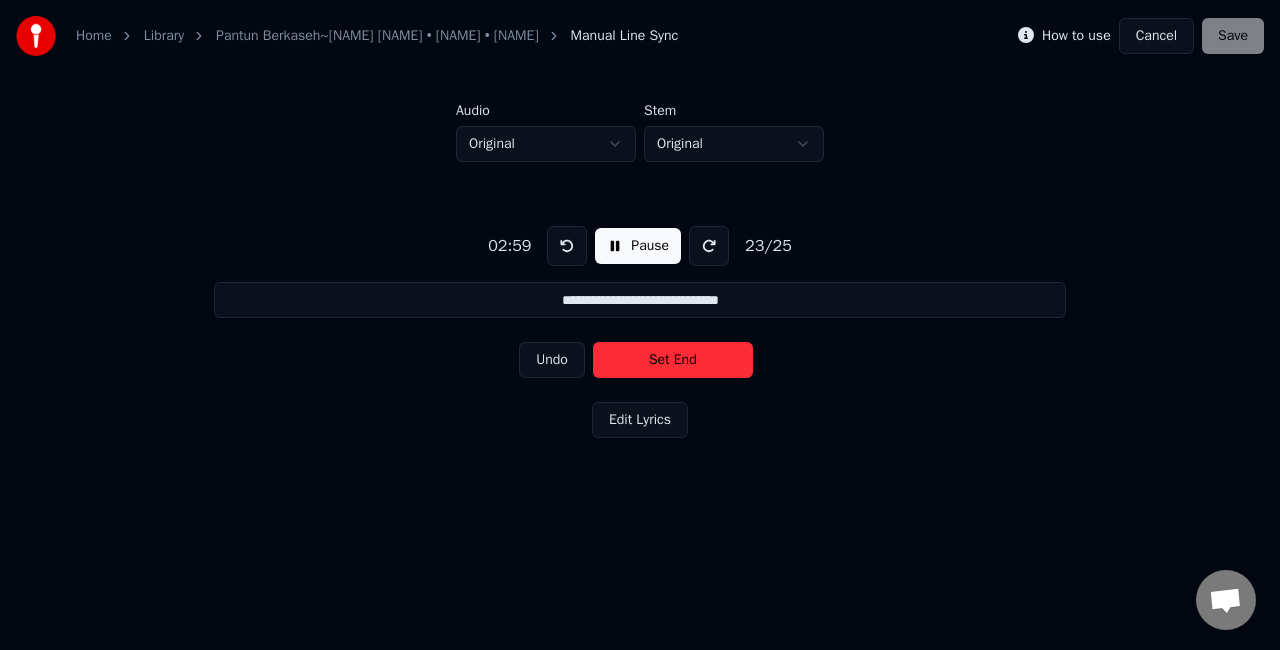 click on "Set End" at bounding box center (673, 360) 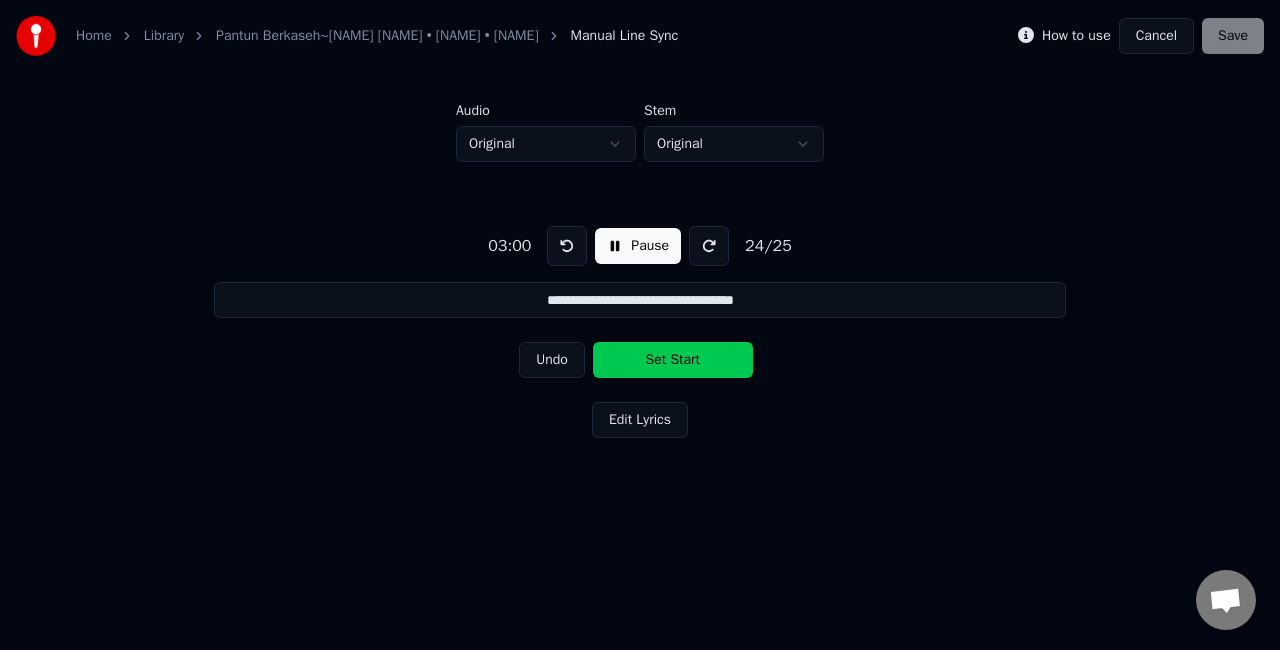 click on "Set Start" at bounding box center (673, 360) 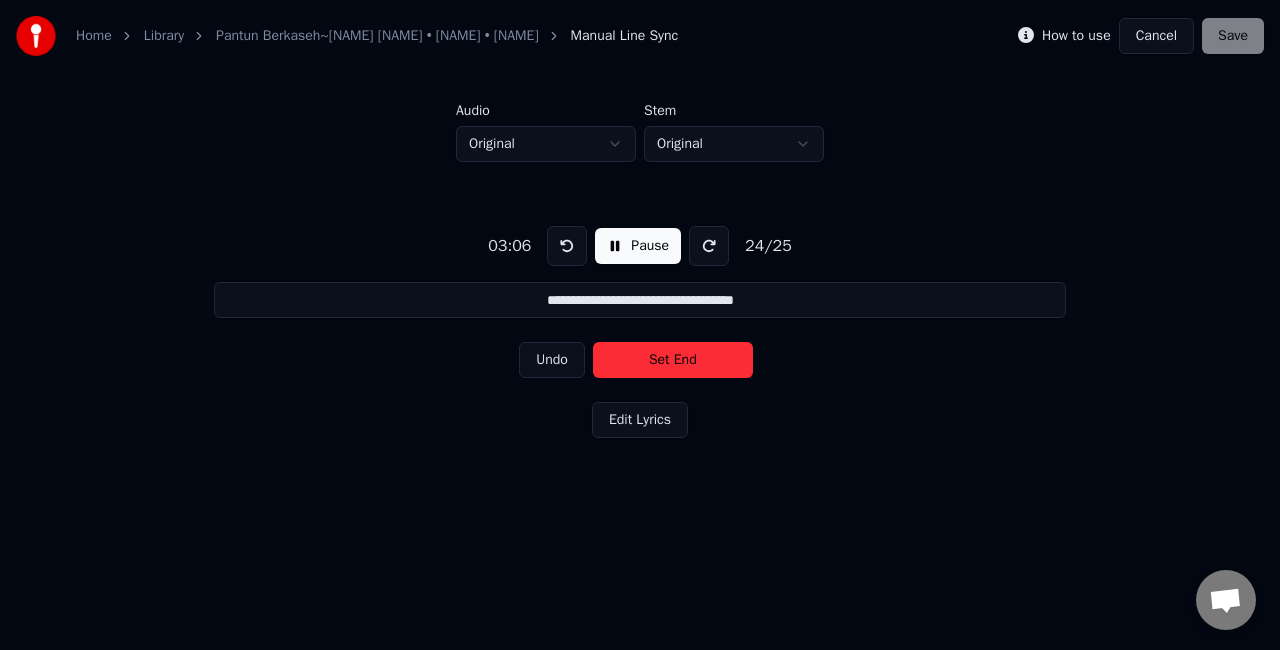 click on "Set End" at bounding box center [673, 360] 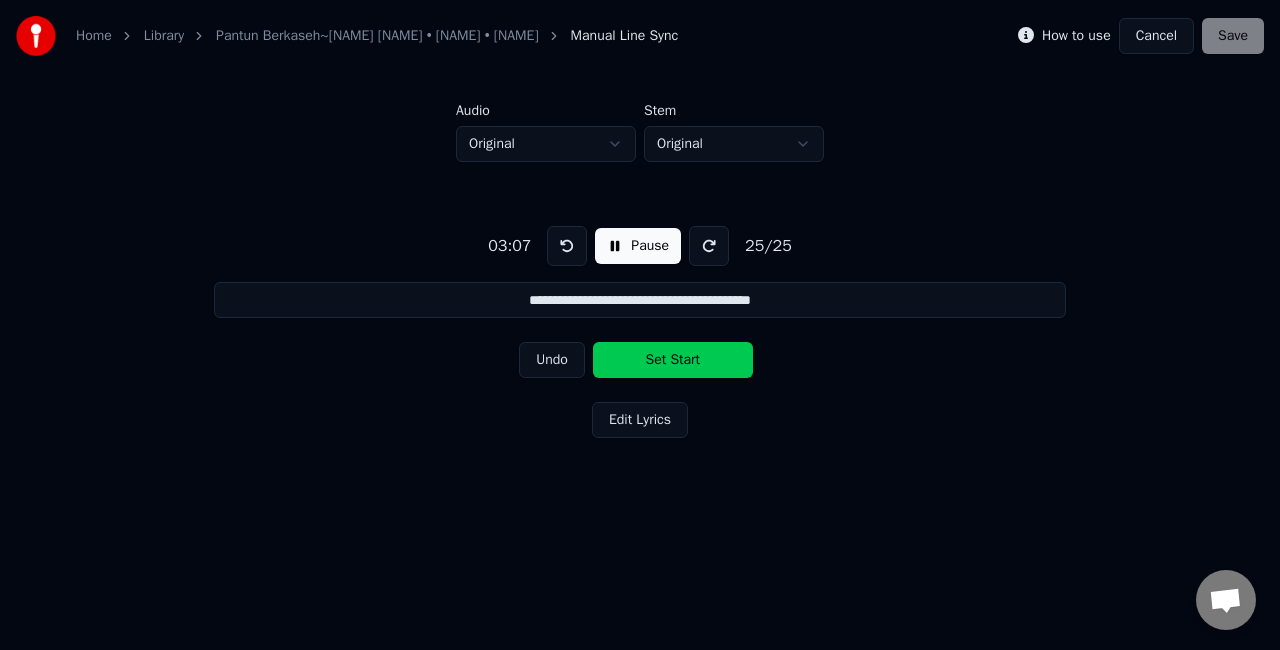 click on "Set Start" at bounding box center [673, 360] 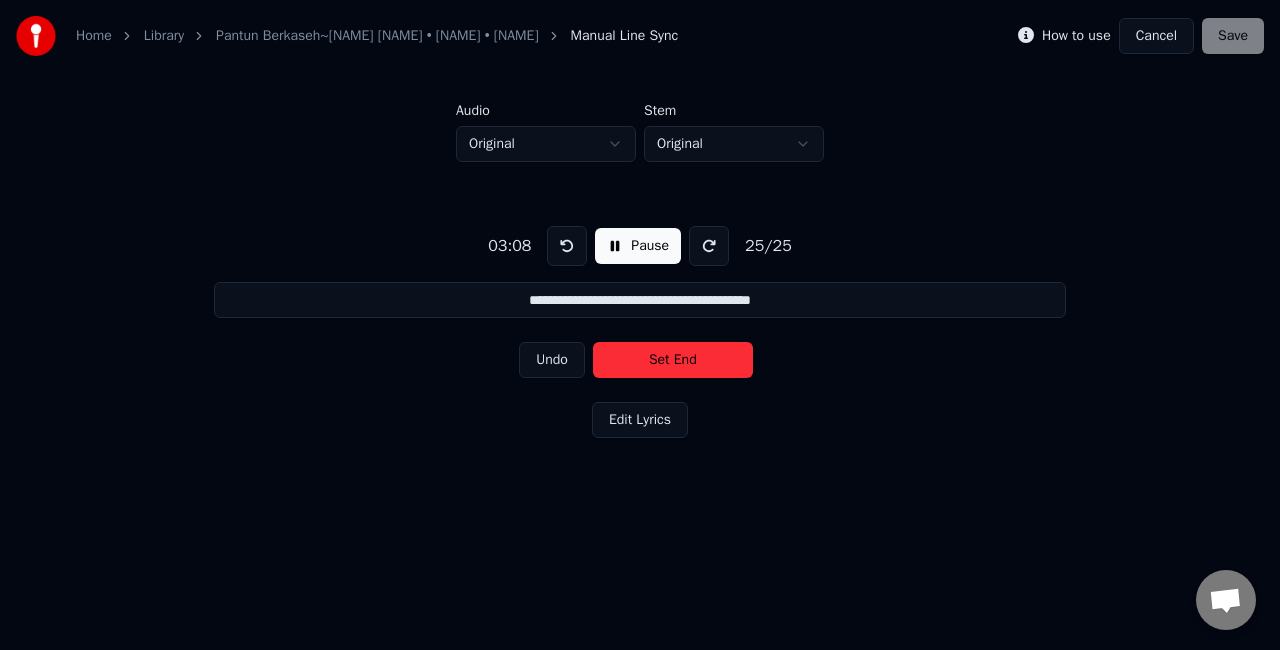 click on "Set End" at bounding box center [673, 360] 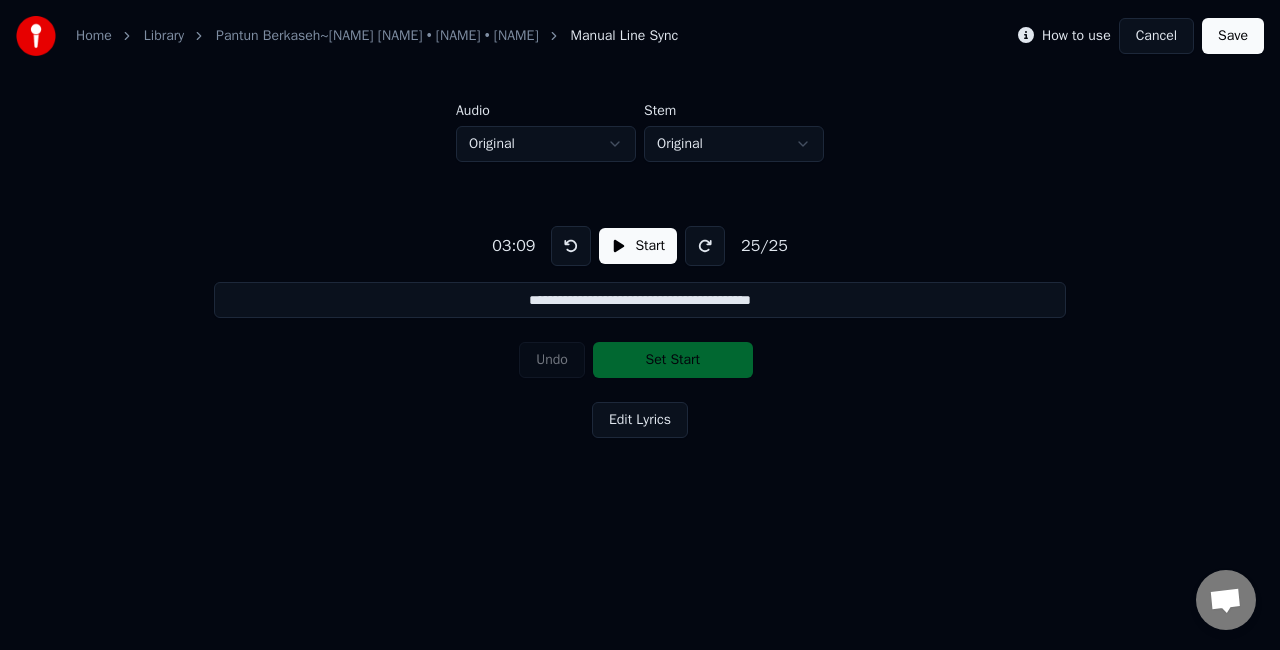 click on "Save" at bounding box center [1233, 36] 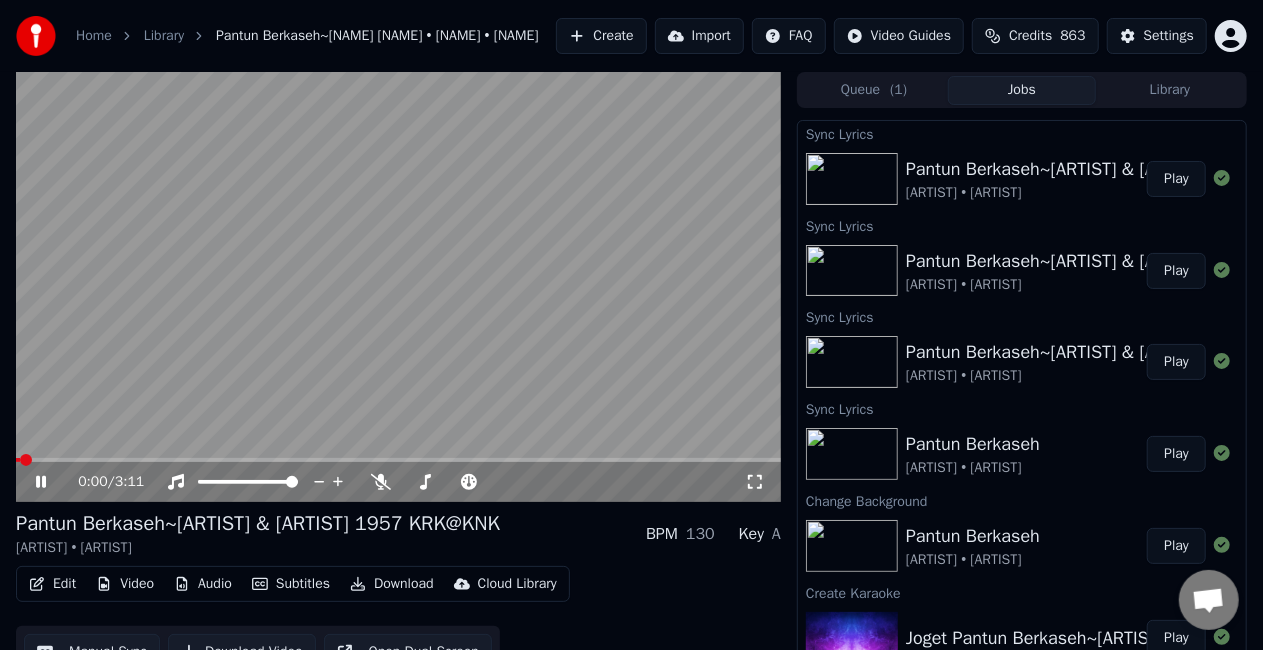 click on "0:00  /  3:11" at bounding box center [398, 482] 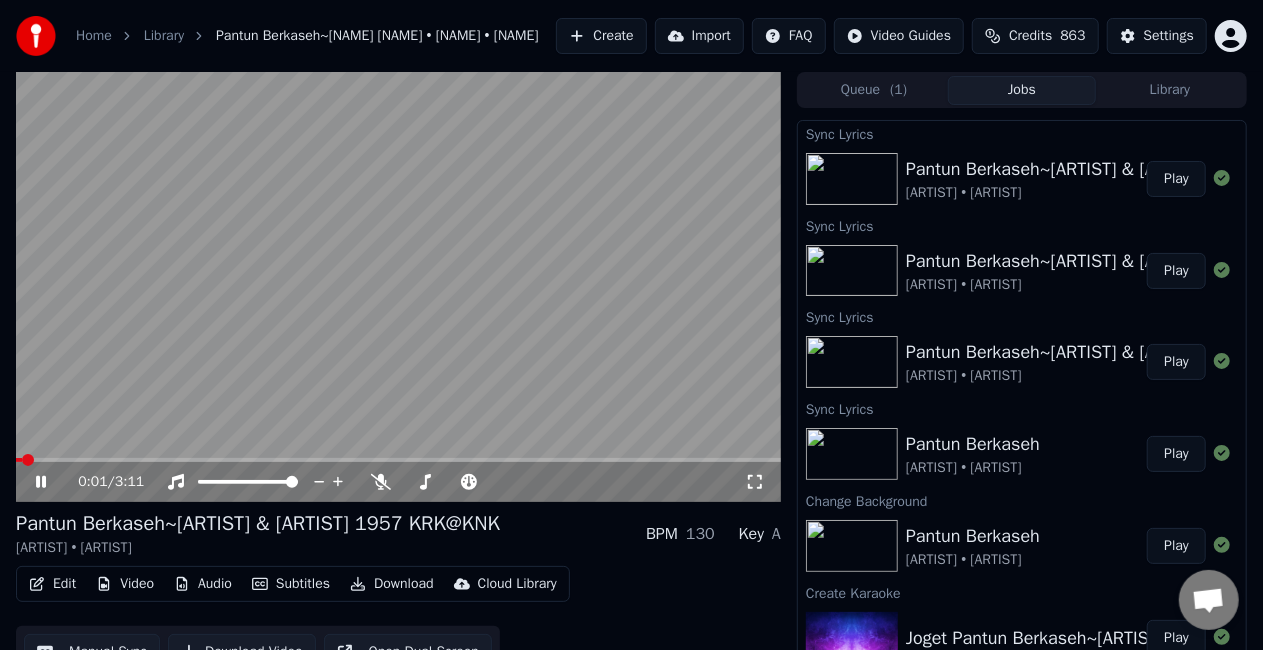 click 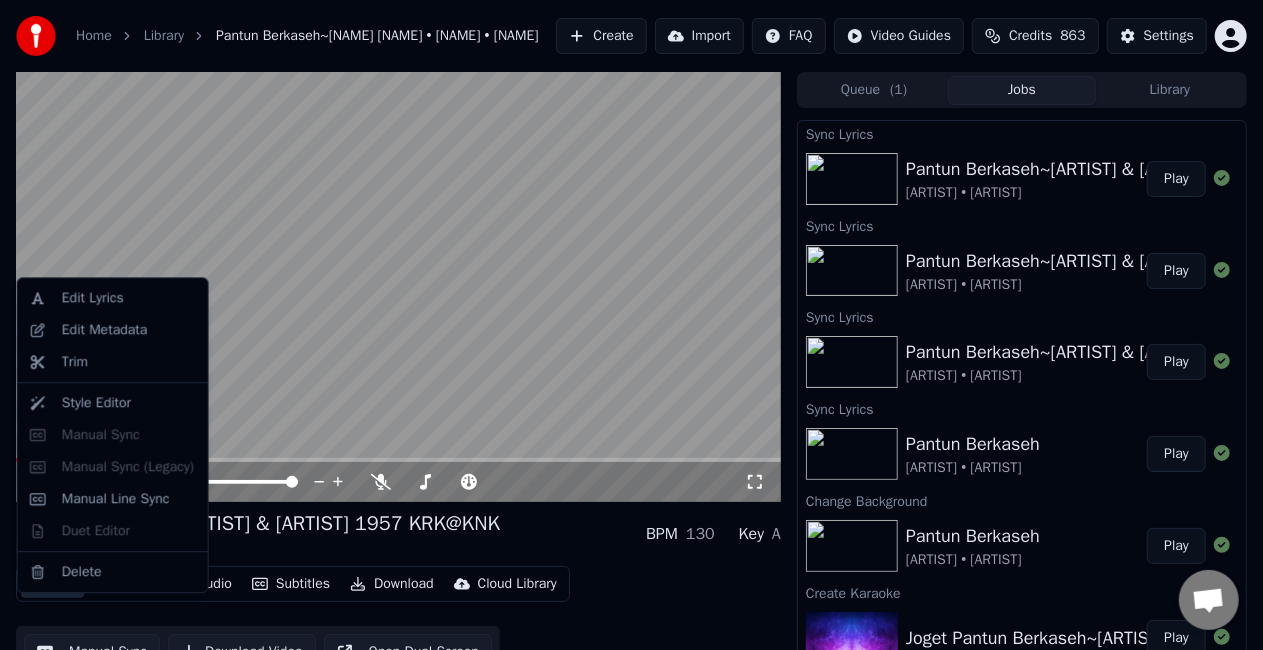 click on "Edit" at bounding box center (52, 584) 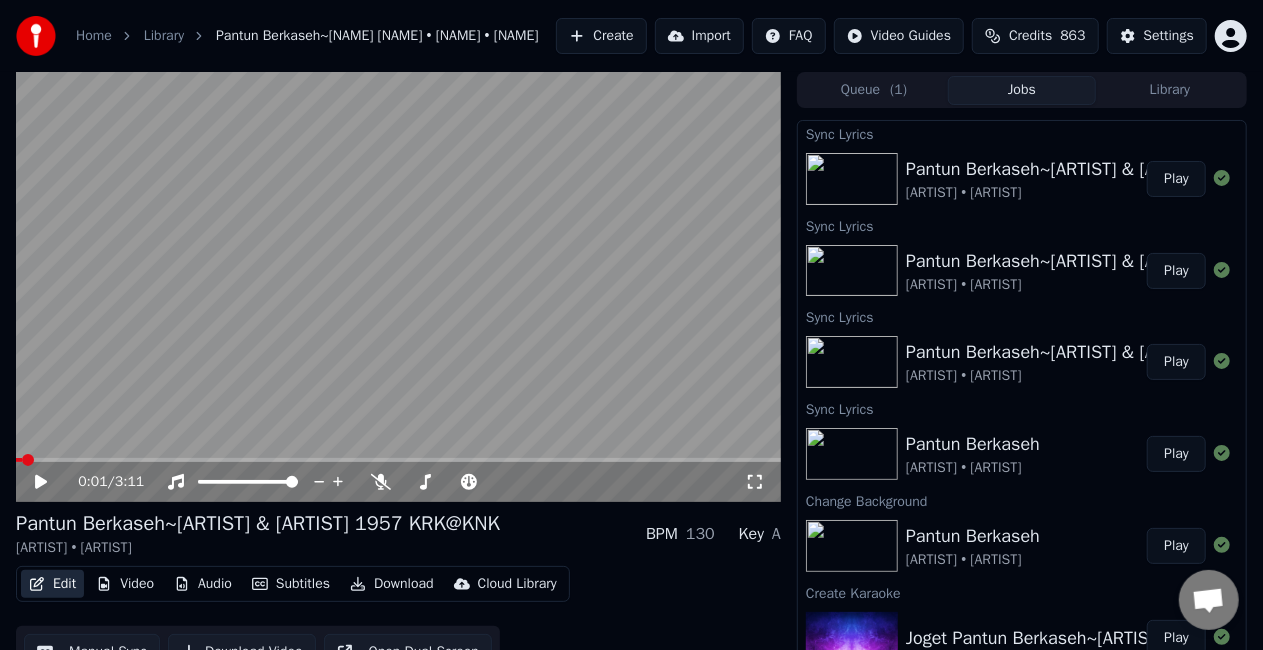 click on "Edit" at bounding box center [52, 584] 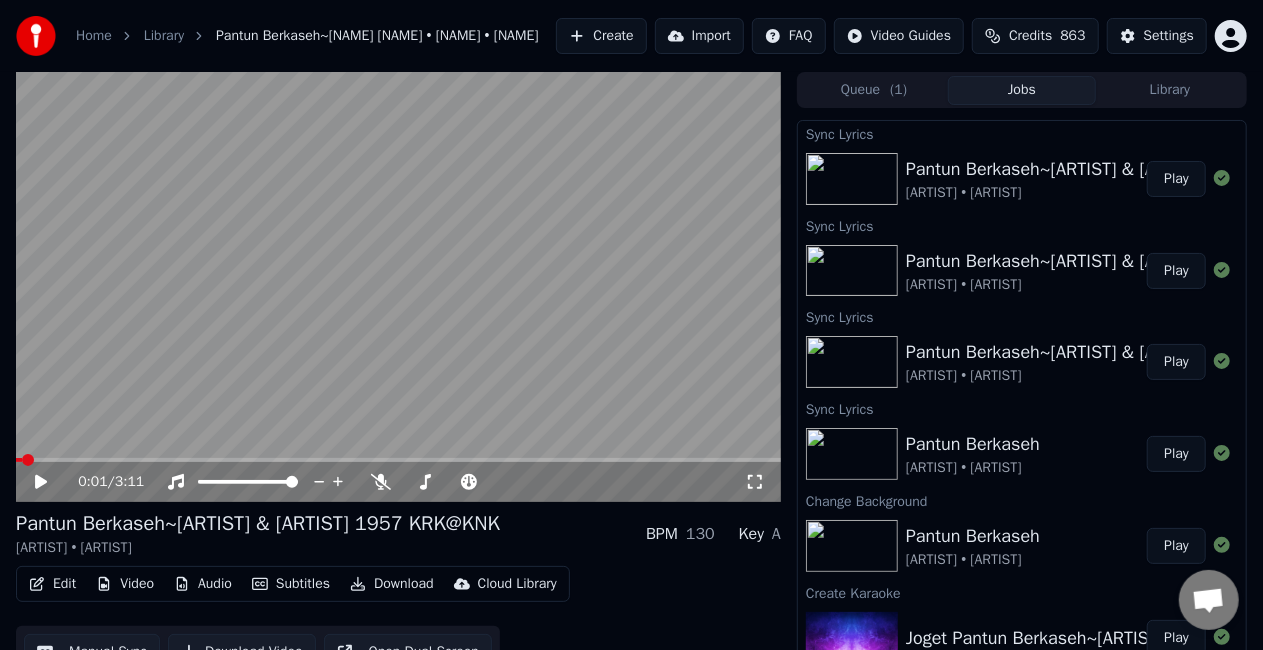 click 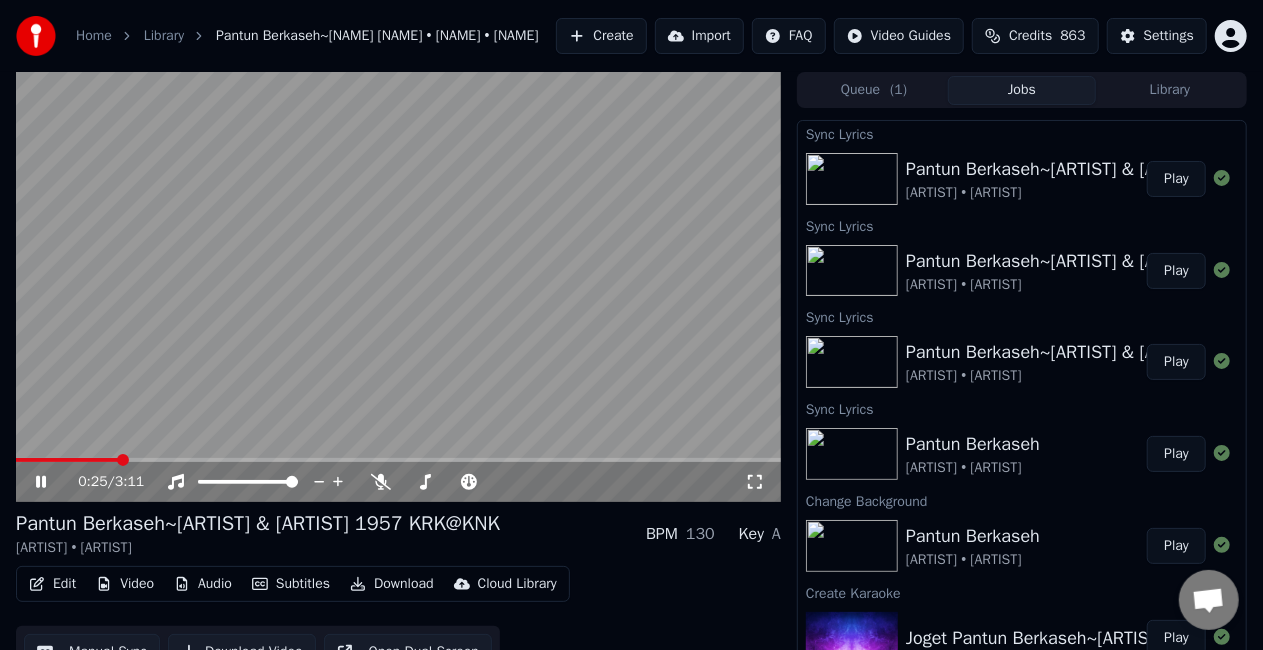 click on "Play" at bounding box center [1176, 179] 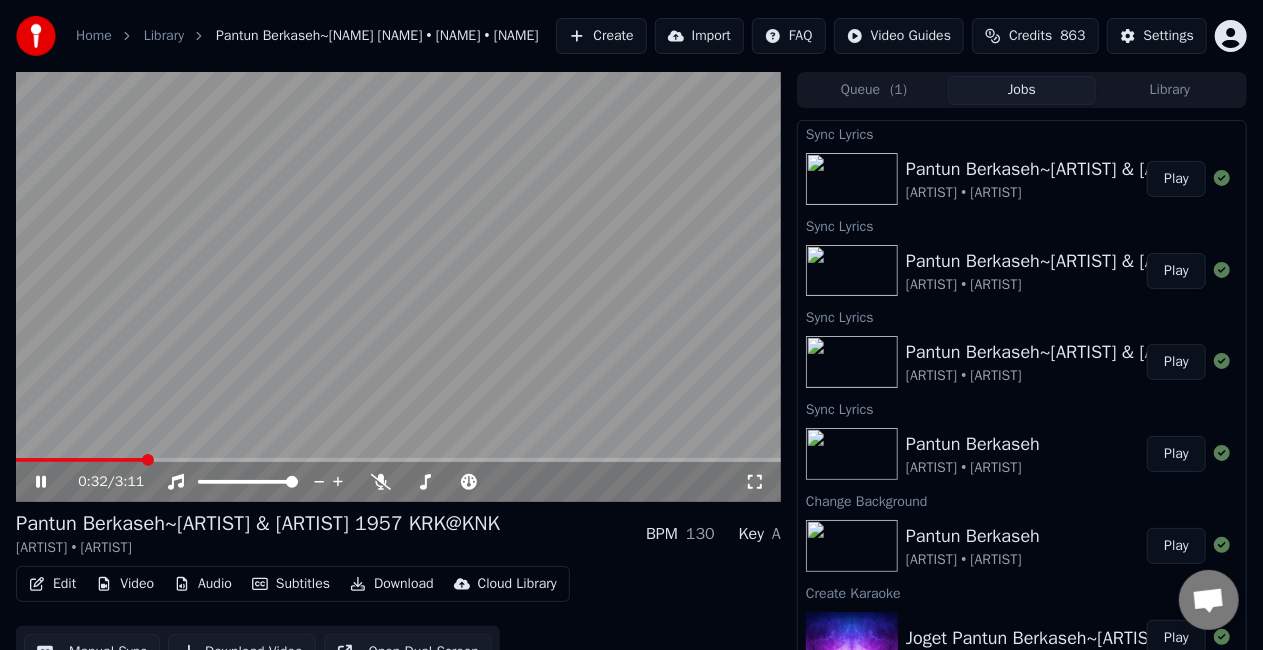 click on "Subtitles" at bounding box center [291, 584] 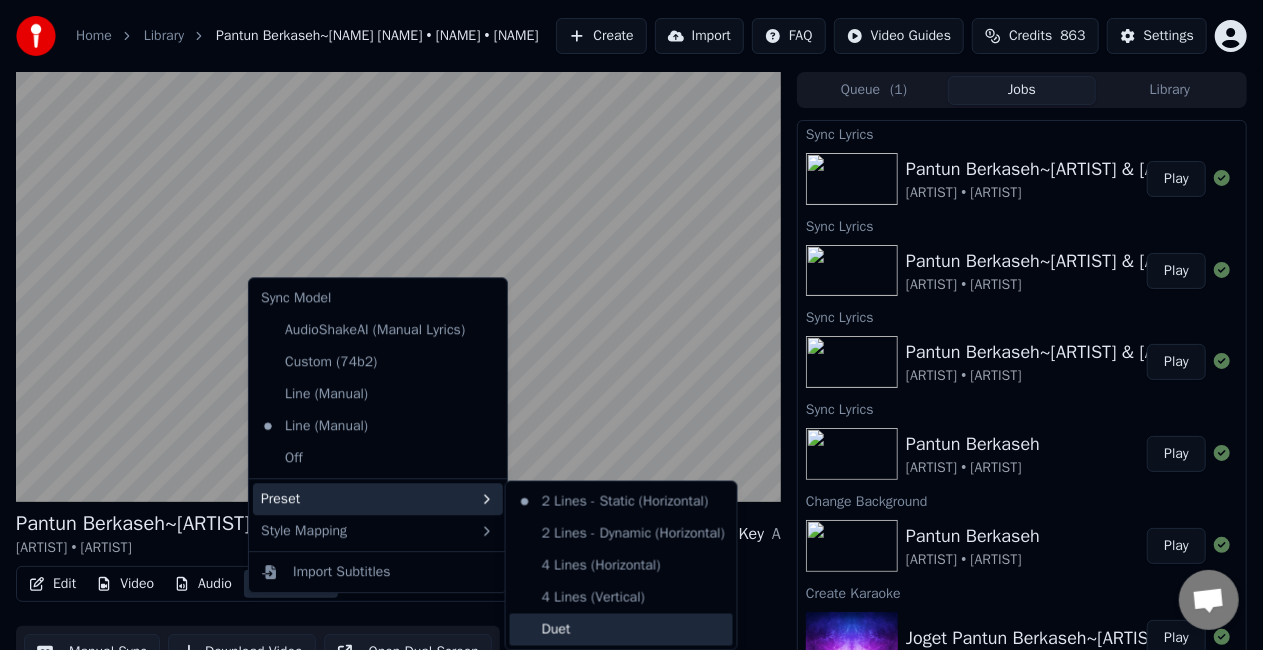 click on "Duet" at bounding box center [621, 630] 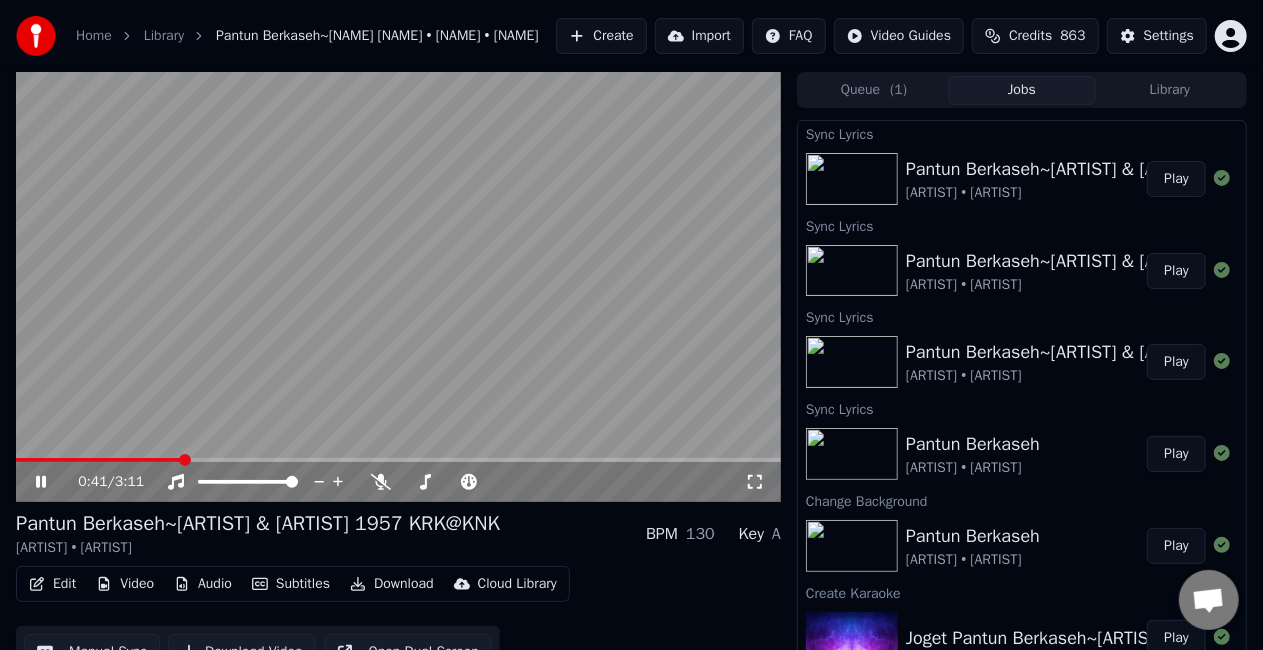 click at bounding box center (99, 460) 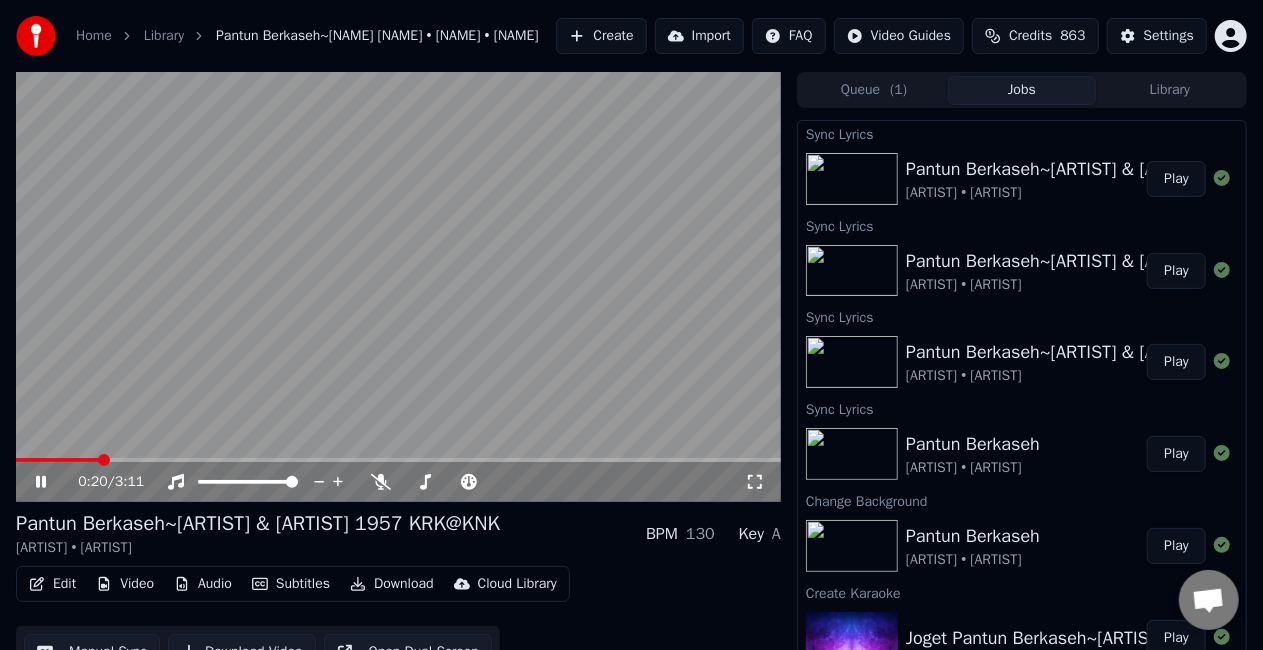 click on "Subtitles" at bounding box center [291, 584] 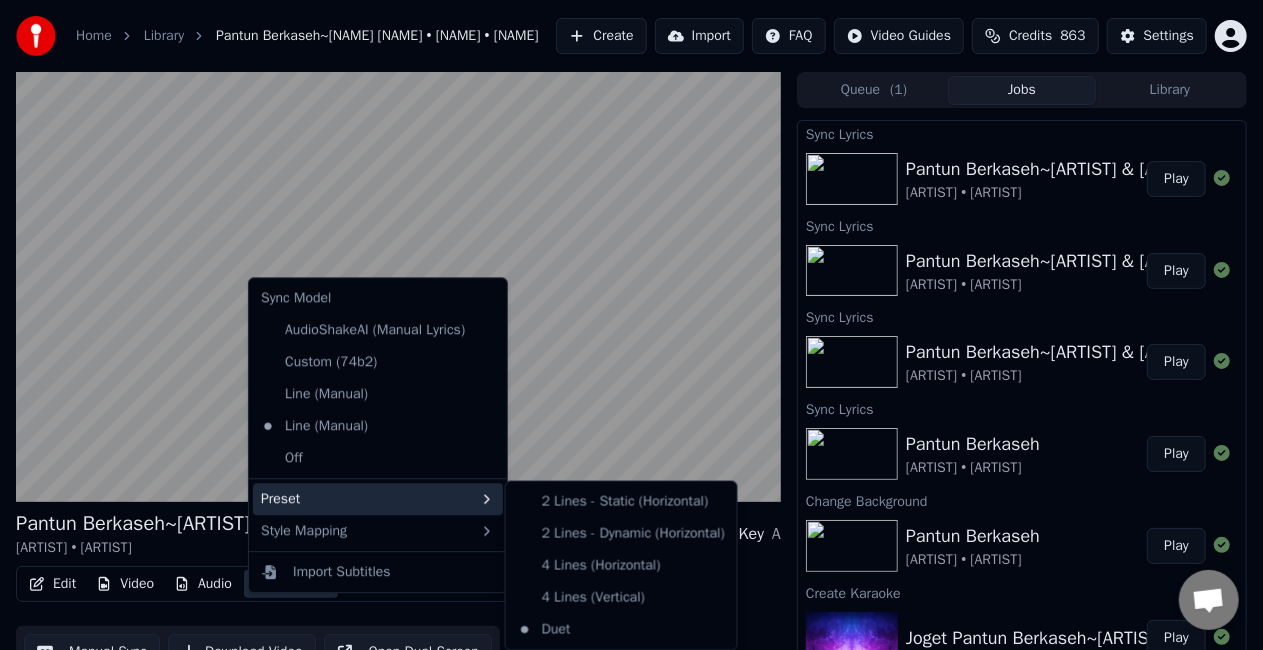 click on "Preset" at bounding box center [378, 499] 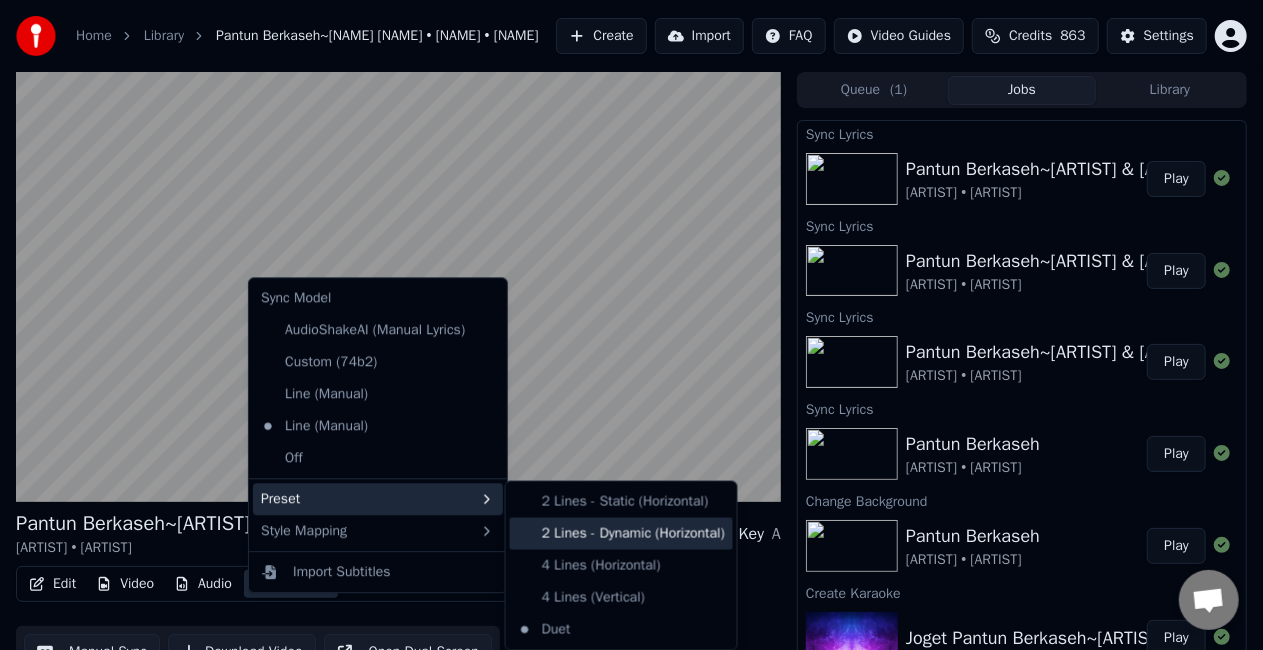 click on "2 Lines - Dynamic (Horizontal)" at bounding box center [621, 534] 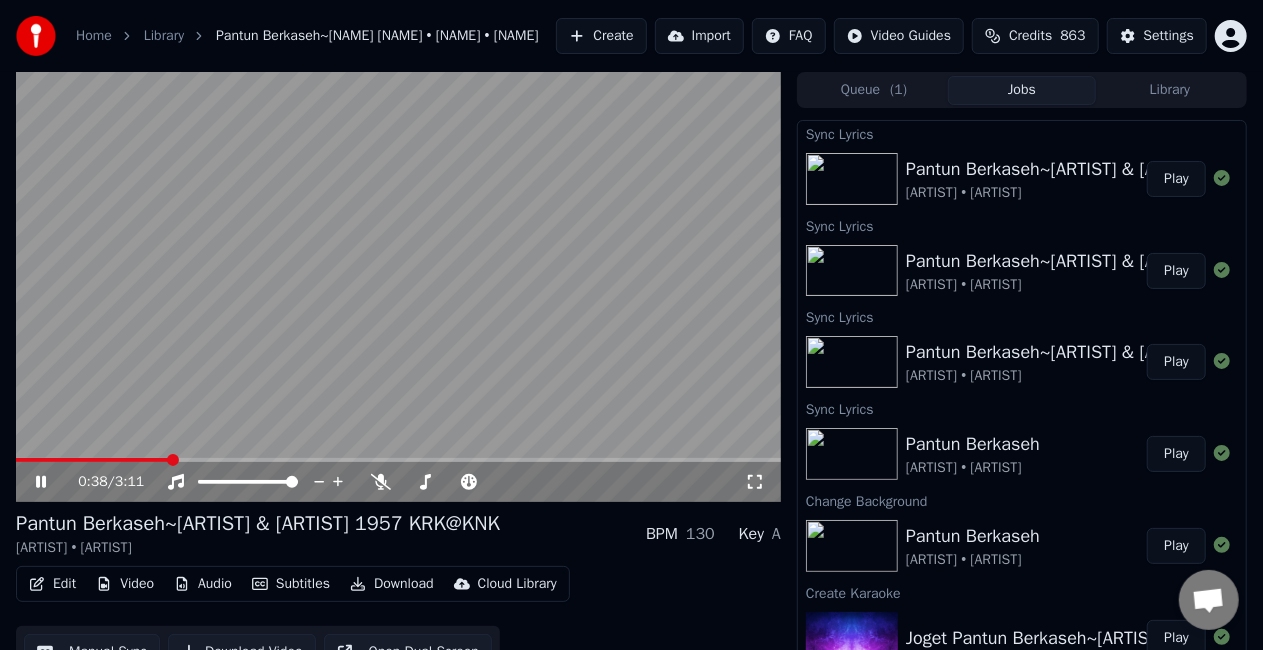 click on "Subtitles" at bounding box center [291, 584] 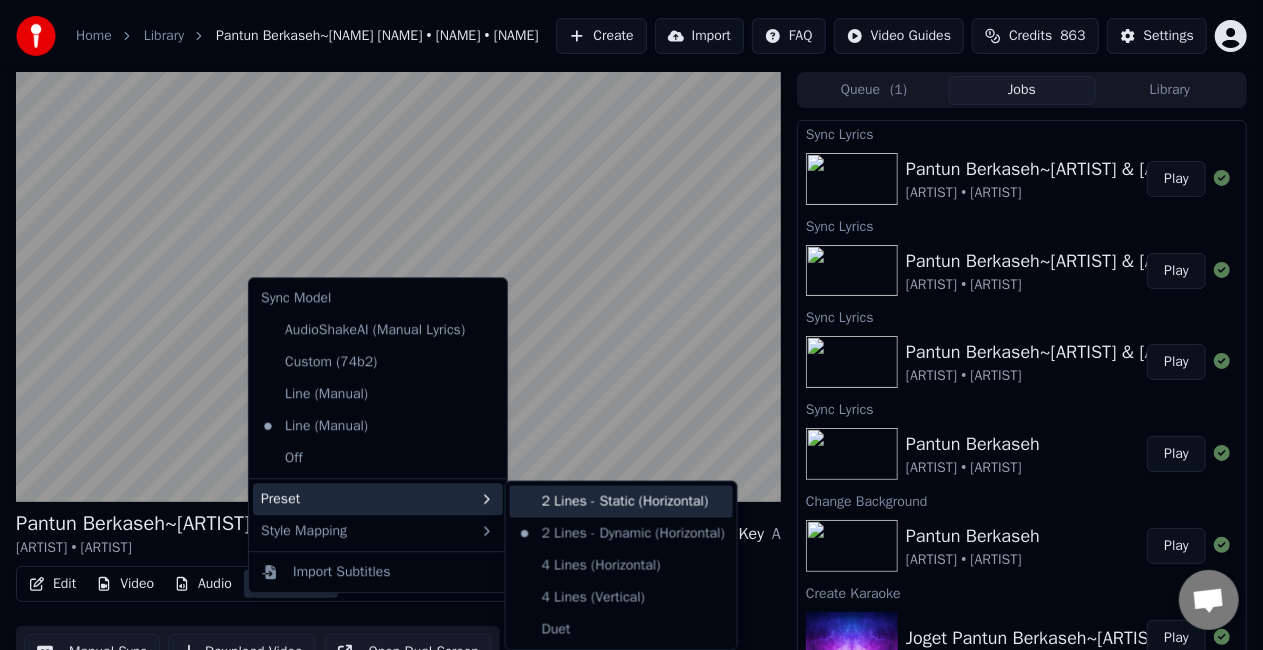 click on "2 Lines - Static (Horizontal)" at bounding box center [621, 502] 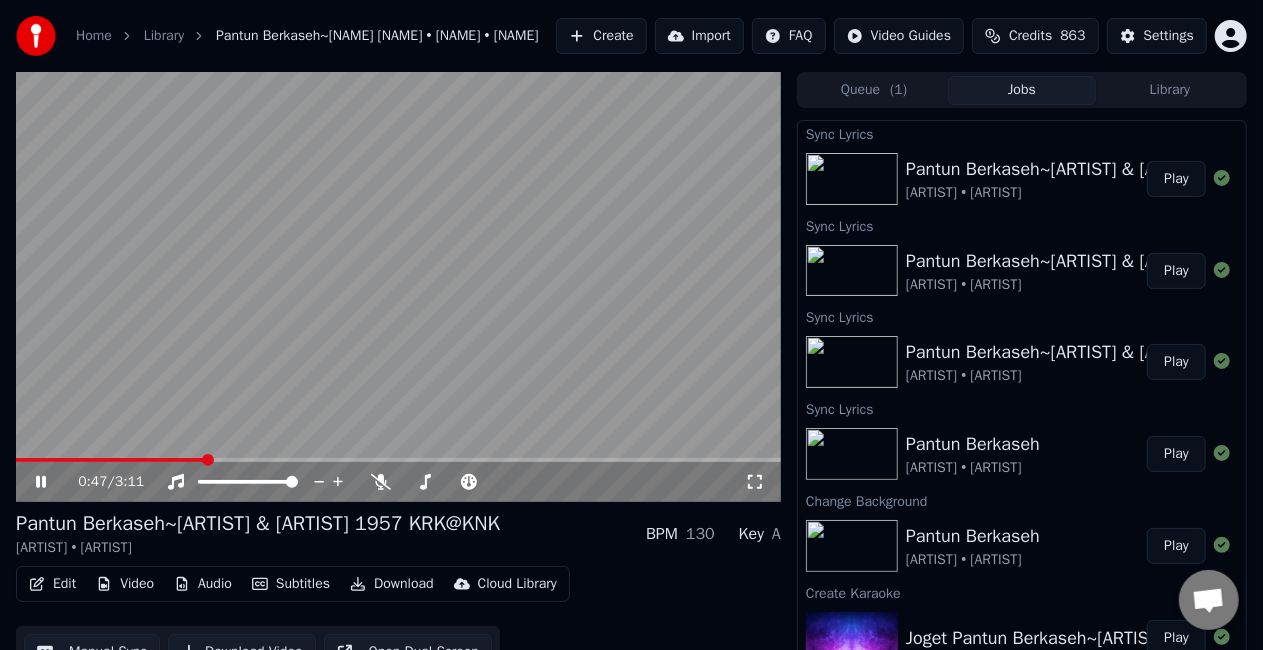 click on "Play" at bounding box center (1176, 179) 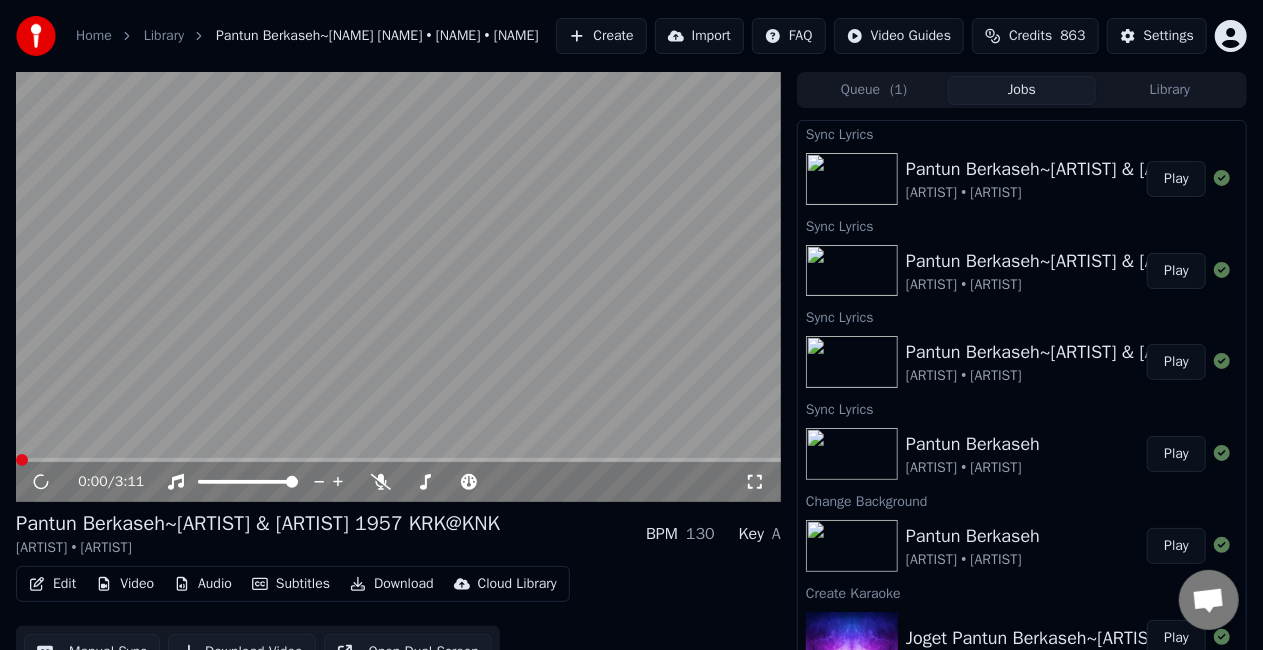 click on "Edit" at bounding box center (52, 584) 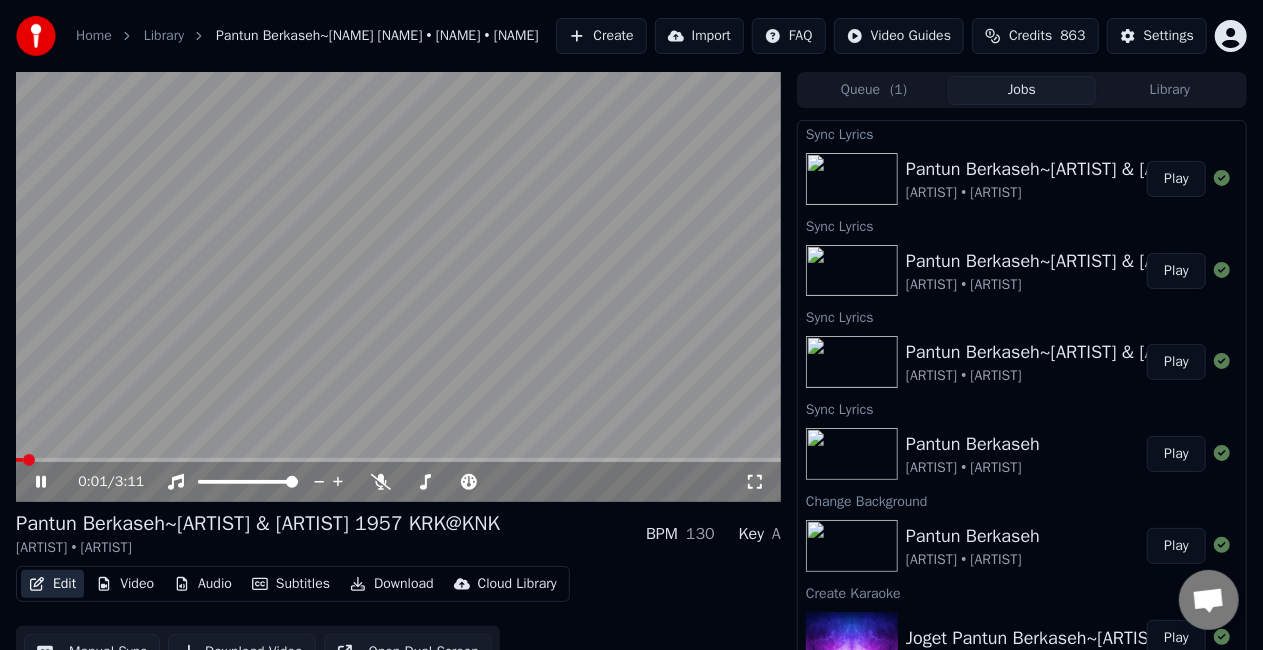 click on "Edit" at bounding box center (52, 584) 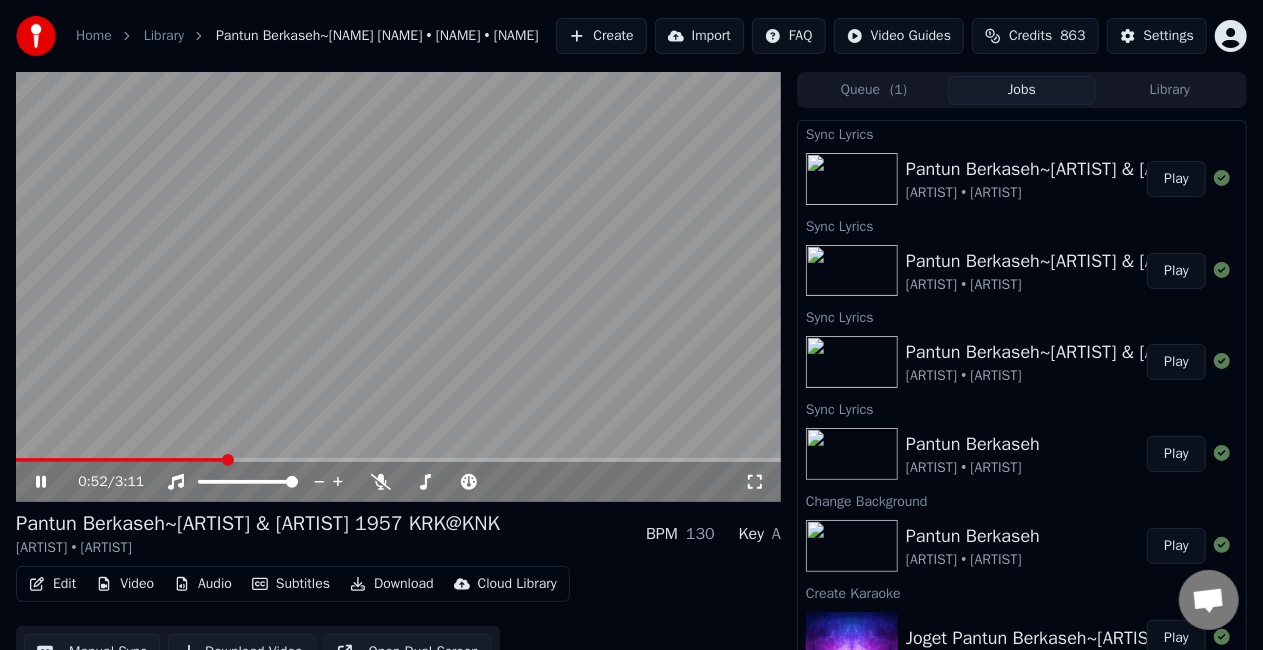 click 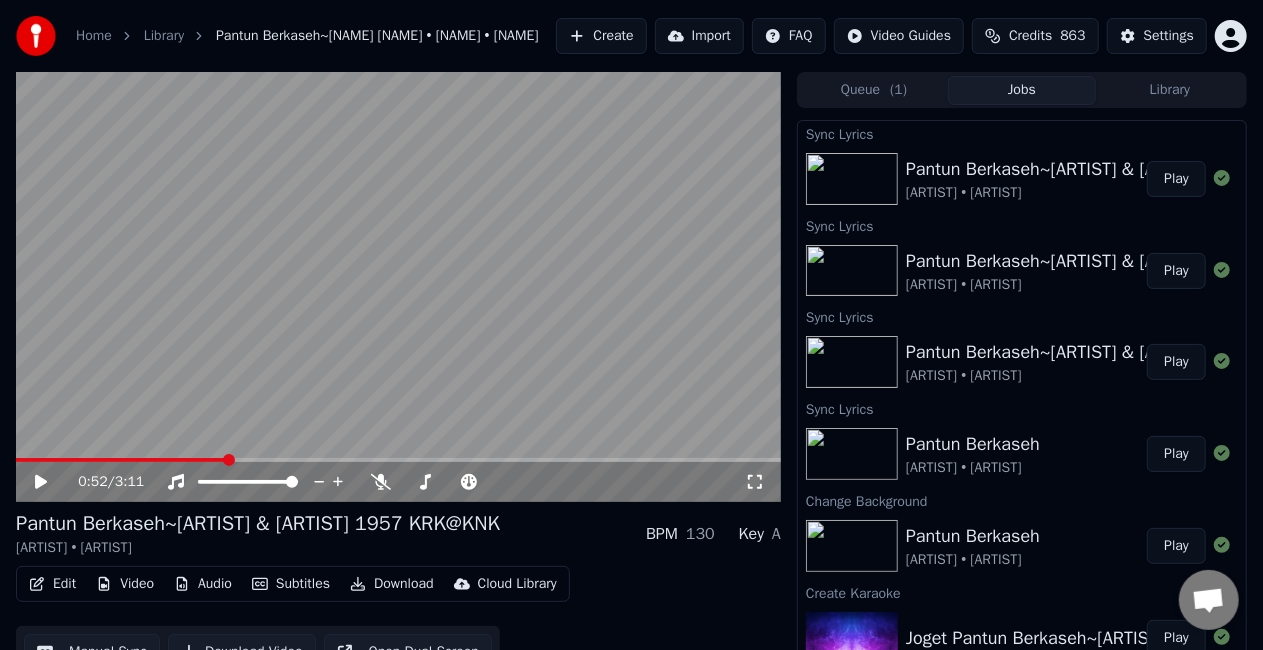 click on "Video" at bounding box center [125, 584] 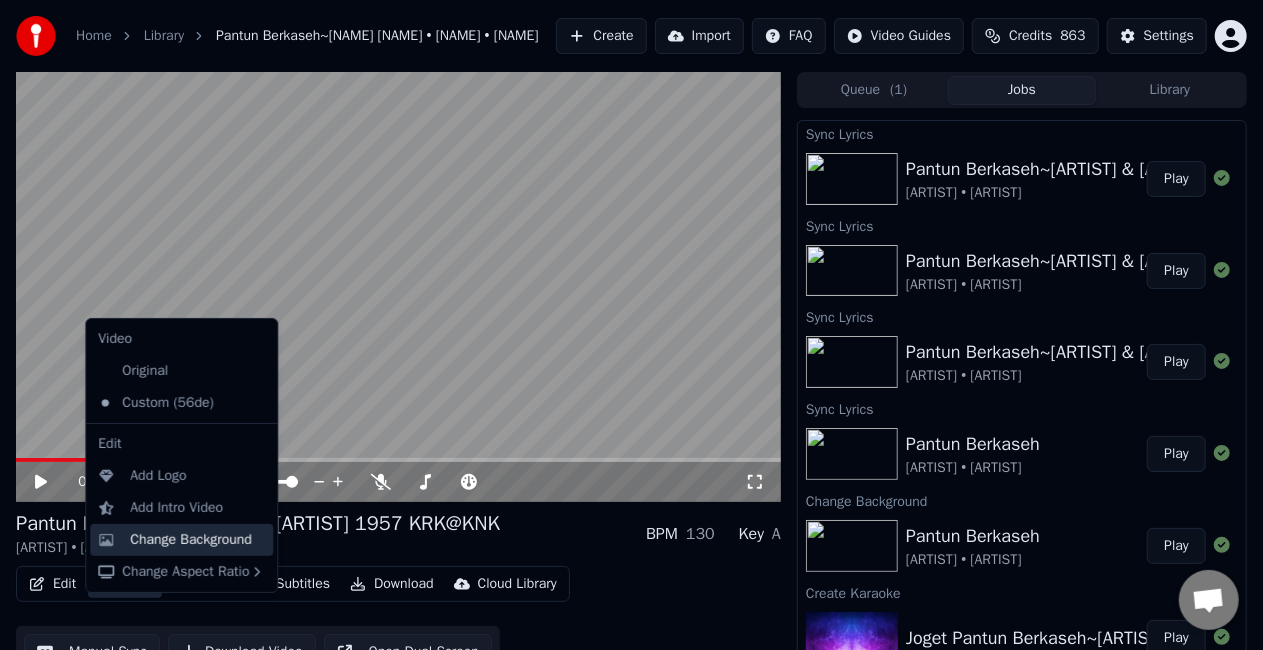 click on "Change Background" at bounding box center [191, 540] 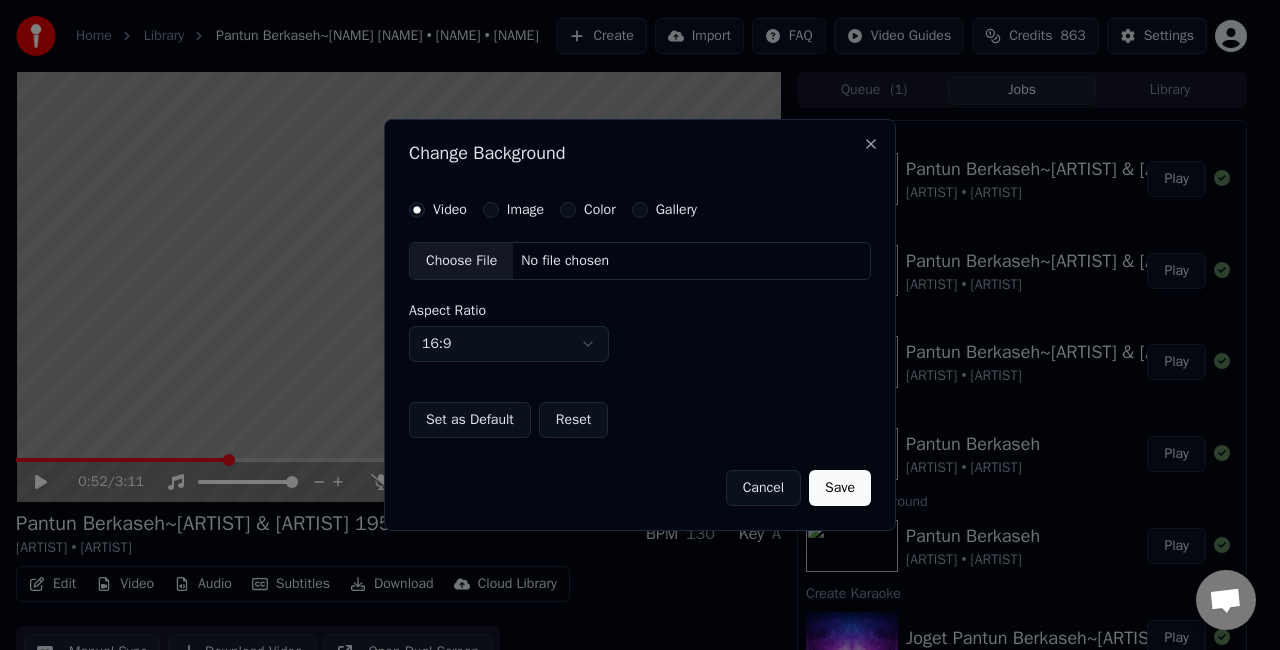 click on "Choose File" at bounding box center (461, 261) 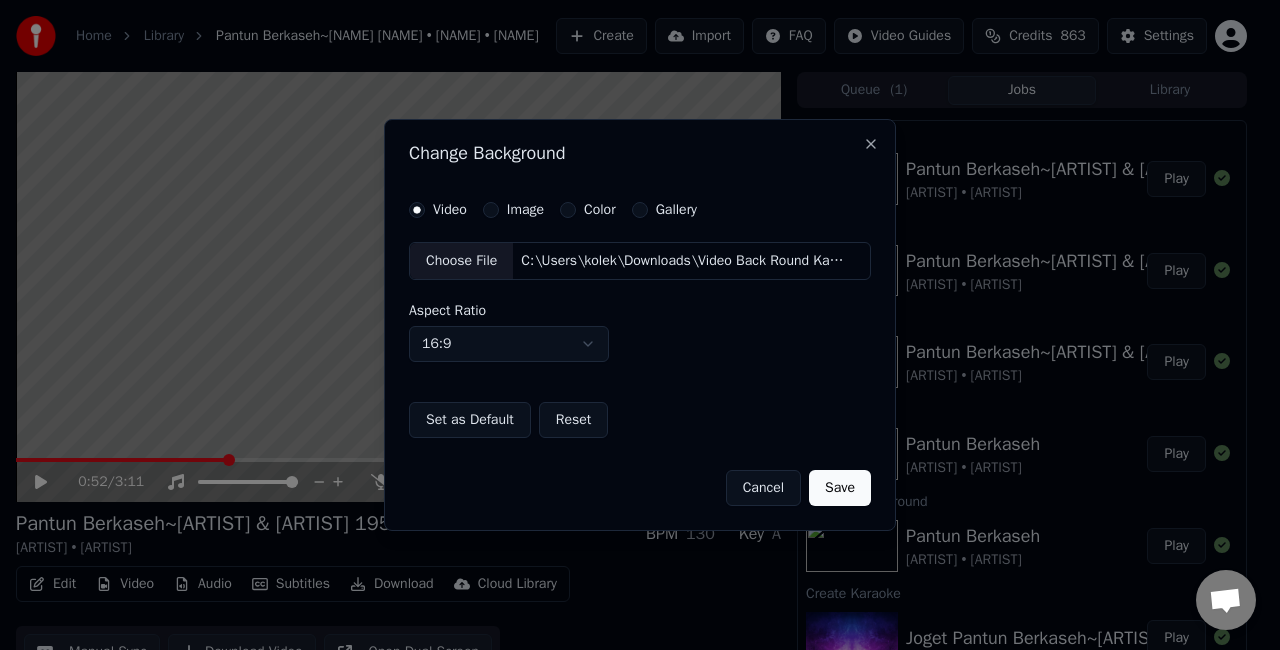click on "Save" at bounding box center (840, 488) 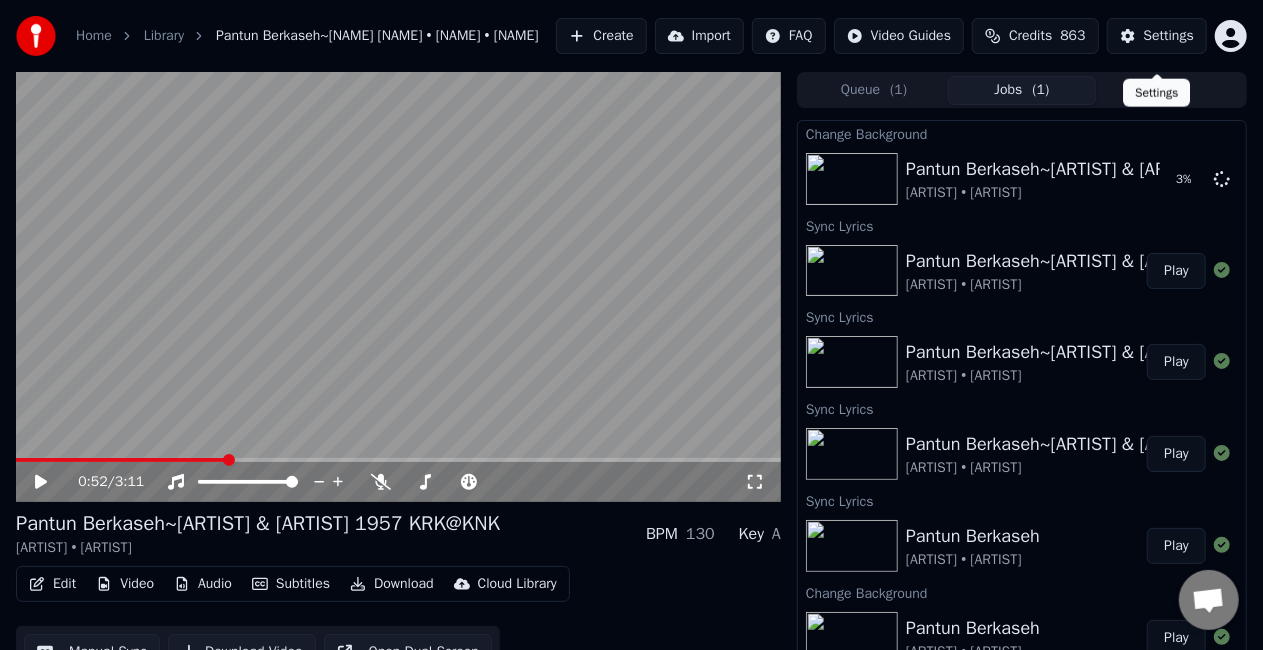 click on "Settings" at bounding box center (1169, 36) 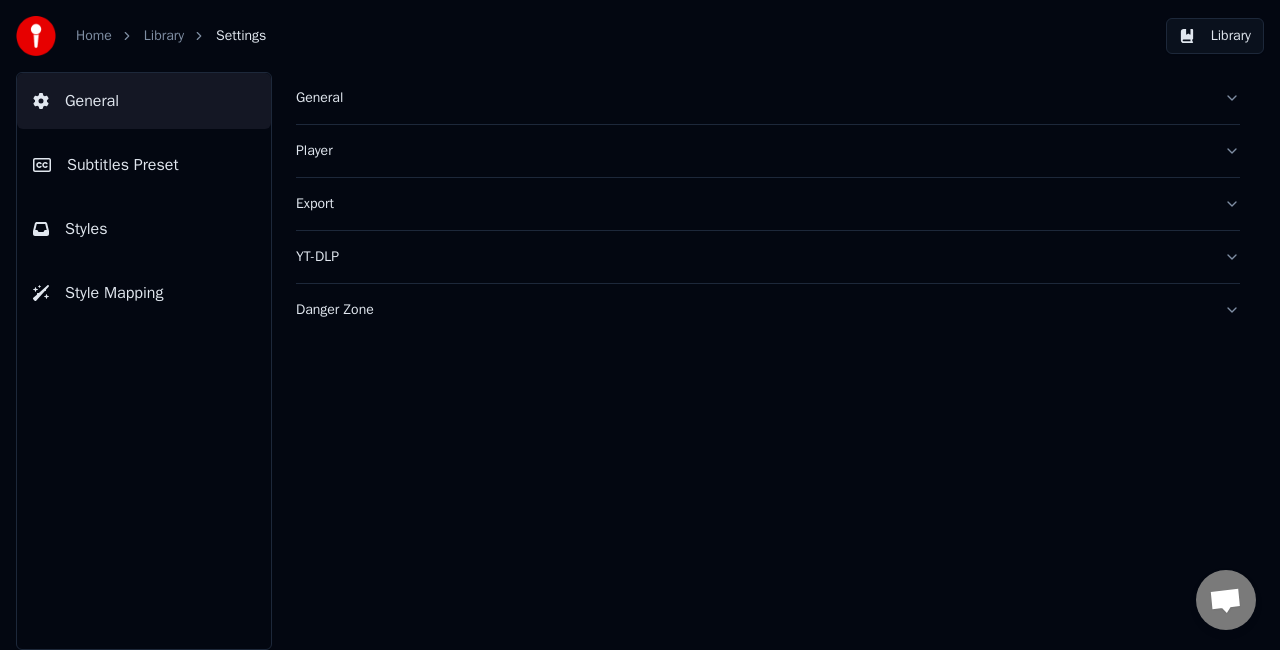 click on "Subtitles Preset" at bounding box center (123, 165) 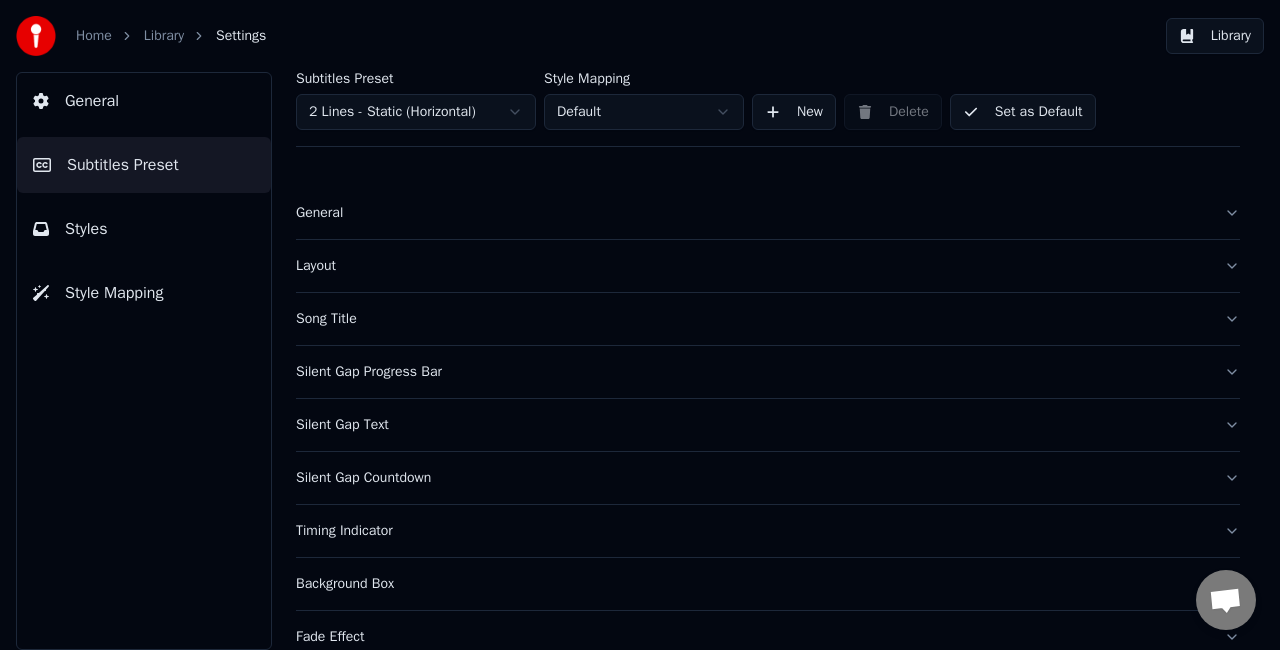 click on "General" at bounding box center (752, 213) 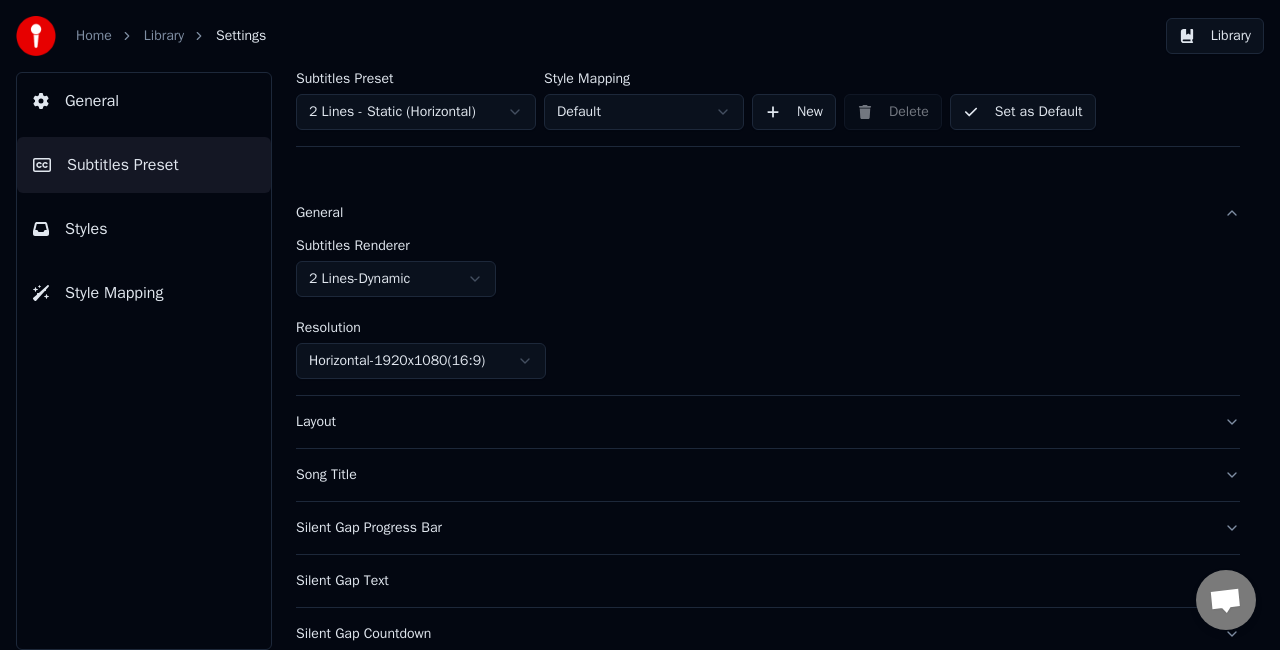 click on "Home Library Settings Library General Subtitles Preset Styles Style Mapping Subtitles Preset 2 Lines - Static (Horizontal) Style Mapping Default New Delete Set as Default General Subtitles Renderer 2 Lines  -  Dynamic Resolution Horizontal  -  1920 x 1080  ( 16 : 9 ) Layout Song Title Silent Gap Progress Bar Silent Gap Text Silent Gap Countdown Timing Indicator Background Box Fade Effect Offset Max Characters Per Line Auto Line Break" at bounding box center [640, 325] 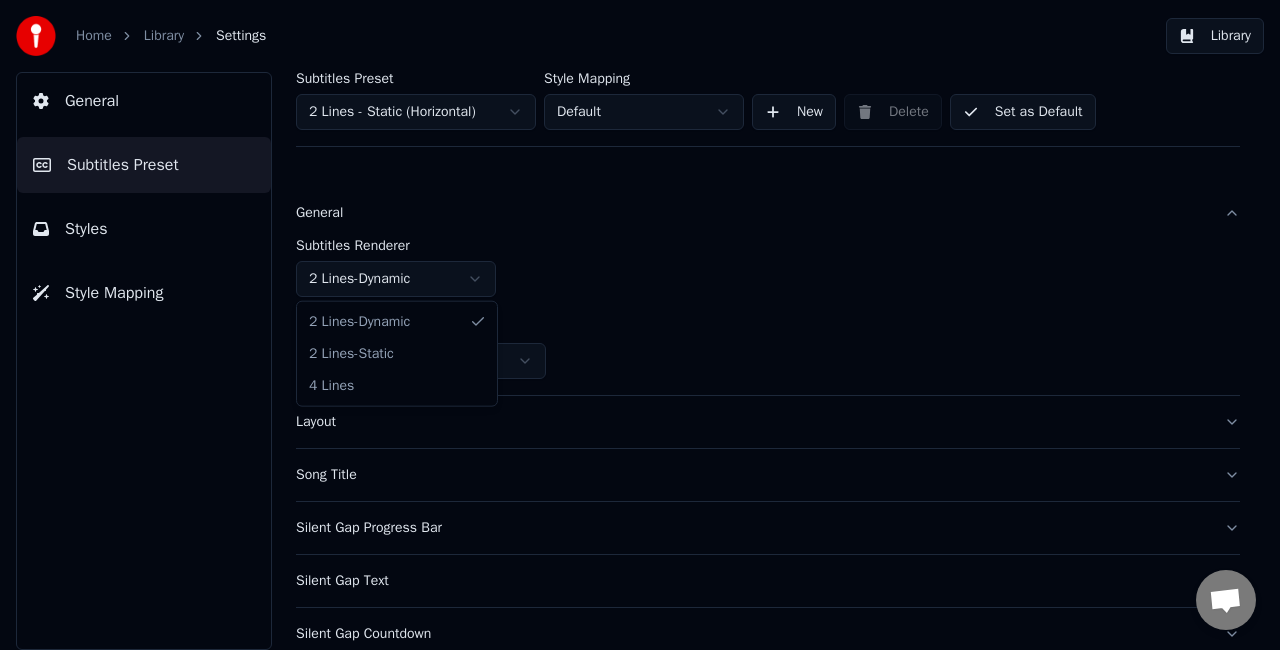 click on "Home Library Settings Library General Subtitles Preset Styles Style Mapping Subtitles Preset 2 Lines - Static (Horizontal) Style Mapping Default New Delete Set as Default General Subtitles Renderer 2 Lines  -  Dynamic Resolution Horizontal  -  1920 x 1080  ( 16 : 9 ) Layout Song Title Silent Gap Progress Bar Silent Gap Text Silent Gap Countdown Timing Indicator Background Box Fade Effect Offset Max Characters Per Line Auto Line Break 2 Lines  -  Dynamic 2 Lines  -  Static 4 Lines" at bounding box center (640, 325) 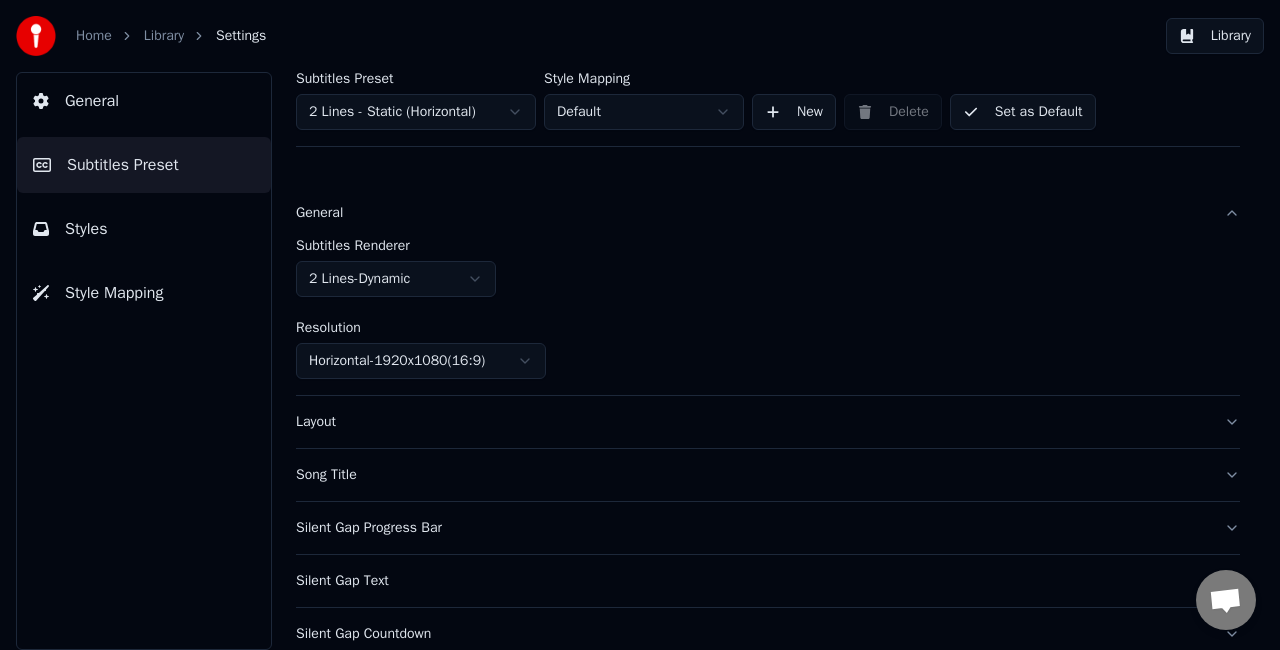 click on "Home Library Settings Library General Subtitles Preset Styles Style Mapping Subtitles Preset 2 Lines - Static (Horizontal) Style Mapping Default New Delete Set as Default General Subtitles Renderer 2 Lines  -  Dynamic Resolution Horizontal  -  1920 x 1080  ( 16 : 9 ) Layout Song Title Silent Gap Progress Bar Silent Gap Text Silent Gap Countdown Timing Indicator Background Box Fade Effect Offset Max Characters Per Line Auto Line Break" at bounding box center [640, 325] 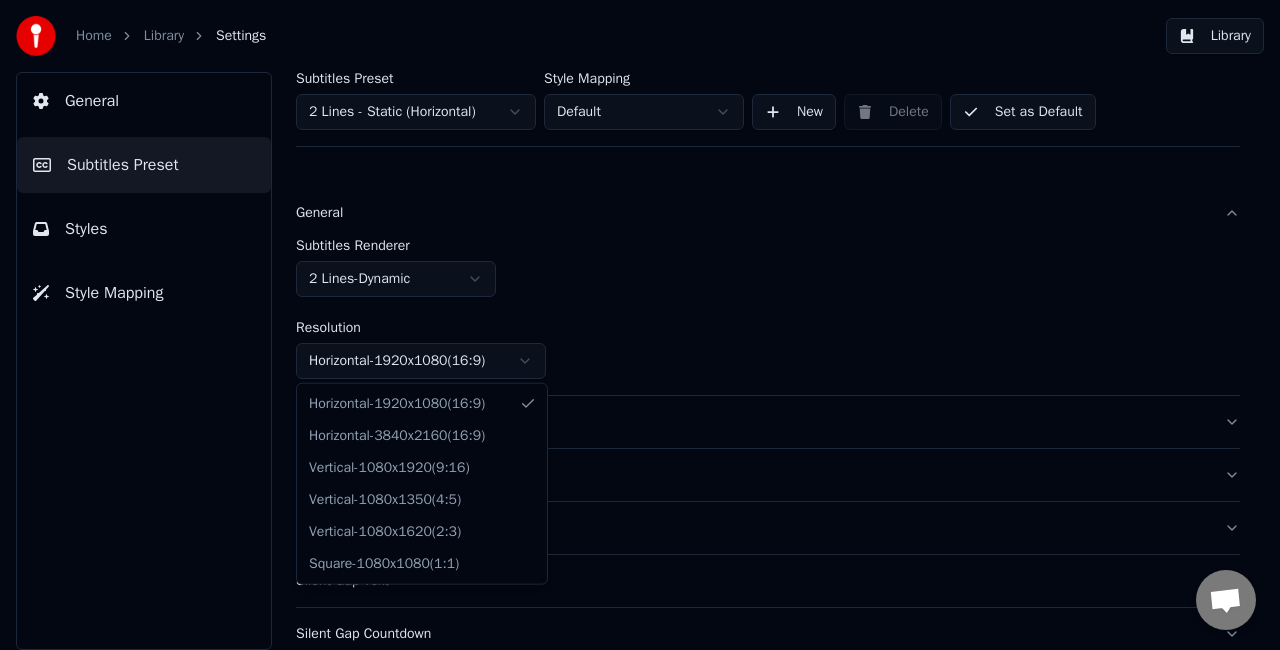 click on "Home Library Settings Library General Subtitles Preset Styles Style Mapping Subtitles Preset 2 Lines - Static (Horizontal) Style Mapping Default New Delete Set as Default General Subtitles Renderer 2 Lines  -  Dynamic Resolution Horizontal  -  1920 x 1080  ( 16 : 9 ) Layout Song Title Silent Gap Progress Bar Silent Gap Text Silent Gap Countdown Timing Indicator Background Box Fade Effect Offset Max Characters Per Line Auto Line Break Horizontal  -  1920 x 1080  ( 16 : 9 ) Horizontal  -  3840 x 2160  ( 16 : 9 ) Vertical  -  1080 x 1920  ( 9 : 16 ) Vertical  -  1080 x 1350  ( 4 : 5 ) Vertical  -  1080 x 1620  ( 2 : 3 ) Square  -  1080 x 1080  ( 1 : 1 )" at bounding box center (640, 325) 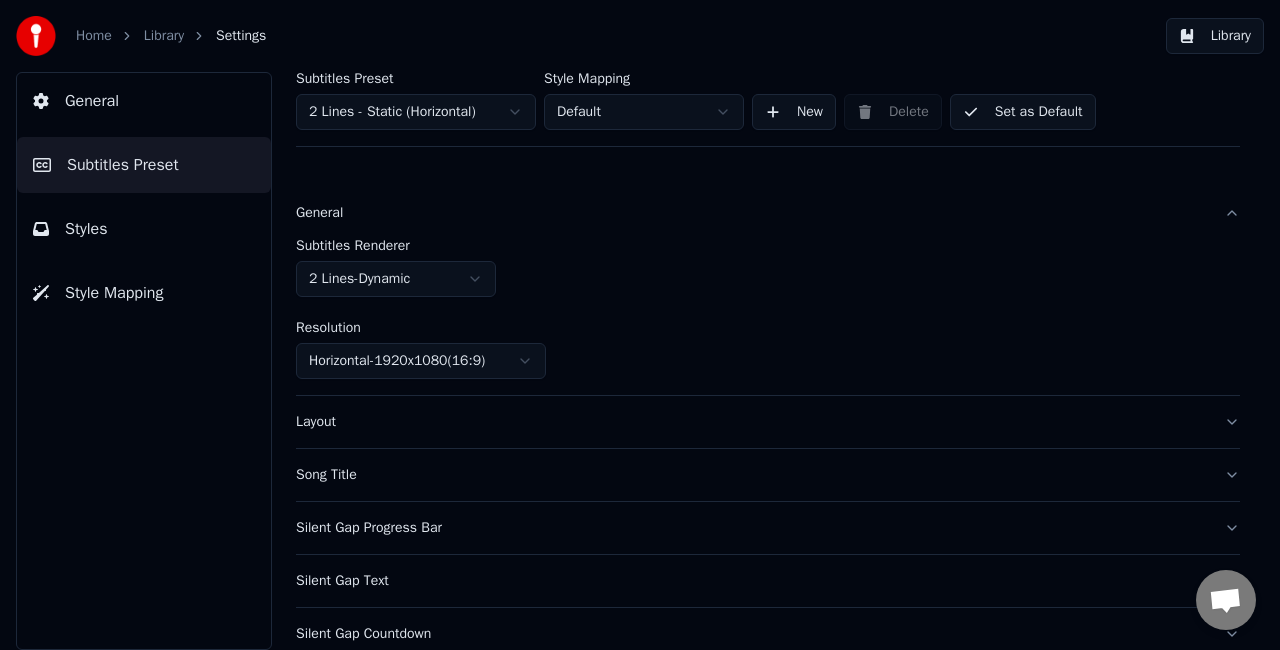 click on "Layout" at bounding box center (752, 422) 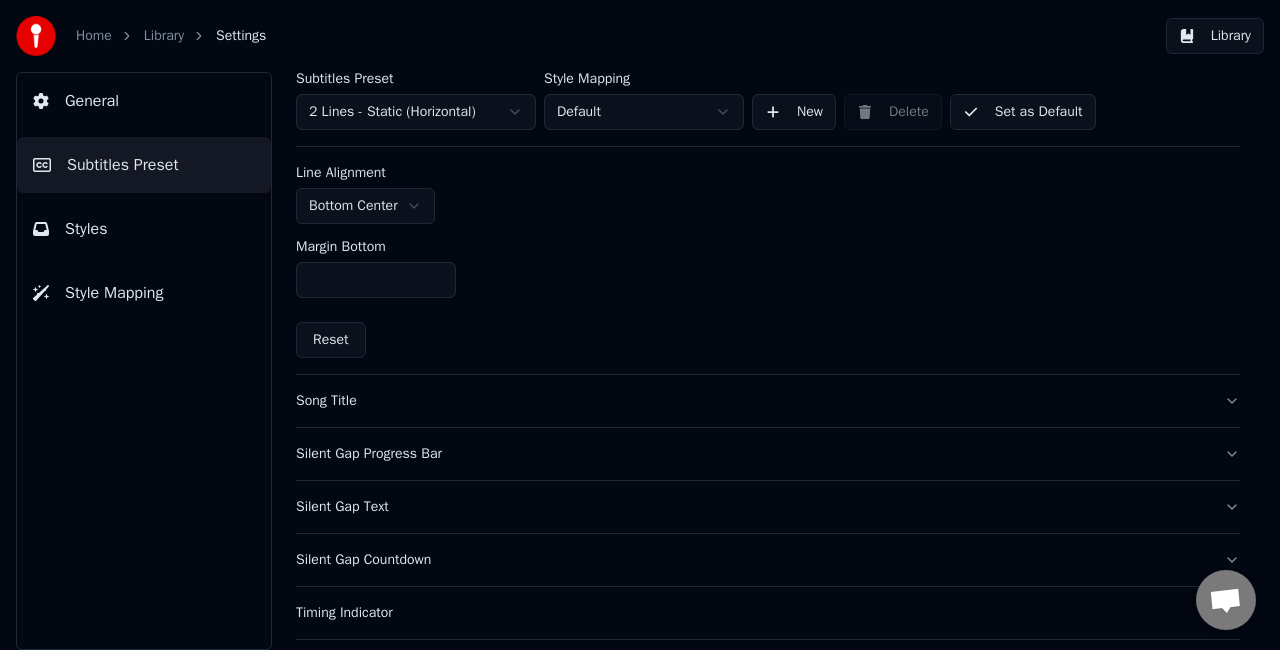 scroll, scrollTop: 500, scrollLeft: 0, axis: vertical 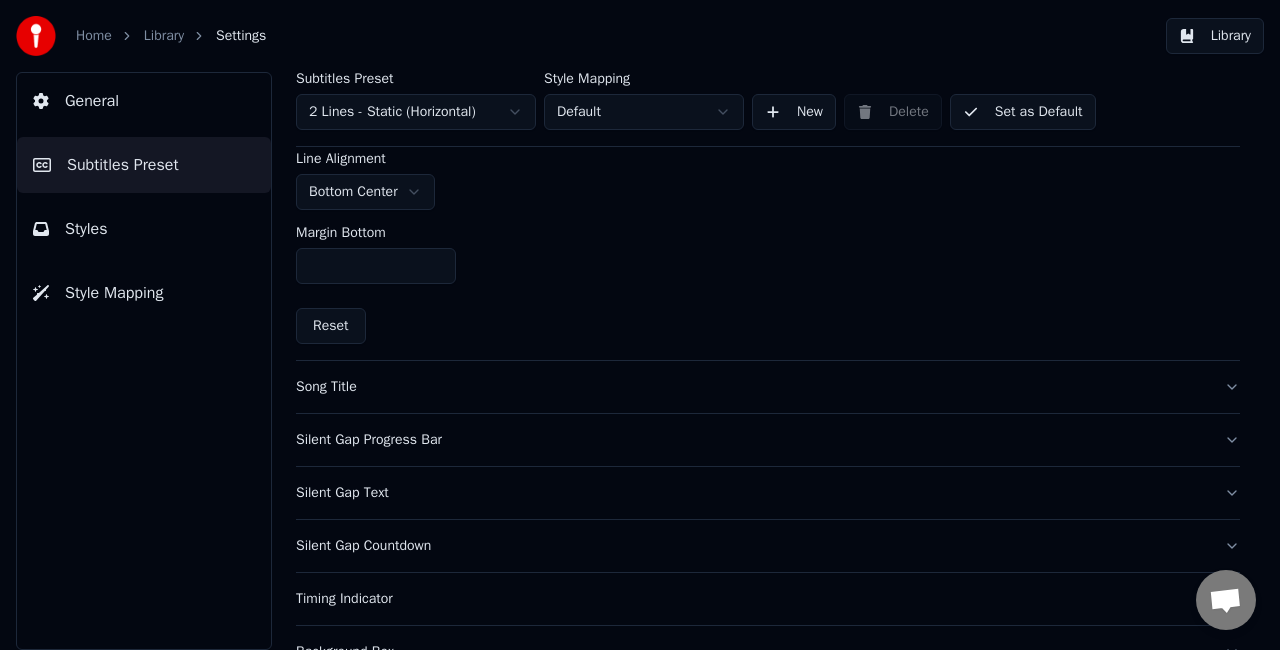 click on "Song Title" at bounding box center [768, 387] 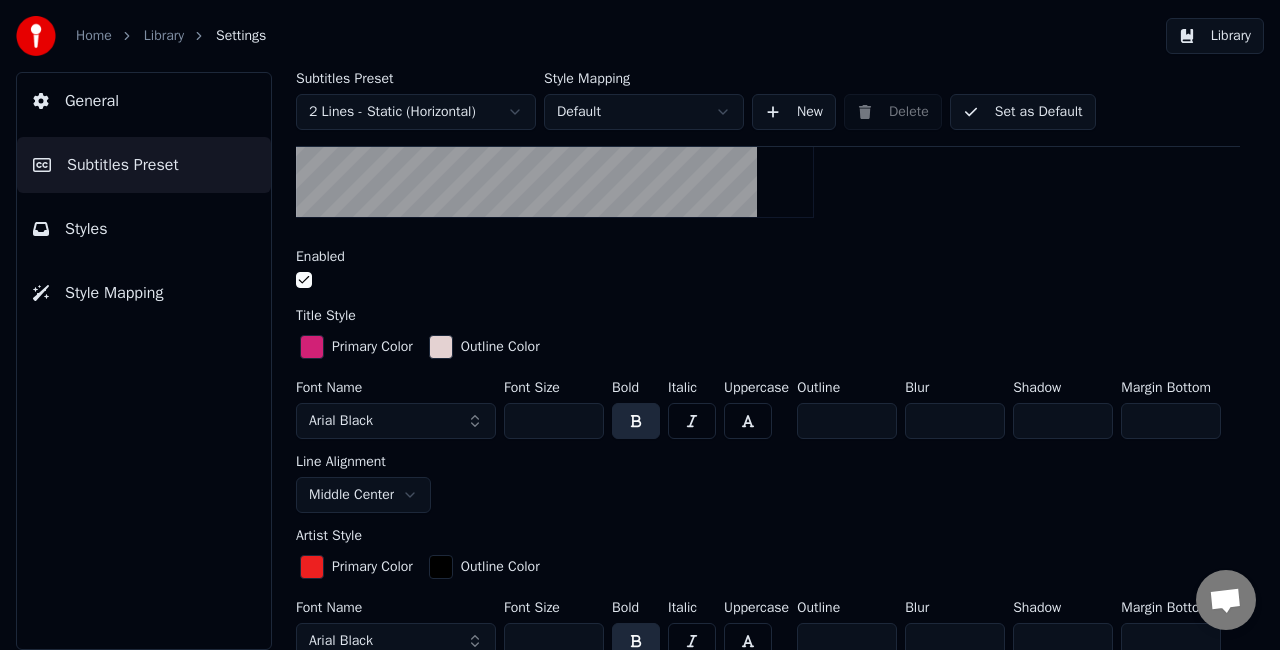 scroll, scrollTop: 400, scrollLeft: 0, axis: vertical 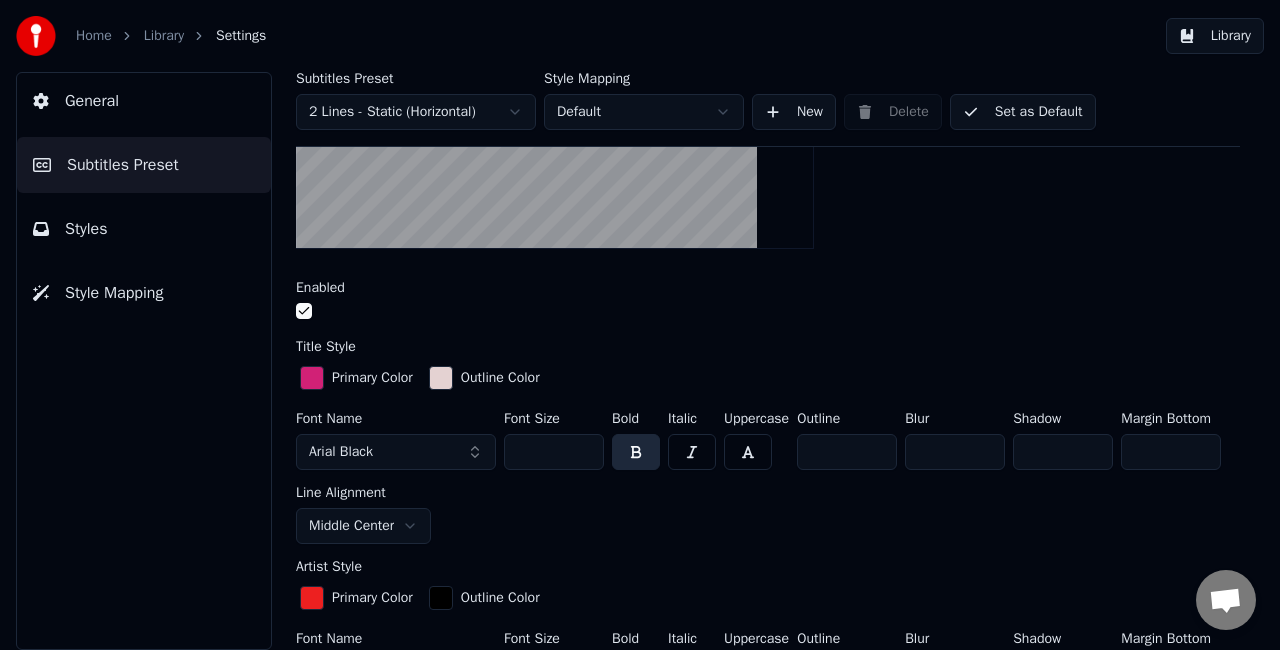type on "***" 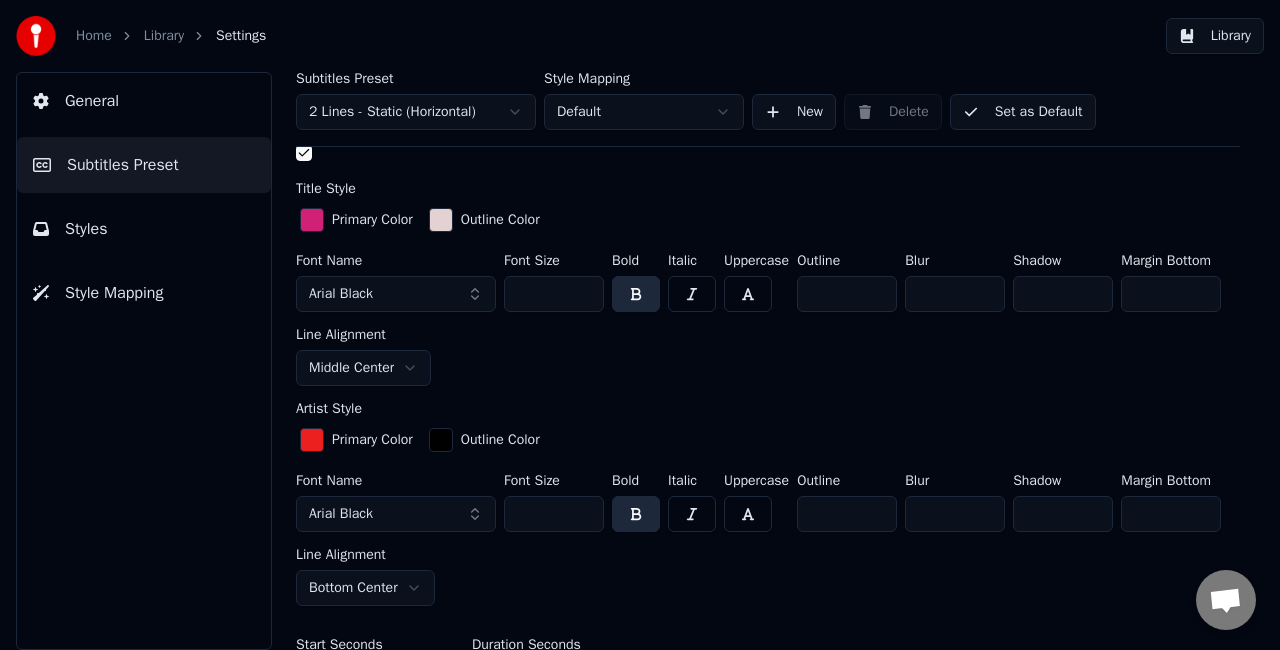scroll, scrollTop: 600, scrollLeft: 0, axis: vertical 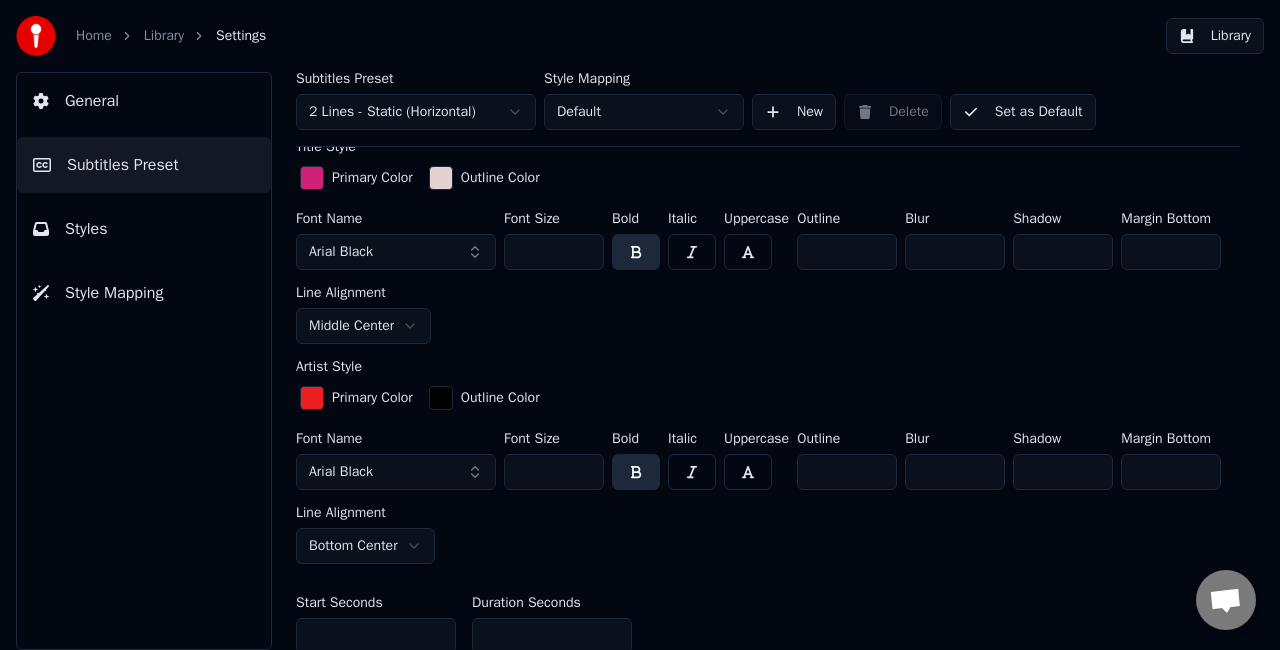 type on "*" 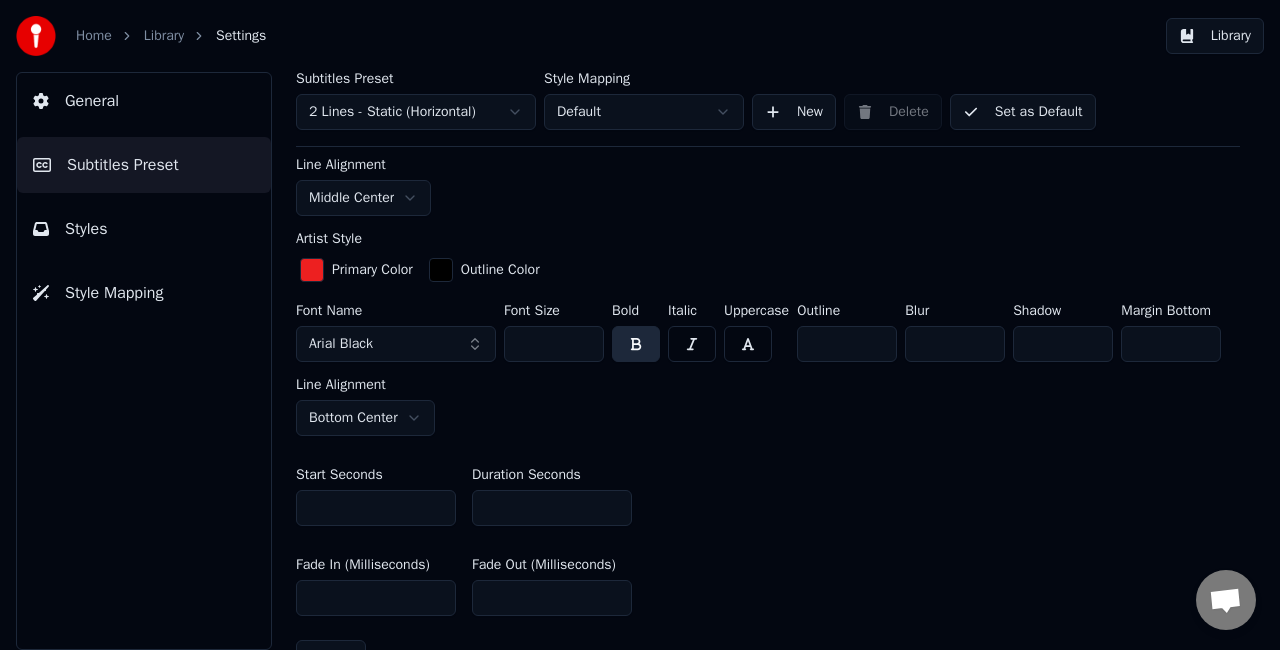scroll, scrollTop: 800, scrollLeft: 0, axis: vertical 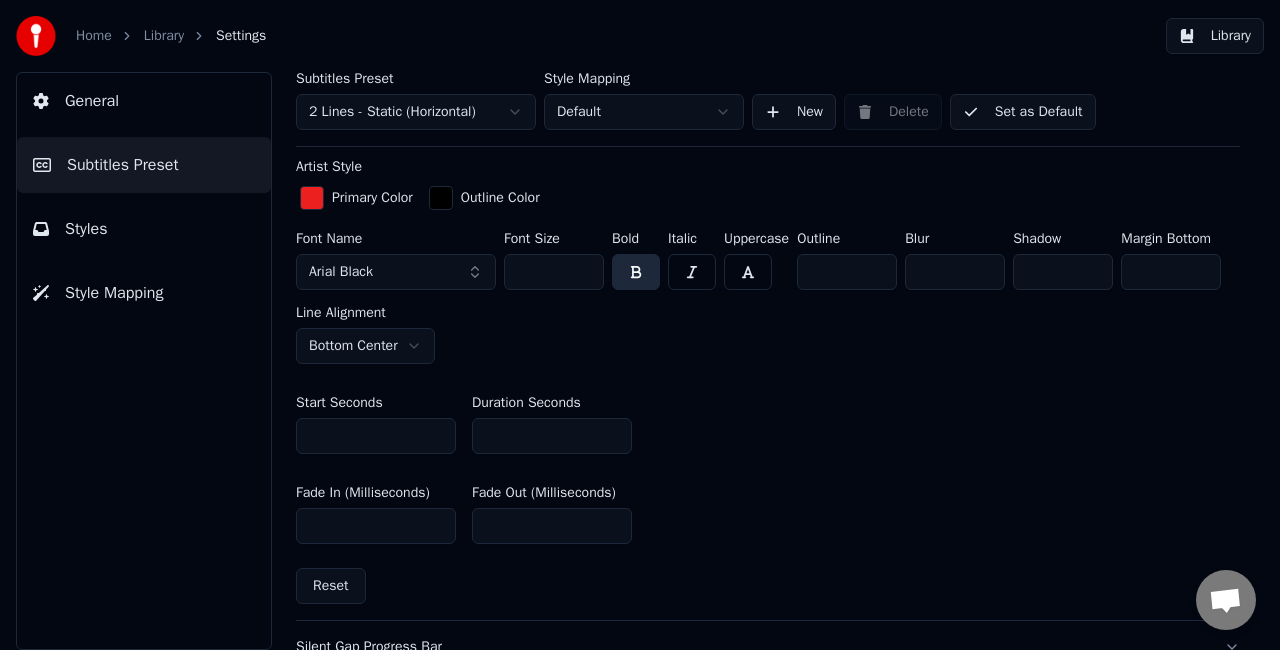 click on "*" at bounding box center [552, 436] 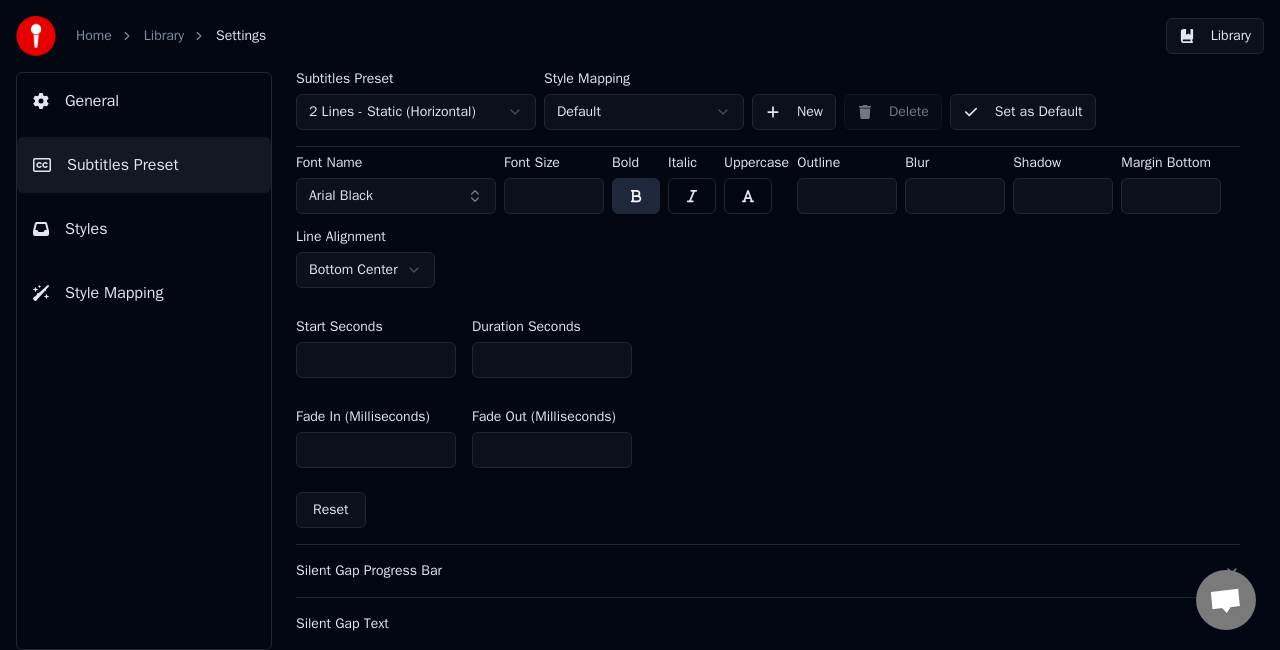 scroll, scrollTop: 900, scrollLeft: 0, axis: vertical 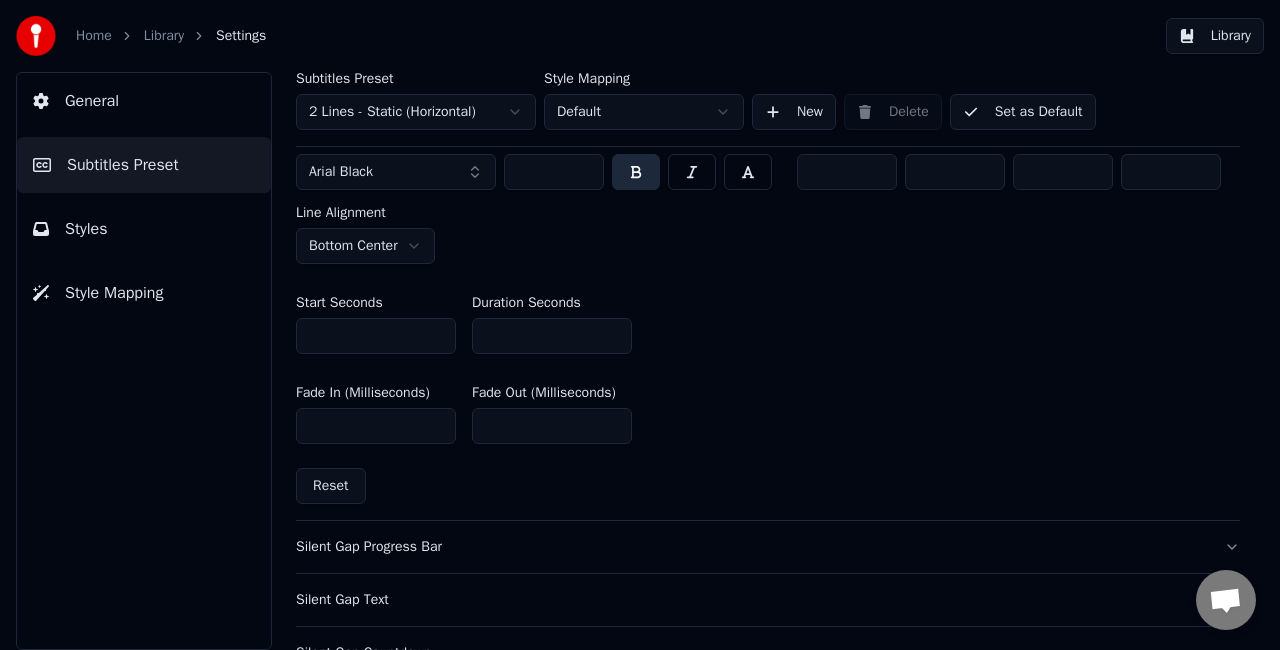 type on "*" 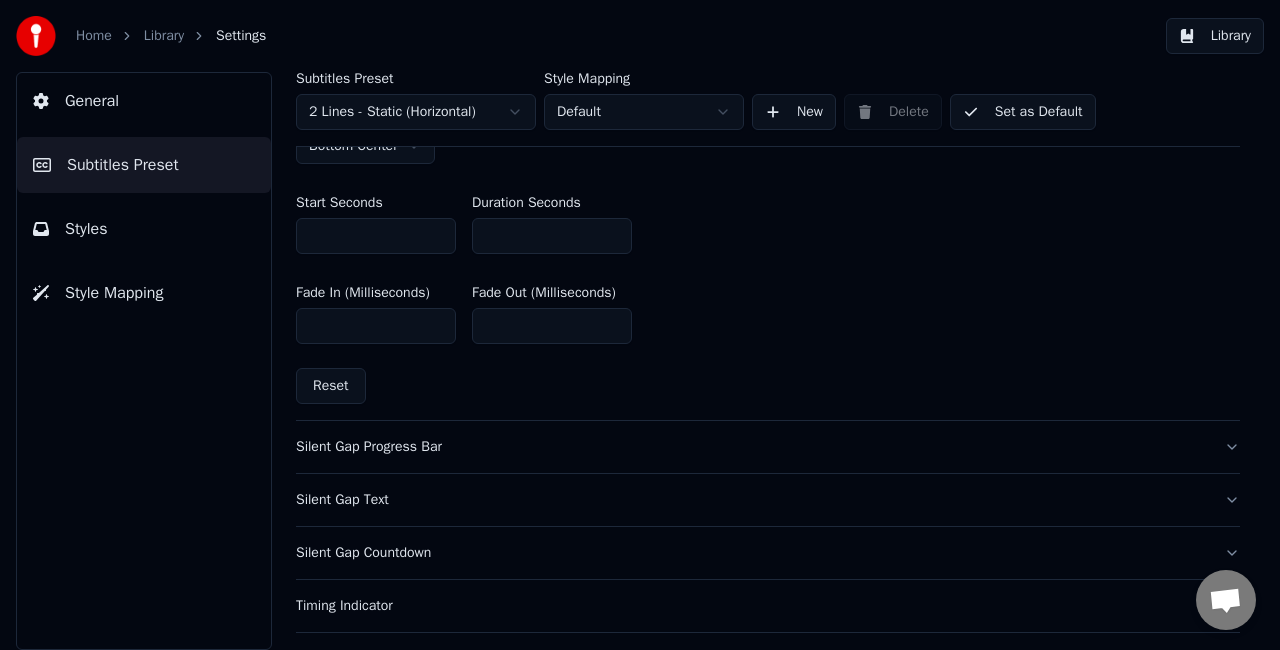 click on "Silent Gap Progress Bar" at bounding box center (752, 447) 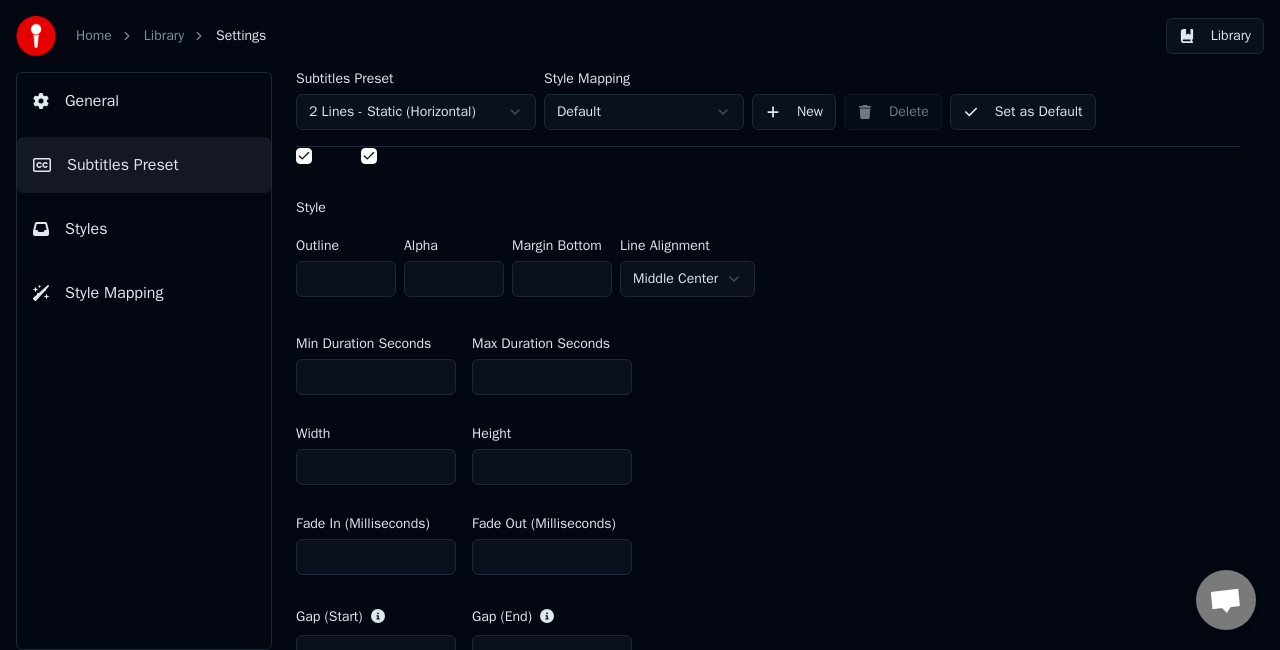 scroll, scrollTop: 308, scrollLeft: 0, axis: vertical 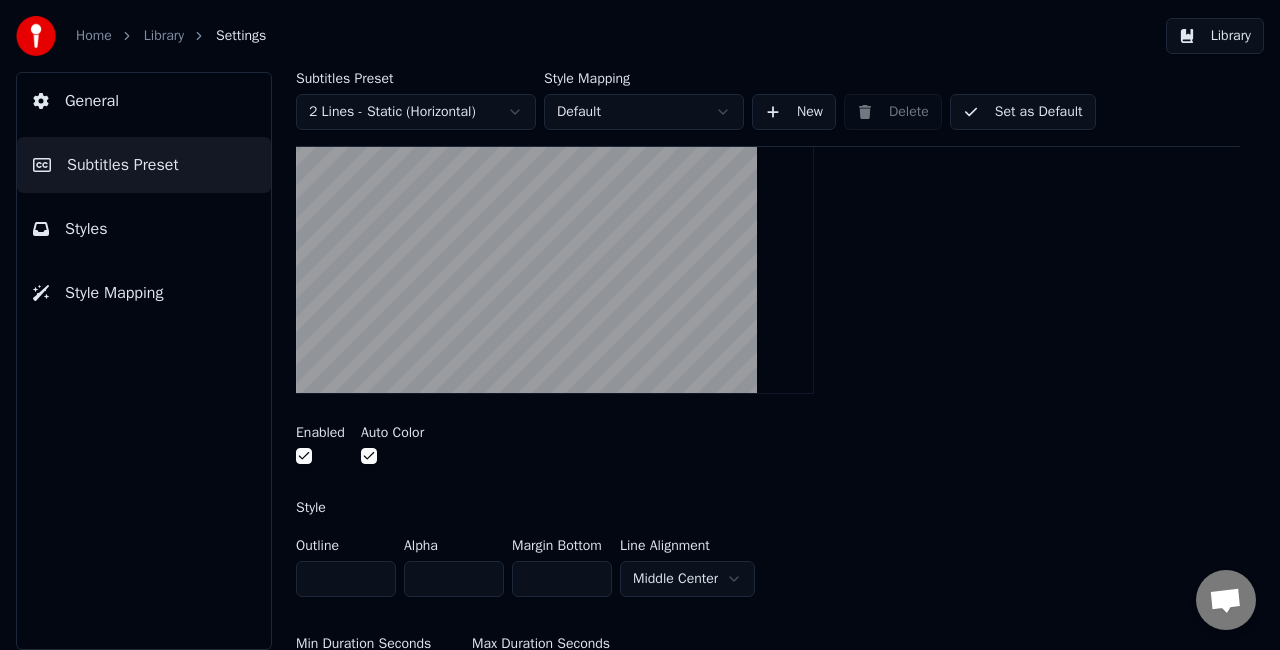 click at bounding box center [304, 456] 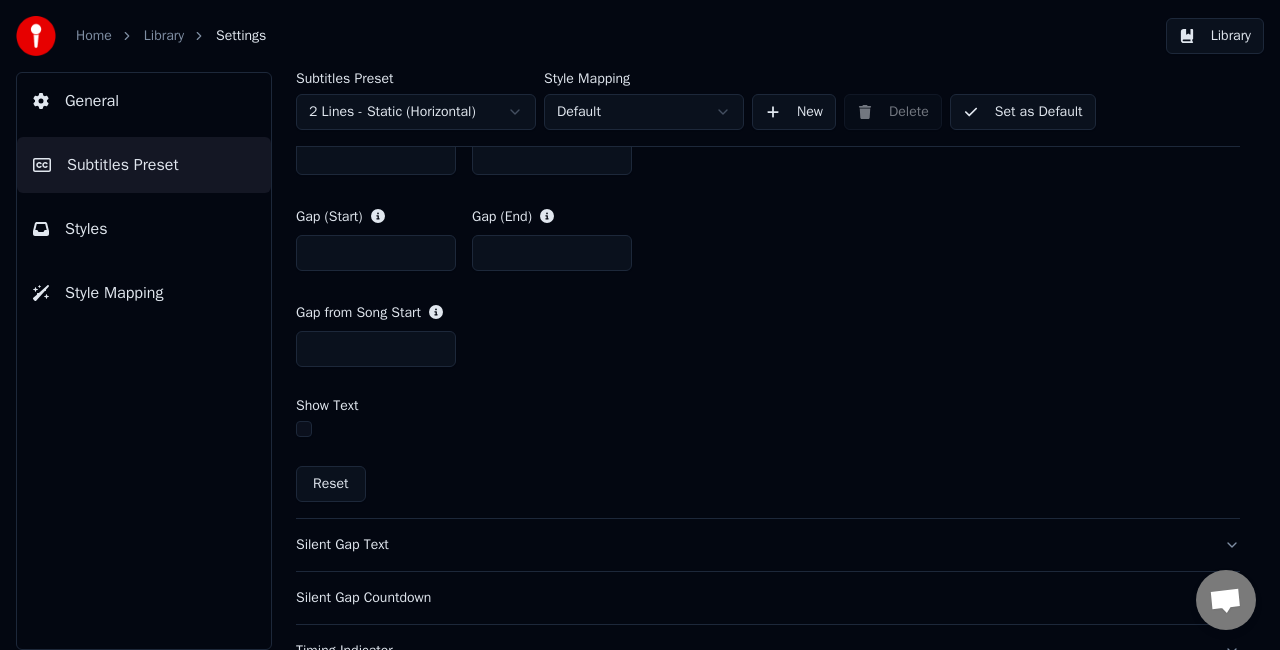 scroll, scrollTop: 1108, scrollLeft: 0, axis: vertical 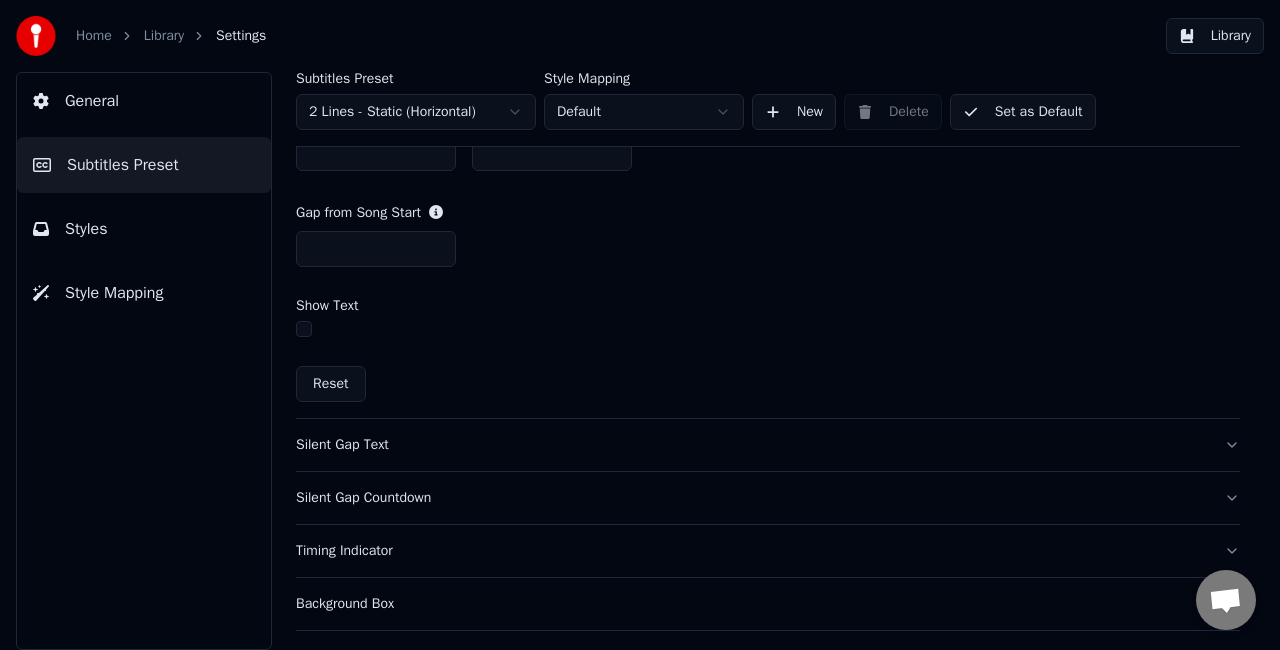 click at bounding box center [304, 329] 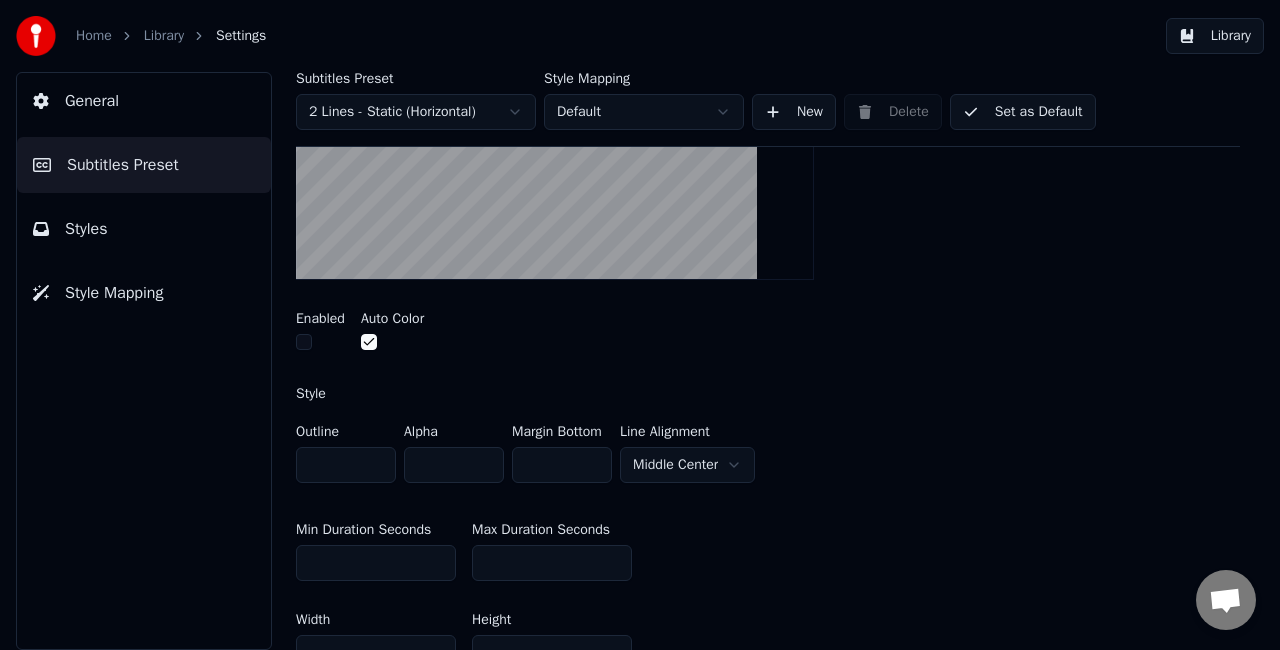 scroll, scrollTop: 408, scrollLeft: 0, axis: vertical 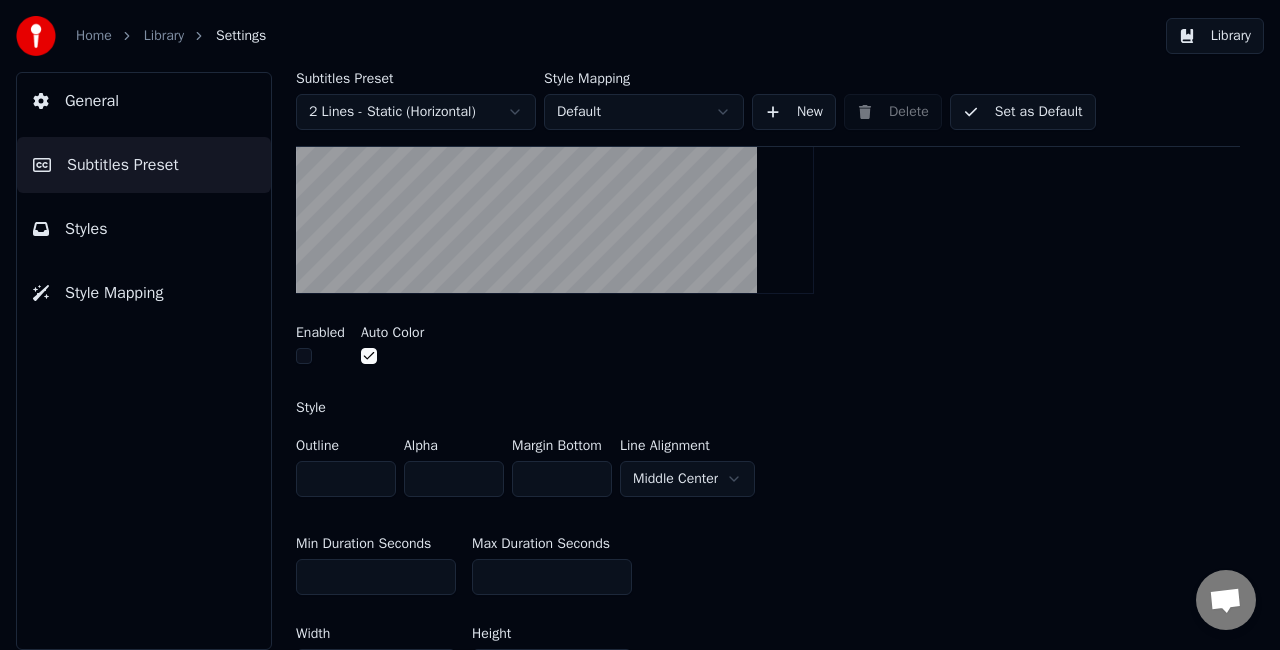 click at bounding box center [304, 356] 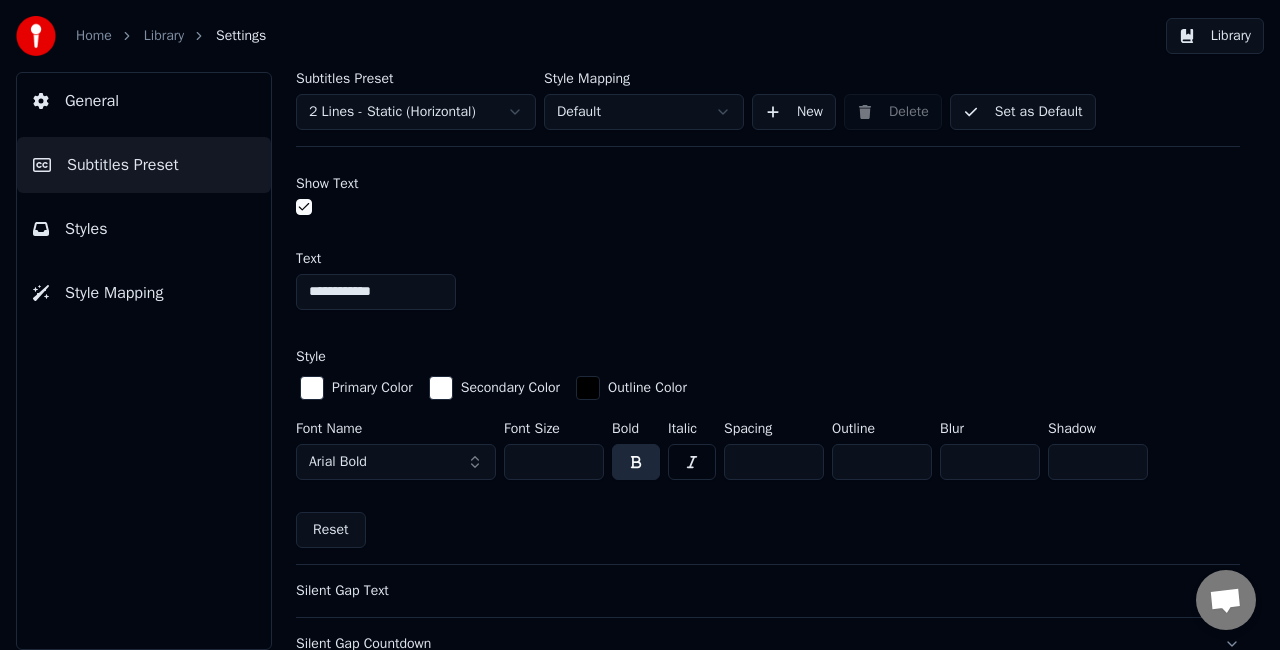 scroll, scrollTop: 1308, scrollLeft: 0, axis: vertical 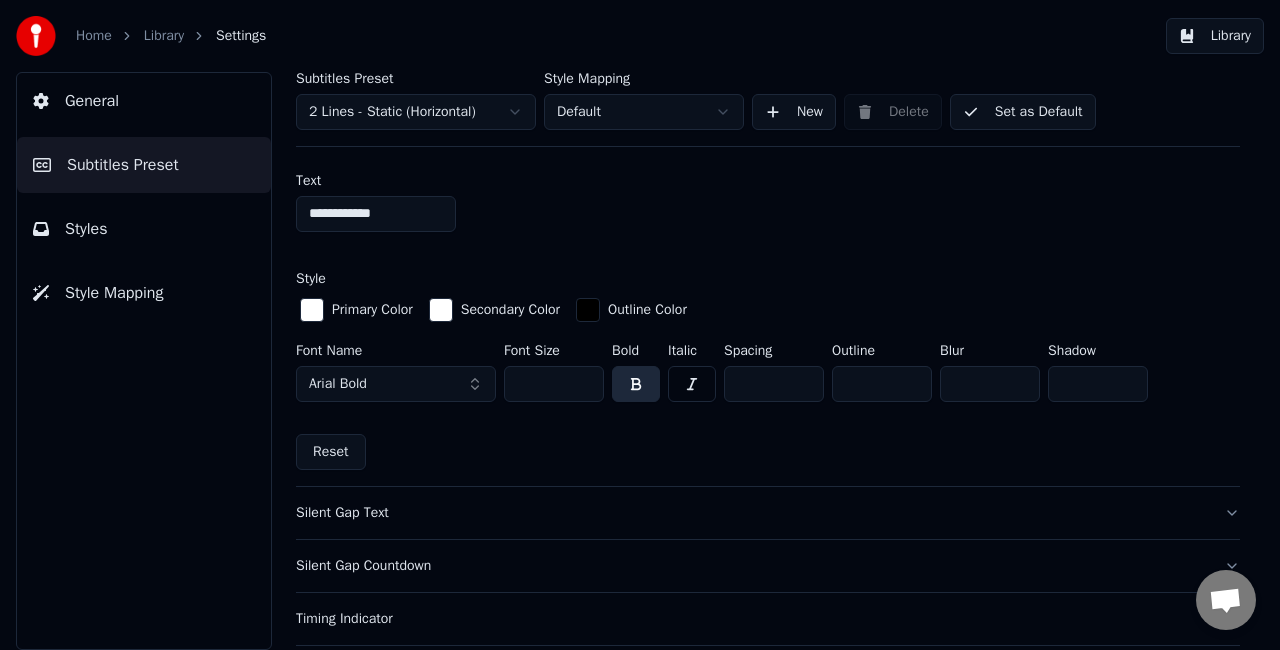 click at bounding box center (692, 384) 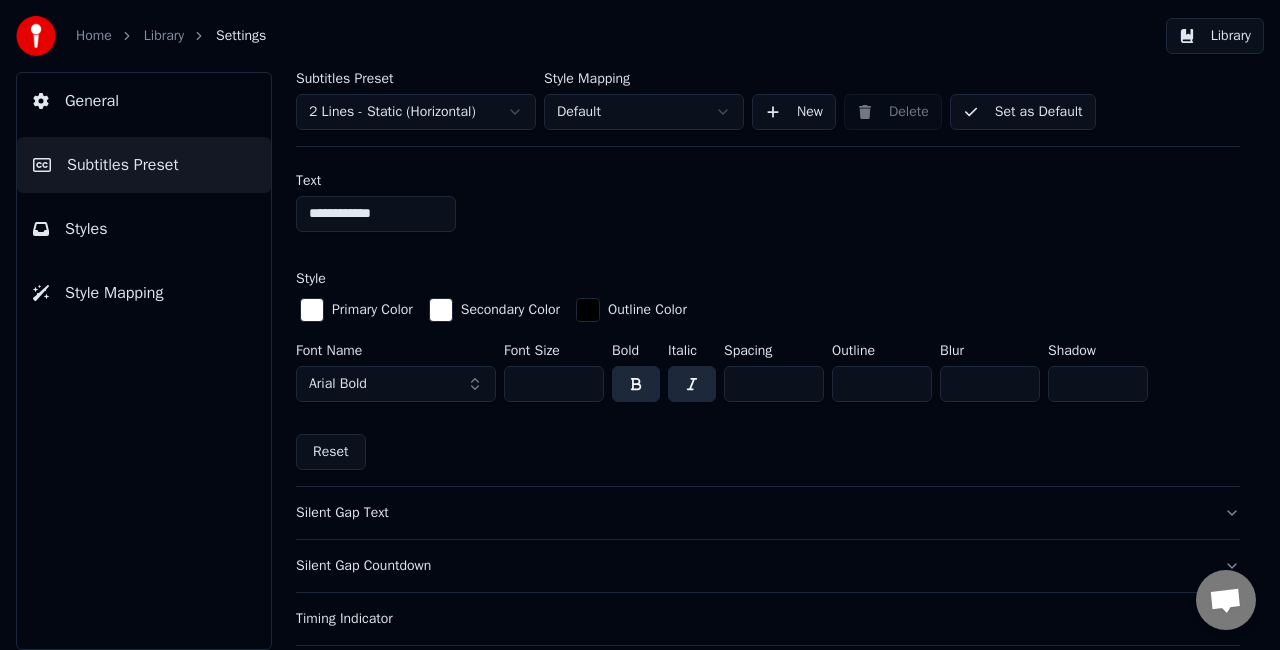 click on "Silent Gap Text" at bounding box center (752, 513) 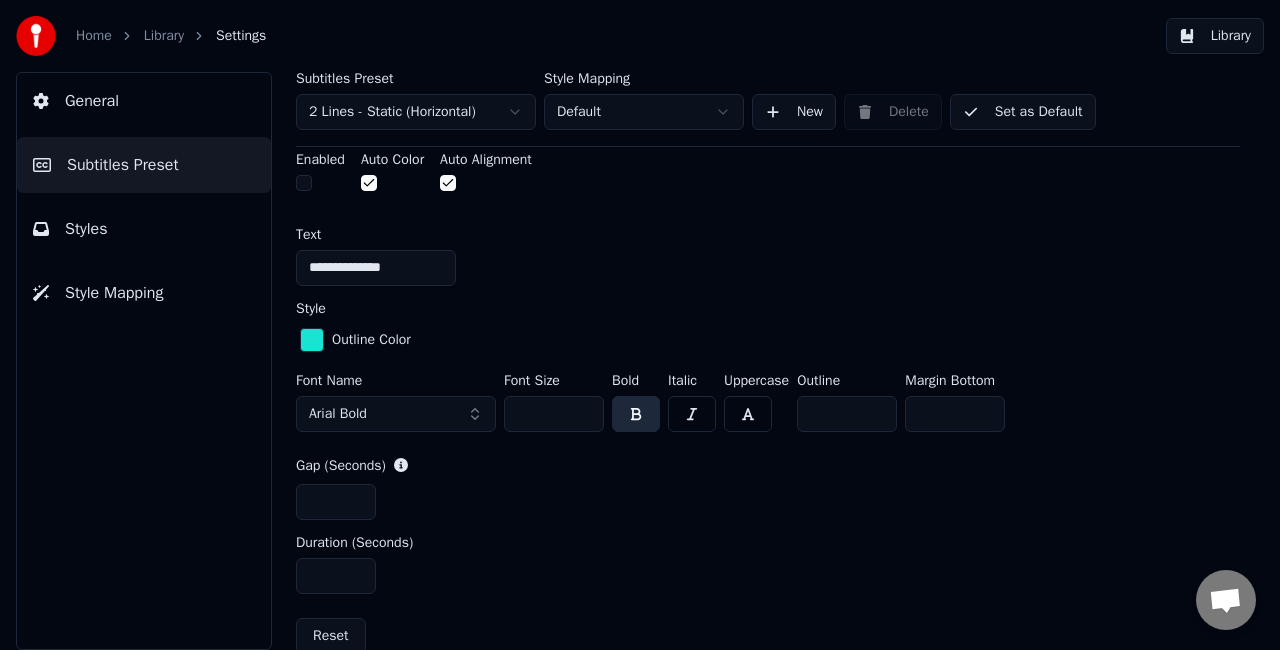 scroll, scrollTop: 534, scrollLeft: 0, axis: vertical 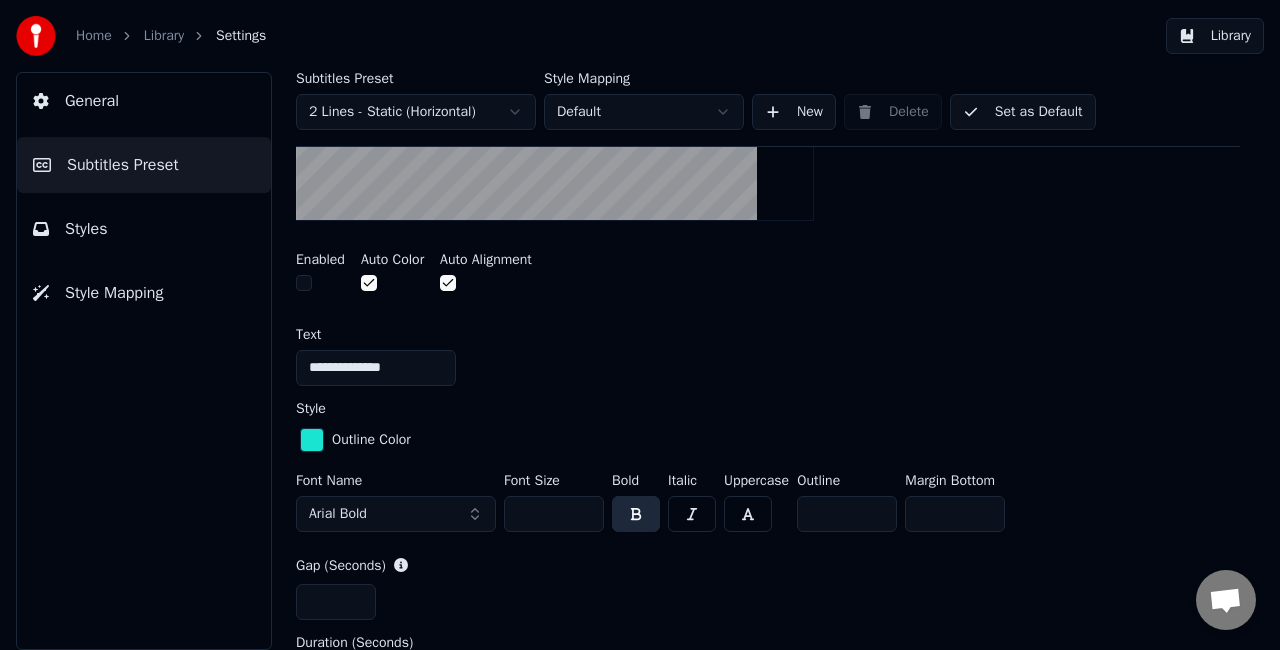 click at bounding box center [312, 440] 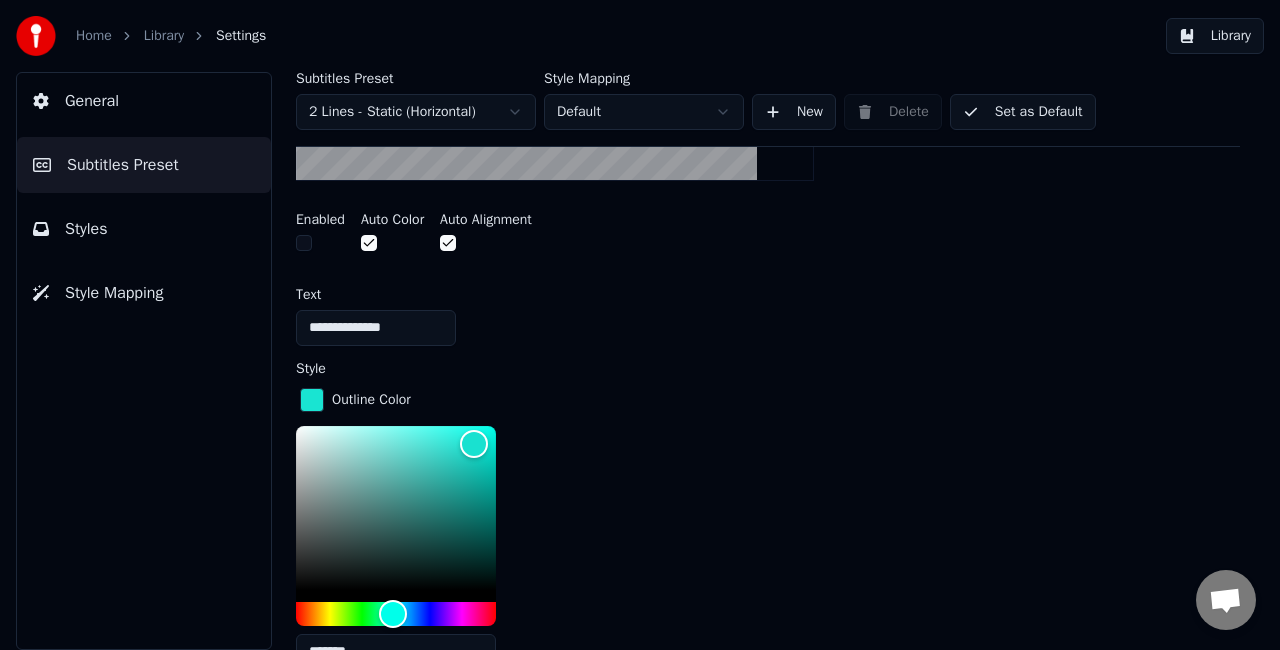scroll, scrollTop: 634, scrollLeft: 0, axis: vertical 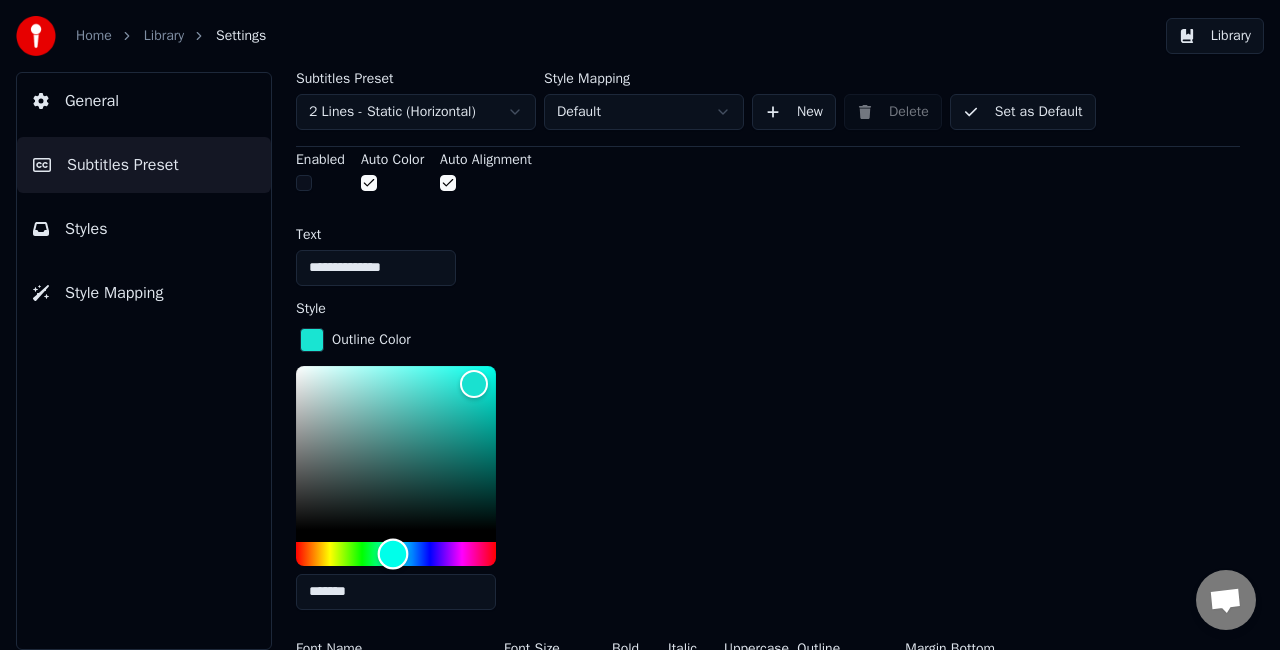 type on "*******" 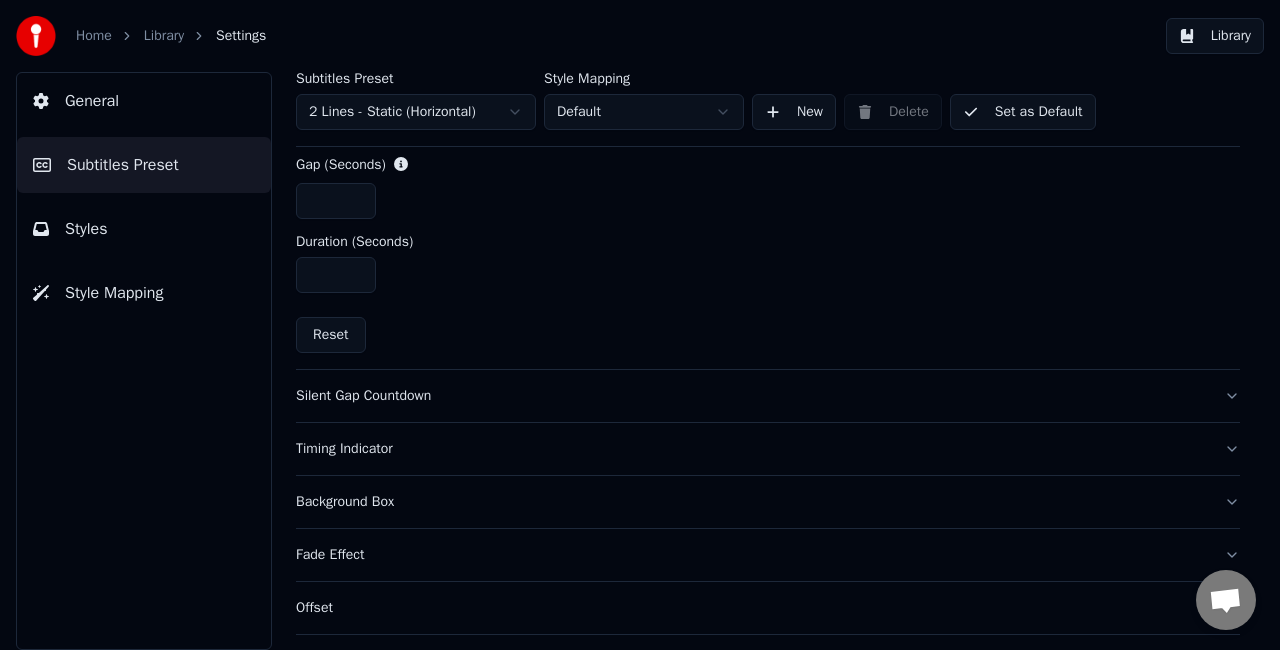 scroll, scrollTop: 1234, scrollLeft: 0, axis: vertical 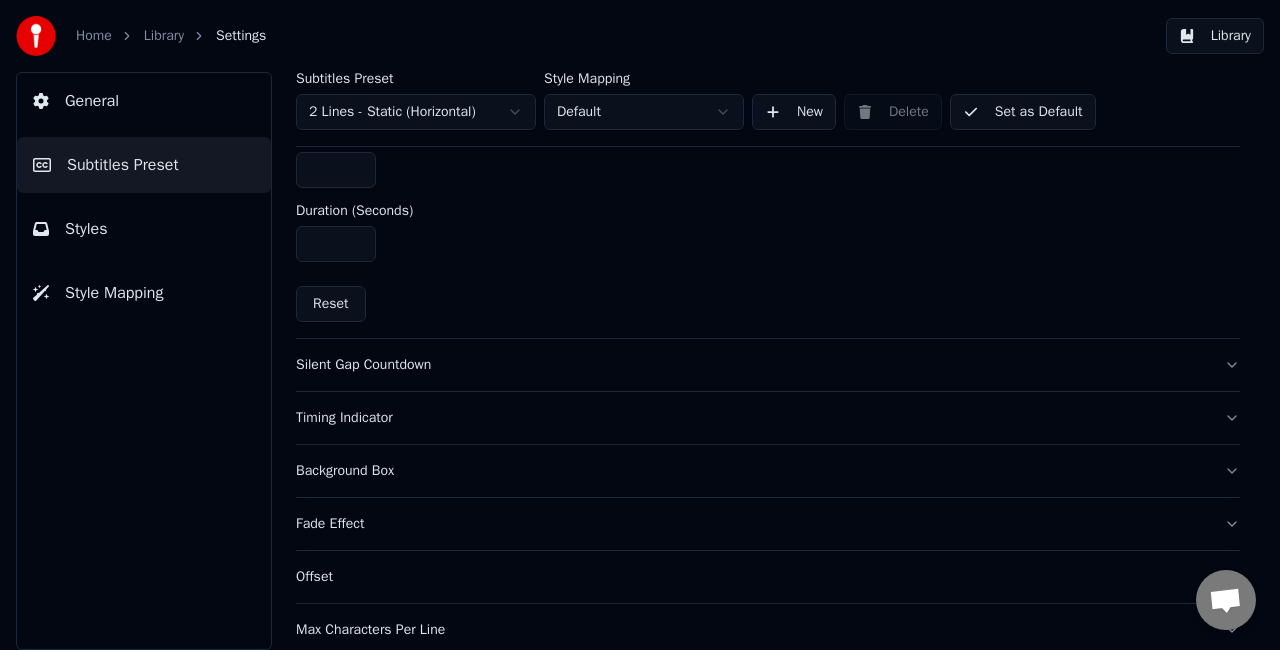 click on "Silent Gap Countdown" at bounding box center (752, 365) 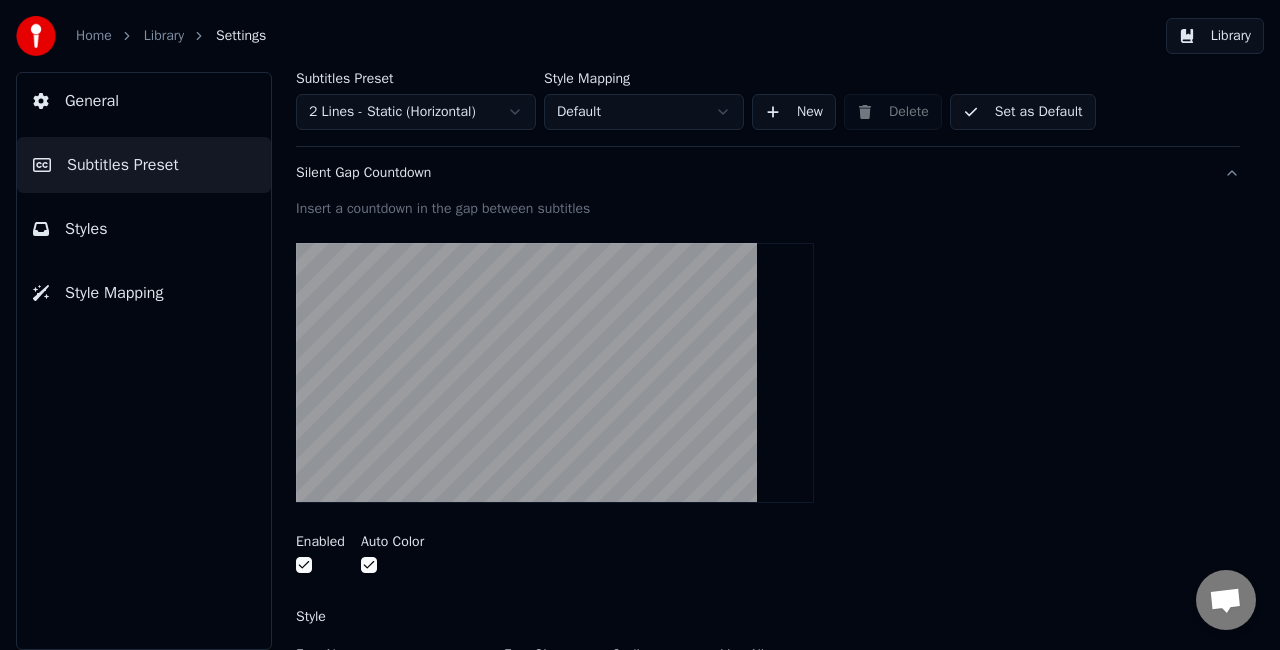 scroll, scrollTop: 296, scrollLeft: 0, axis: vertical 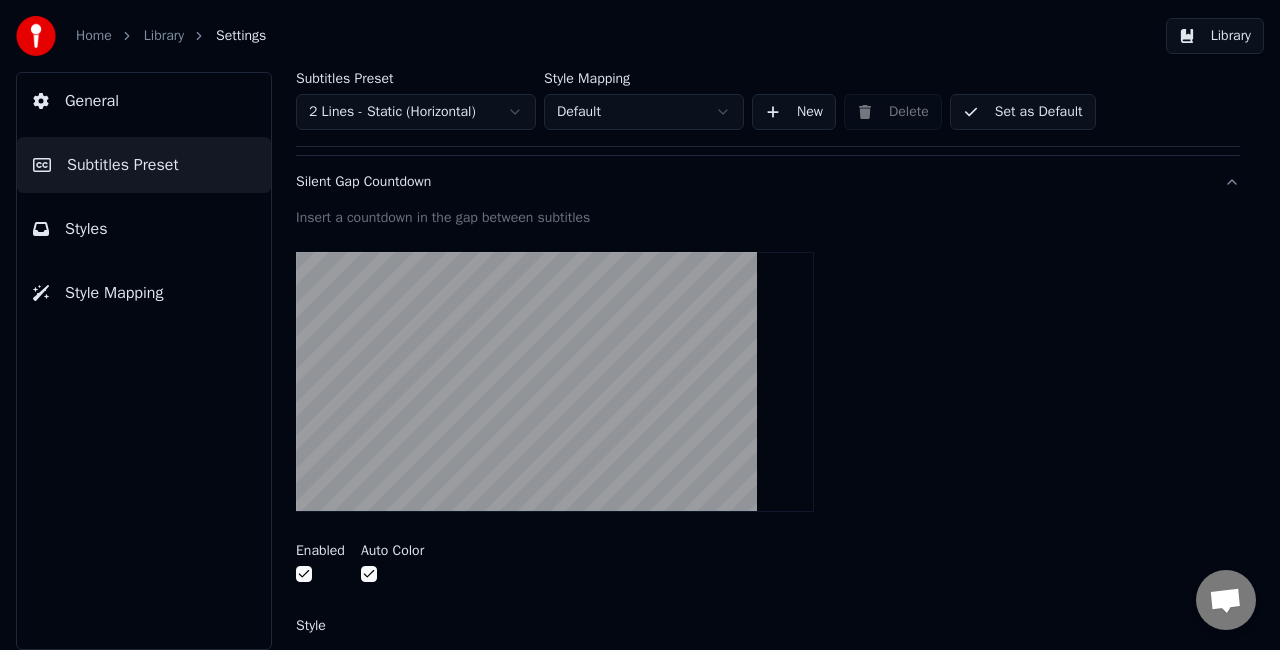 click at bounding box center (304, 574) 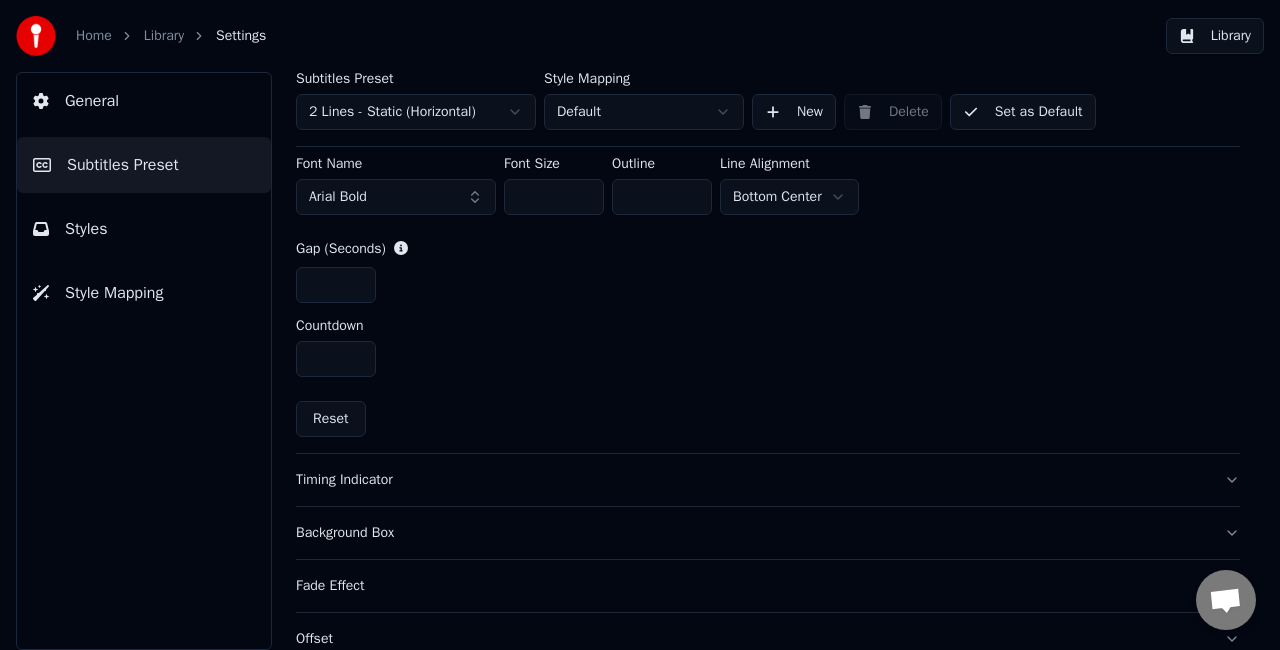 scroll, scrollTop: 896, scrollLeft: 0, axis: vertical 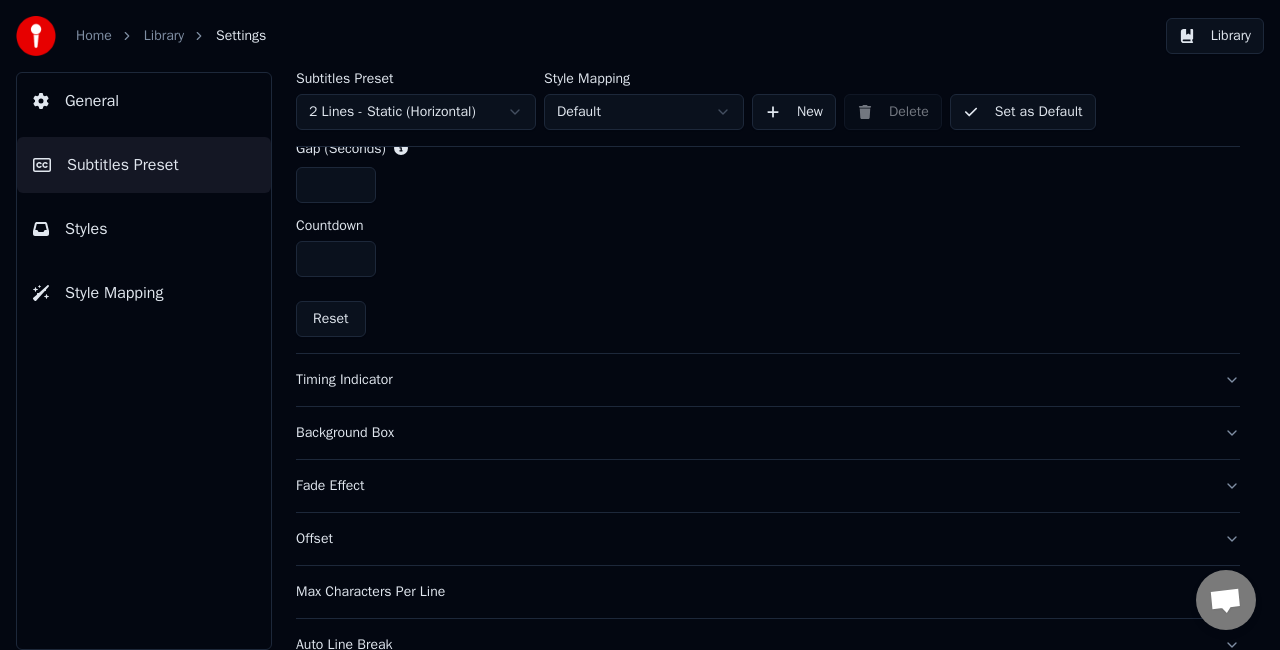click on "Timing Indicator" at bounding box center [768, 380] 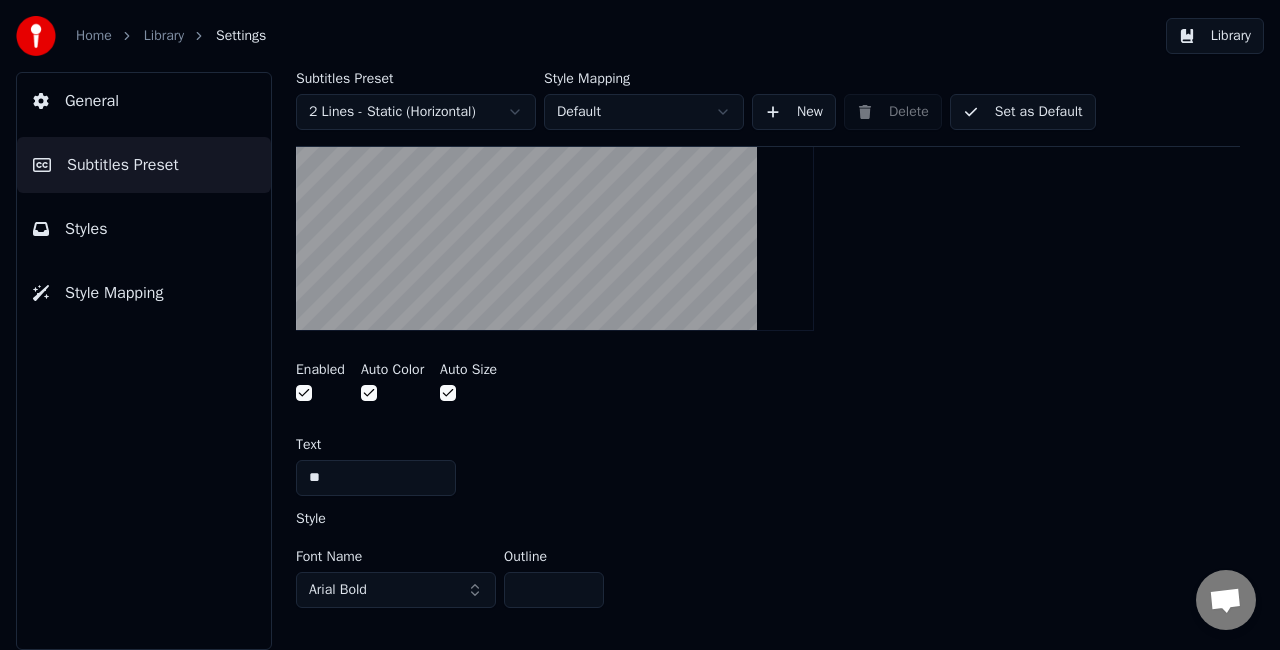 scroll, scrollTop: 496, scrollLeft: 0, axis: vertical 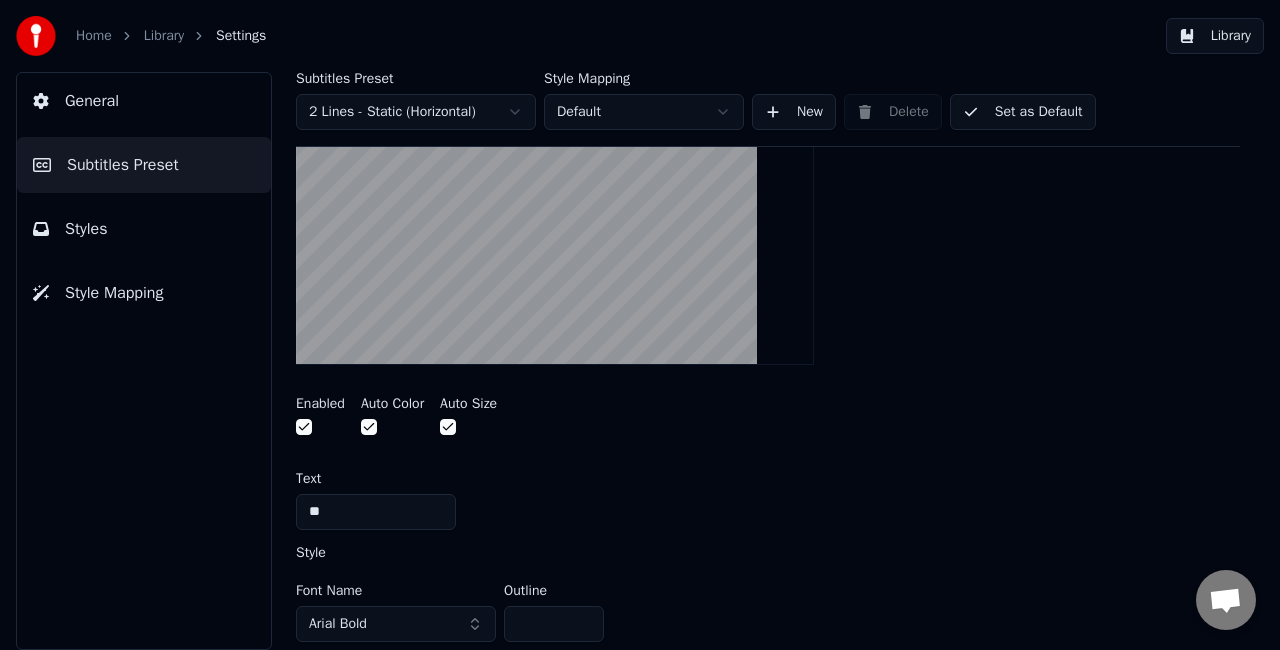 click on "**" at bounding box center [376, 512] 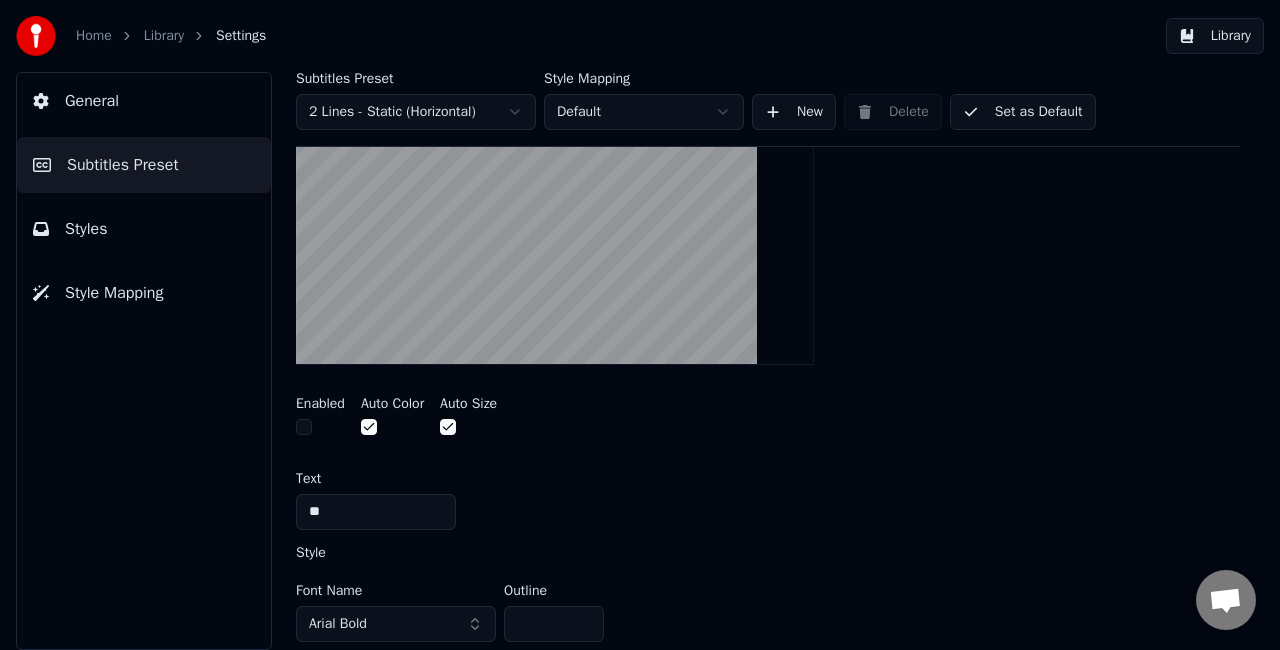 click at bounding box center [304, 427] 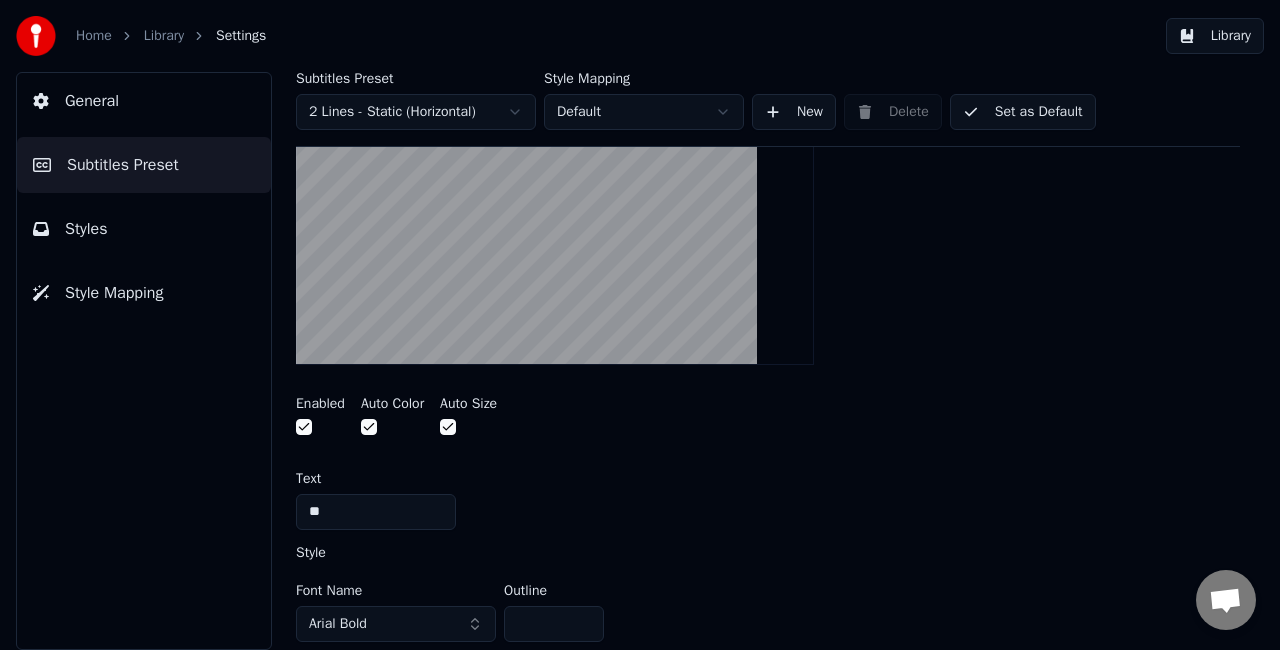 scroll, scrollTop: 296, scrollLeft: 0, axis: vertical 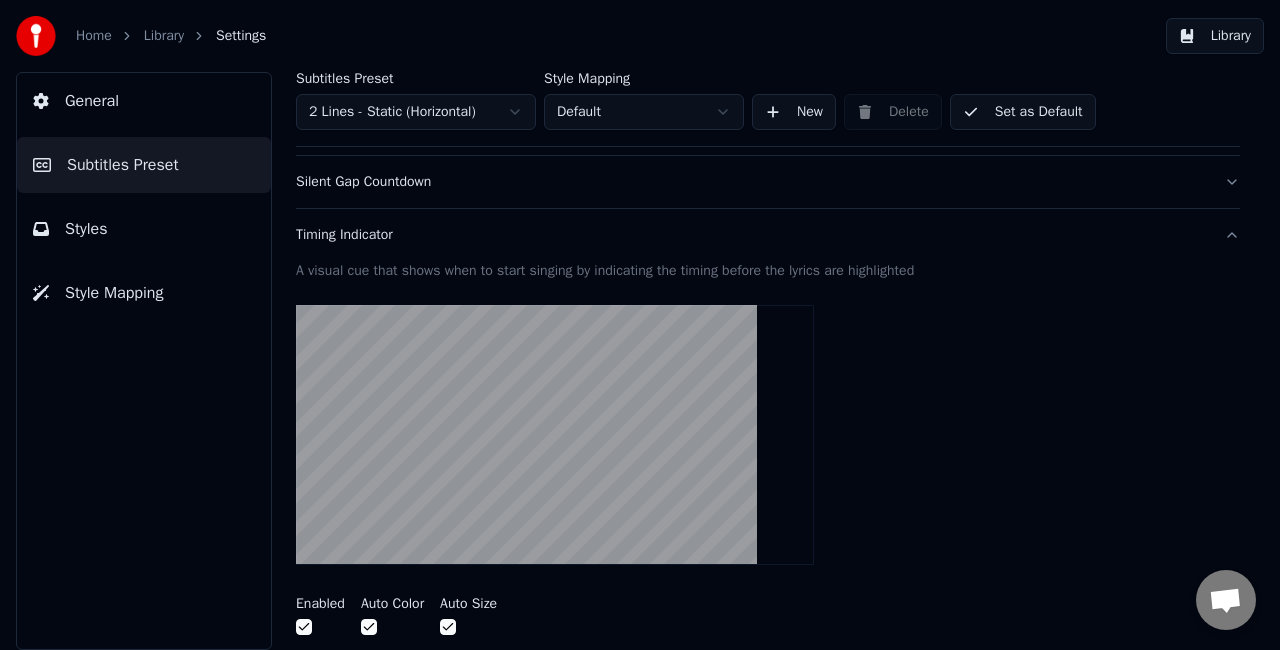 click at bounding box center (369, 627) 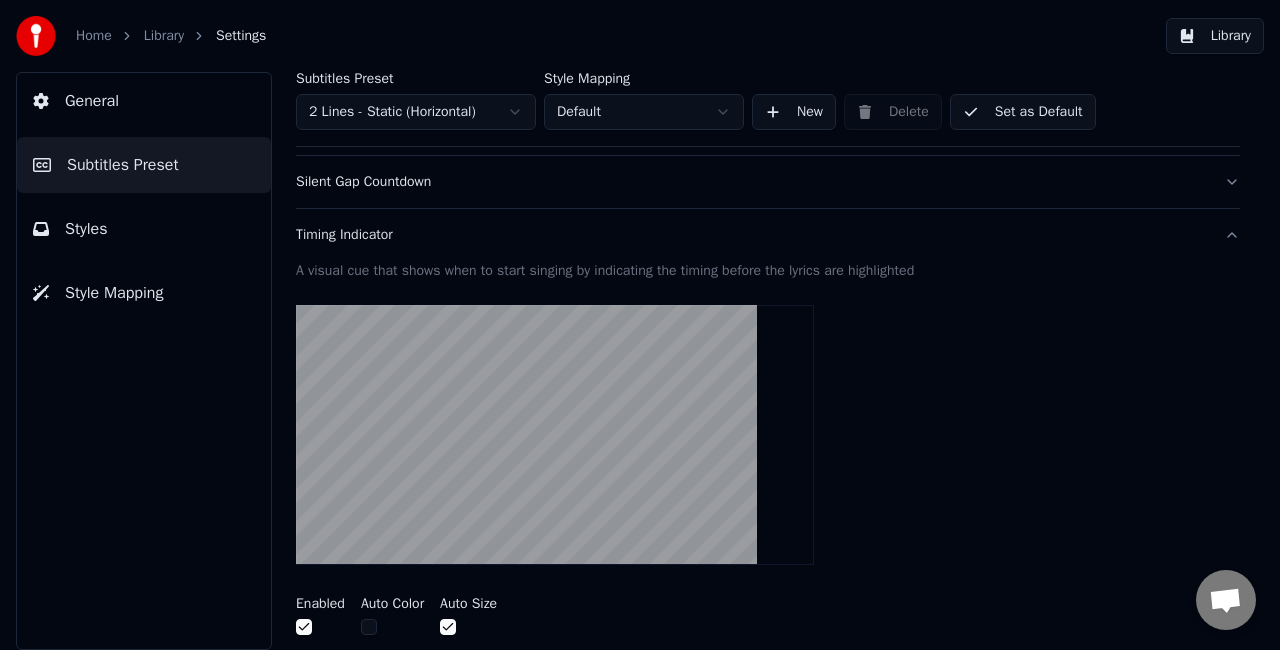 click at bounding box center [369, 627] 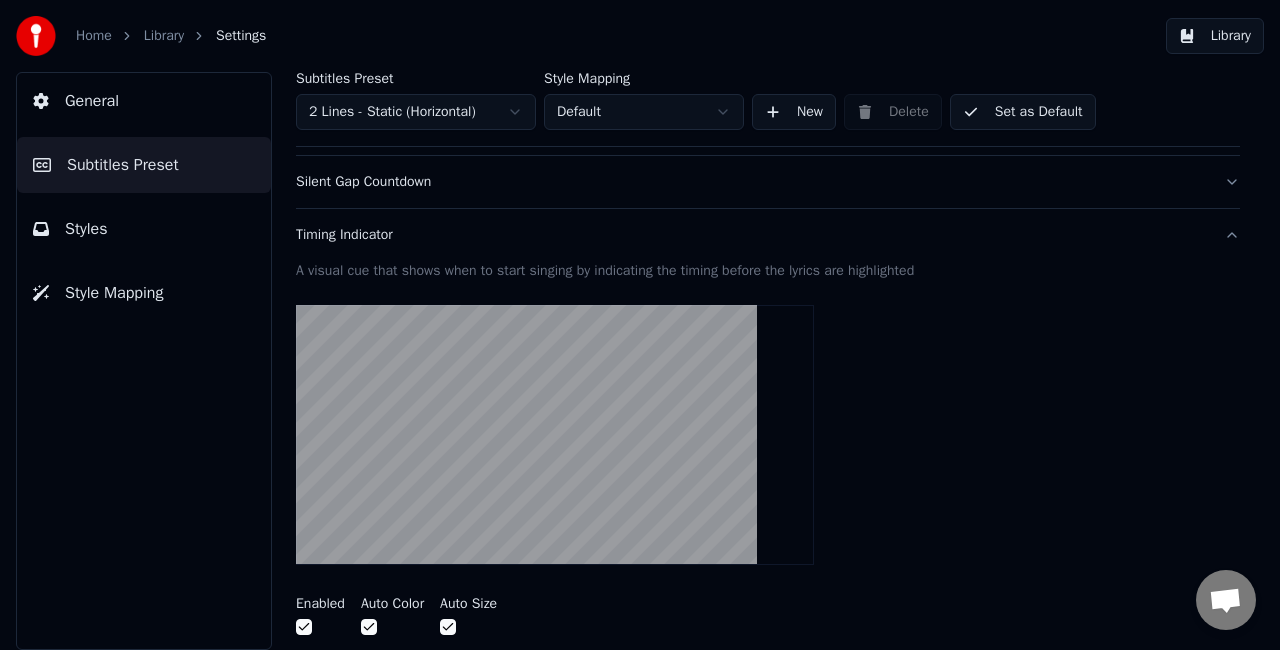 click at bounding box center [448, 627] 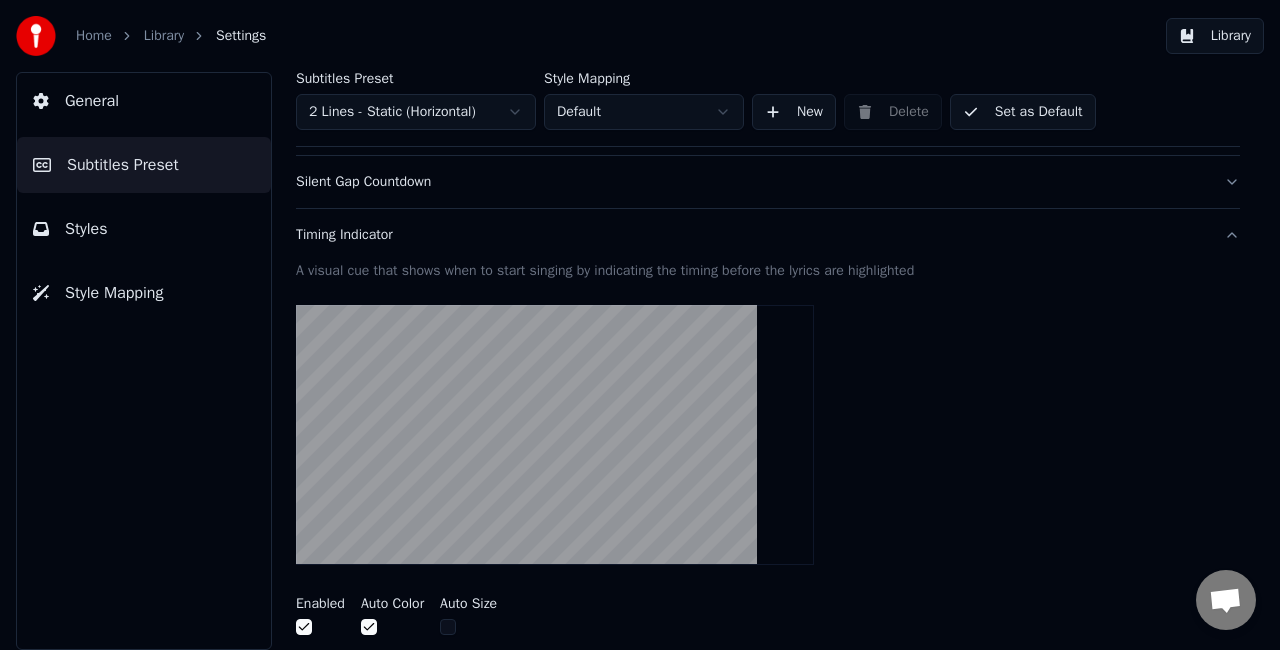 click at bounding box center (448, 627) 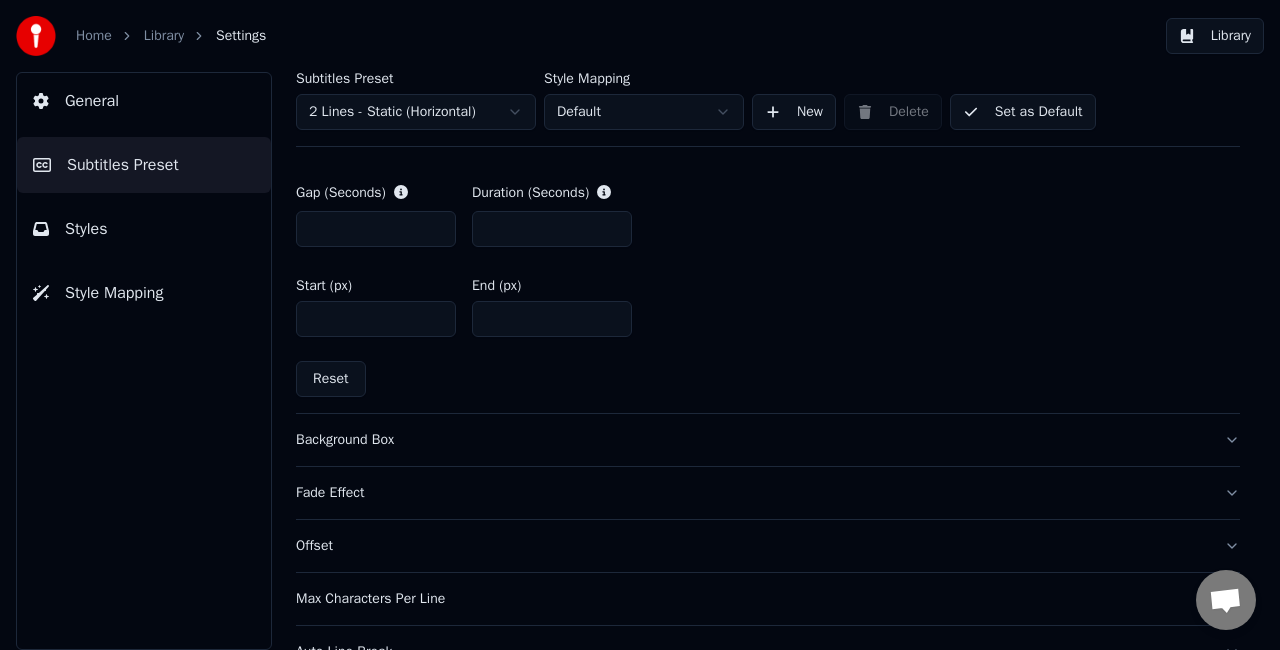 scroll, scrollTop: 996, scrollLeft: 0, axis: vertical 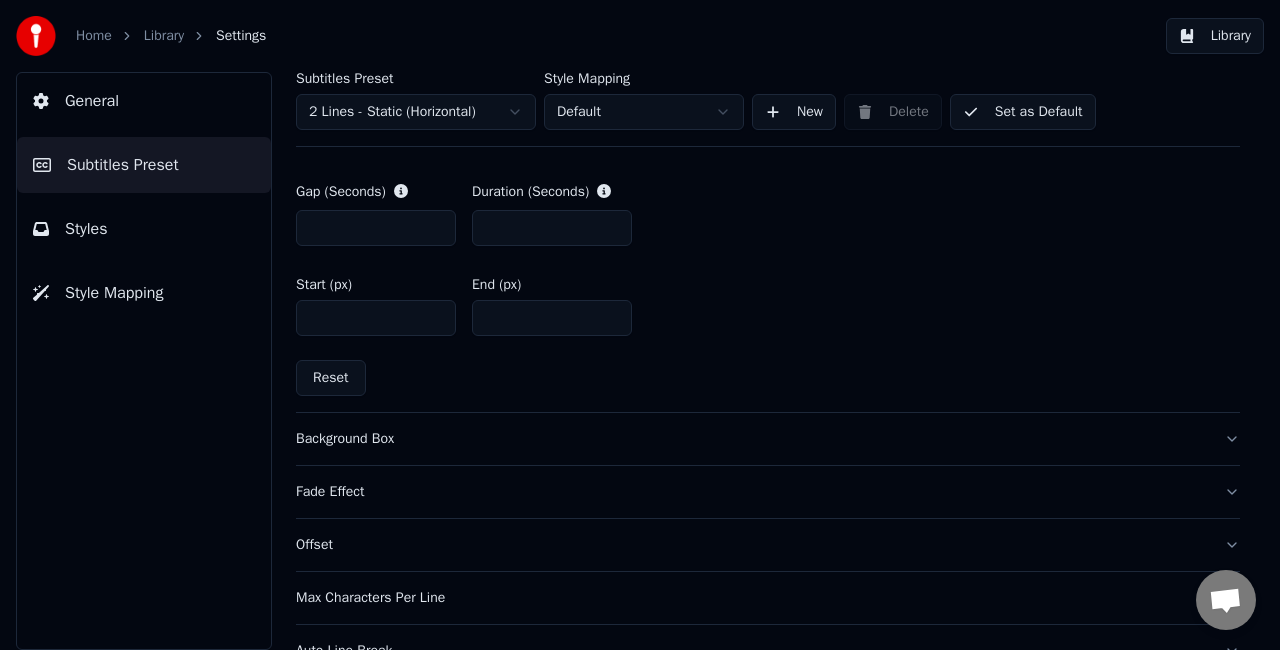 click on "Background Box" at bounding box center (768, 439) 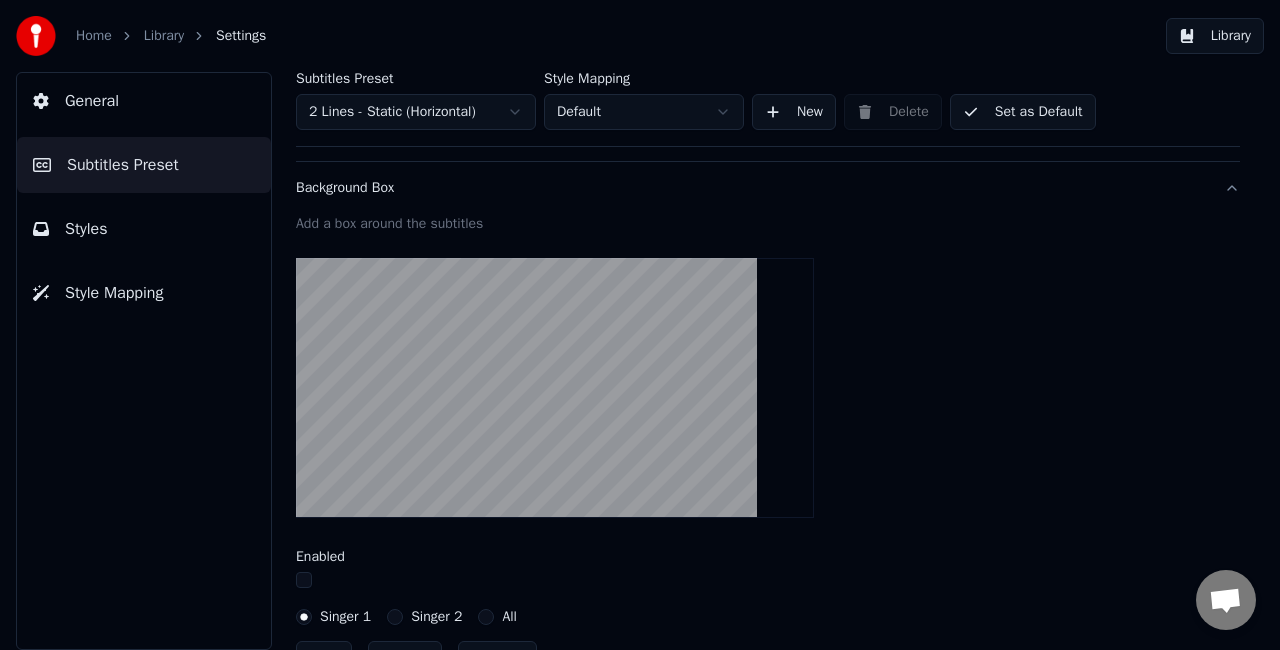 scroll, scrollTop: 496, scrollLeft: 0, axis: vertical 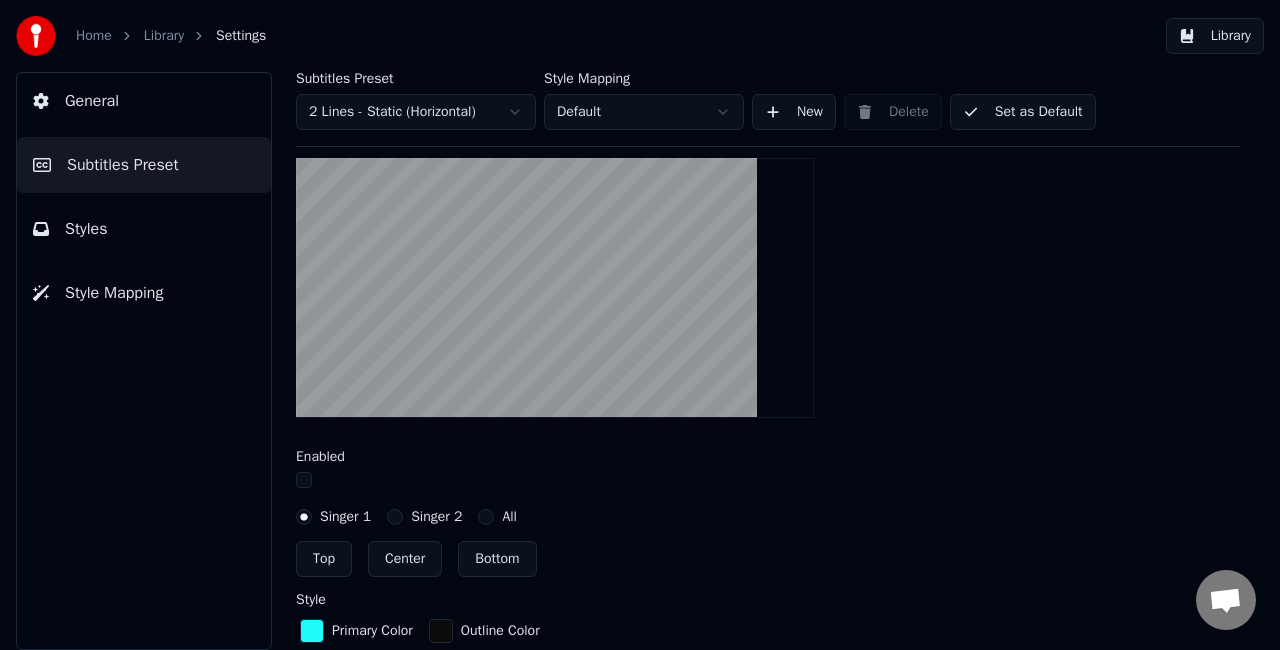 click on "All" at bounding box center [486, 517] 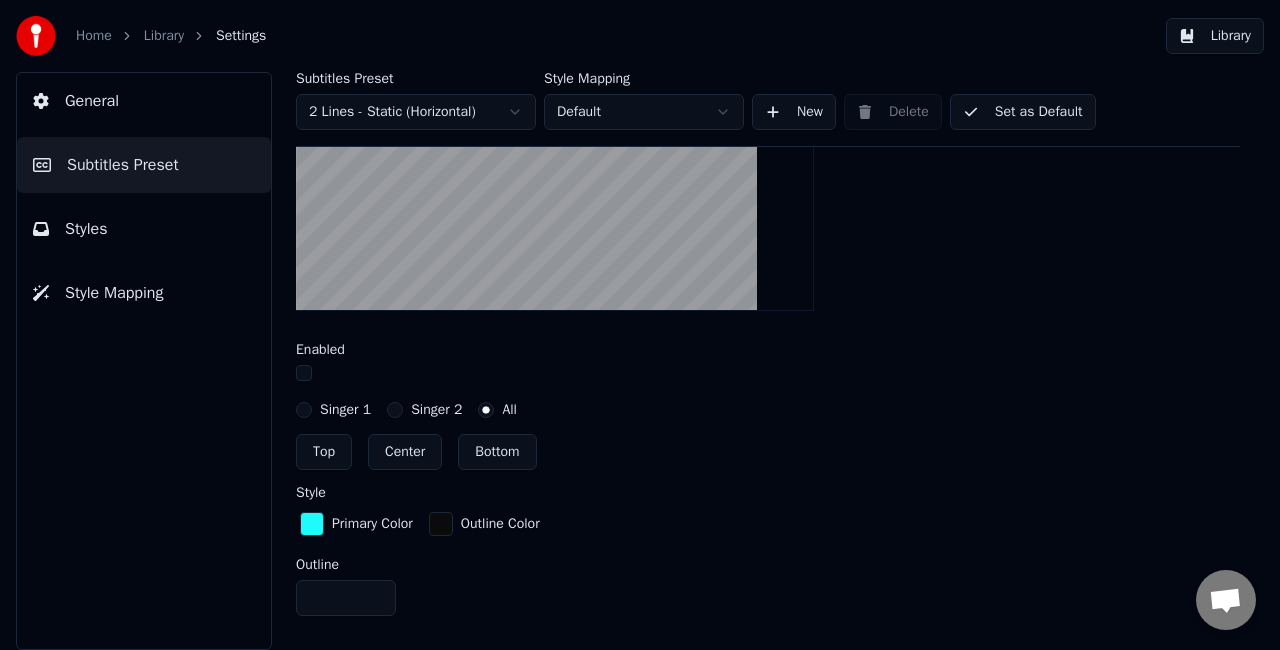 scroll, scrollTop: 696, scrollLeft: 0, axis: vertical 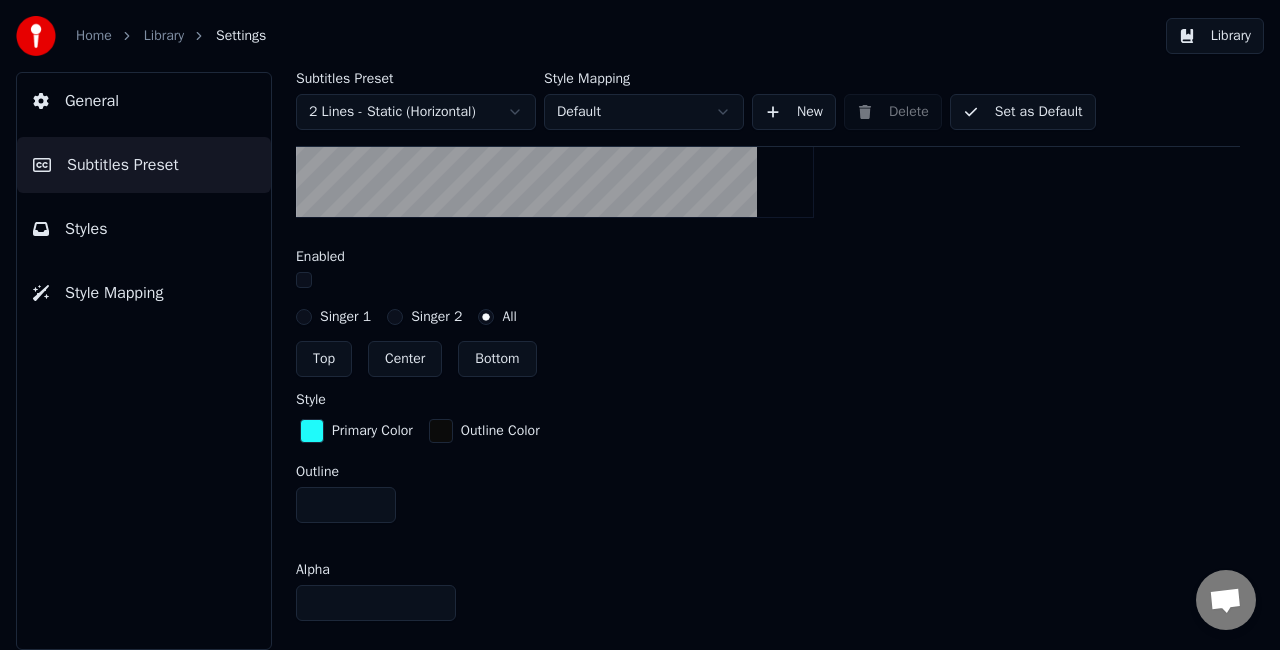 click on "Bottom" at bounding box center (497, 359) 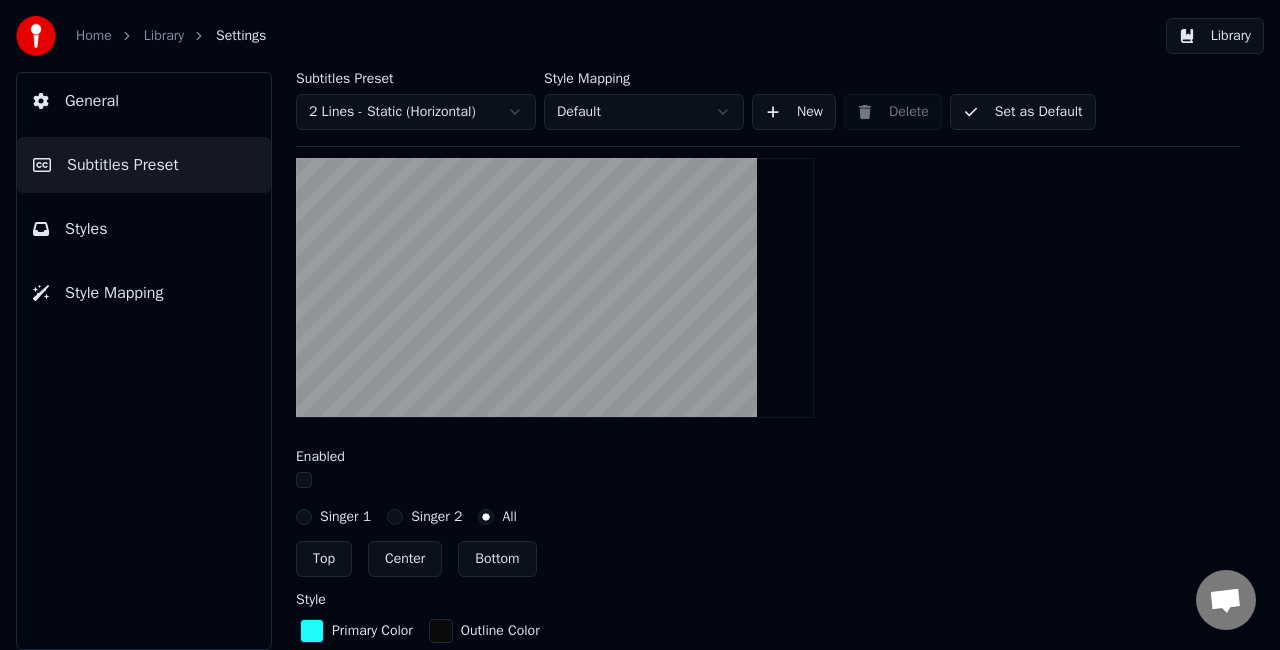 click on "Center" at bounding box center [405, 559] 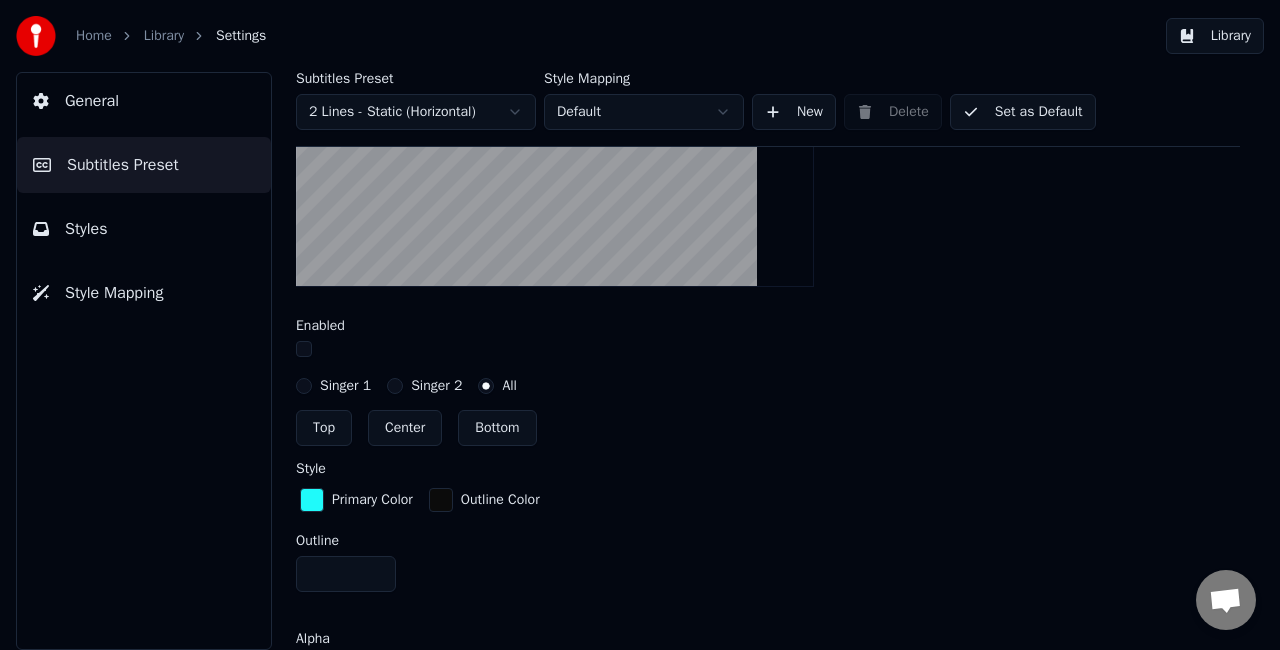 scroll, scrollTop: 596, scrollLeft: 0, axis: vertical 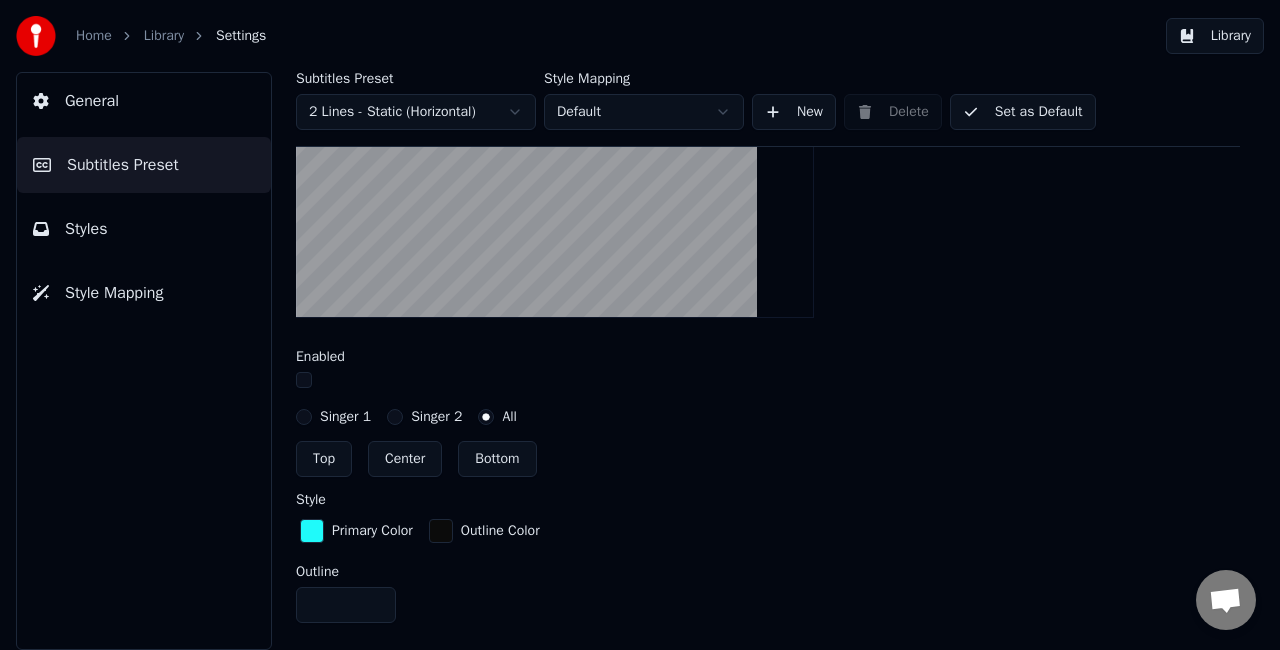 click at bounding box center [304, 380] 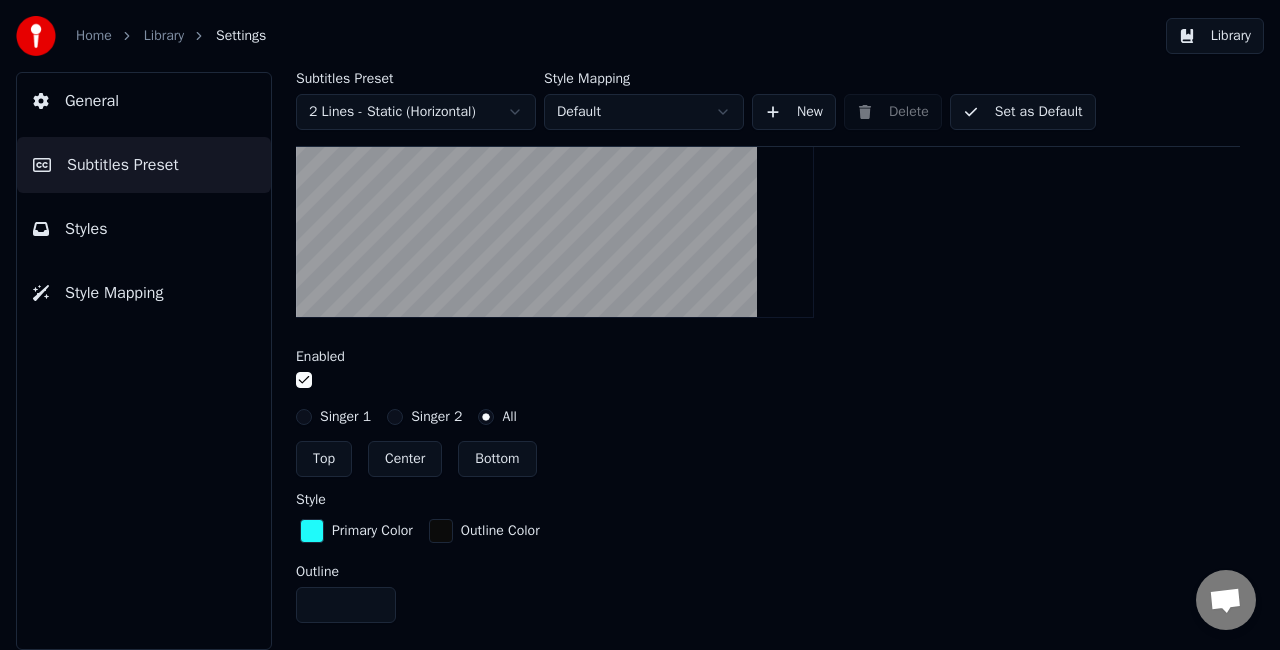 scroll, scrollTop: 496, scrollLeft: 0, axis: vertical 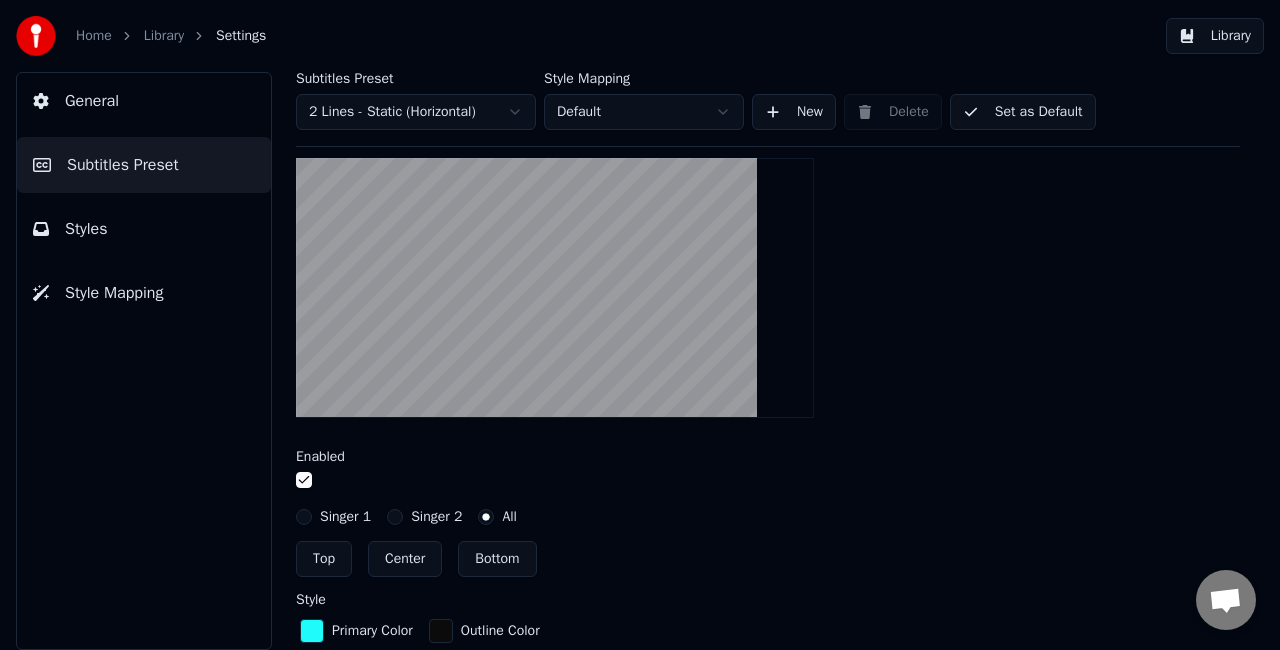 click on "Bottom" at bounding box center (497, 559) 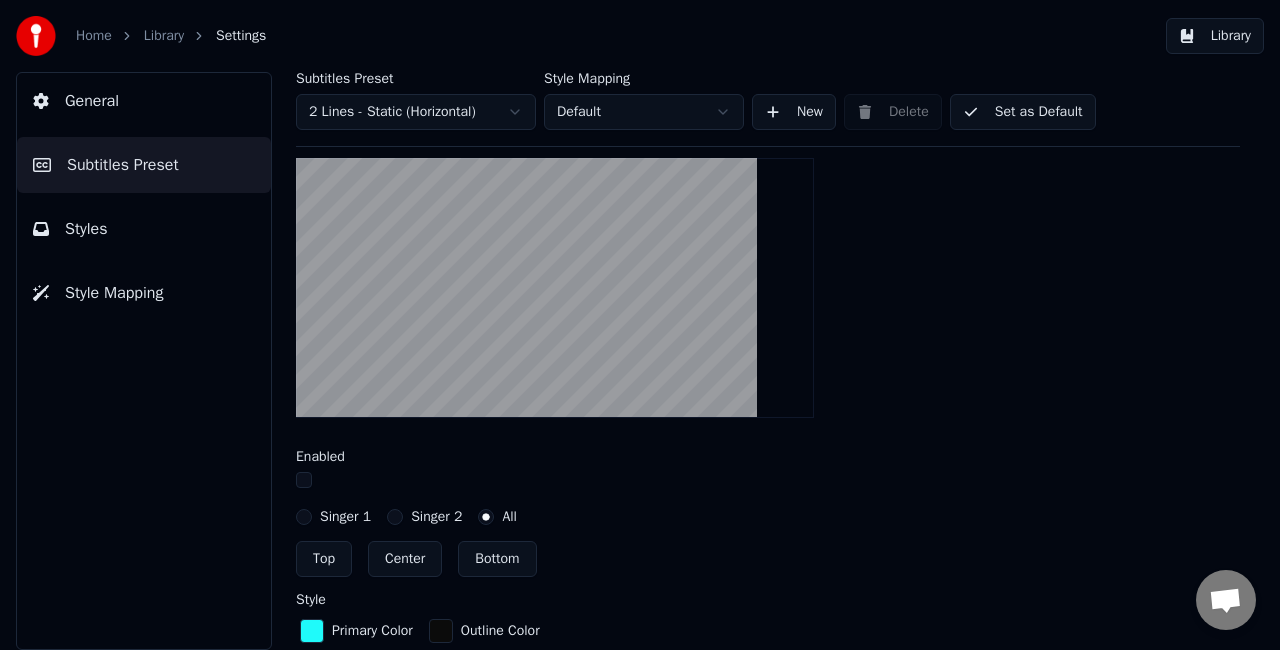click on "Singer 2" at bounding box center [395, 517] 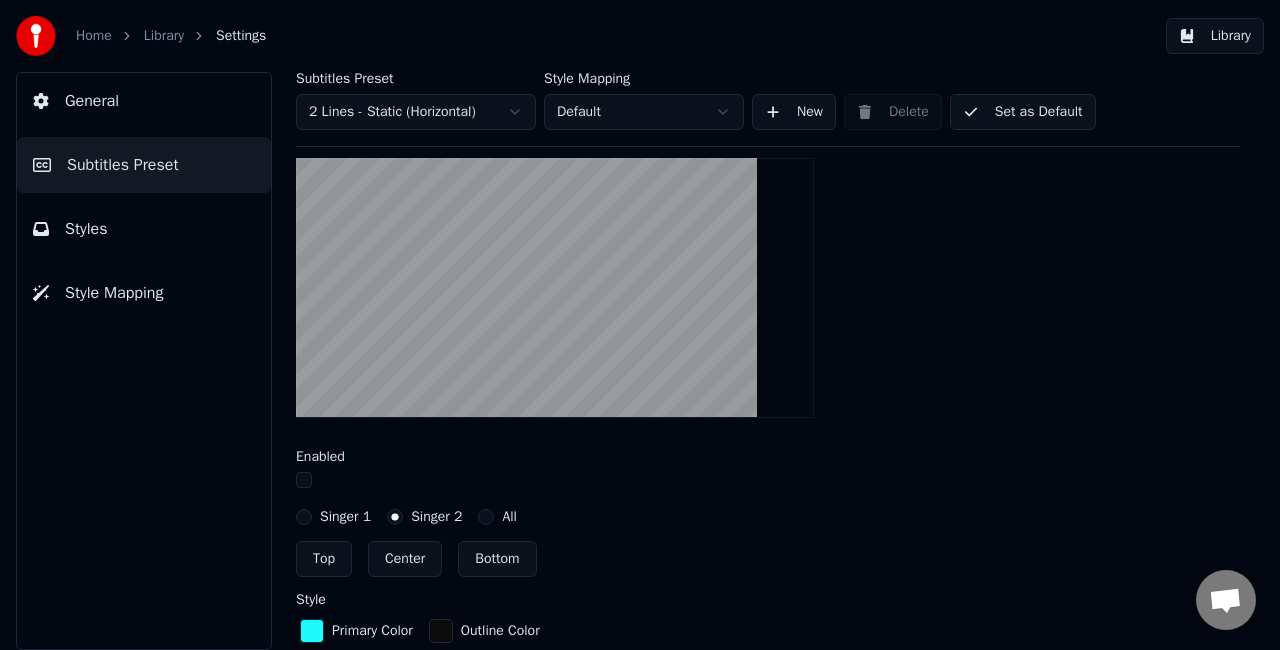 click on "Singer 1" at bounding box center (304, 517) 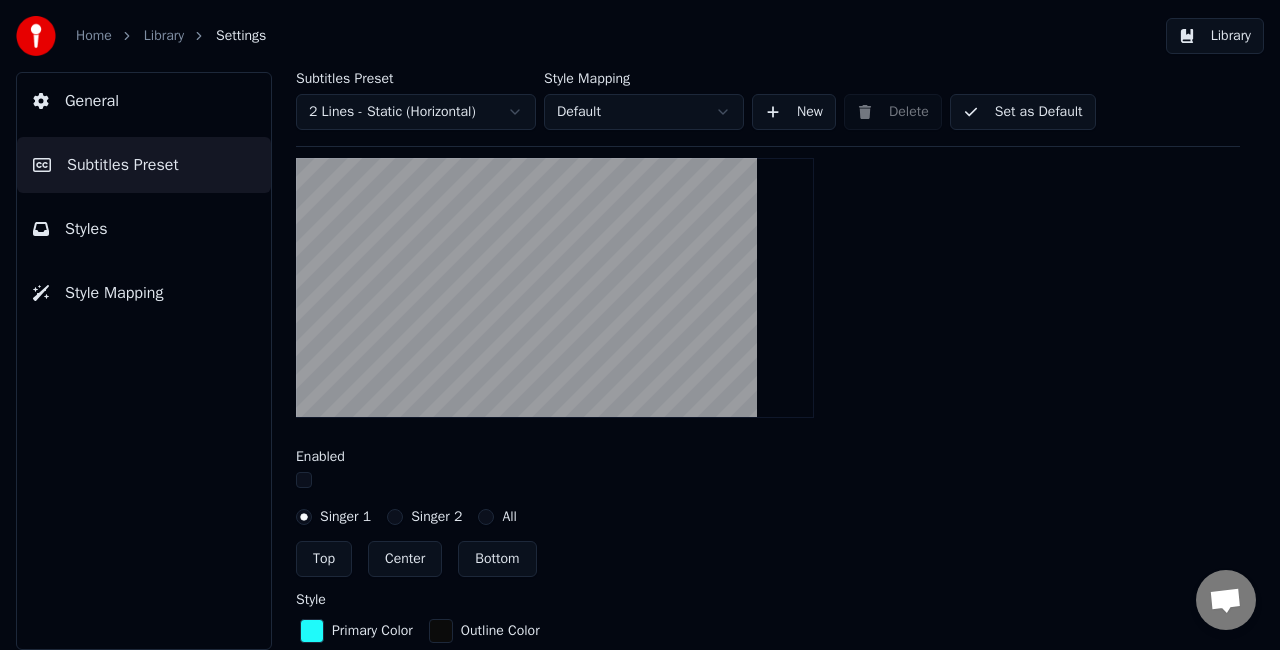 click at bounding box center (304, 480) 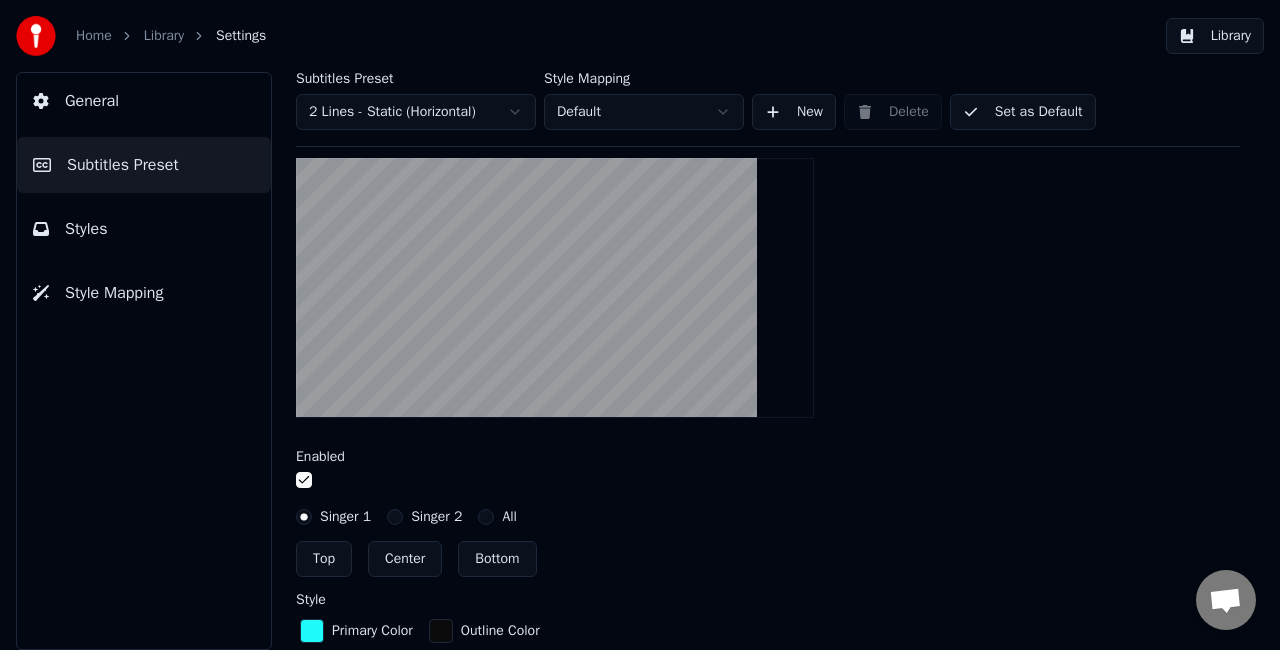 click on "Singer 2" at bounding box center (395, 517) 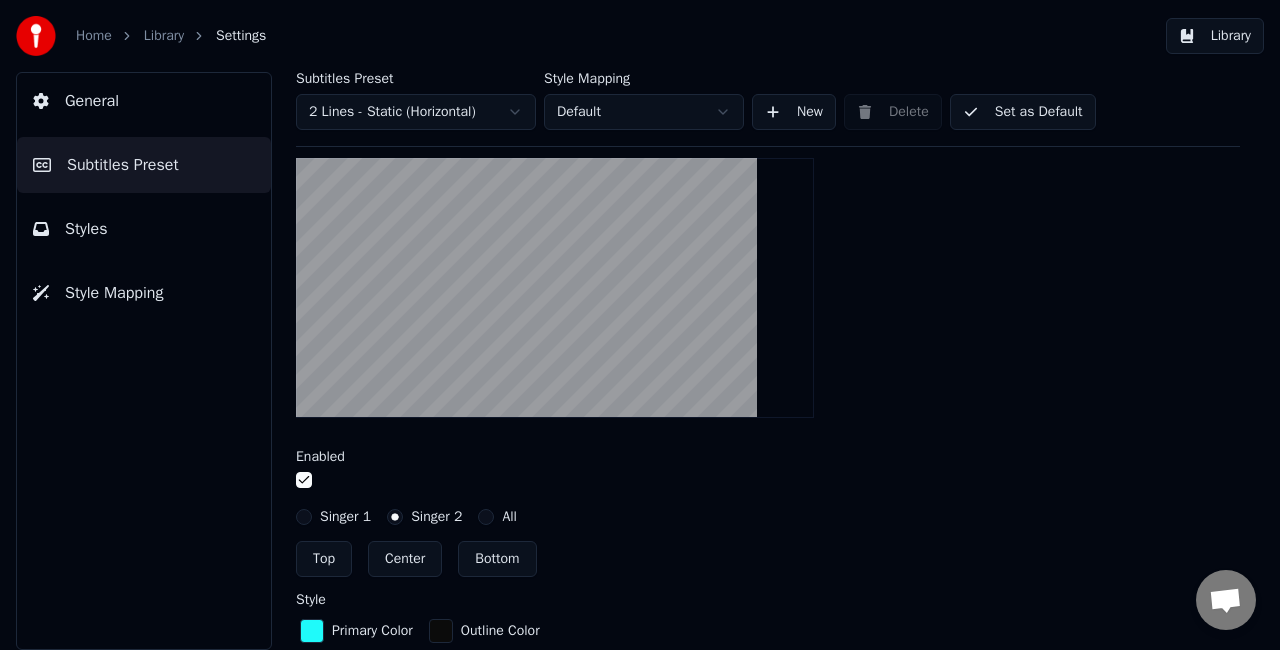 click on "All" at bounding box center (486, 517) 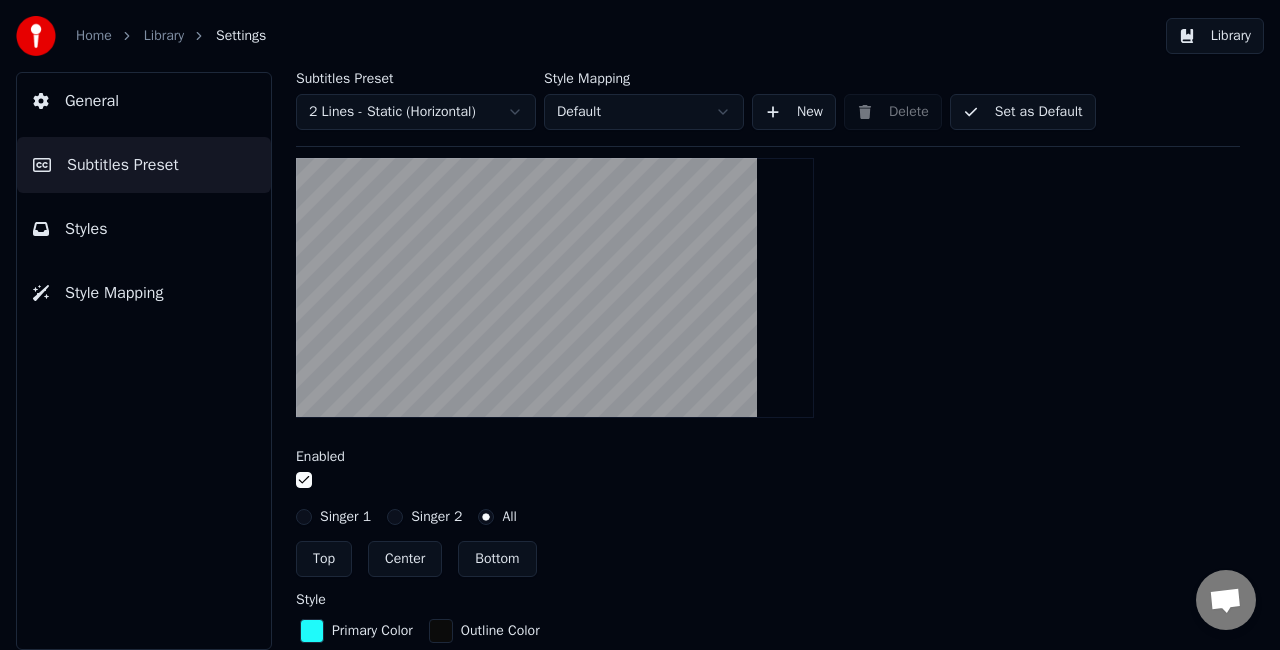 click on "Singer 1" at bounding box center (304, 517) 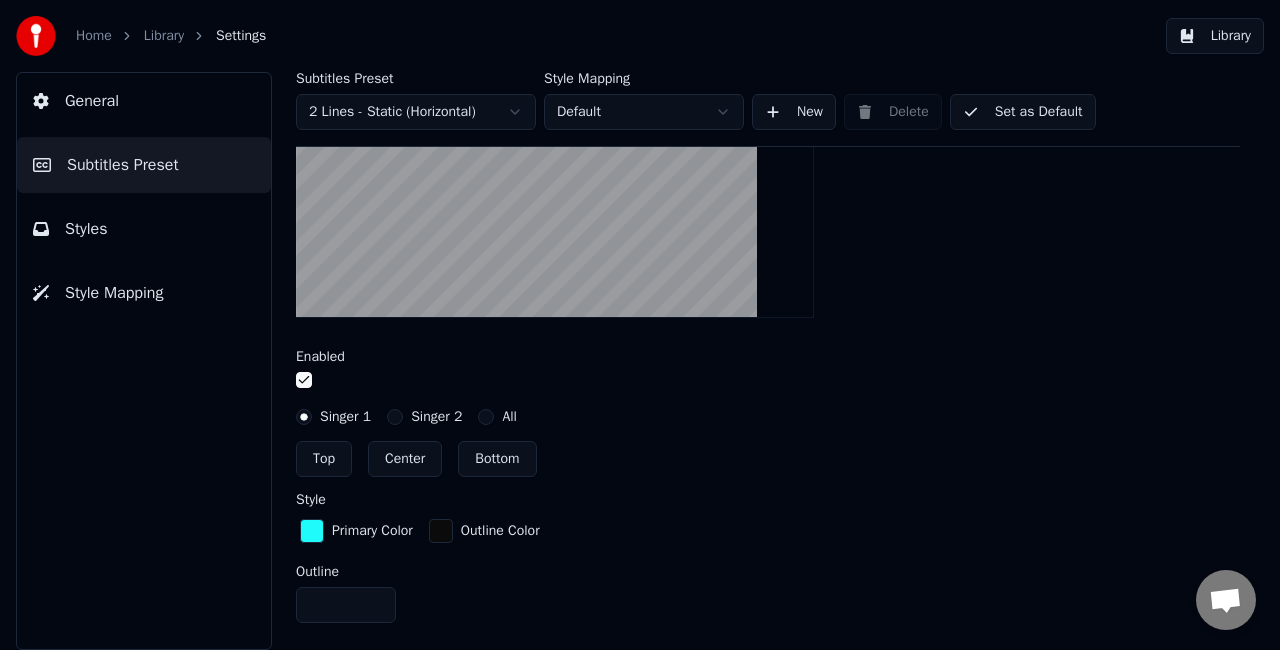 scroll, scrollTop: 696, scrollLeft: 0, axis: vertical 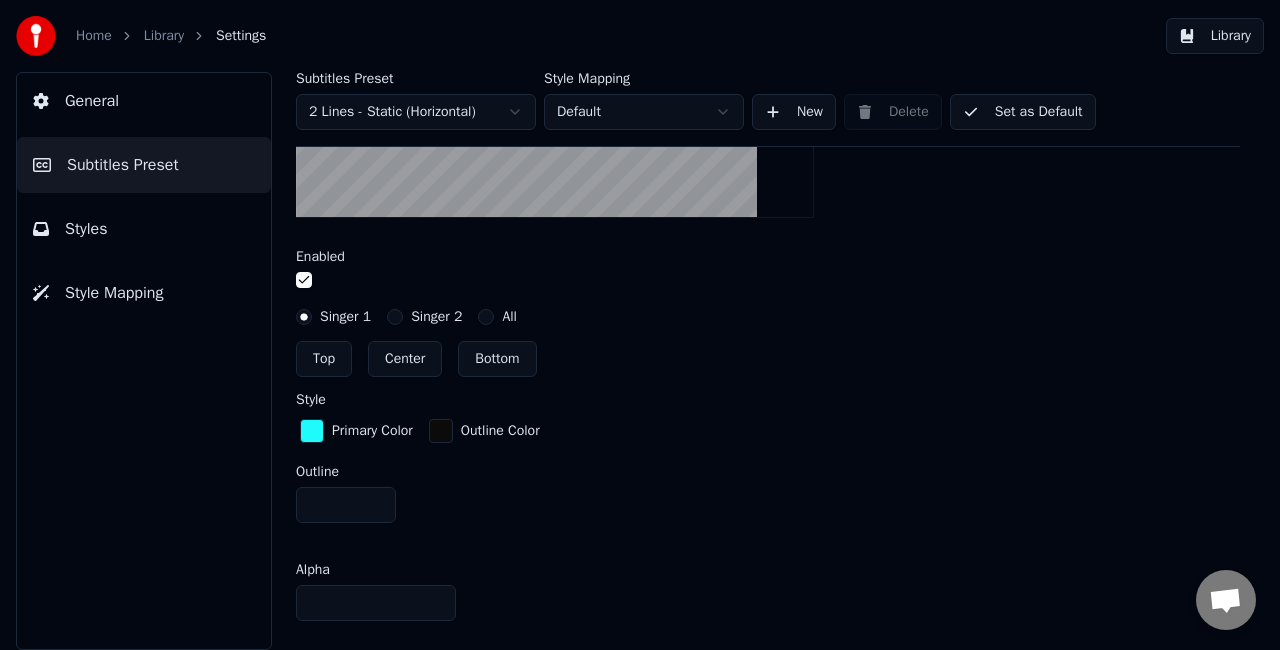 click at bounding box center [312, 431] 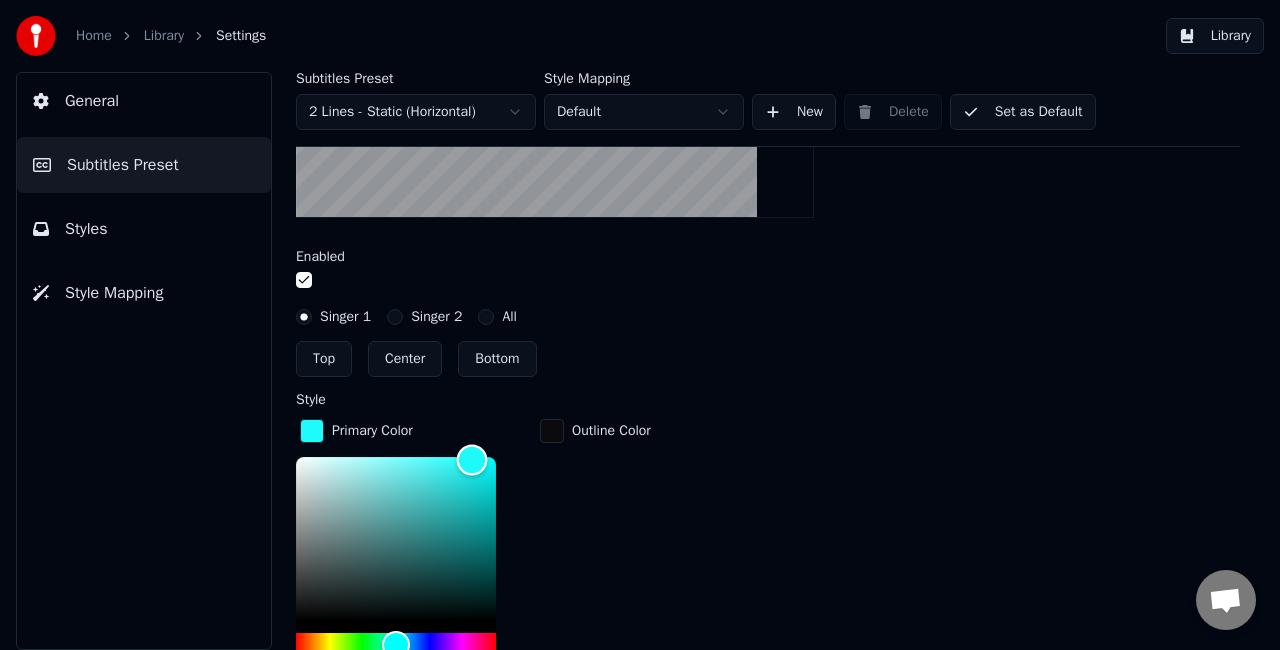 type on "*******" 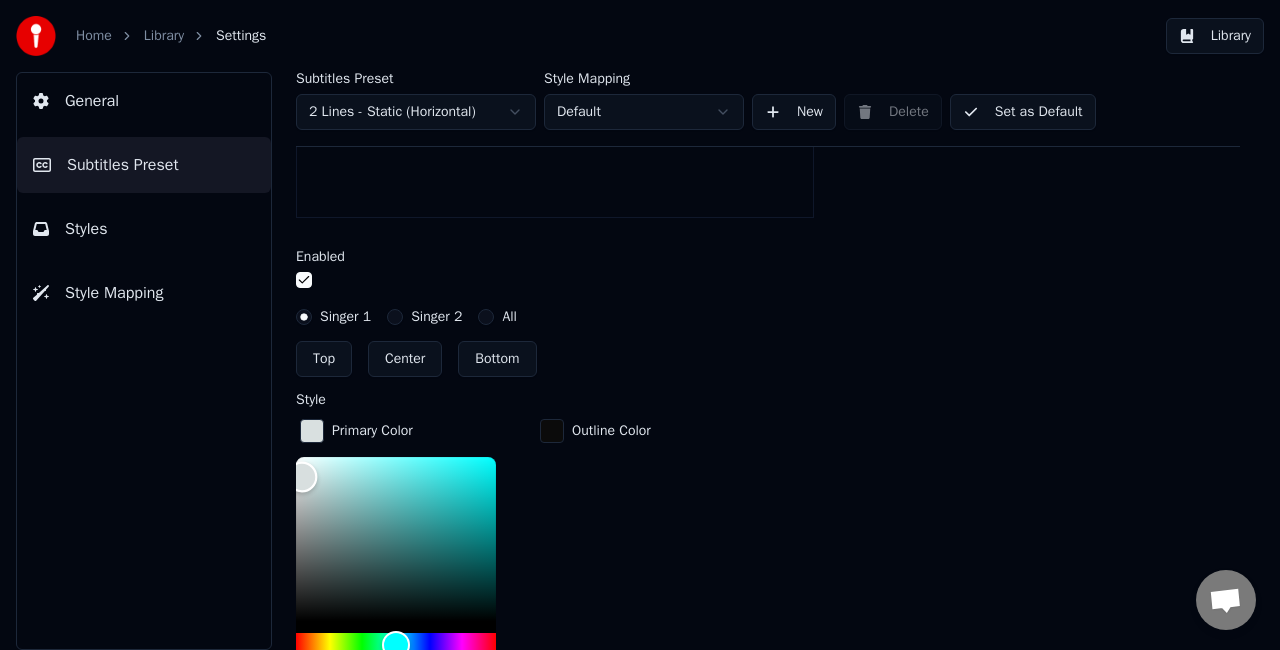 click at bounding box center (396, 539) 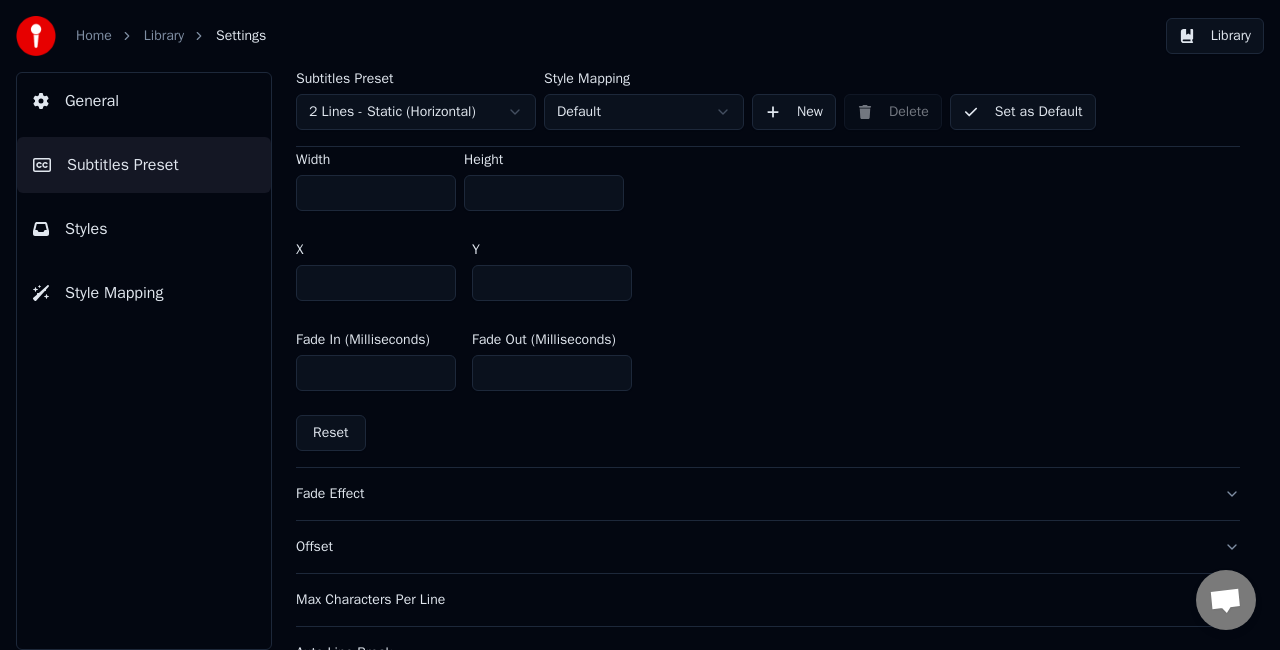 scroll, scrollTop: 1496, scrollLeft: 0, axis: vertical 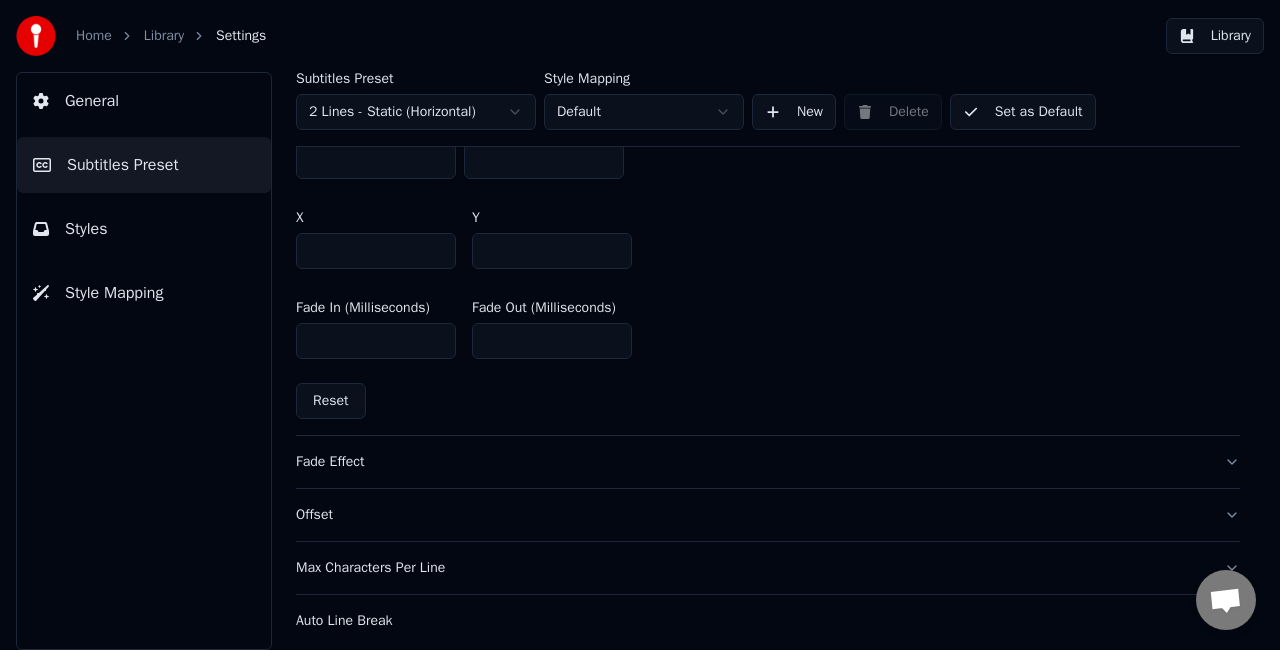 click on "Fade Effect" at bounding box center (752, 462) 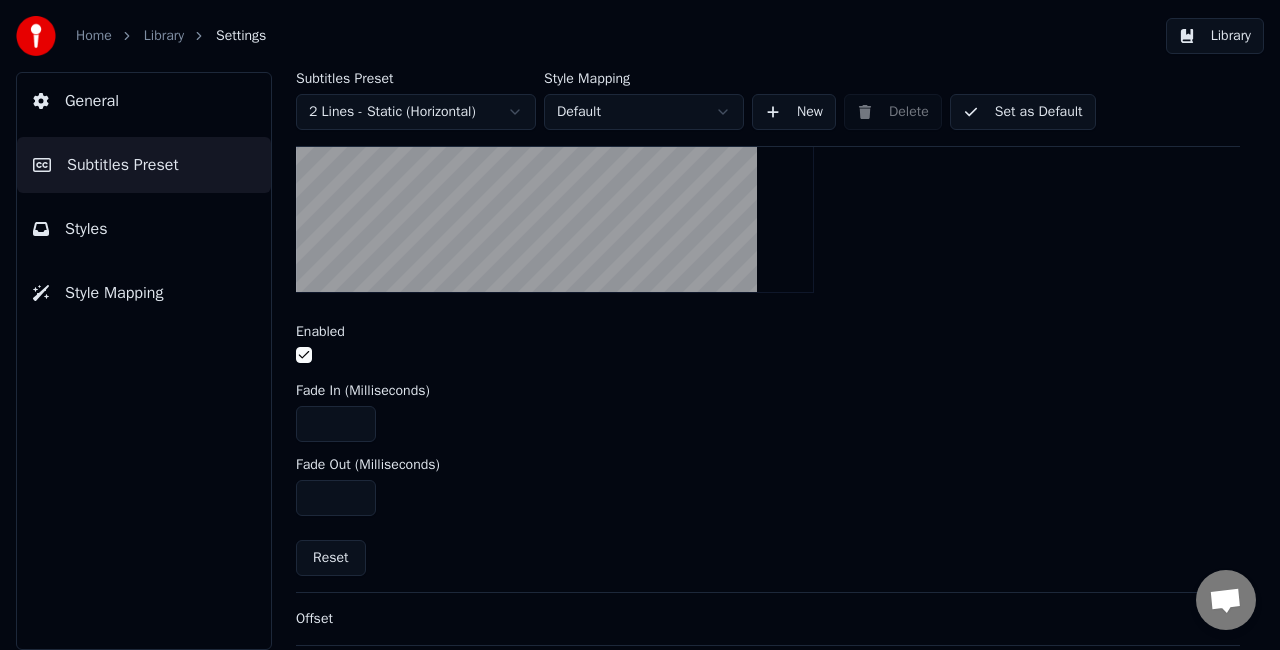 scroll, scrollTop: 574, scrollLeft: 0, axis: vertical 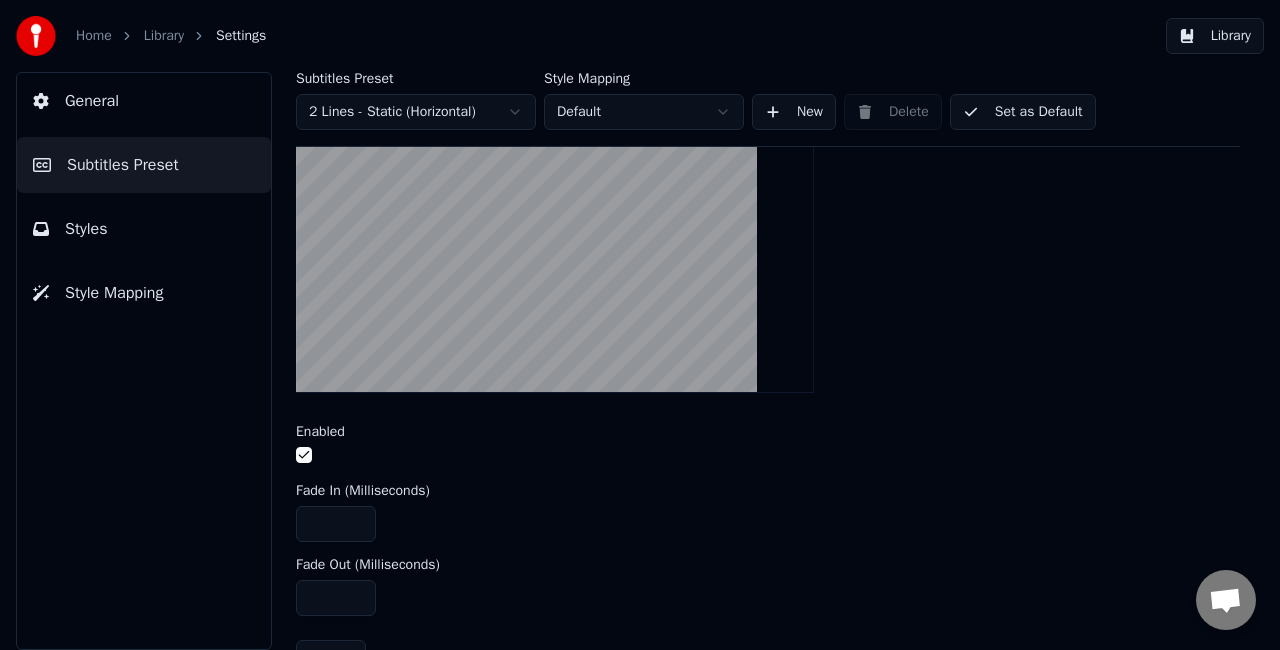 click at bounding box center (304, 455) 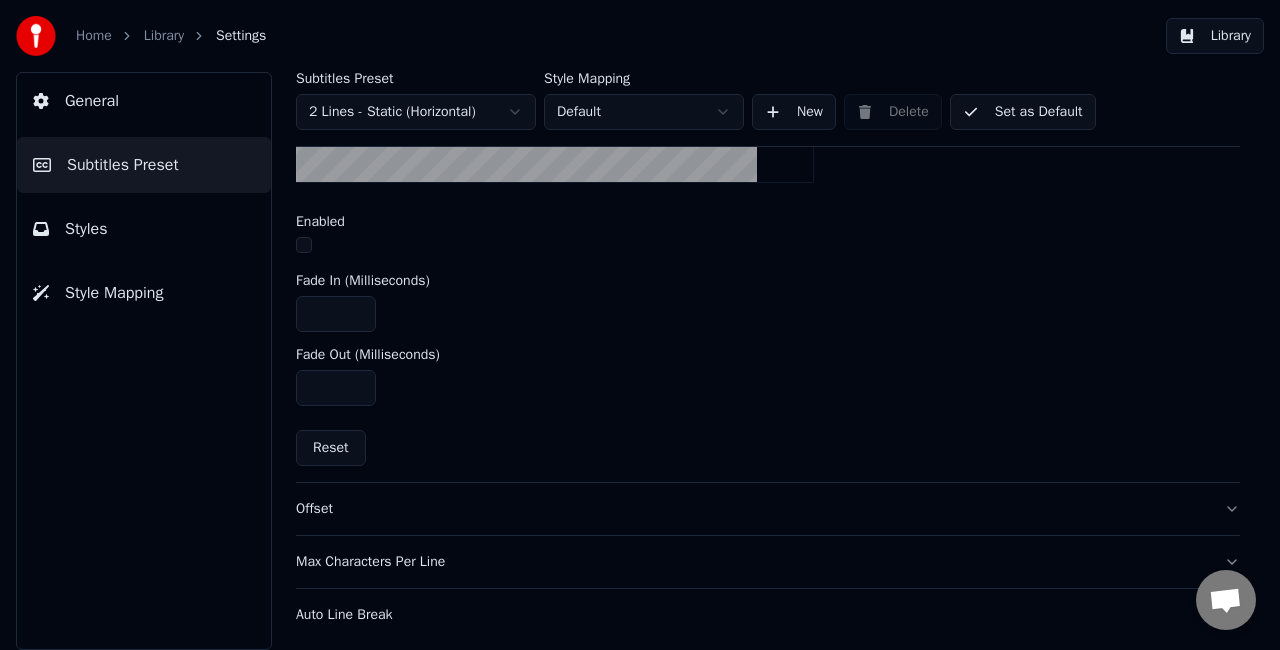 scroll, scrollTop: 786, scrollLeft: 0, axis: vertical 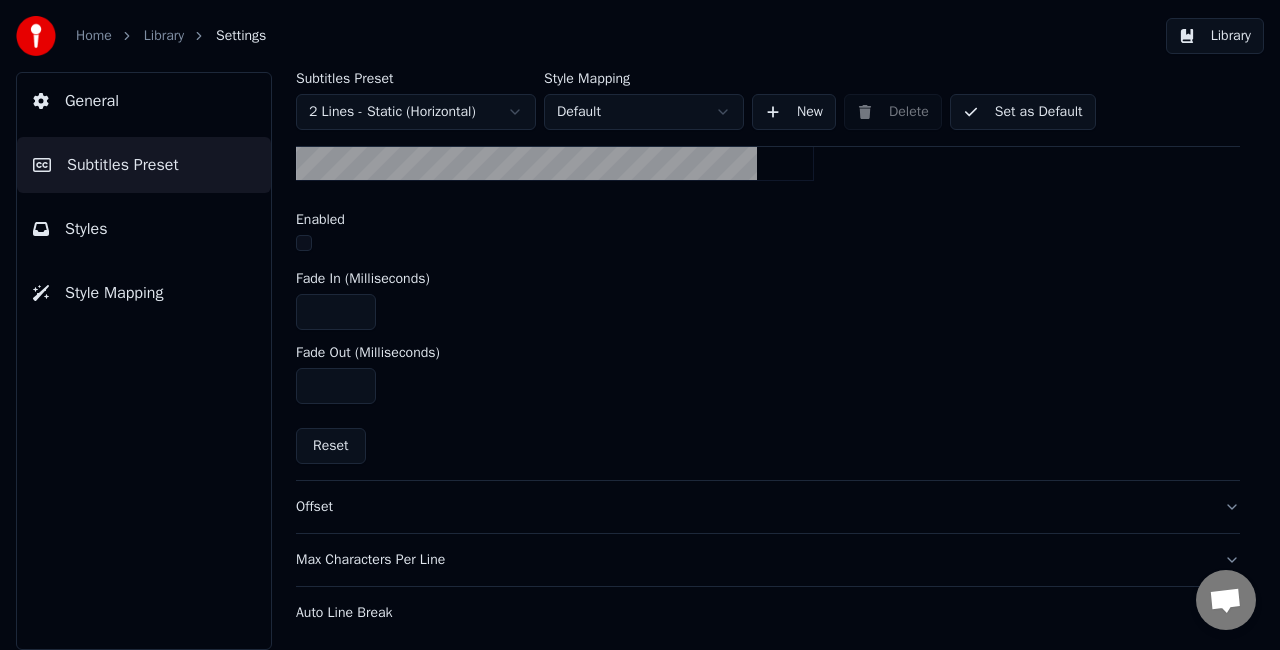 click on "Styles" at bounding box center (144, 229) 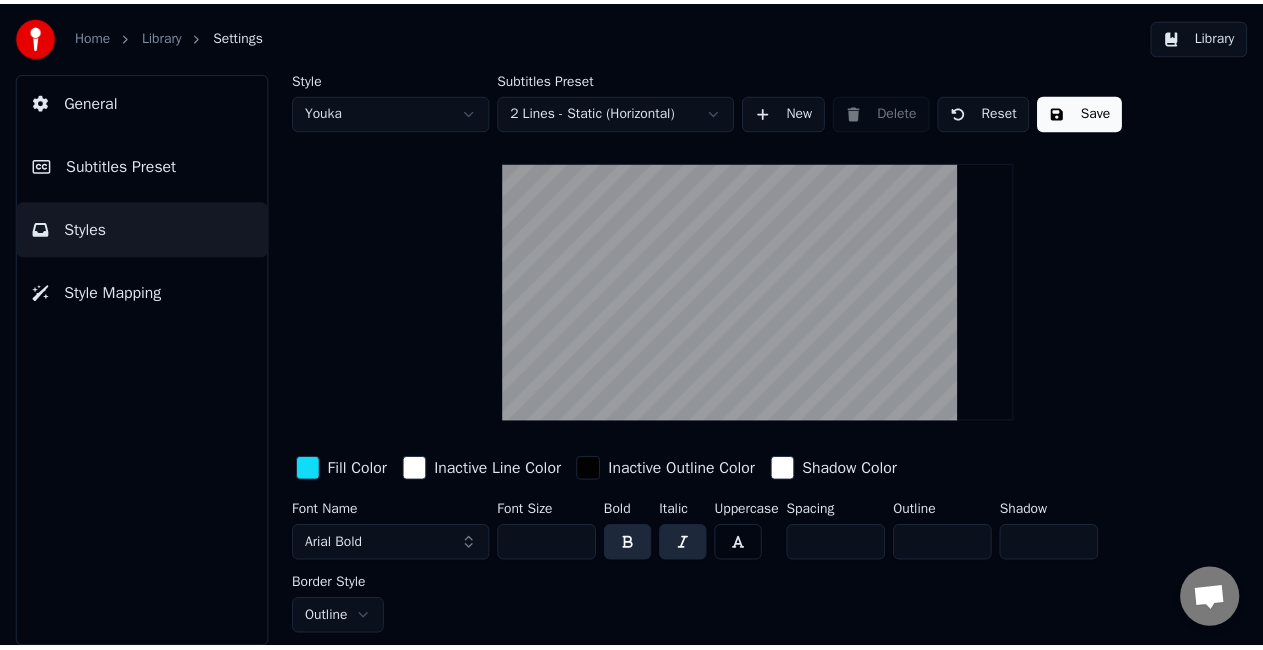 scroll, scrollTop: 0, scrollLeft: 0, axis: both 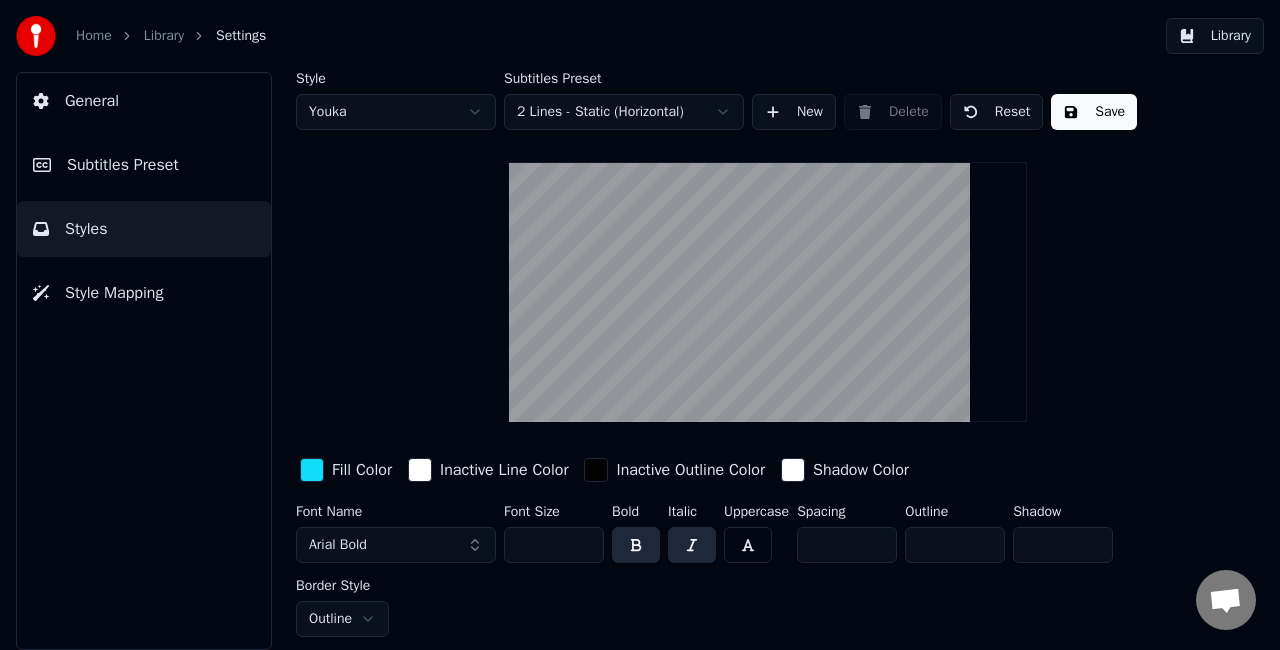 click on "Home Library Settings Library General Subtitles Preset Styles Style Mapping Style Youka Subtitles Preset 2 Lines - Static (Horizontal) New Delete Reset Save Fill Color Inactive Line Color Inactive Outline Color Shadow Color Font Name Arial Bold Font Size *** Bold Italic Uppercase Spacing * Outline * Shadow * Border Style Outline" at bounding box center [640, 325] 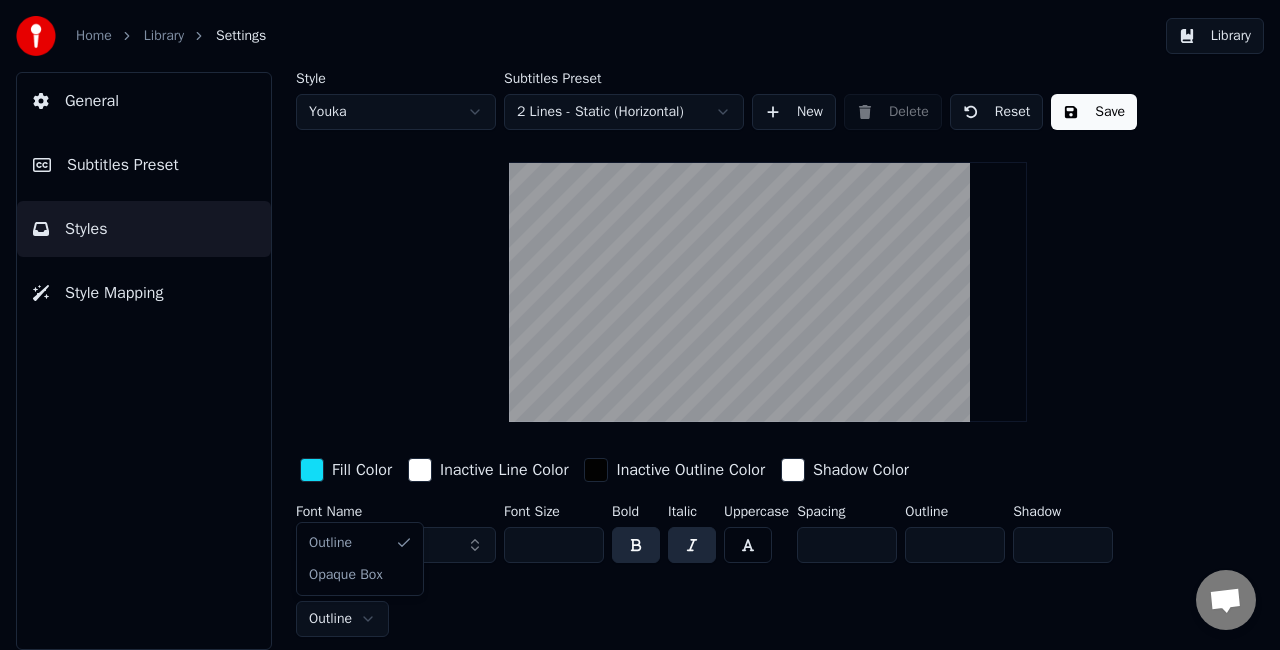 click on "Home Library Settings Library General Subtitles Preset Styles Style Mapping Style Youka Subtitles Preset 2 Lines - Static (Horizontal) New Delete Reset Save Fill Color Inactive Line Color Inactive Outline Color Shadow Color Font Name Arial Bold Font Size *** Bold Italic Uppercase Spacing * Outline * Shadow * Border Style Outline Outline Opaque Box" at bounding box center [640, 325] 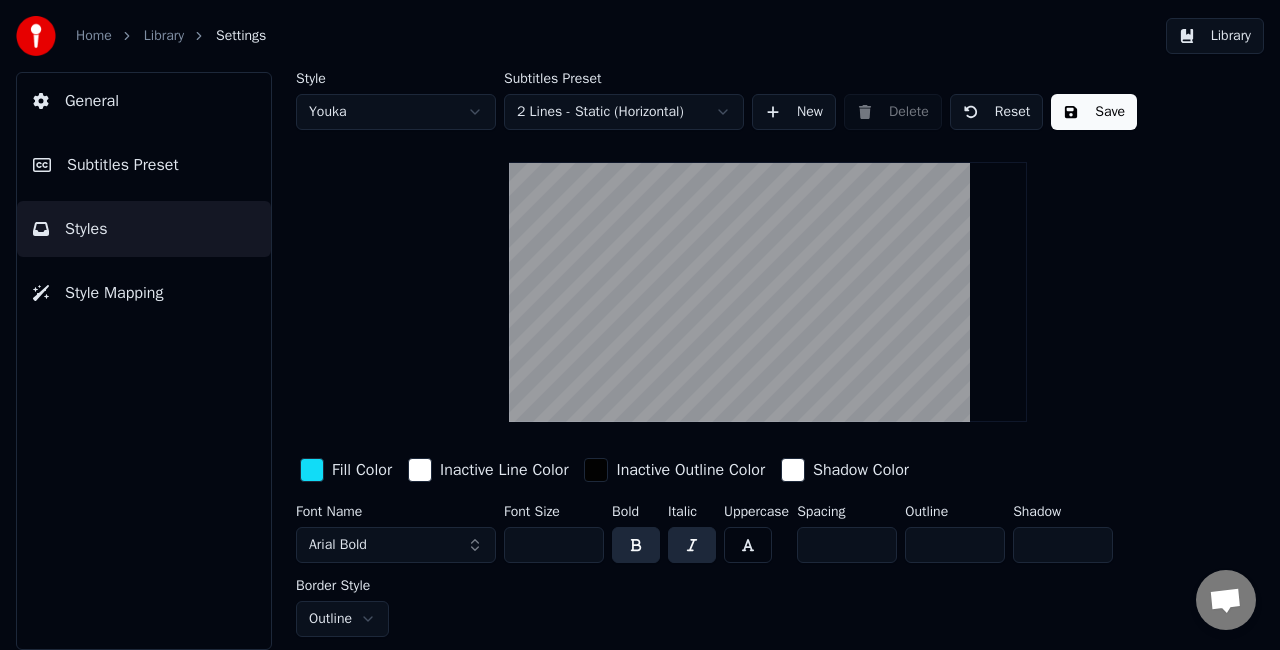 click on "Style Mapping" at bounding box center [114, 293] 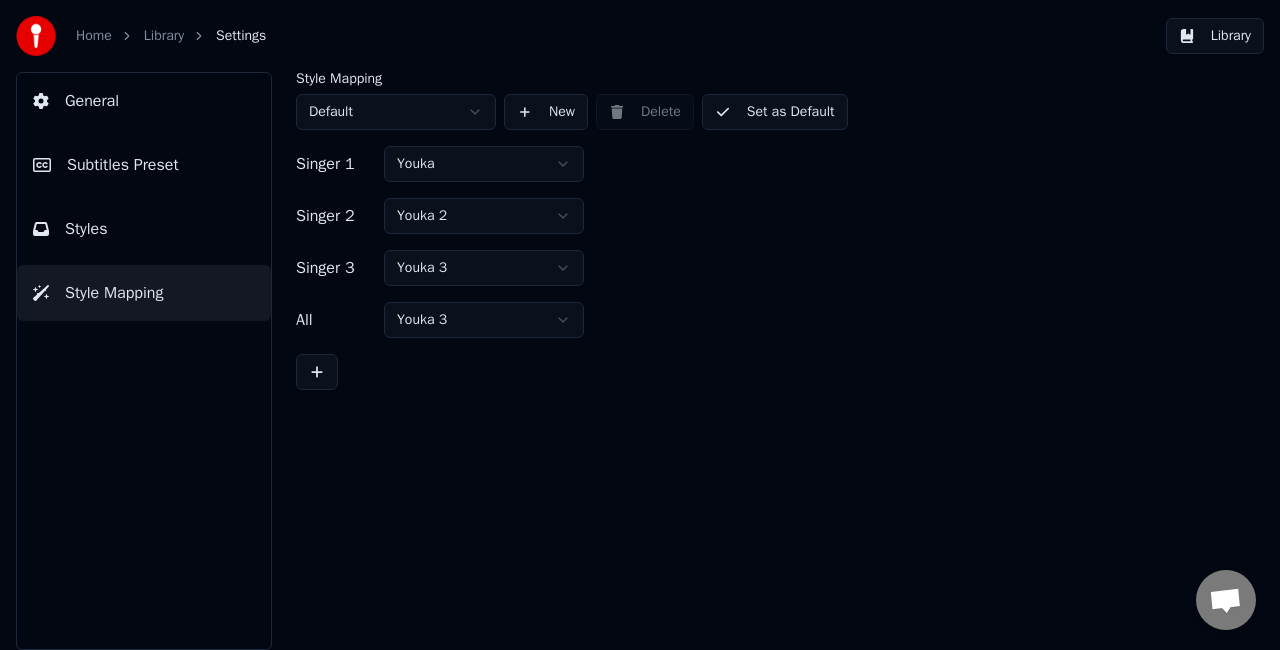 click on "Home Library Settings Library General Subtitles Preset Styles Style Mapping Style Mapping Default New Delete Set as Default Singer   1 Youka Singer   2 Youka 2 Singer   3 Youka 3 All Youka 3" at bounding box center (640, 325) 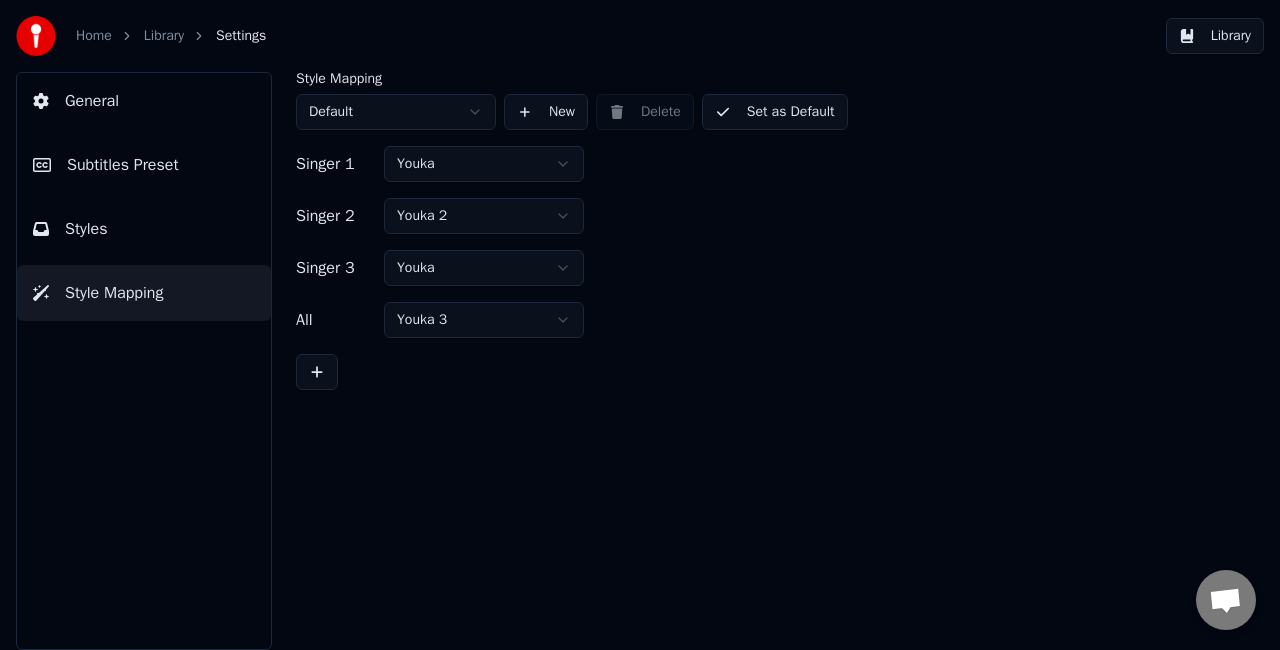 click on "Library" at bounding box center (1215, 36) 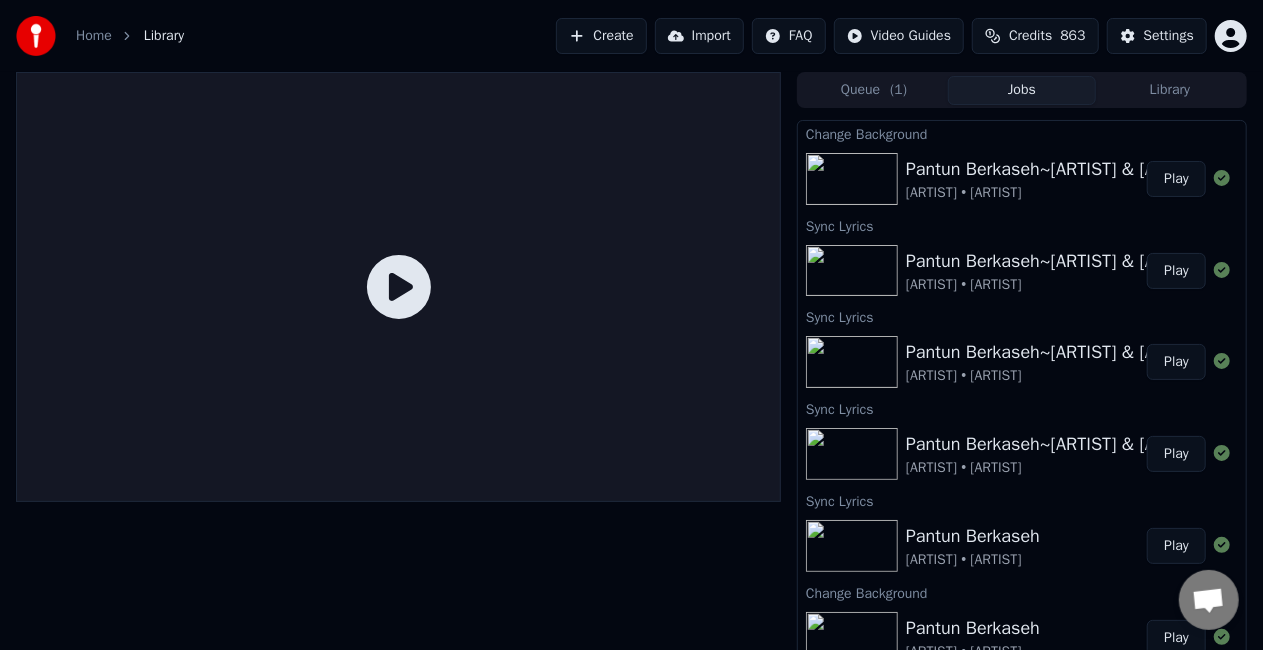click on "Jobs" at bounding box center [1022, 90] 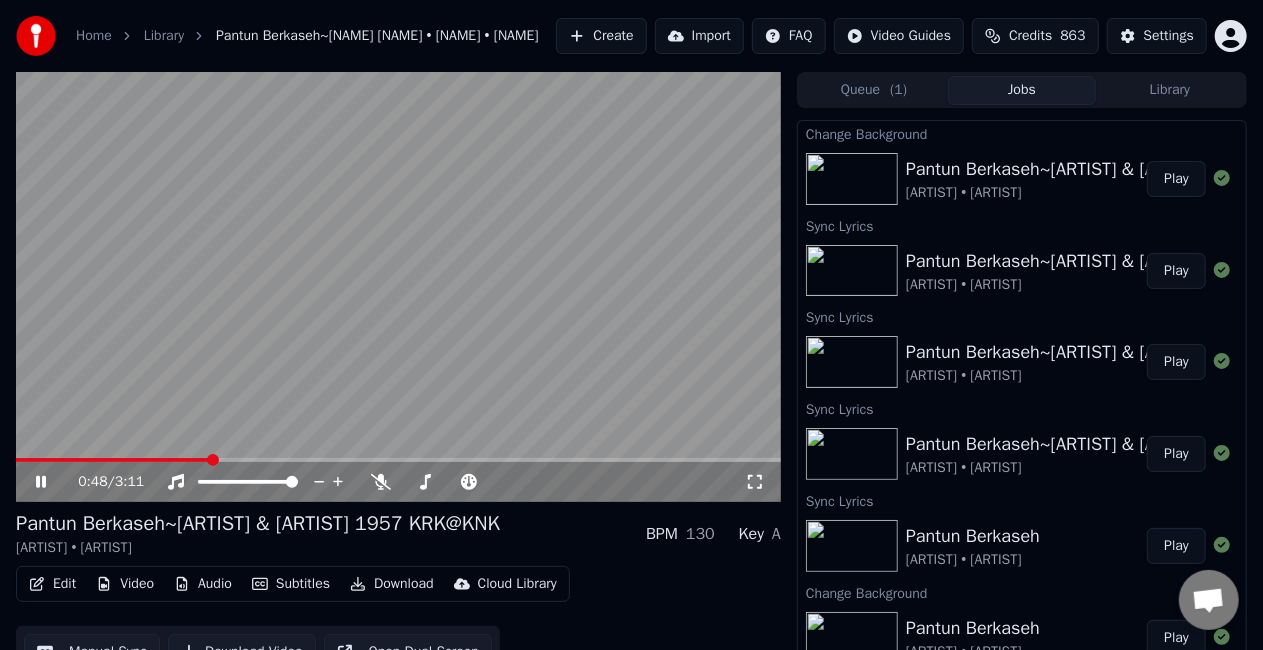 click 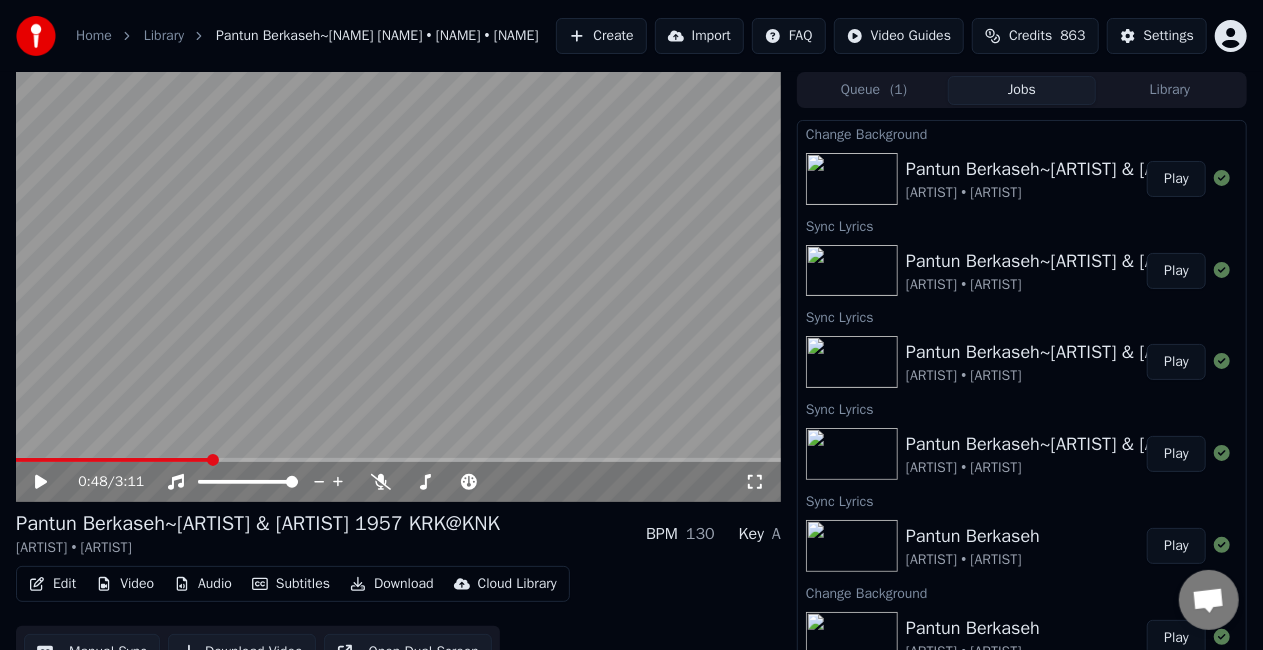 click on "Edit" at bounding box center [52, 584] 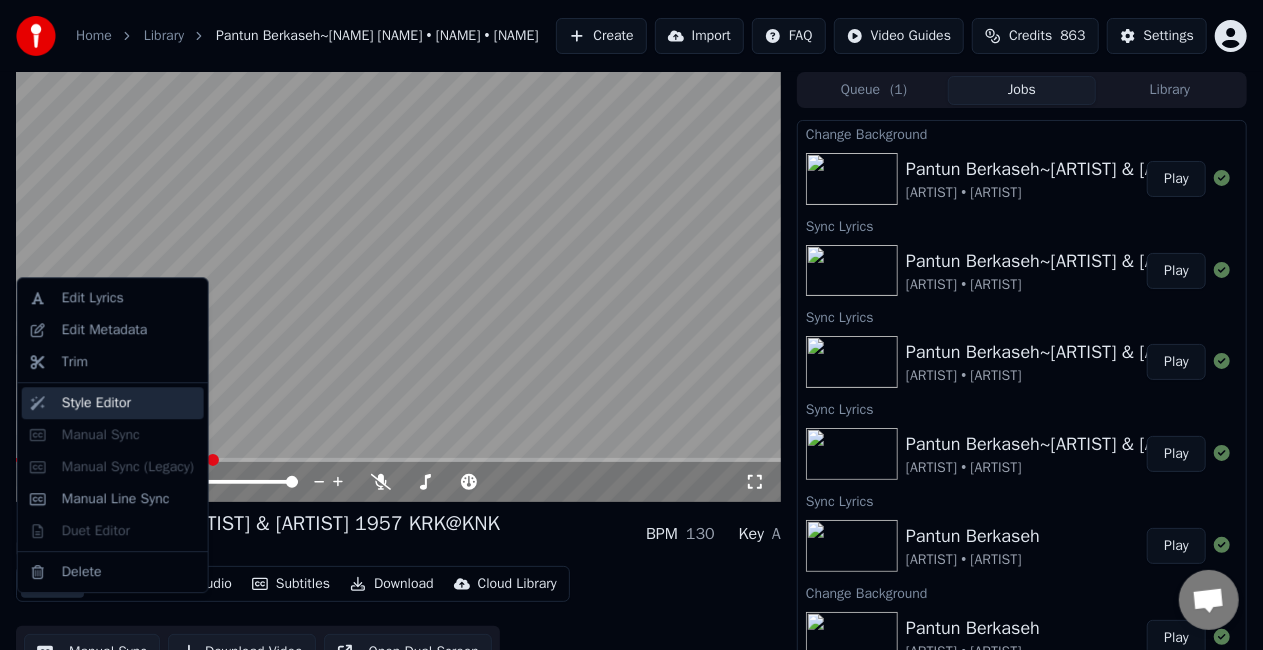 click on "Style Editor" at bounding box center (96, 403) 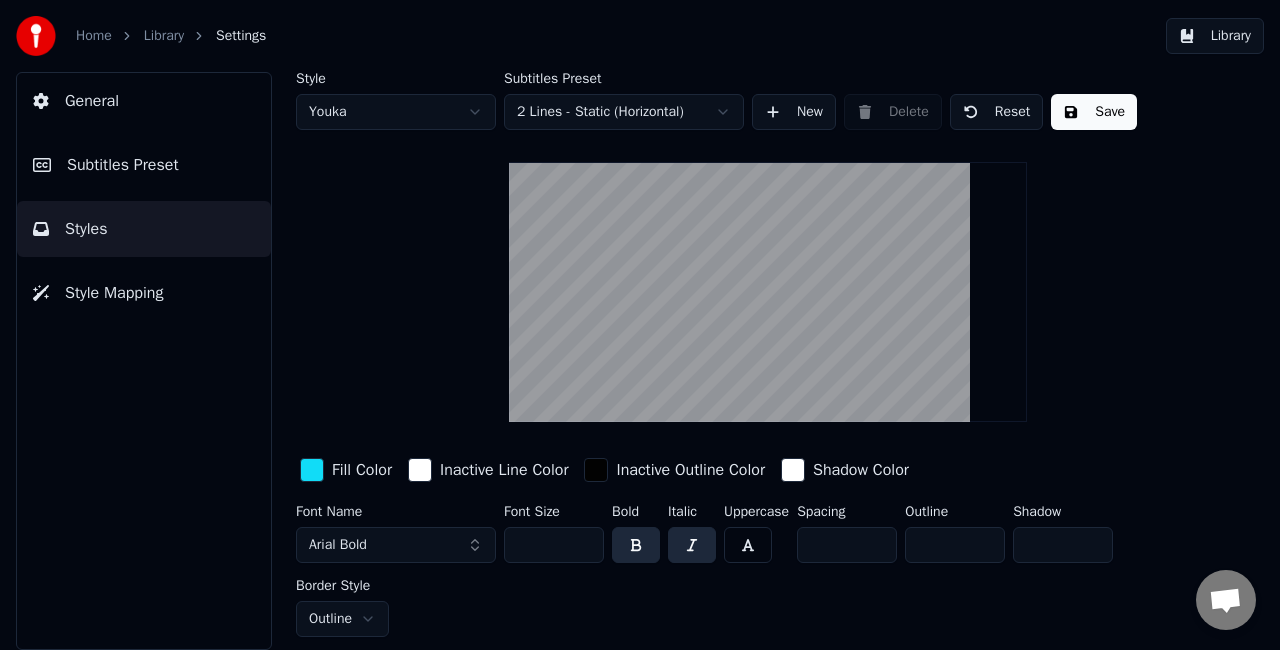 click on "**" at bounding box center [554, 545] 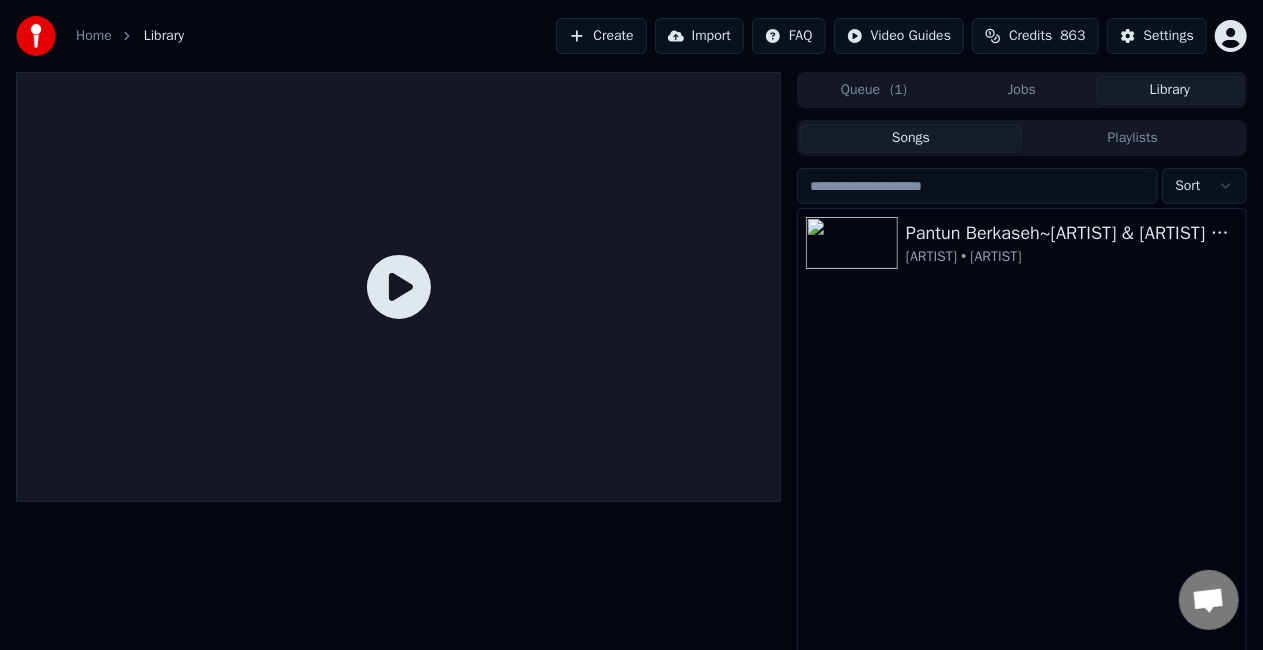 click on "Jobs" at bounding box center (1022, 90) 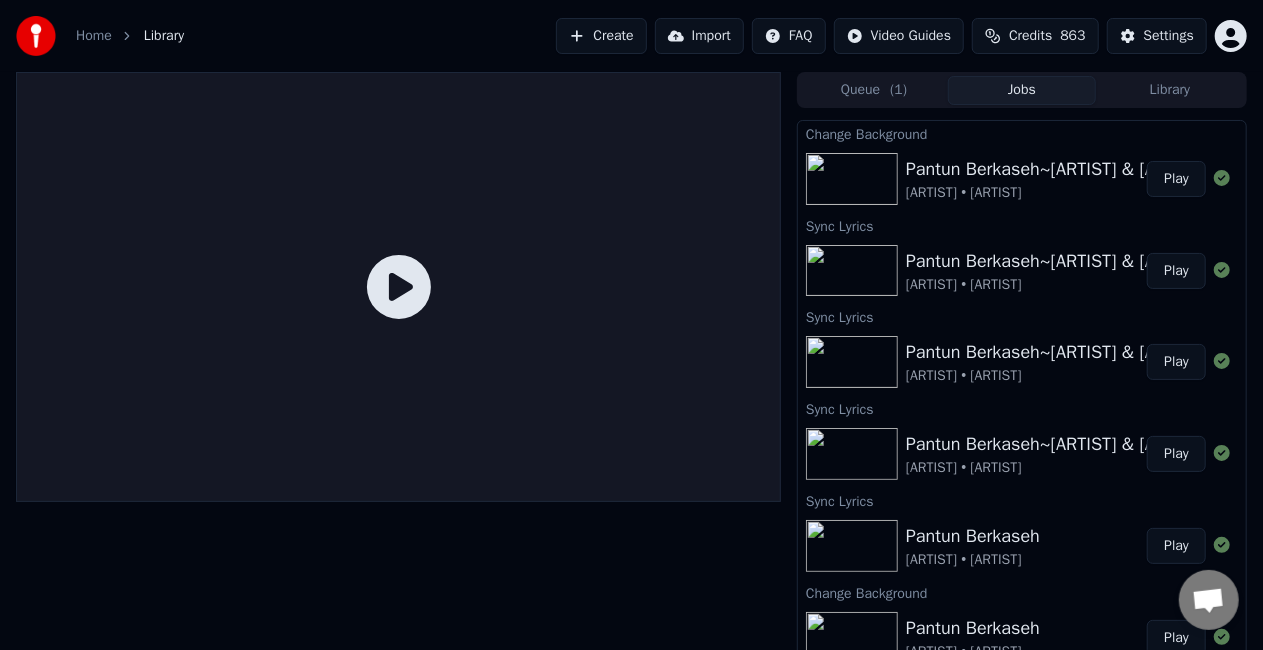 click on "Play" at bounding box center [1176, 179] 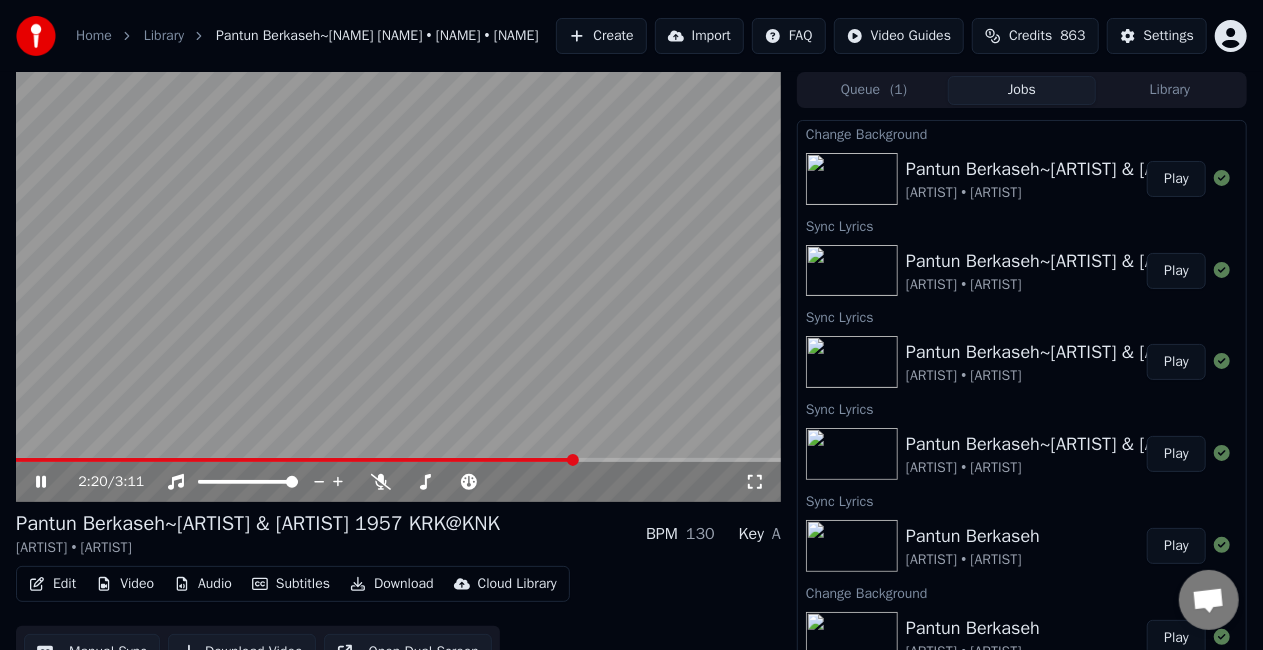 click at bounding box center (296, 460) 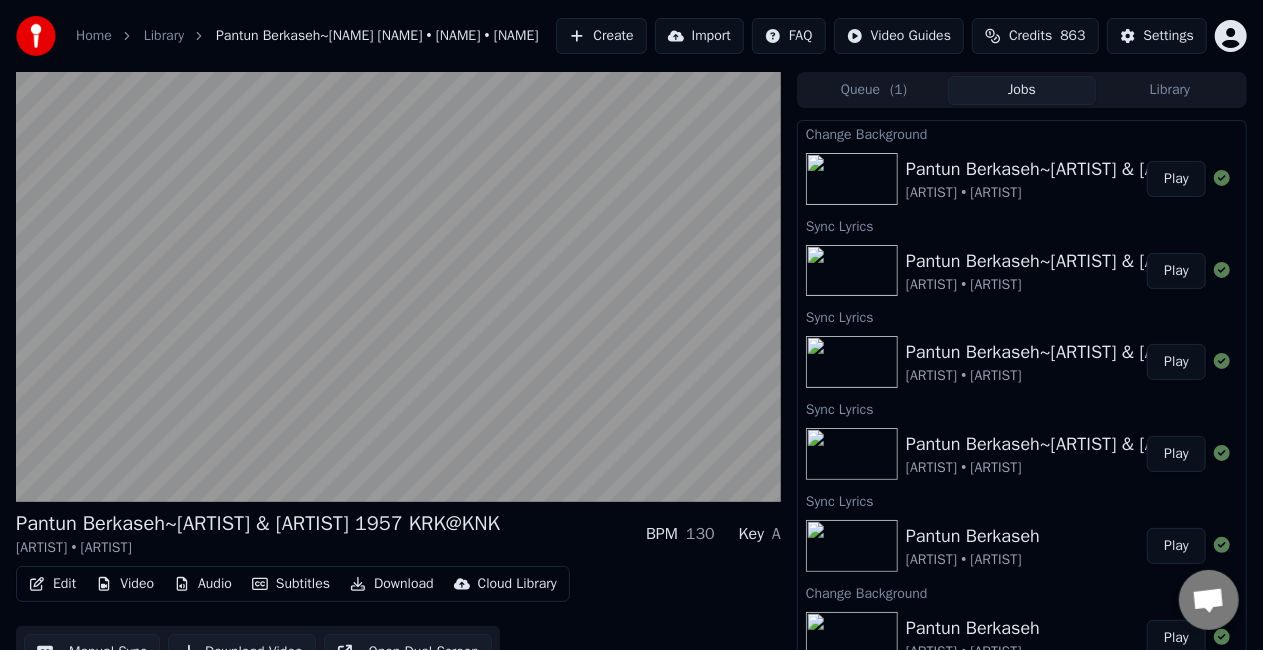 click on "Download" at bounding box center (392, 584) 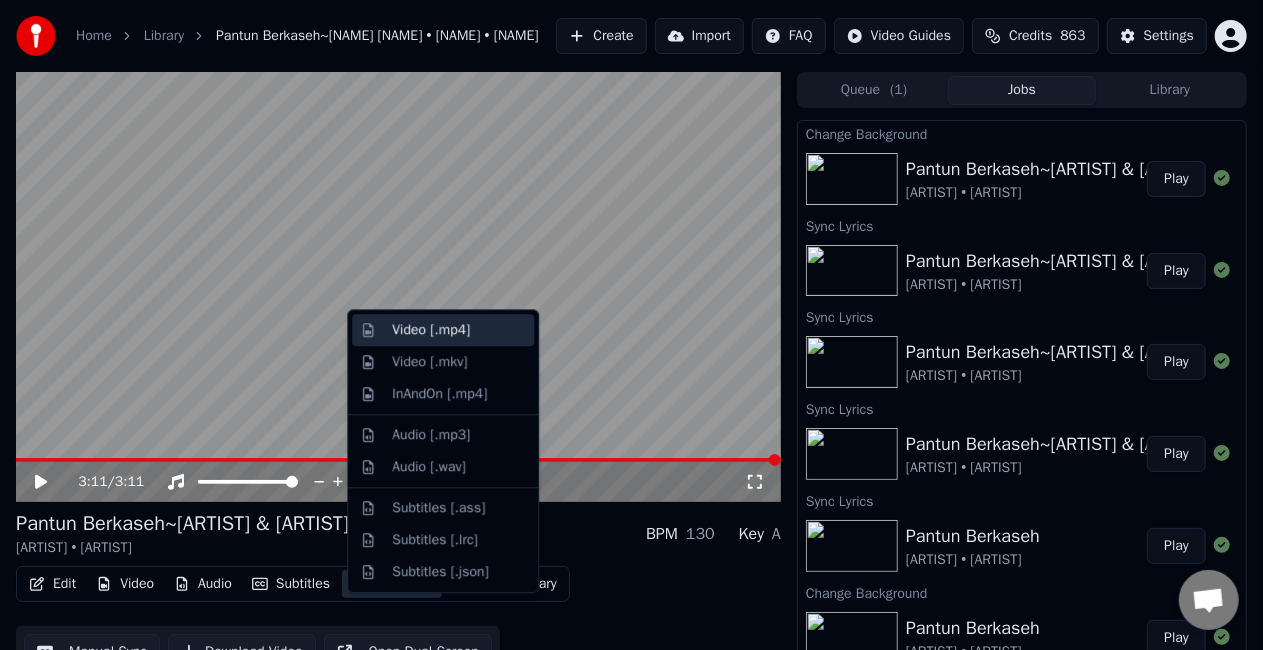 click on "Video [.mp4]" at bounding box center [431, 330] 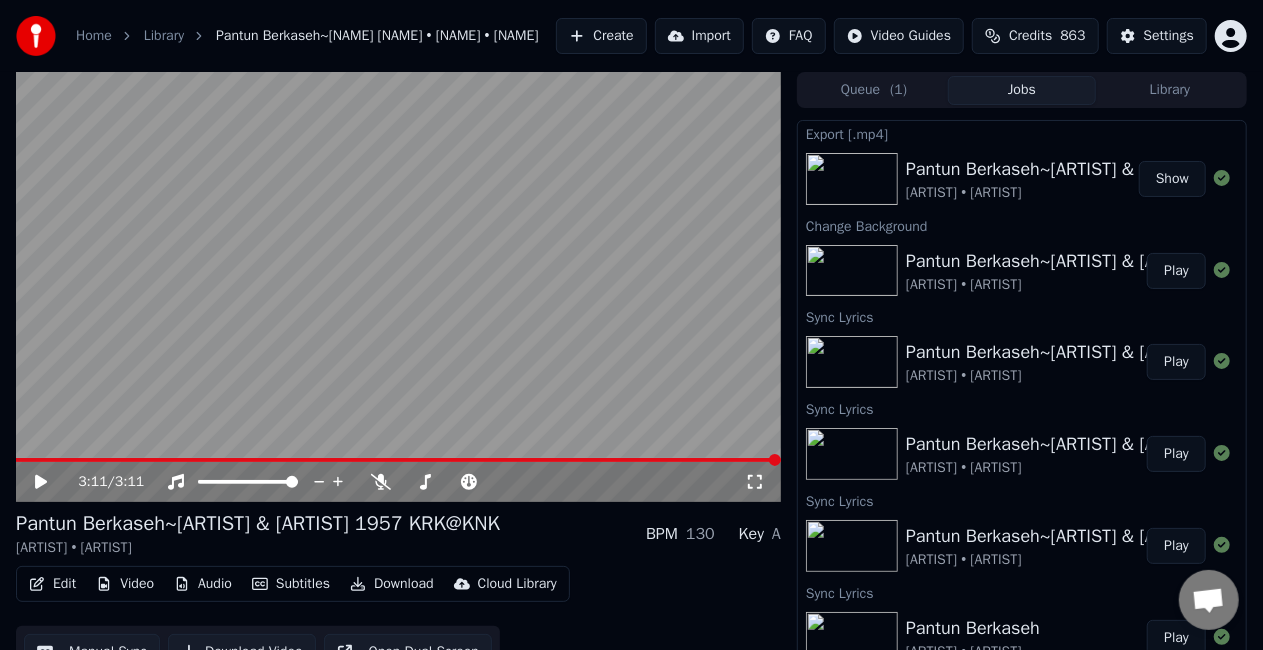 click on "Show" at bounding box center [1172, 179] 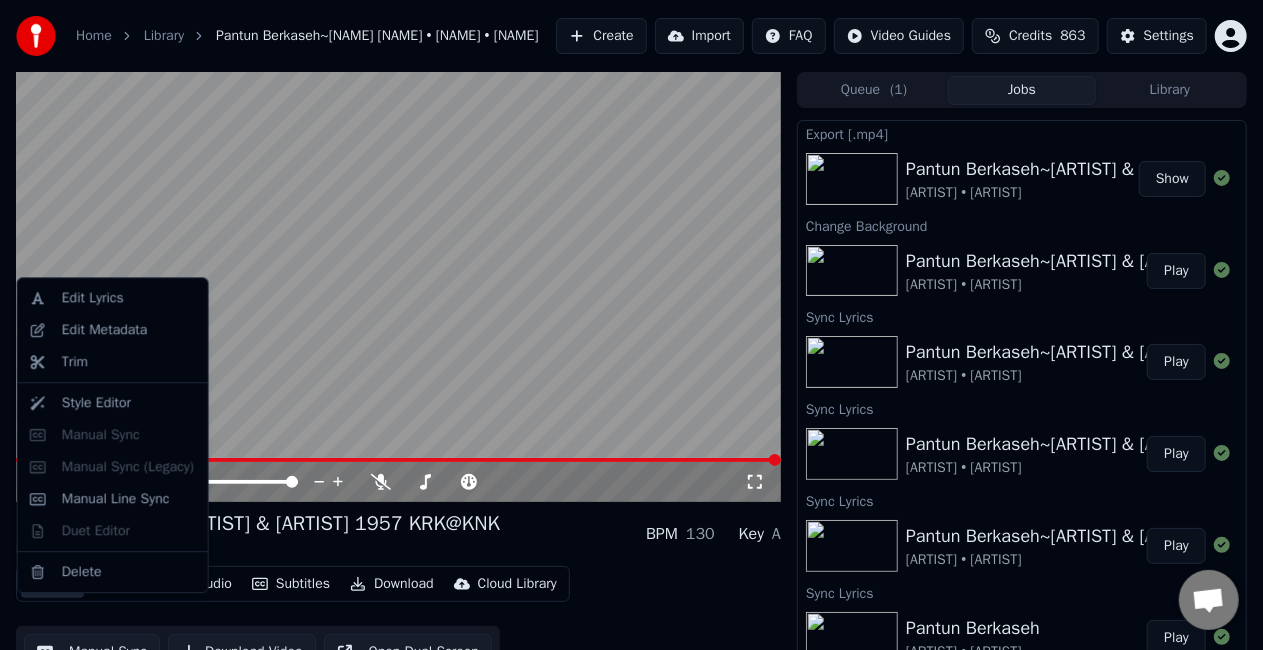click on "Edit" at bounding box center (52, 584) 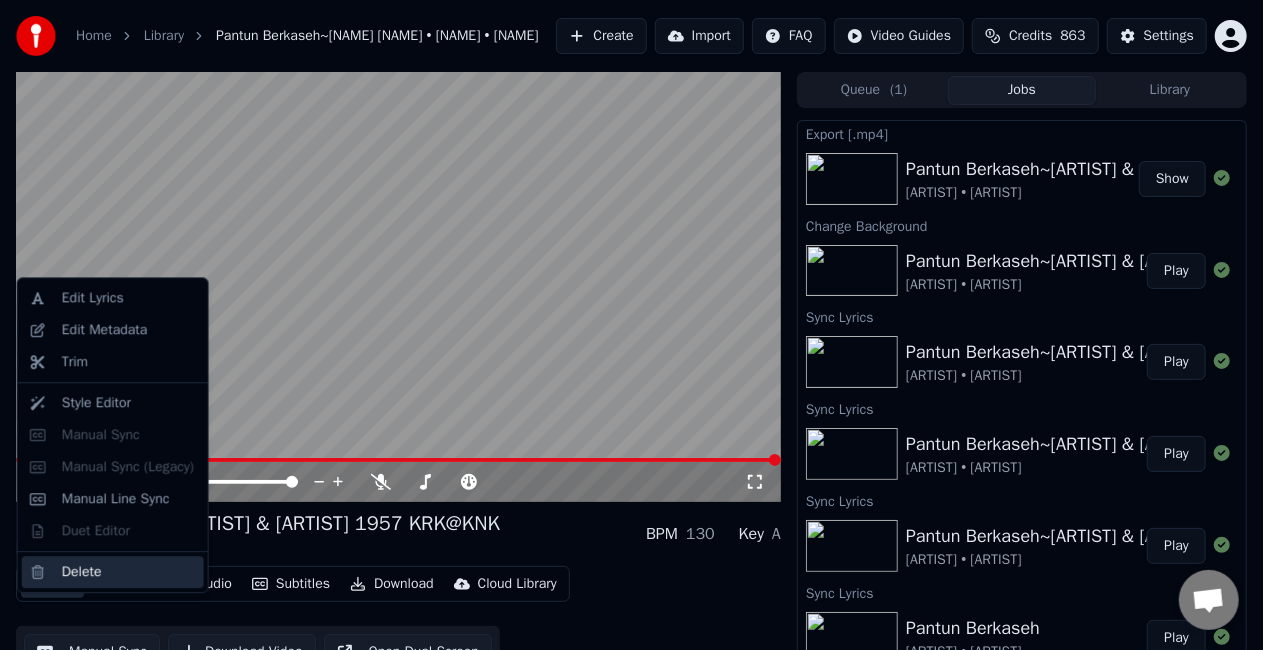 click on "Delete" at bounding box center [82, 572] 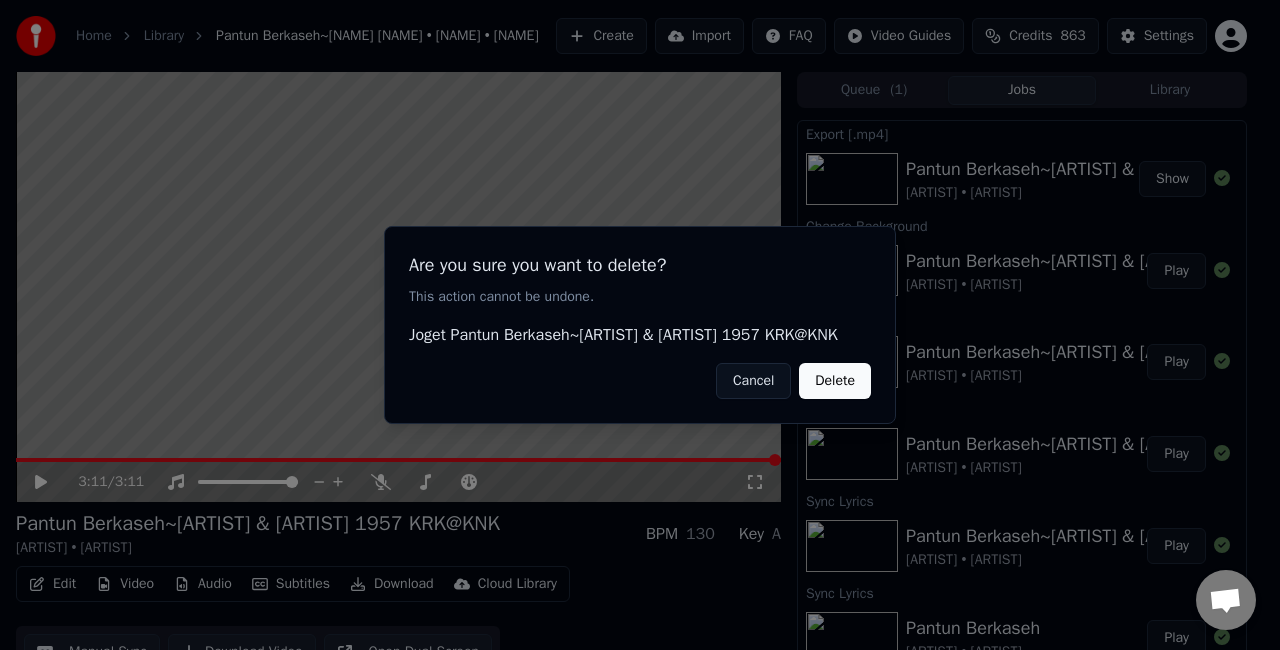 click on "Delete" at bounding box center [835, 381] 